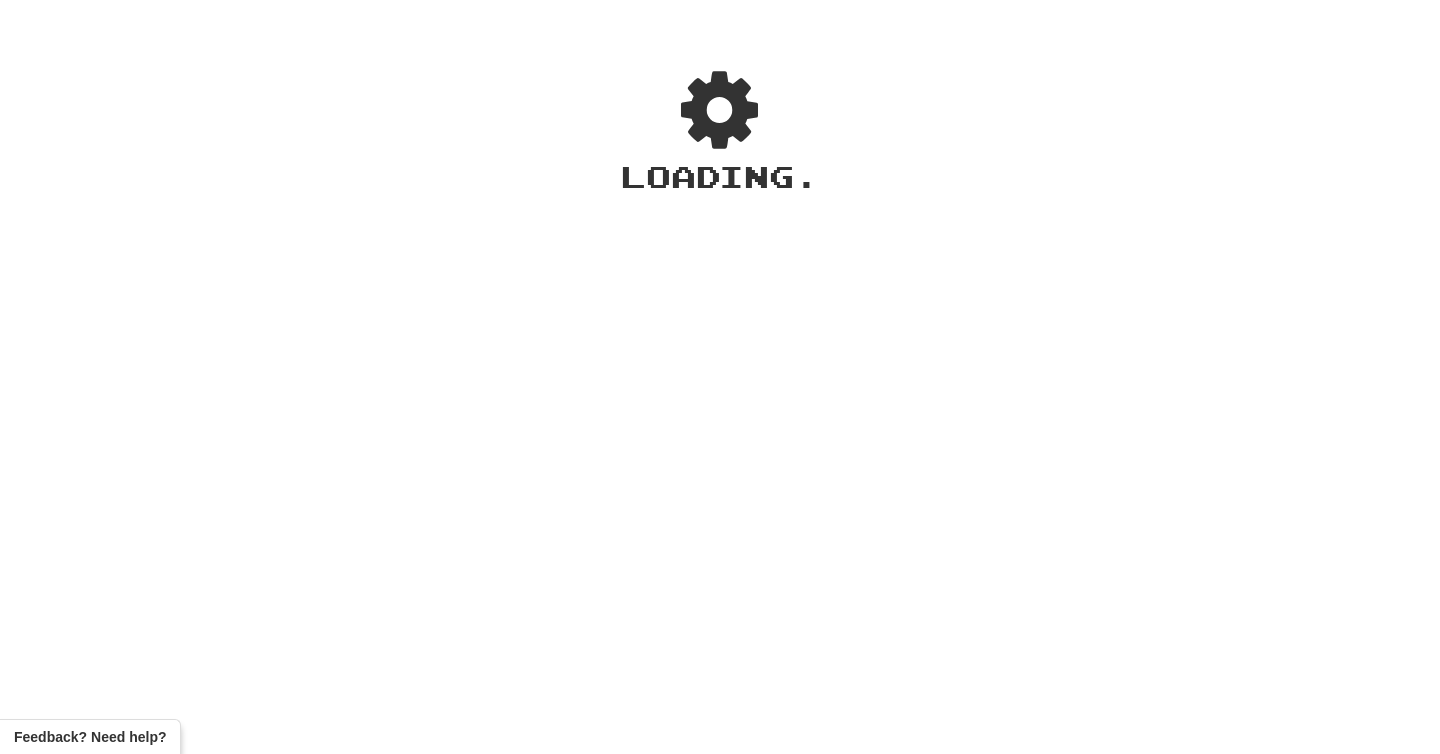 scroll, scrollTop: 0, scrollLeft: 0, axis: both 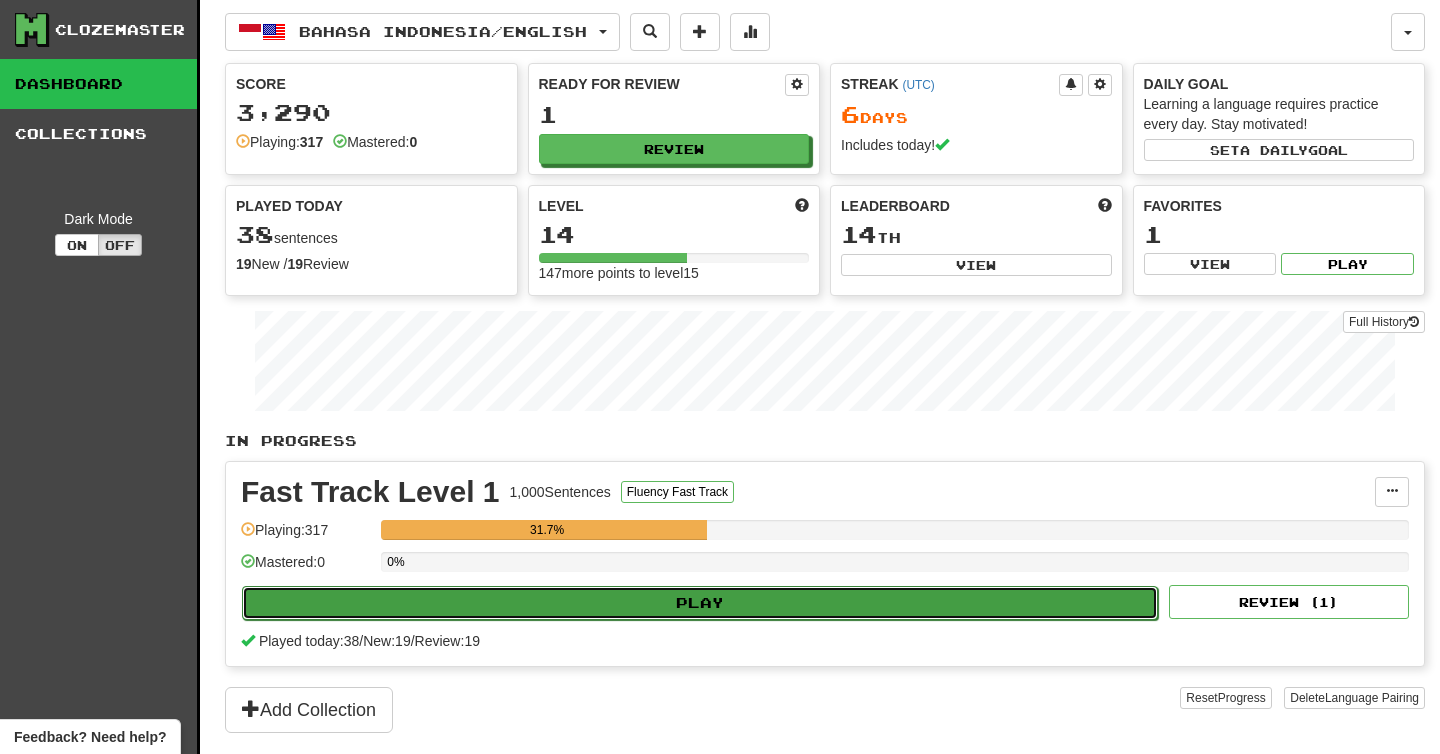click on "Play" at bounding box center (700, 603) 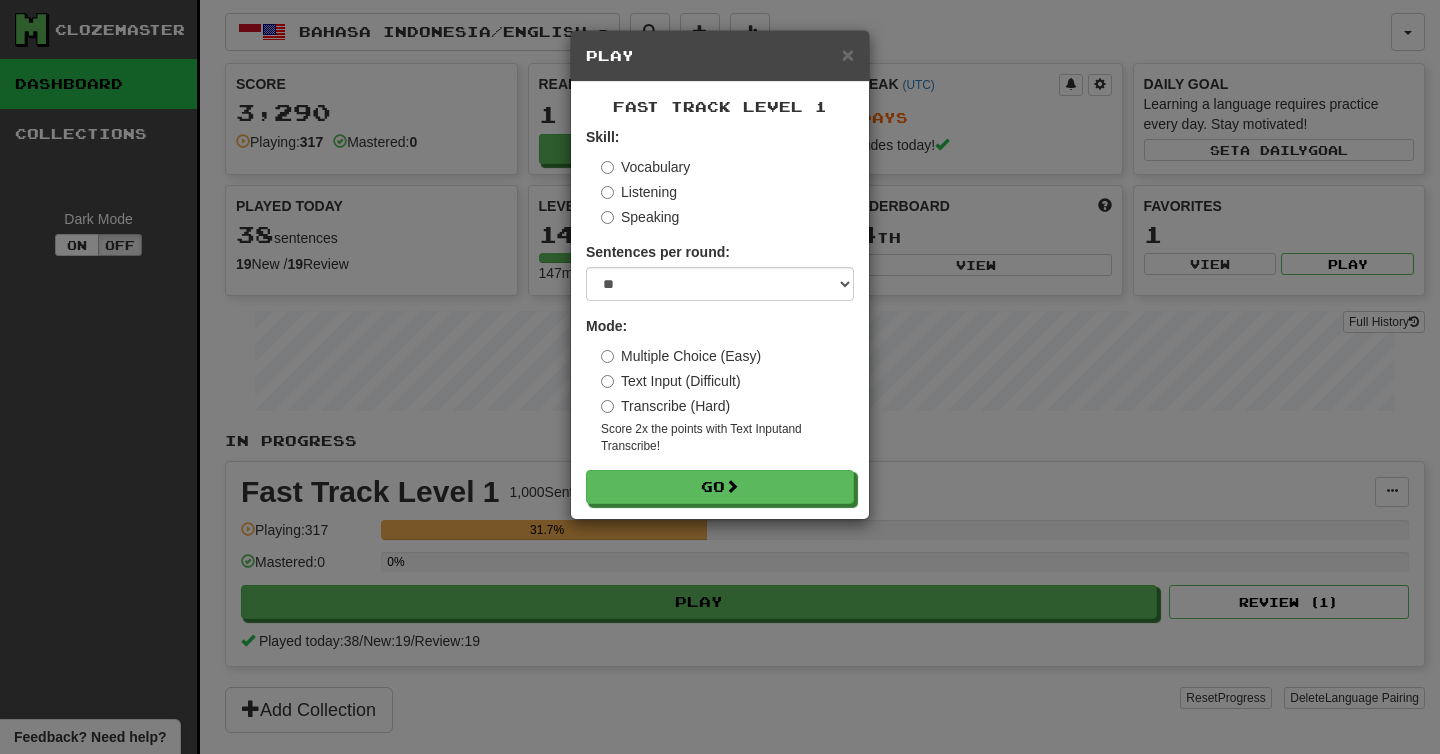 click on "Text Input (Difficult)" at bounding box center (671, 381) 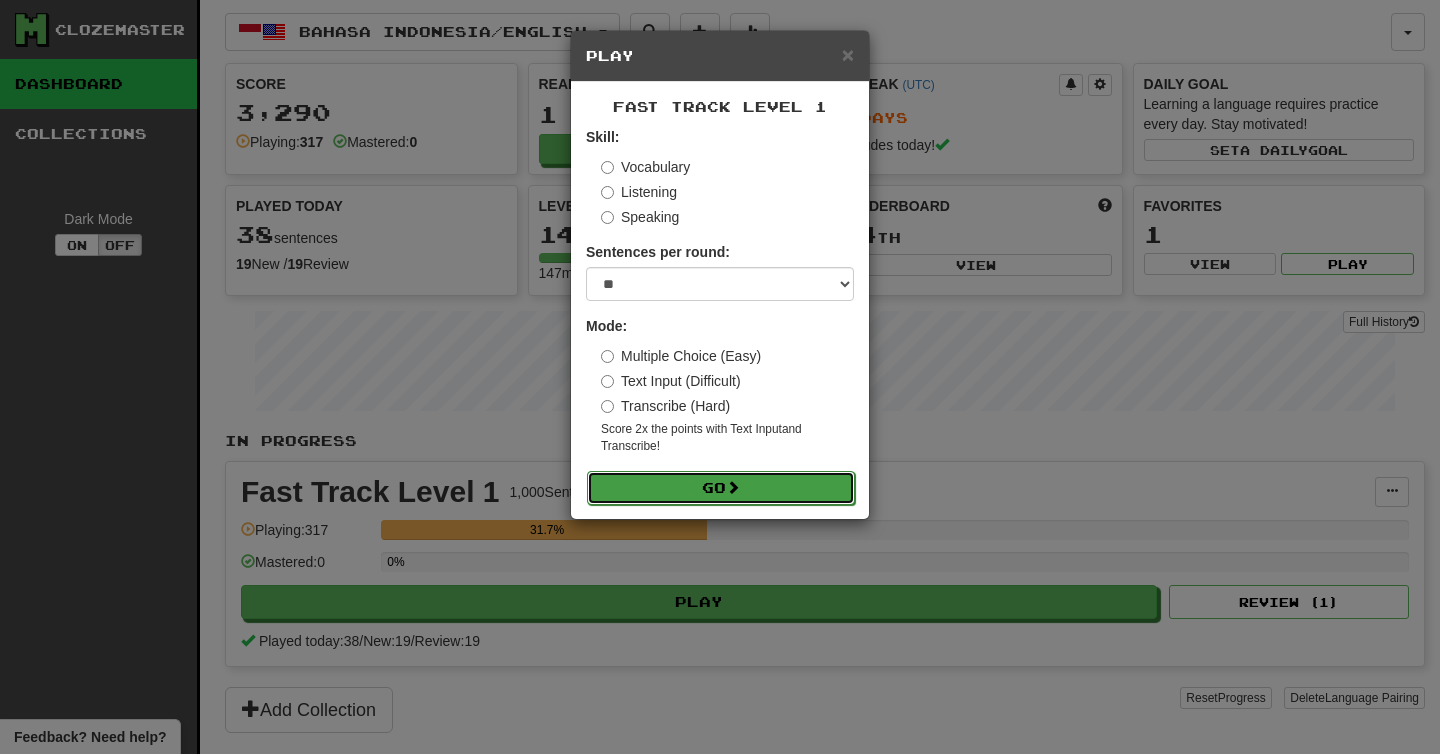 click on "Go" at bounding box center (721, 488) 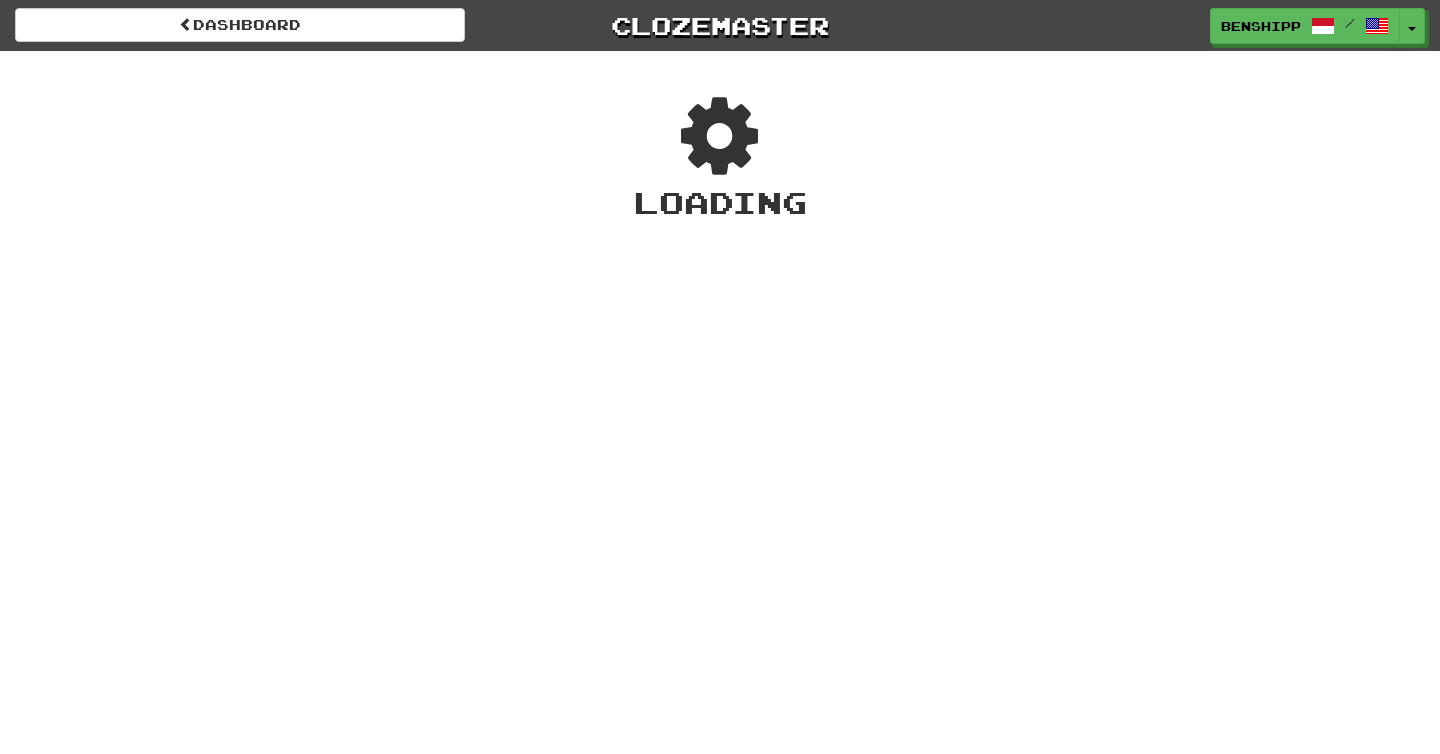 scroll, scrollTop: 0, scrollLeft: 0, axis: both 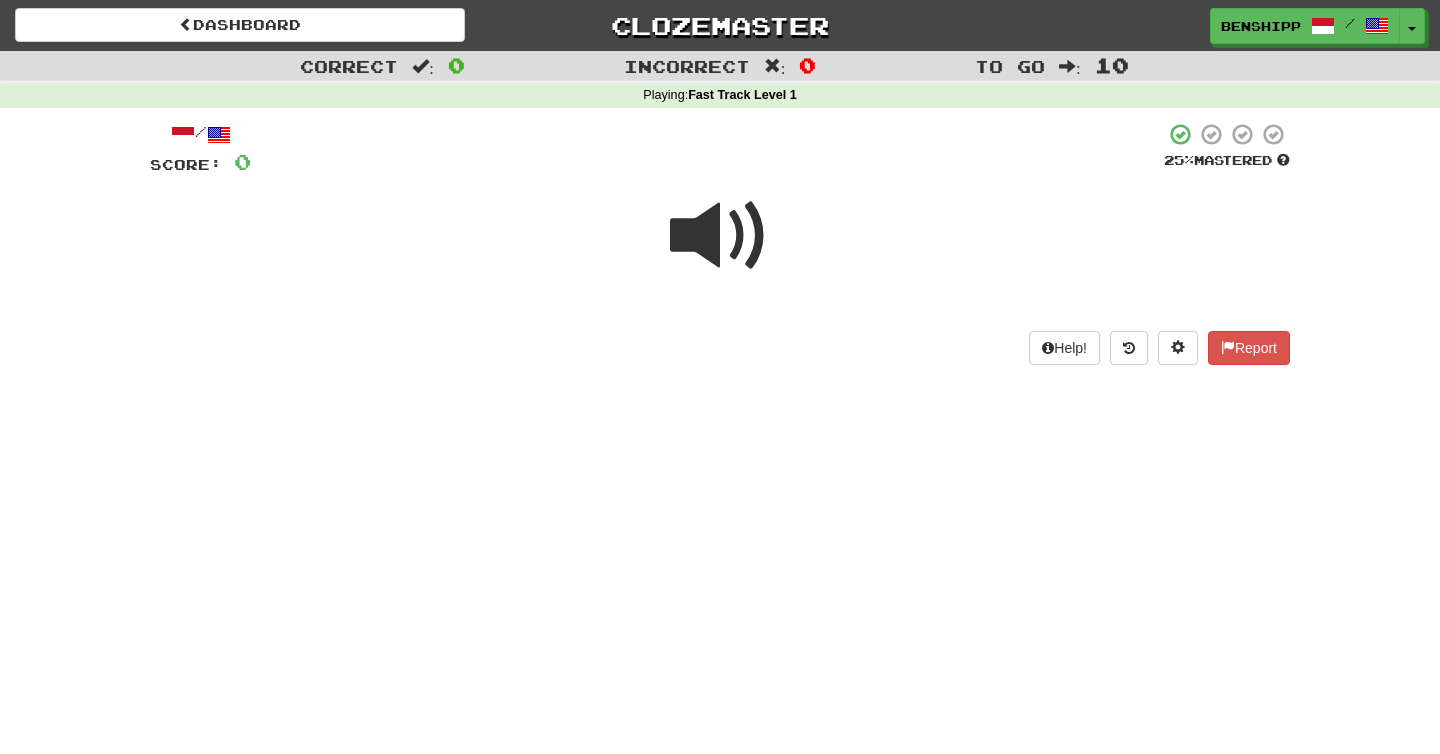 click at bounding box center (720, 236) 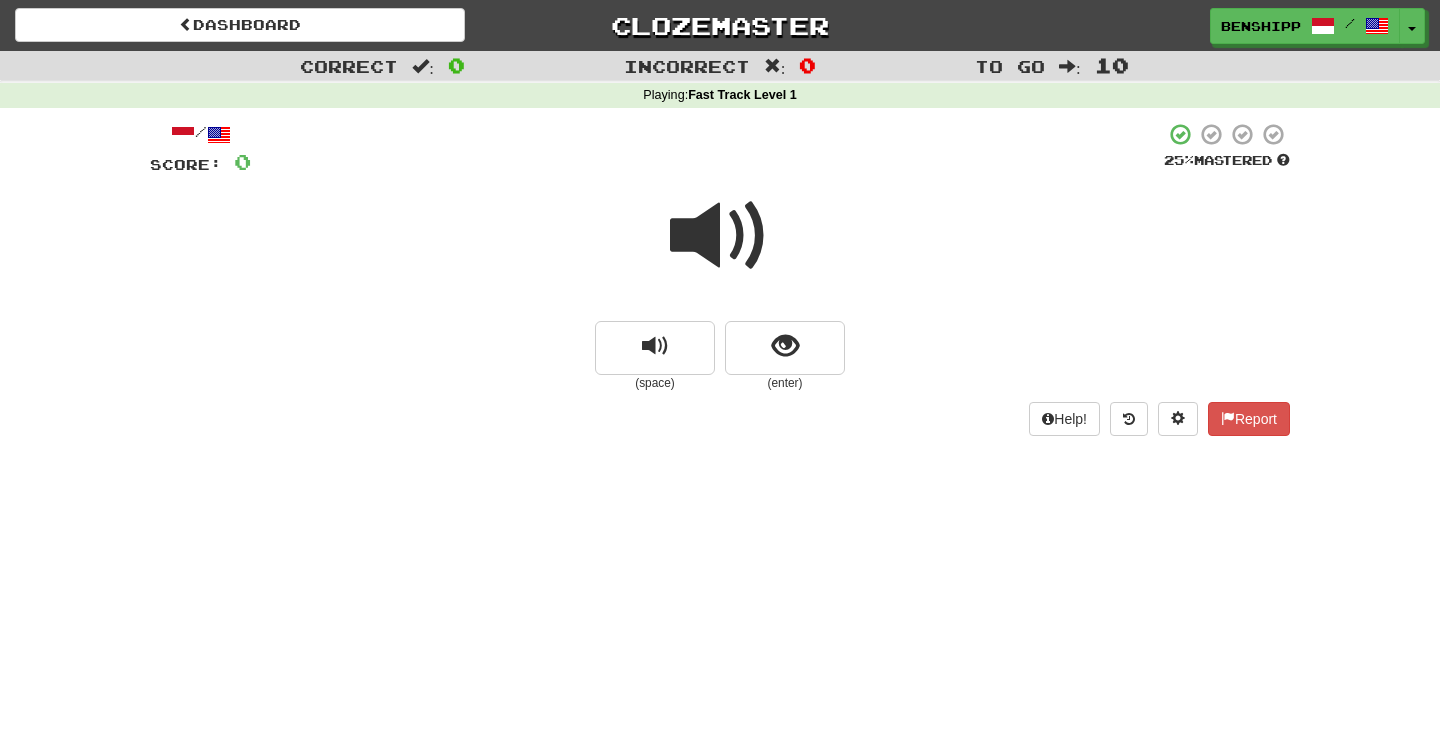 click at bounding box center (720, 236) 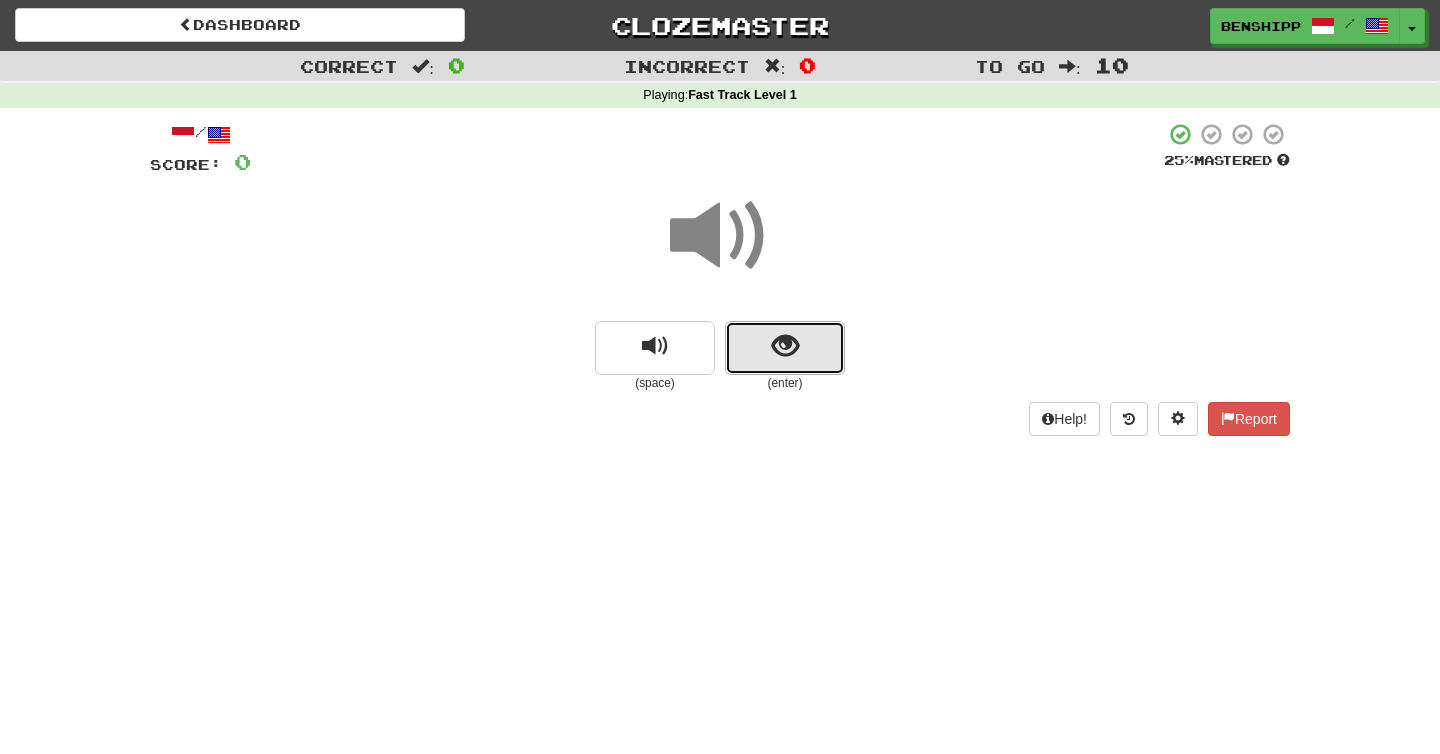 click at bounding box center (785, 348) 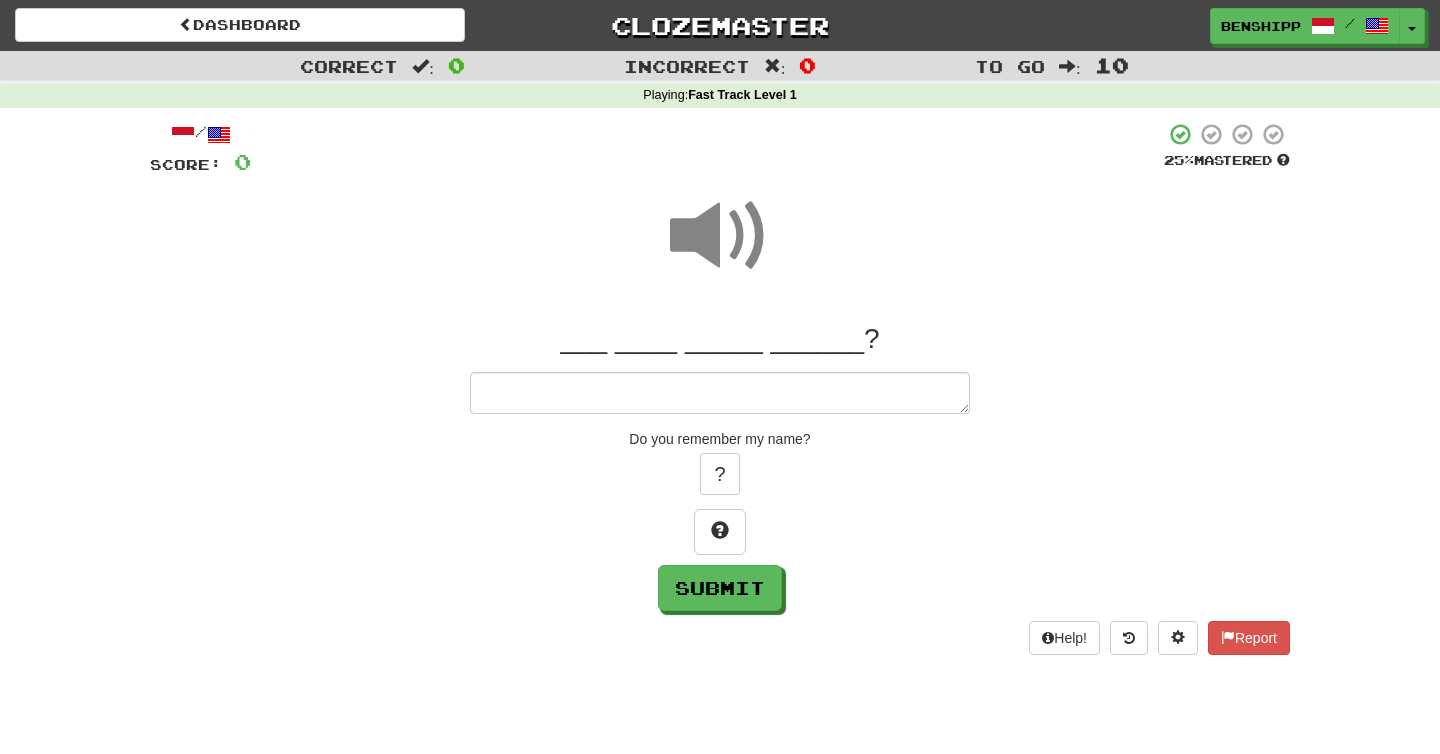 type on "*" 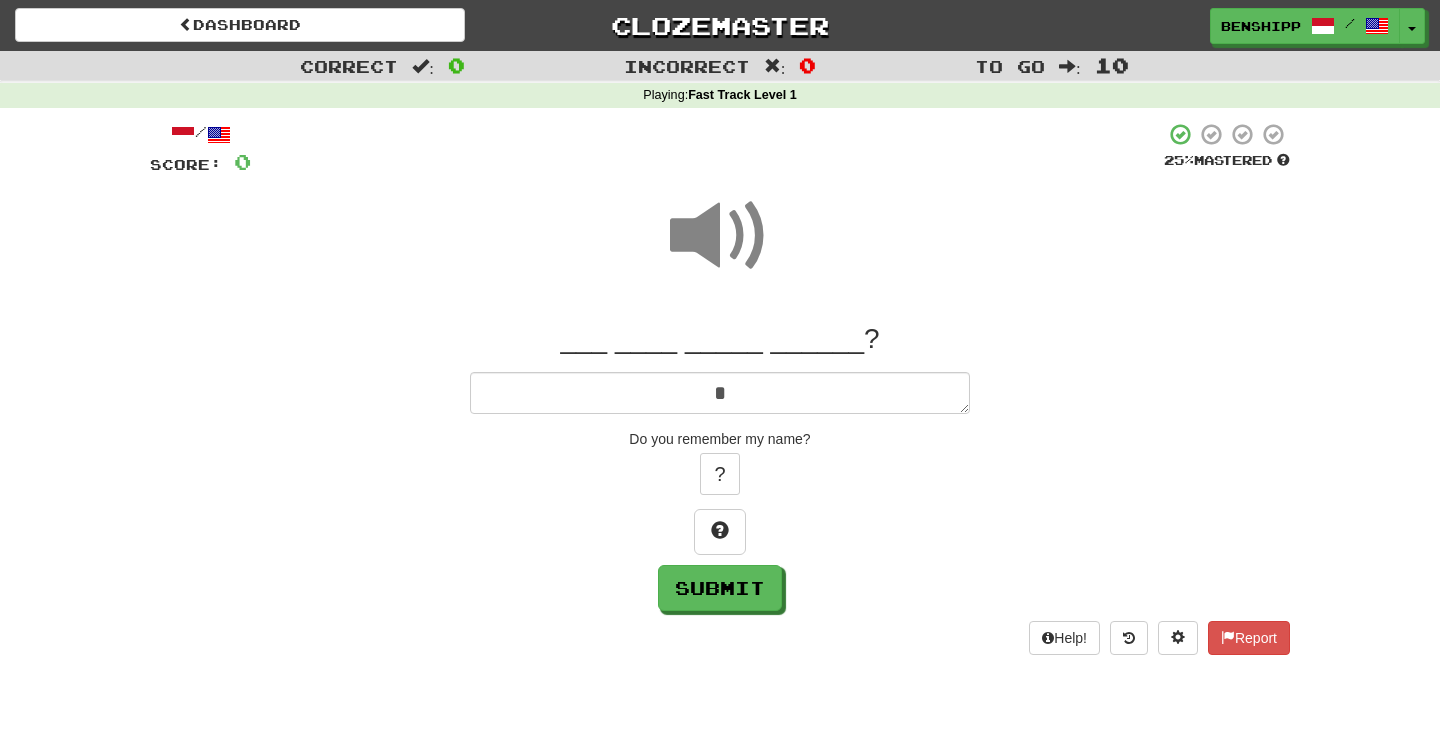 type on "*" 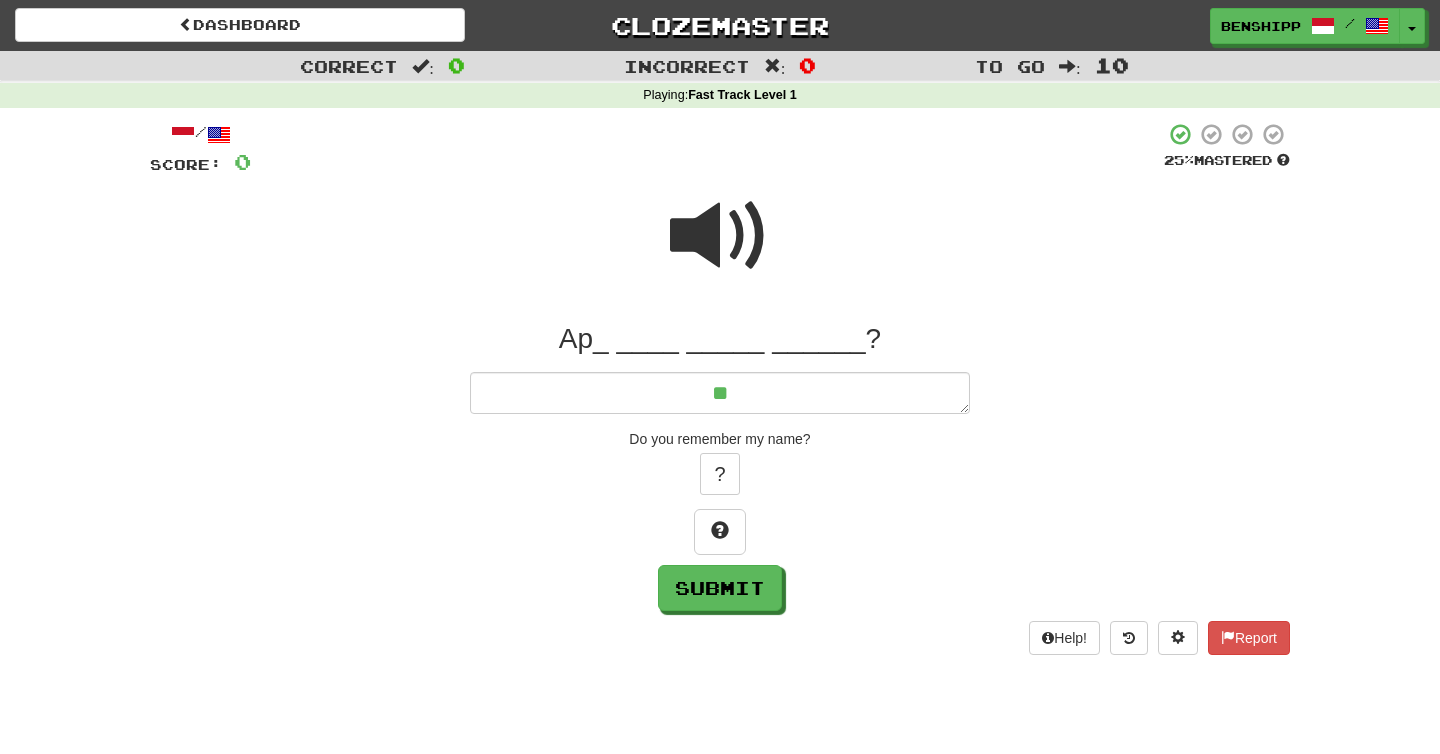 type on "*" 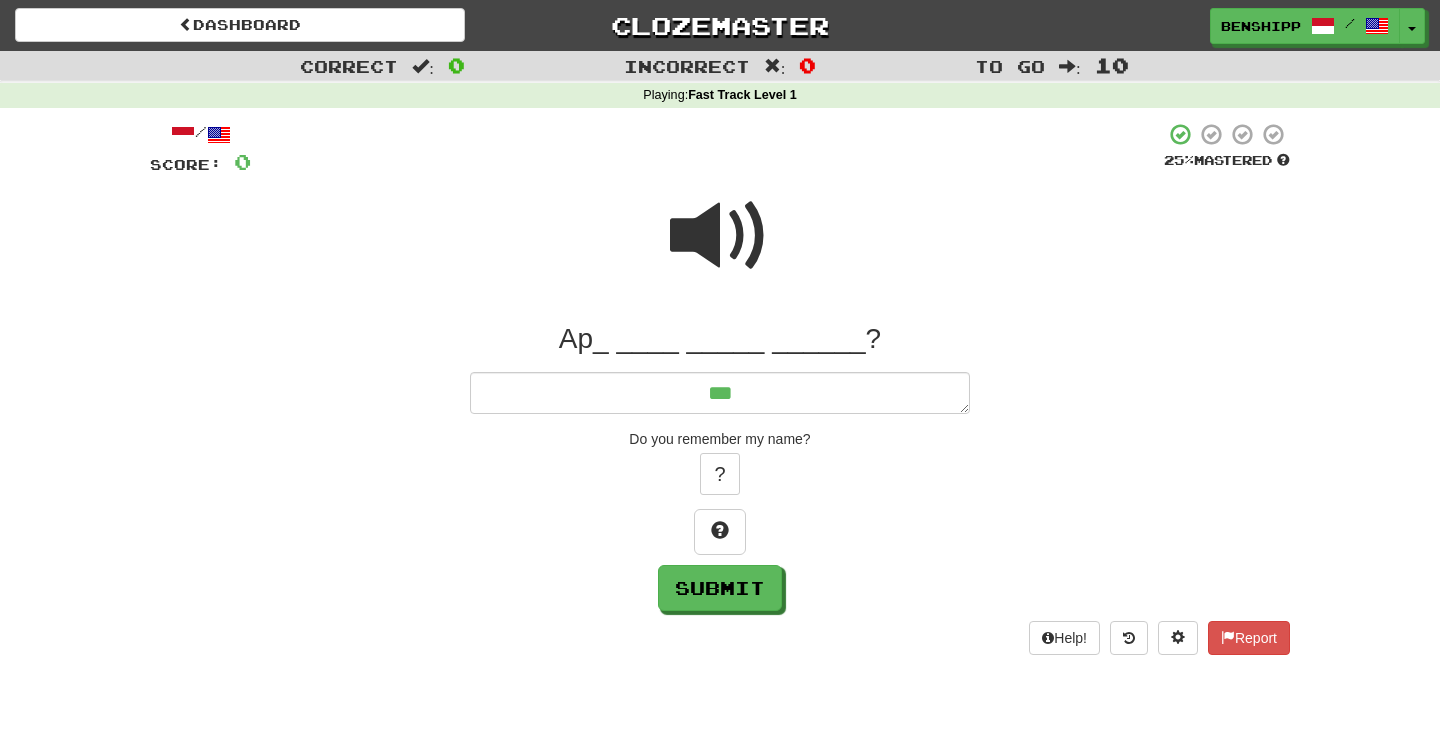 type on "*" 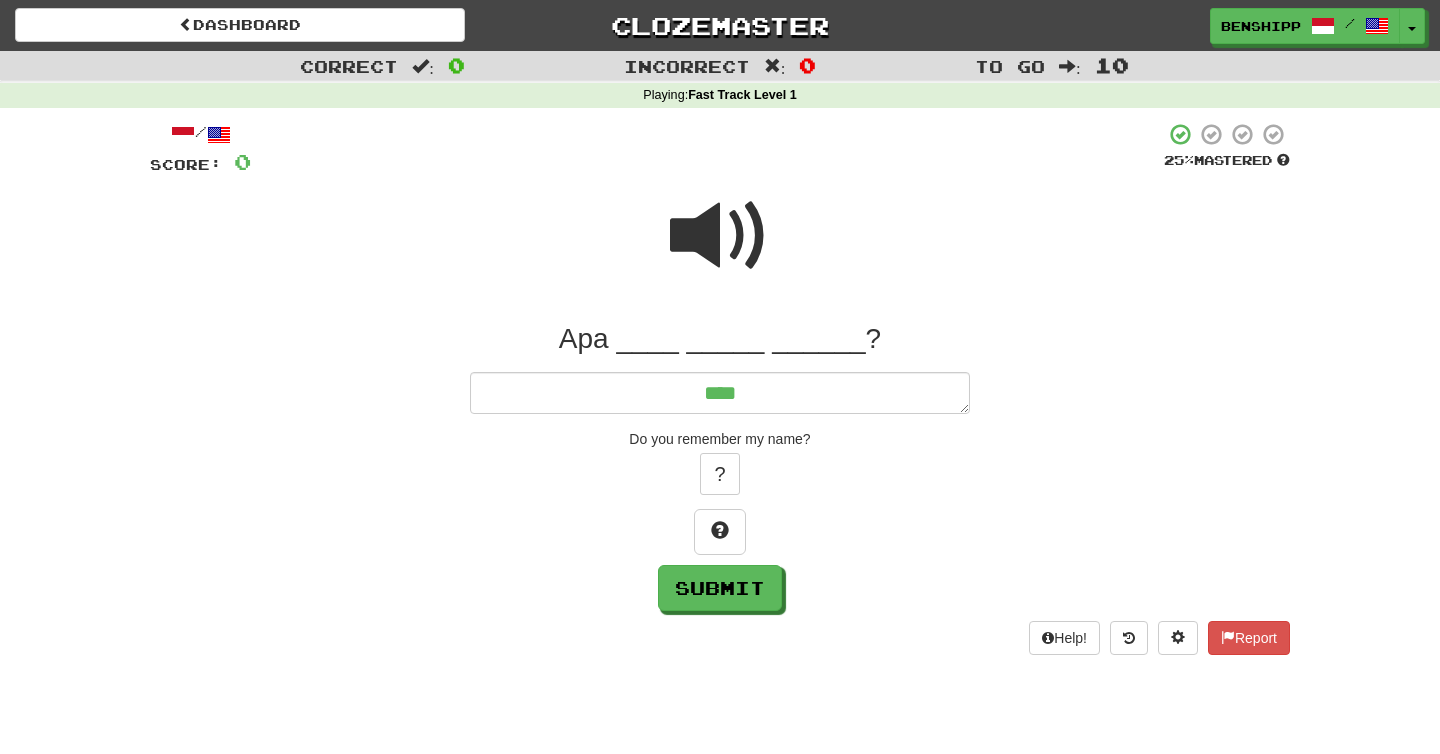 type on "*" 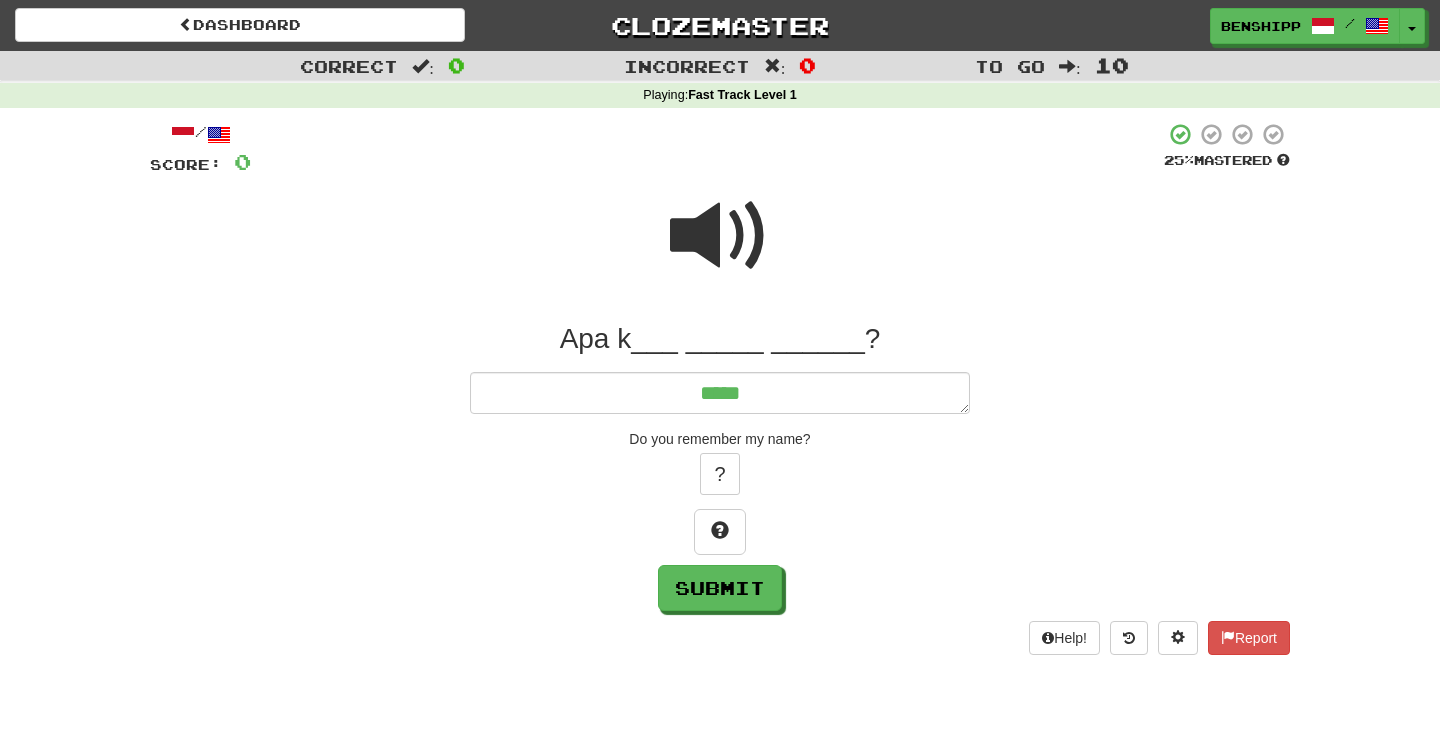 type on "******" 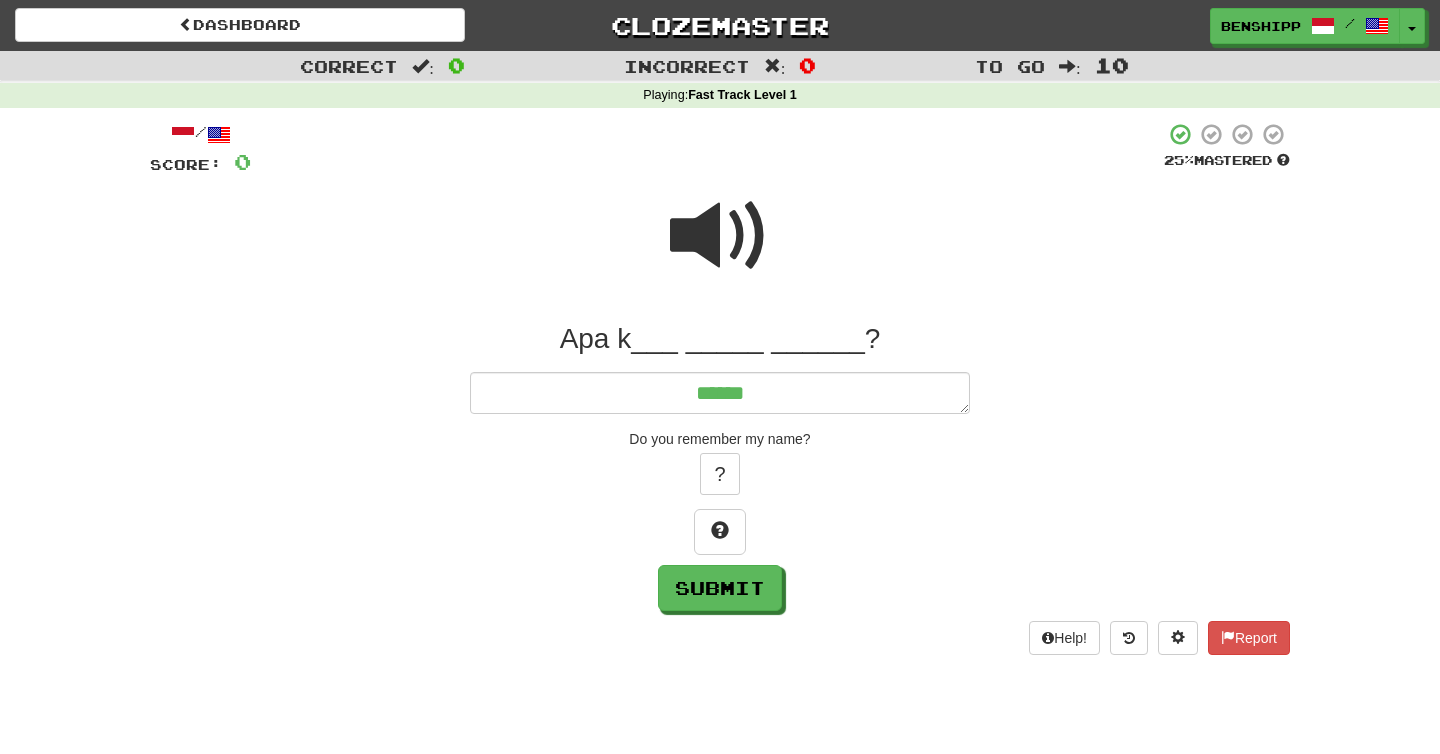 type on "*" 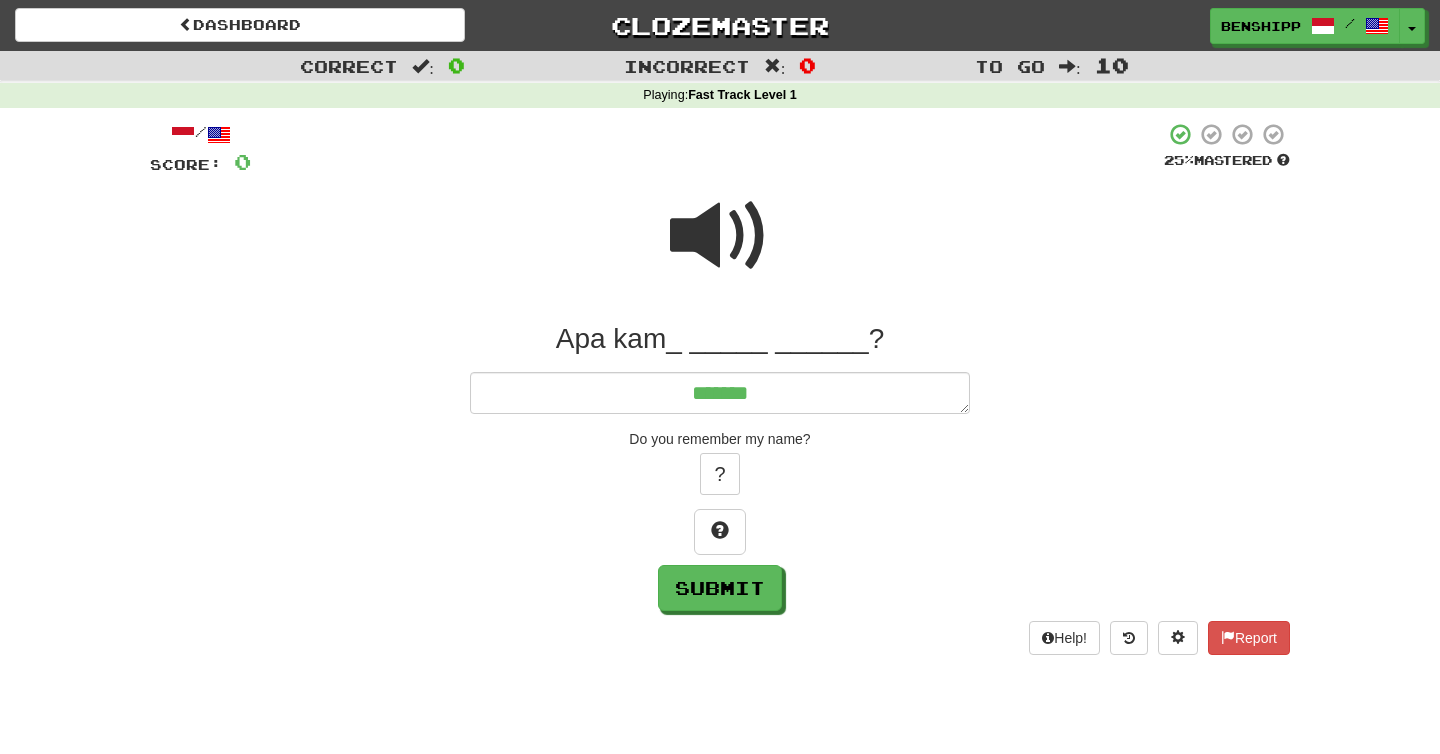 type on "*" 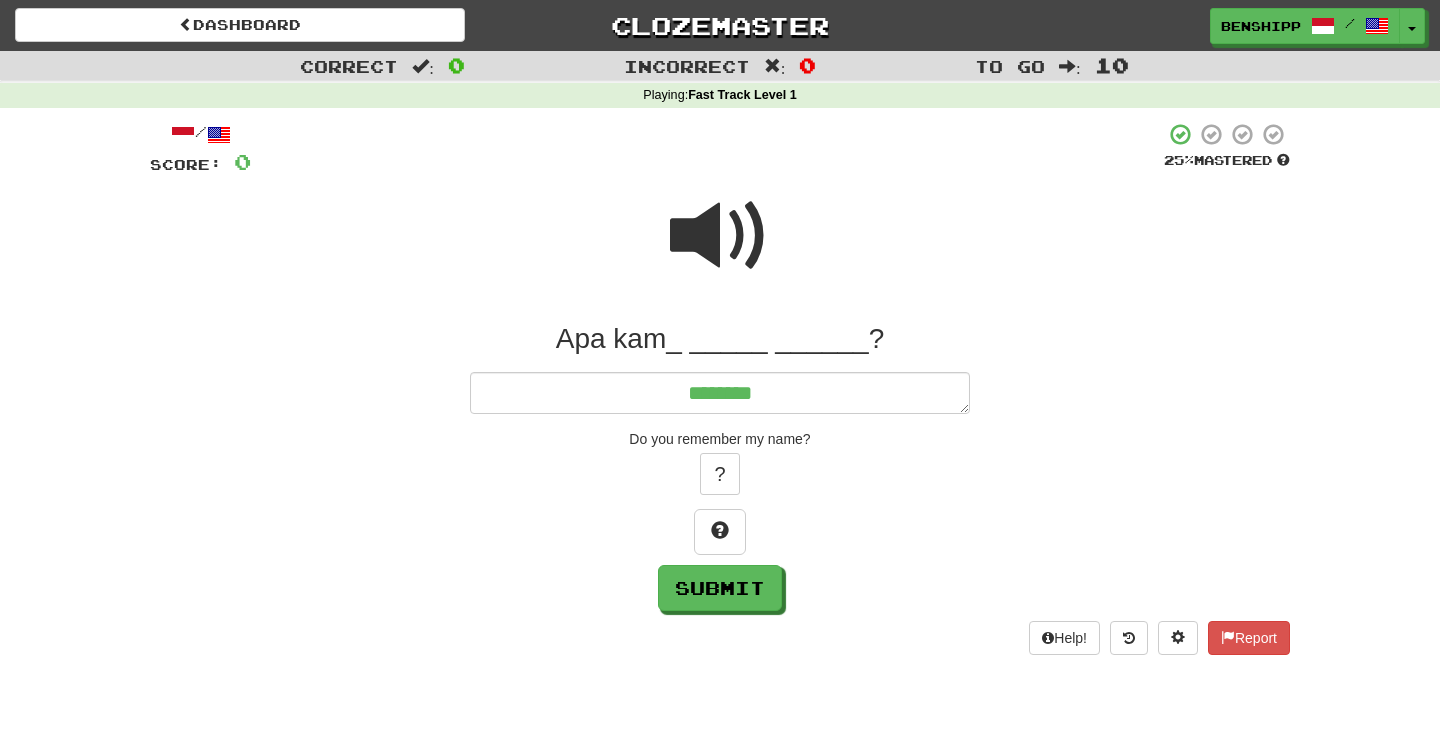 type on "*" 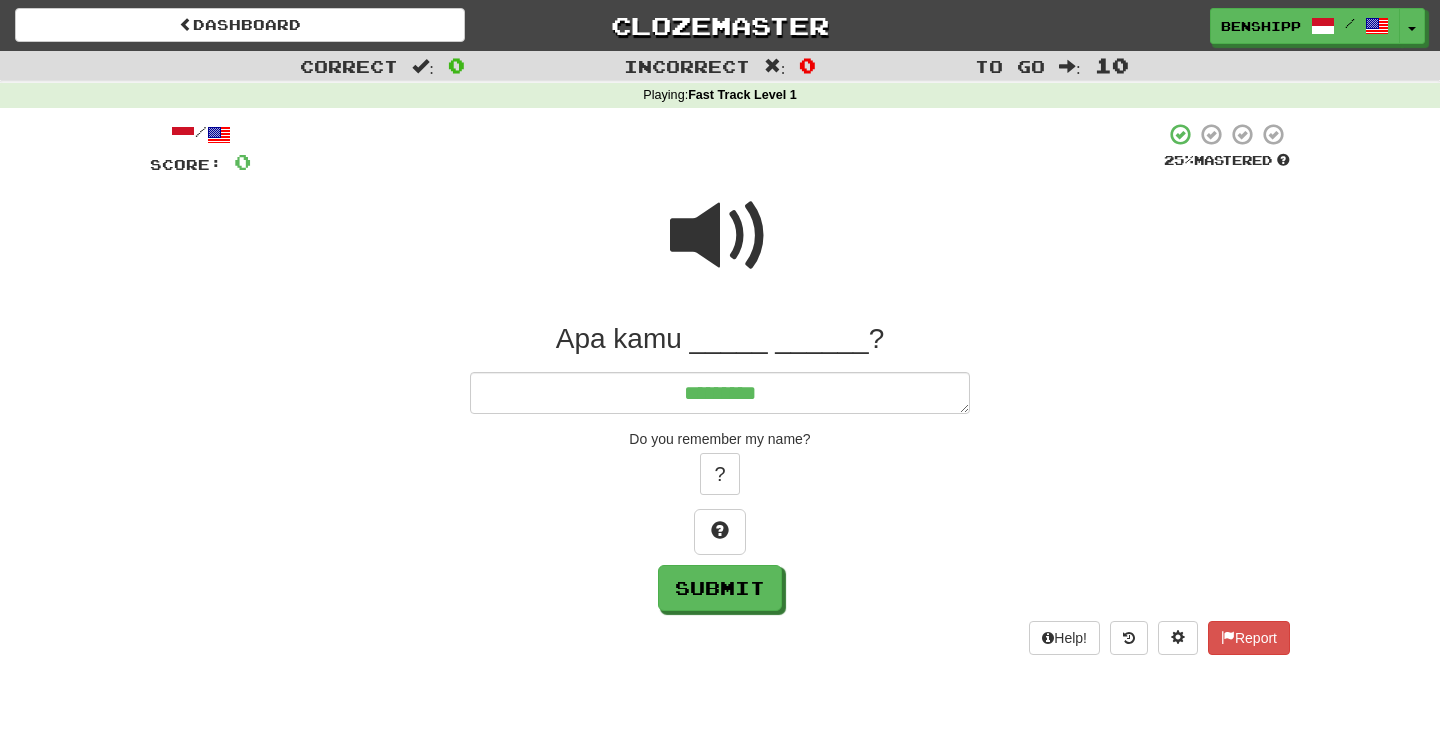 type on "*" 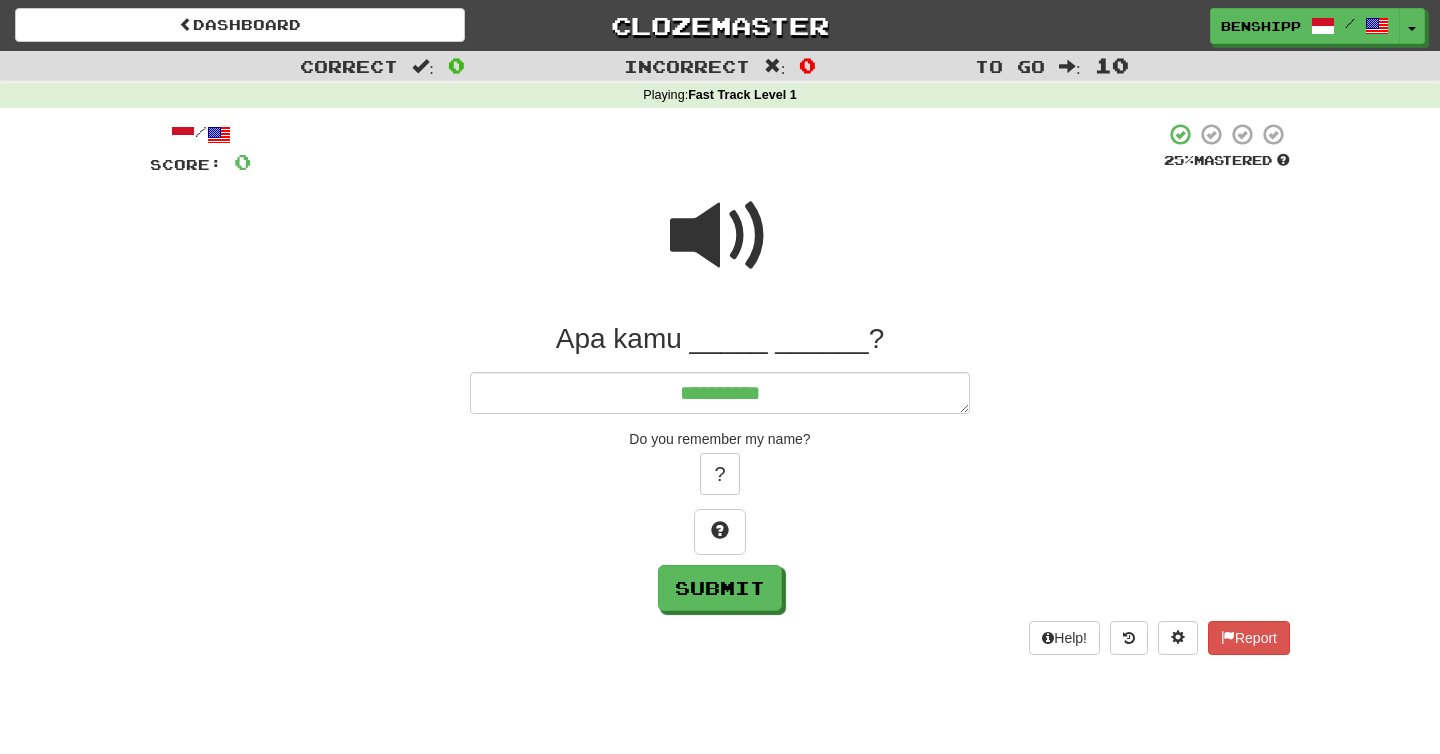 type on "*" 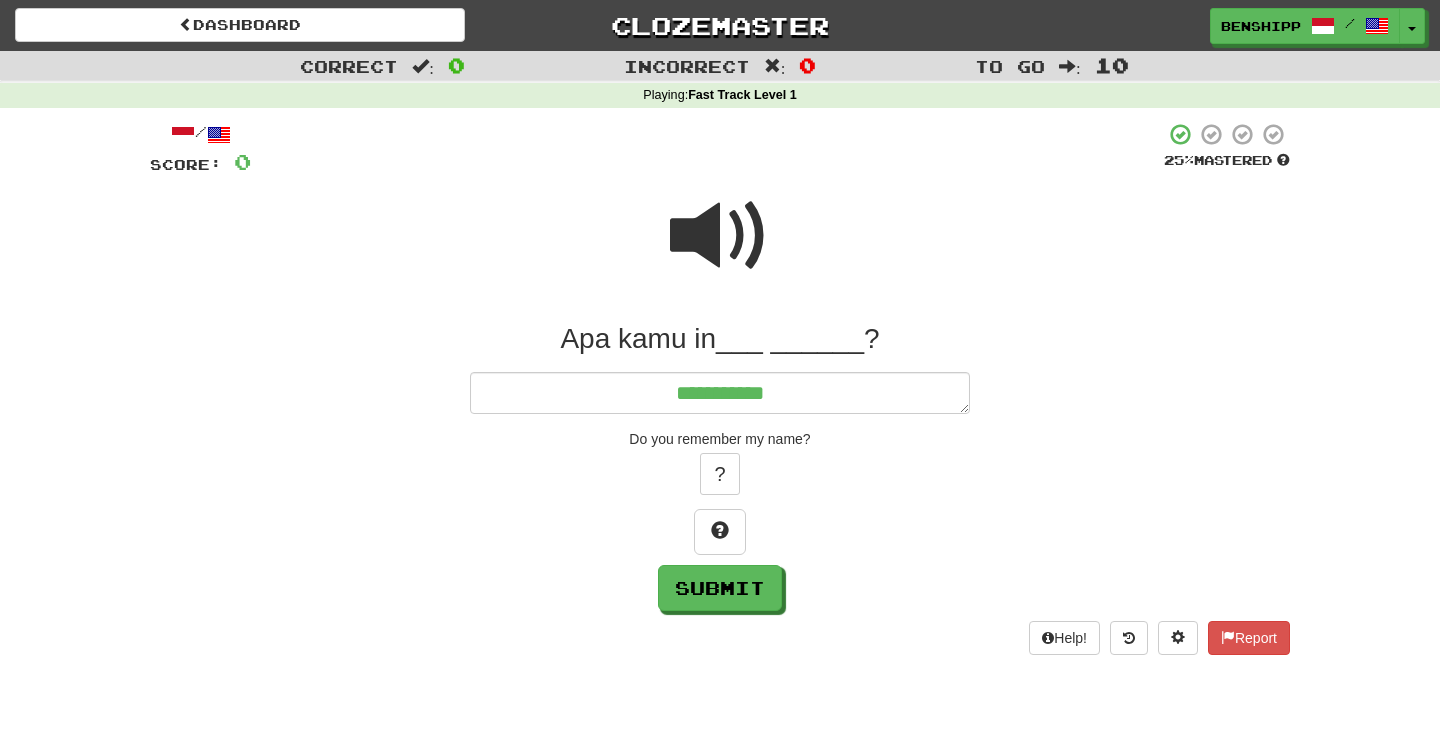 type on "*" 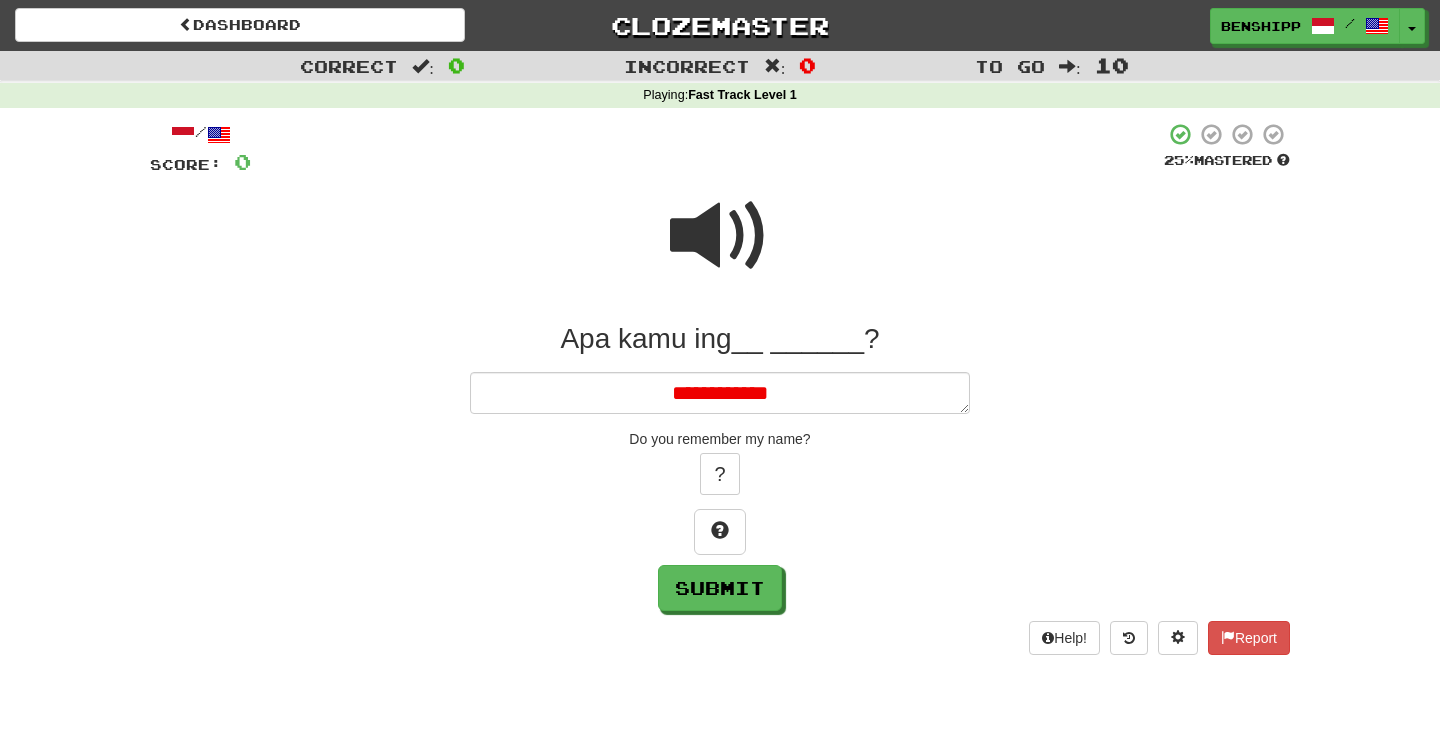type on "*" 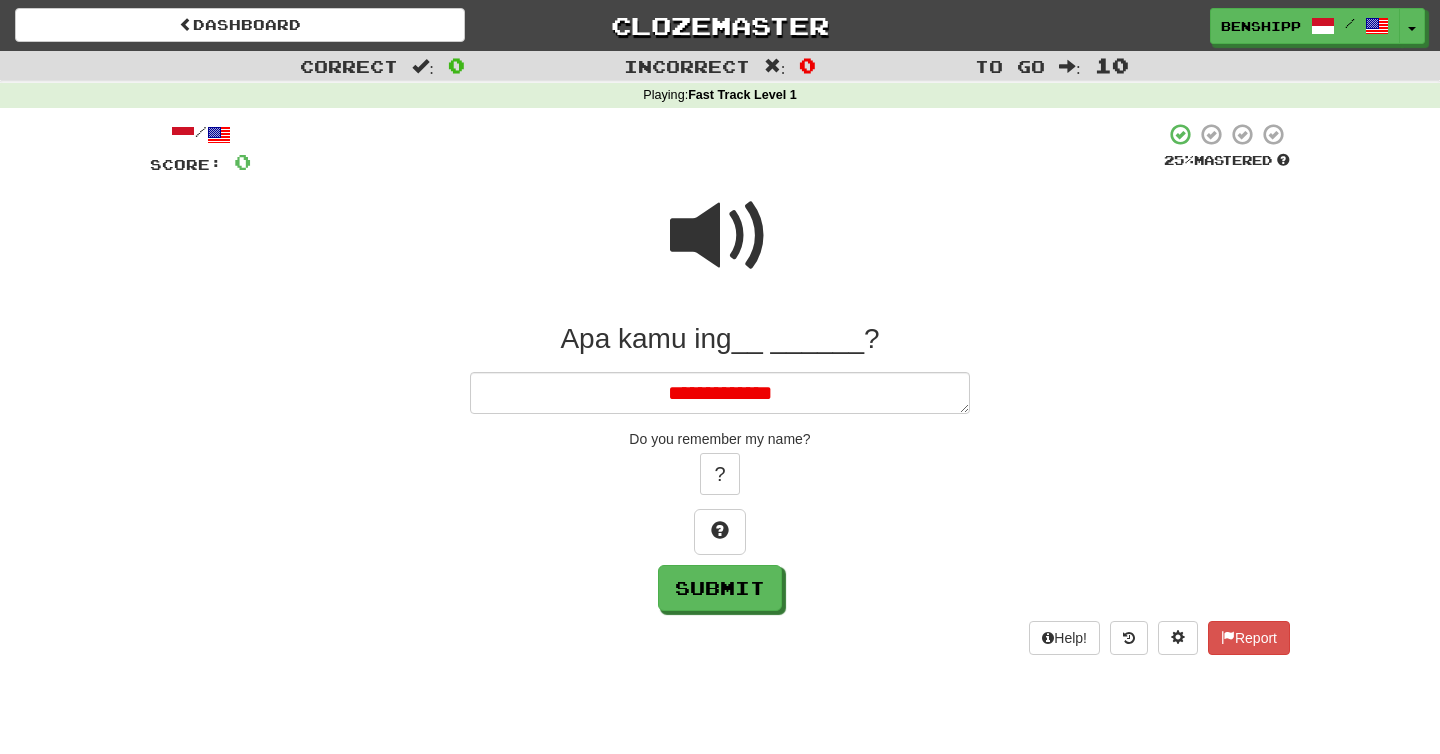 type on "*" 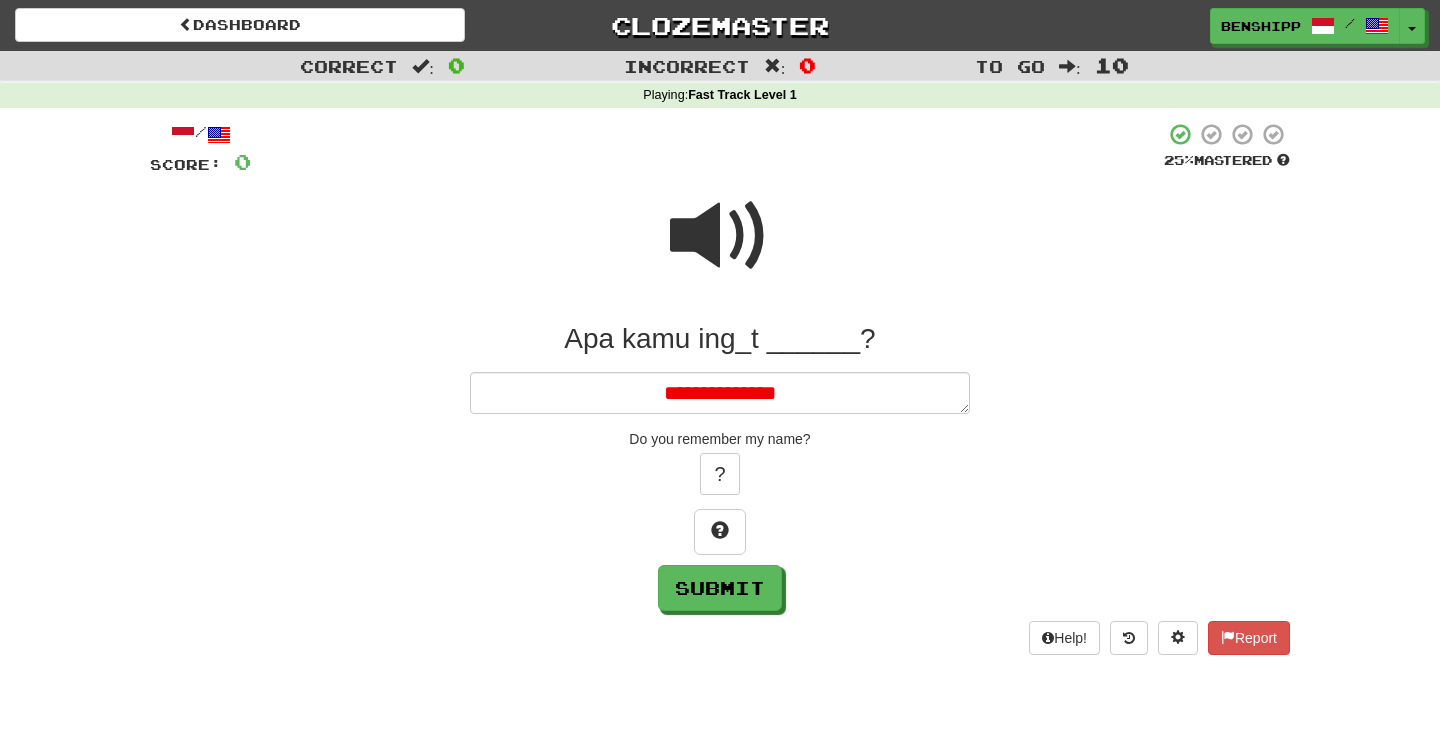 type on "*" 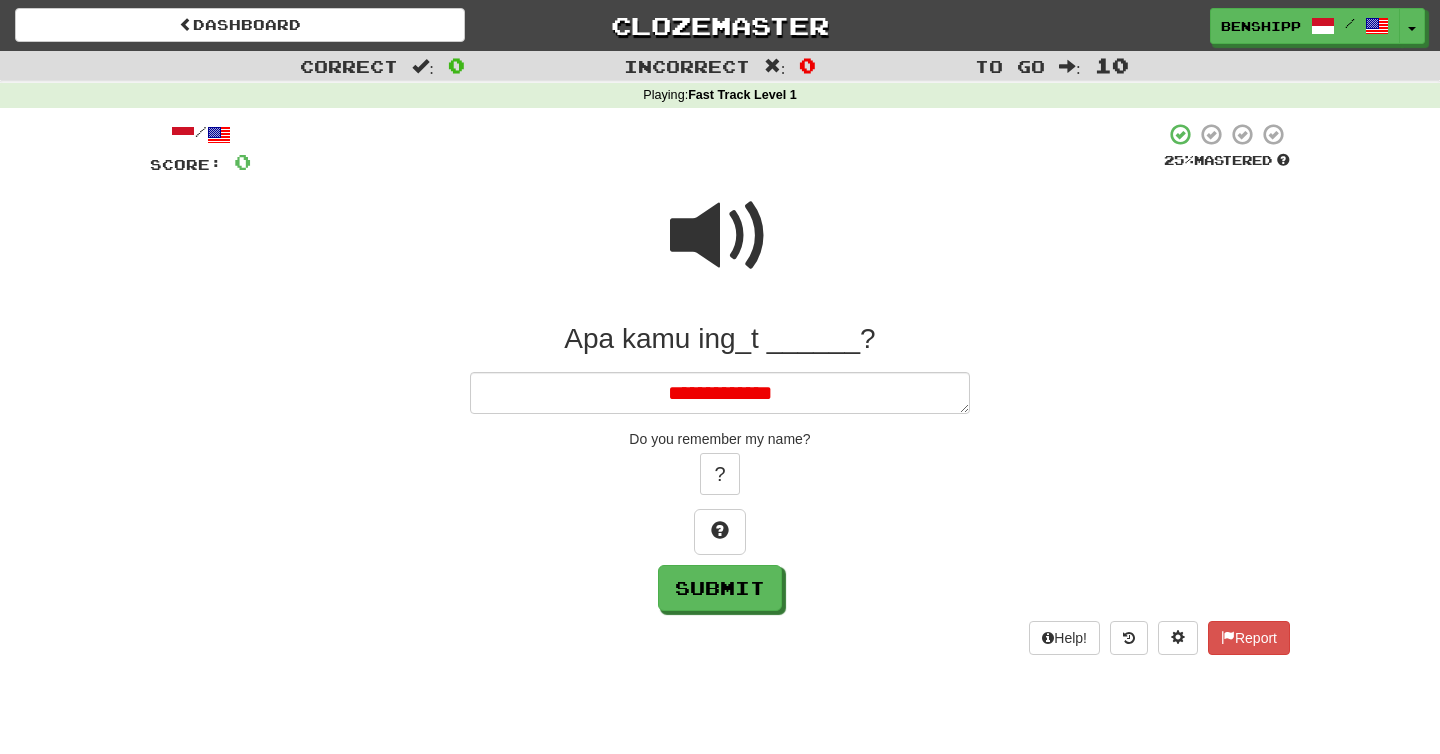 type on "*" 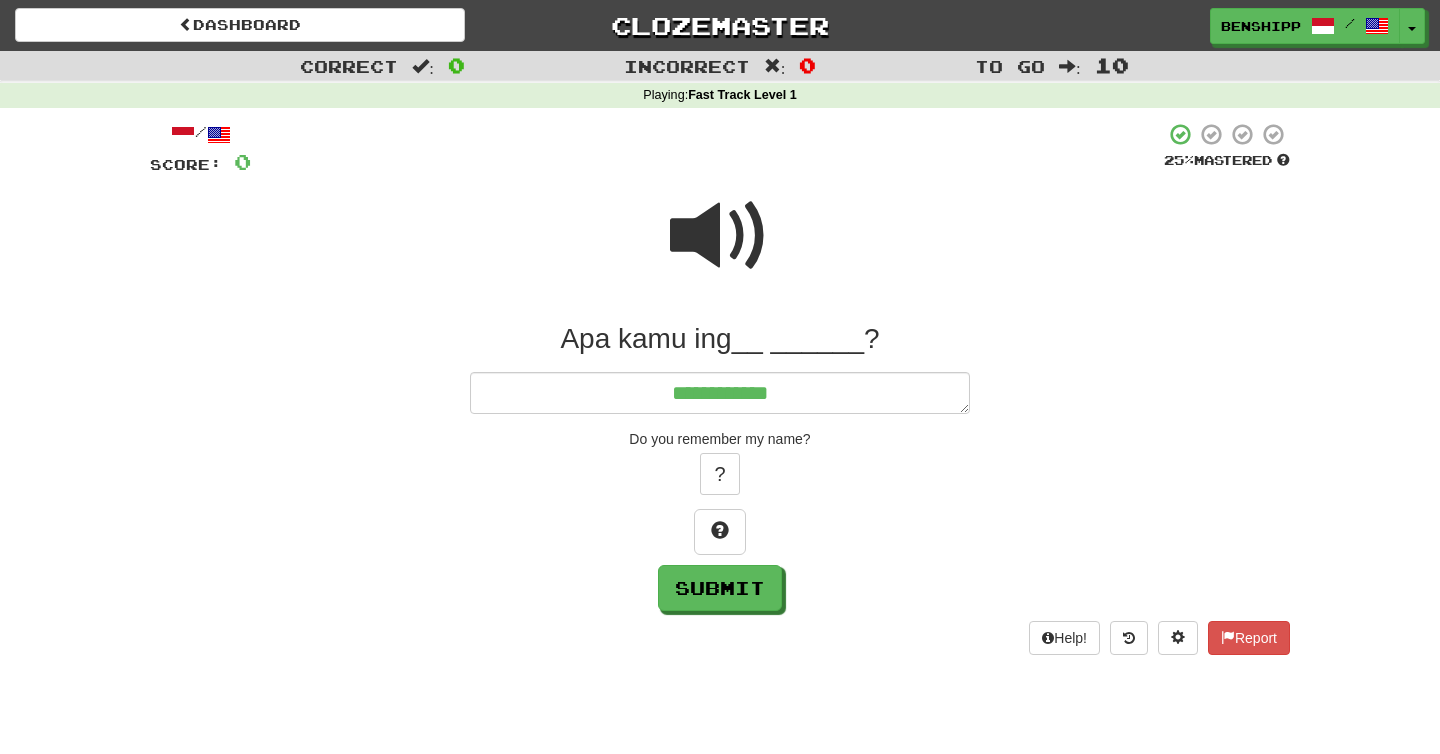 type on "**********" 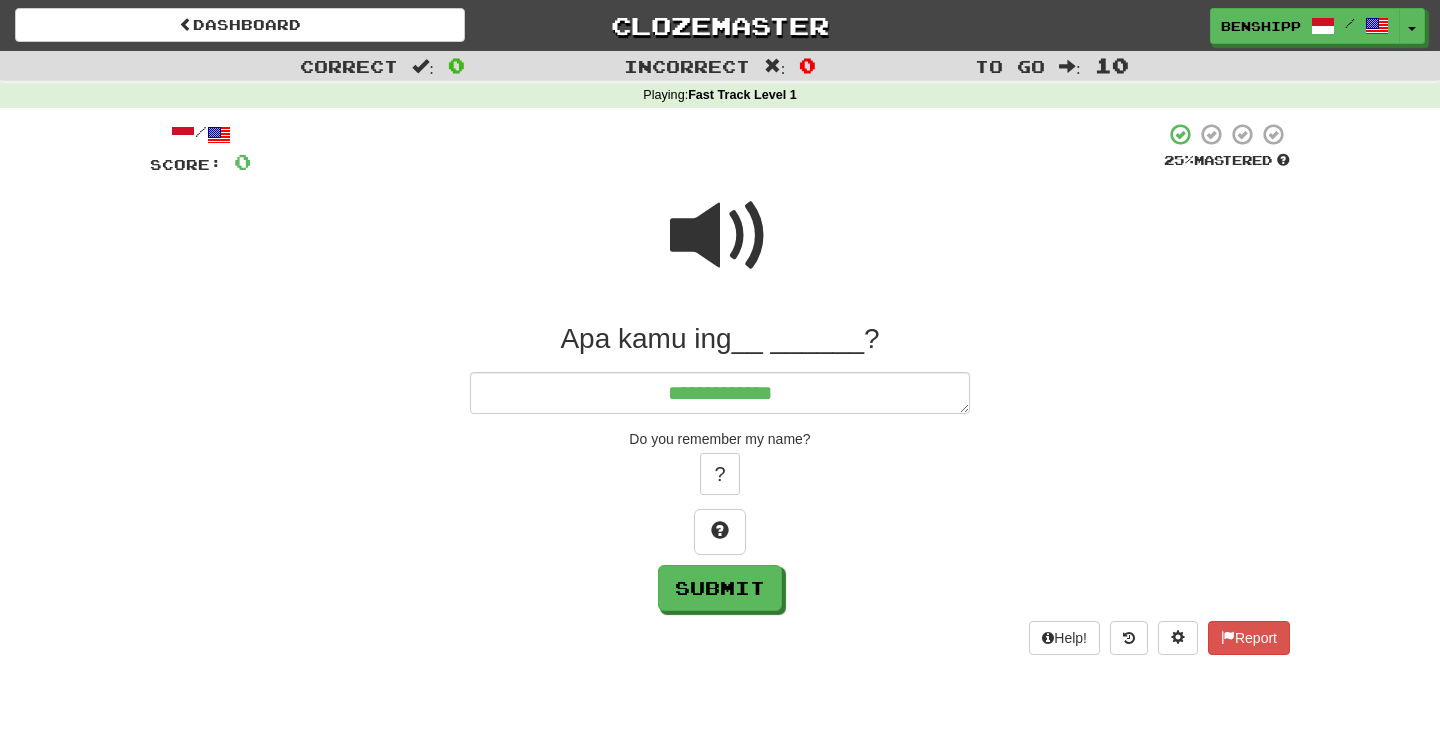 type on "*" 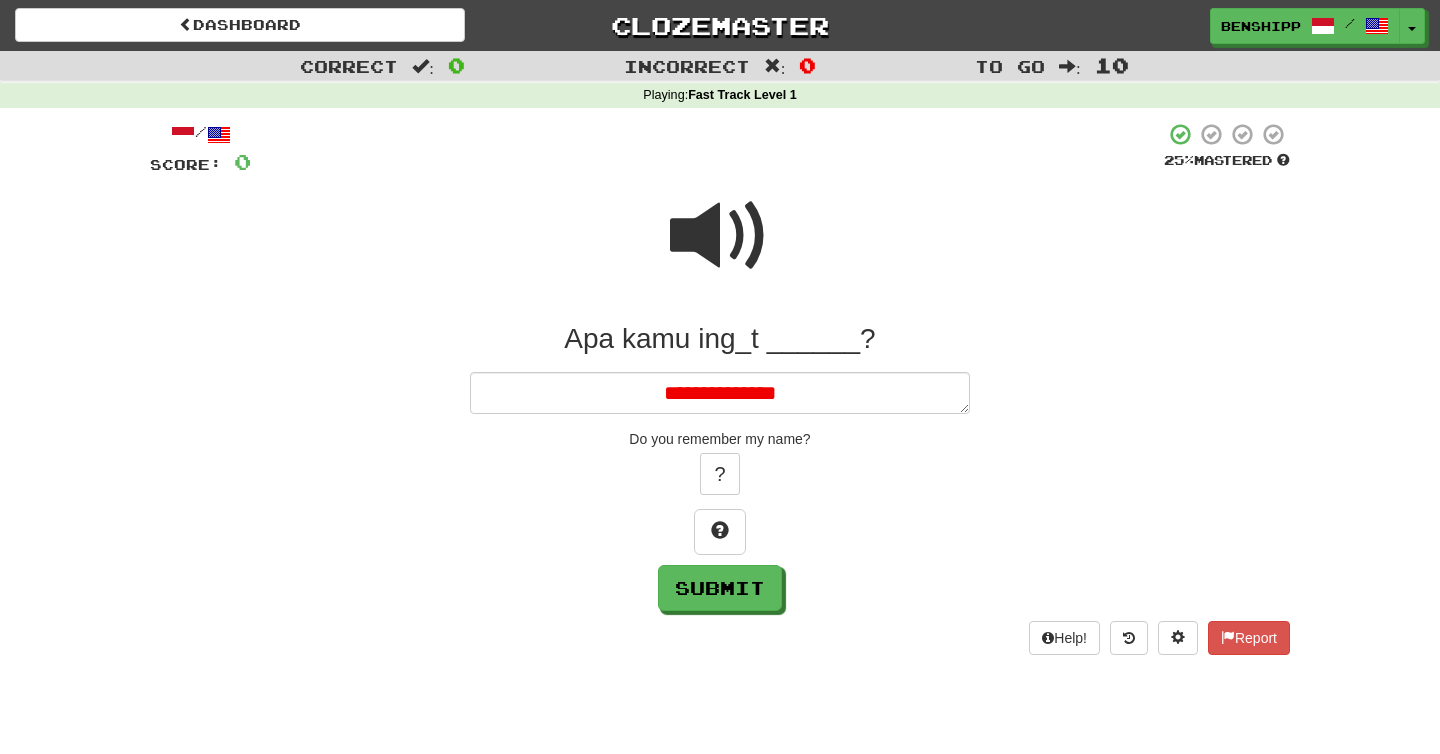 type on "*" 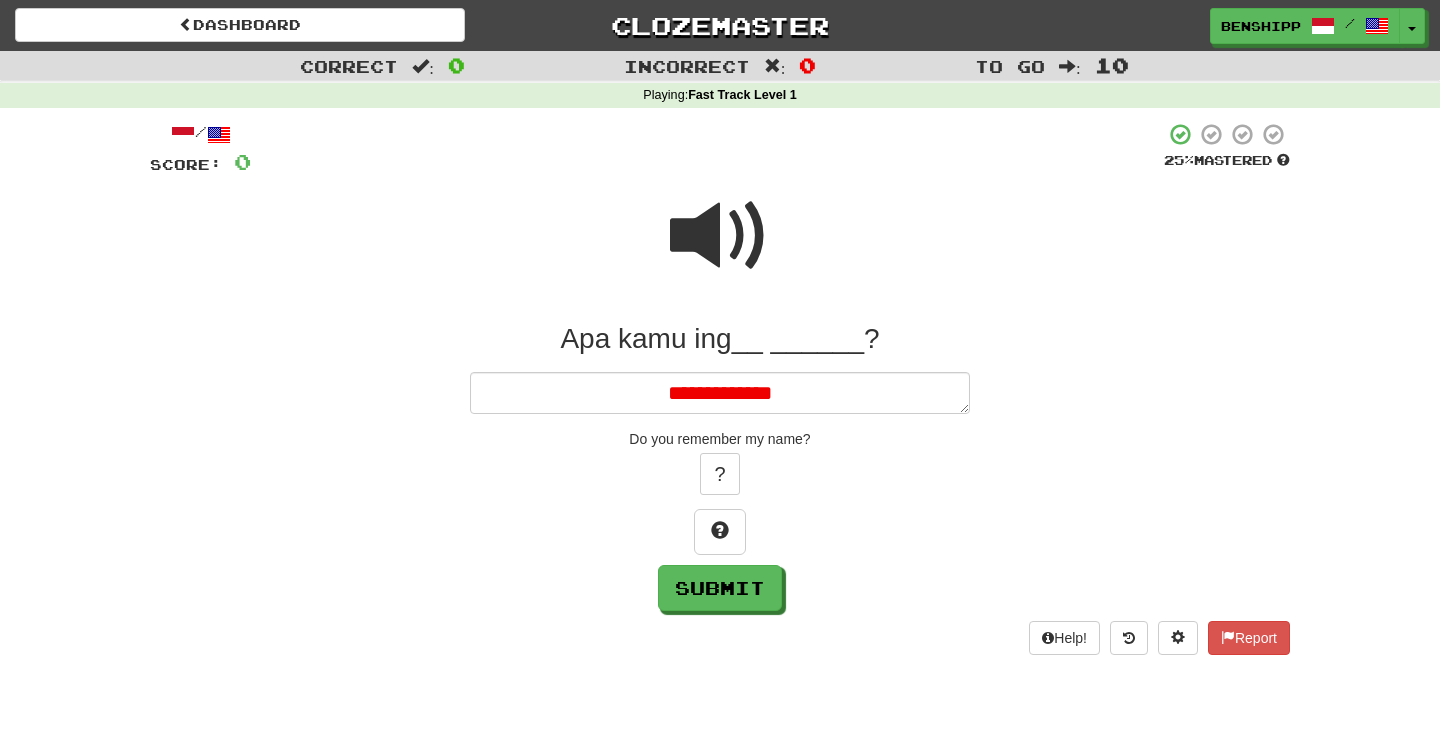 type on "*" 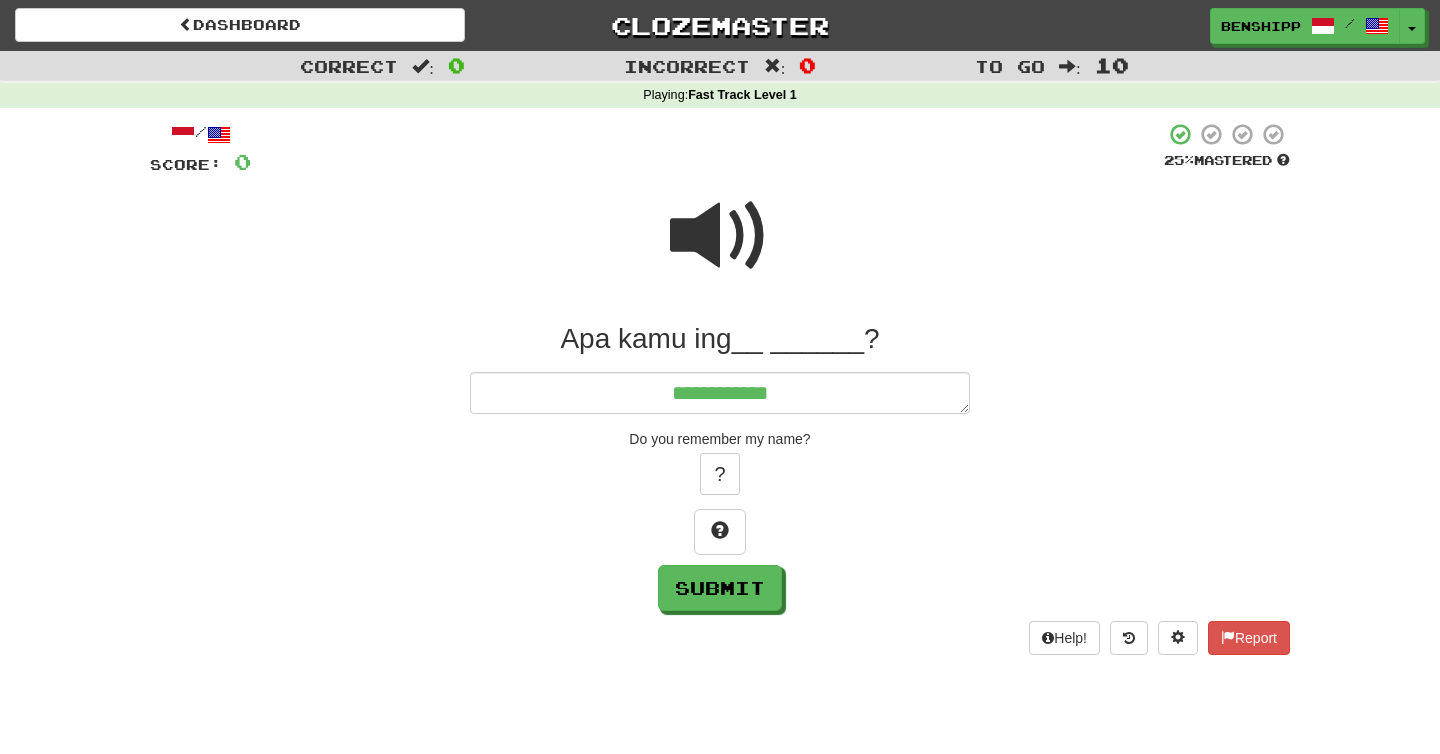 type on "*" 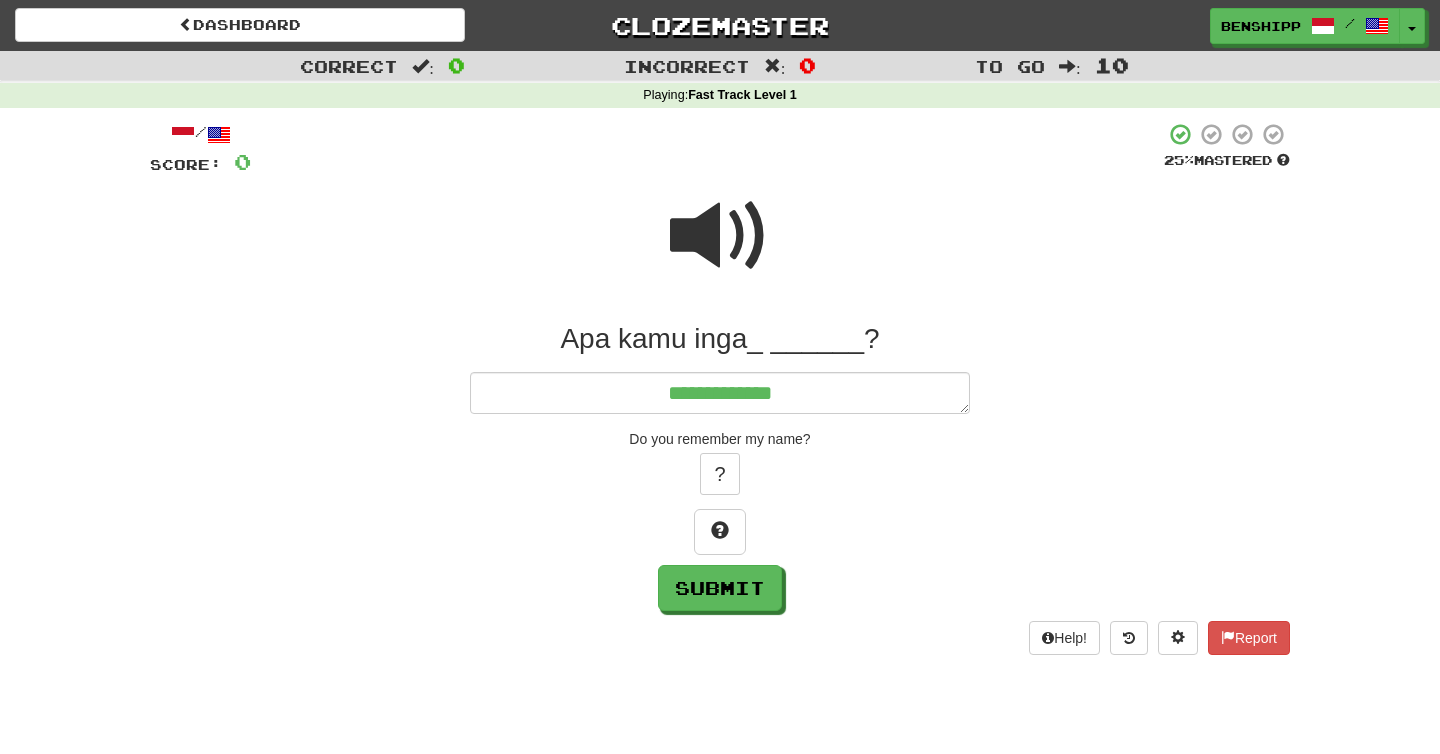type on "**********" 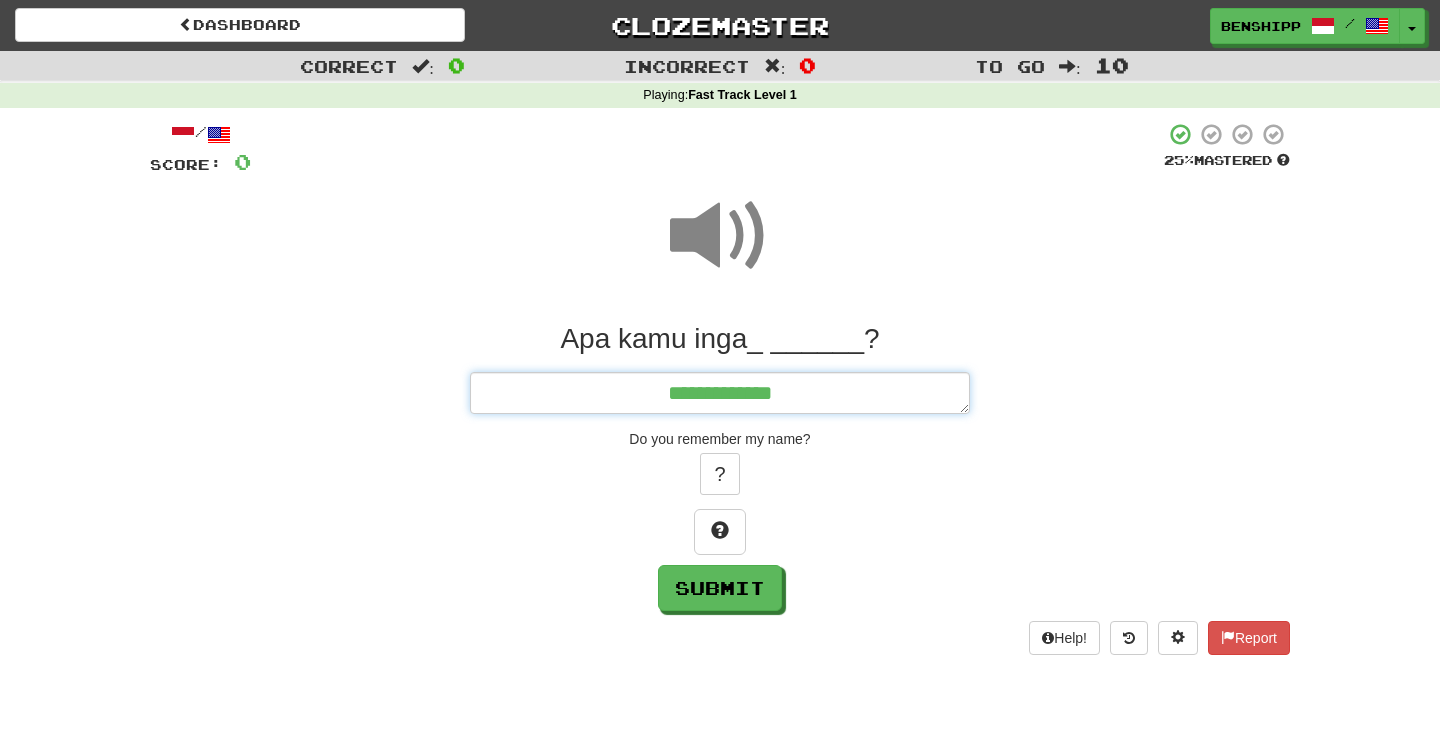 click on "**********" at bounding box center (720, 393) 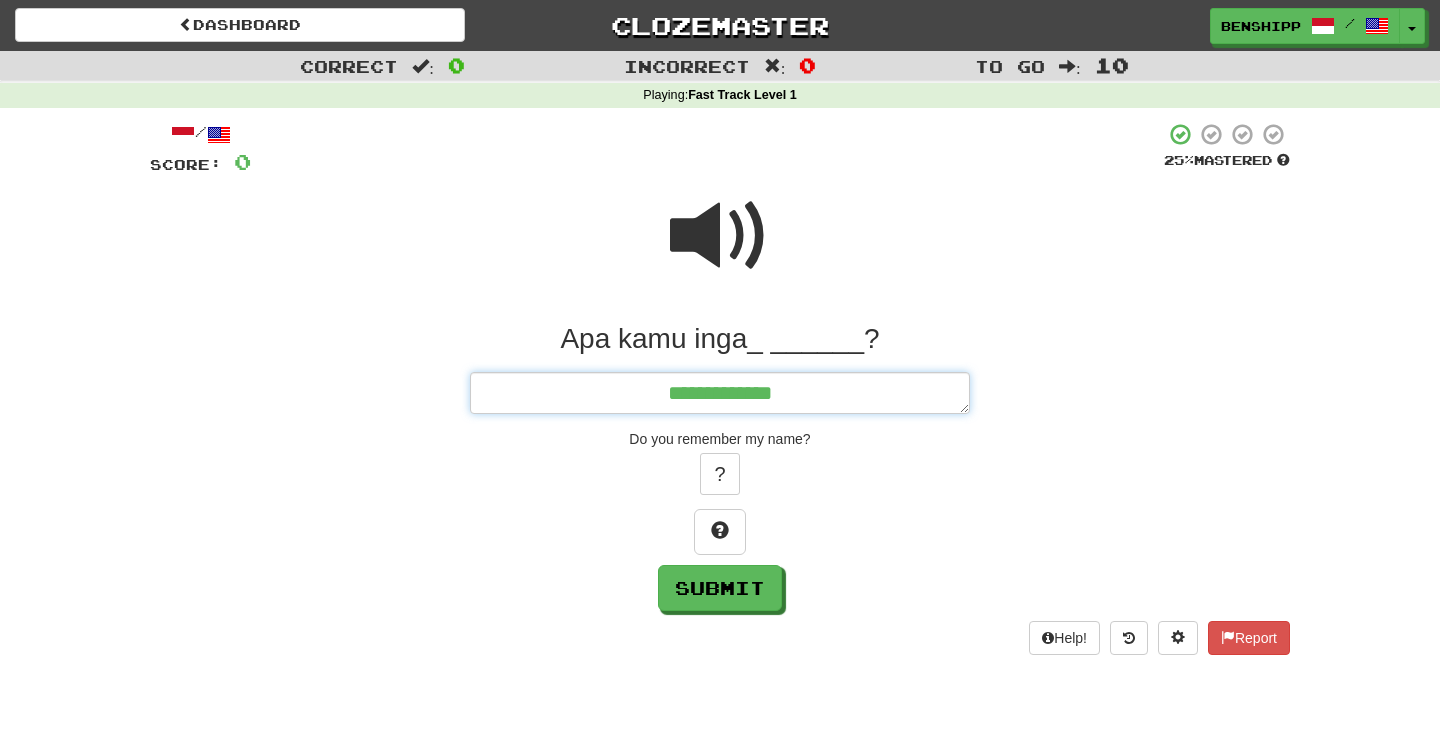 type on "*" 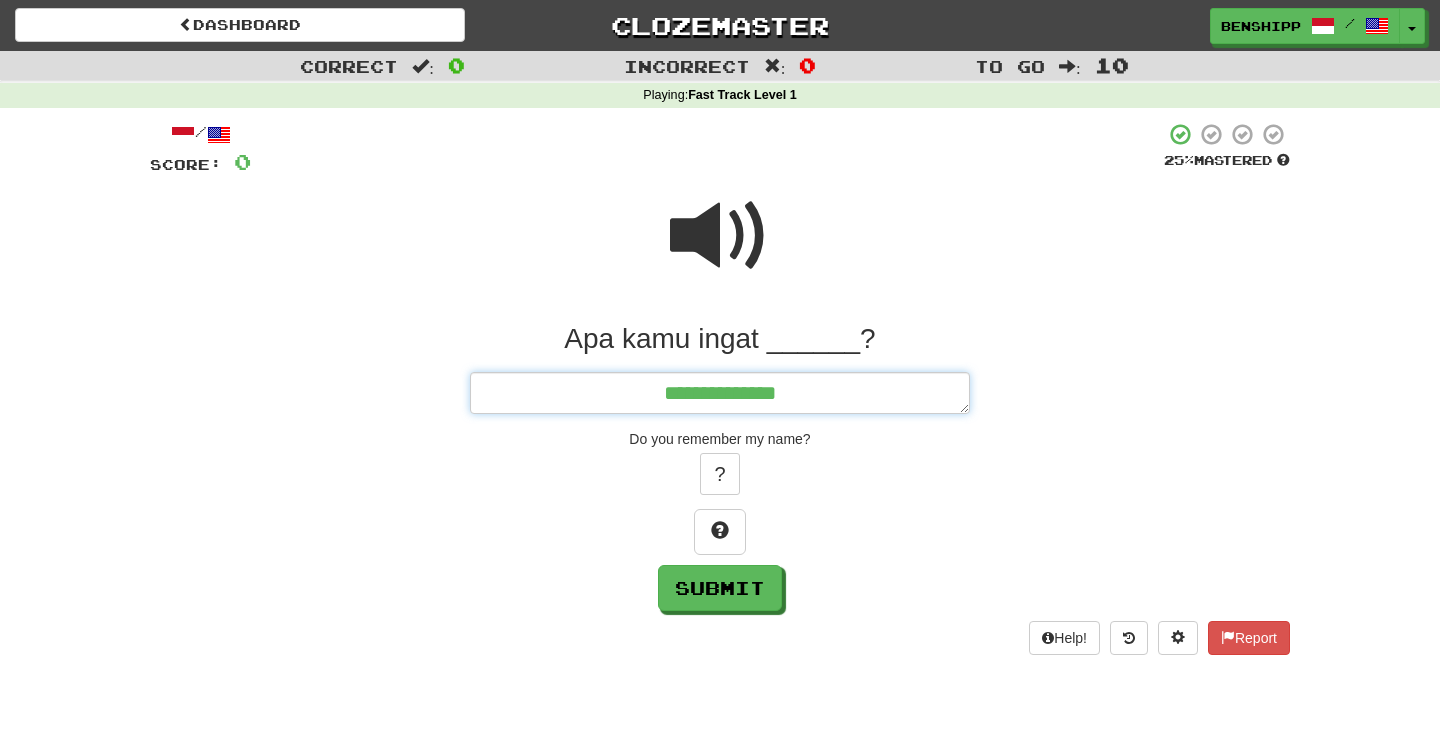 type on "*" 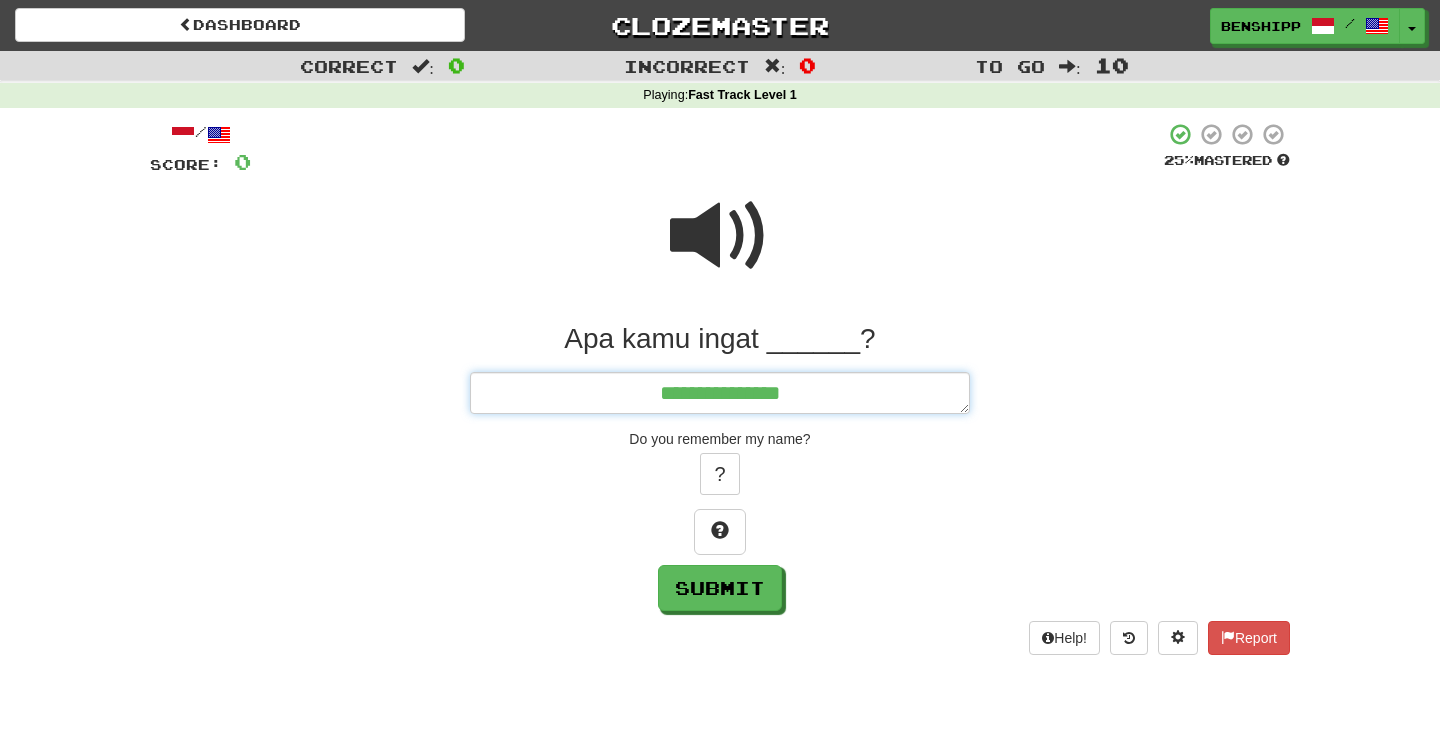 type on "*" 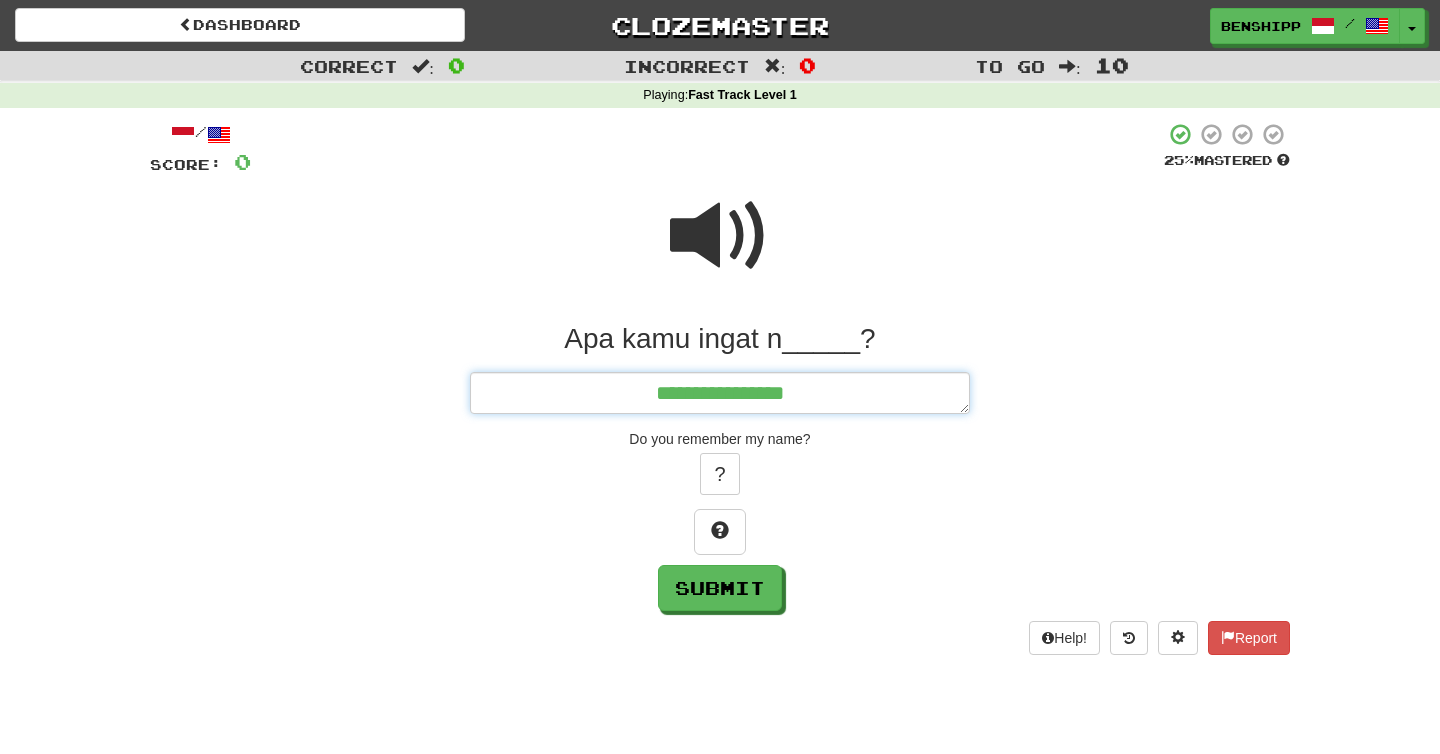 type on "*" 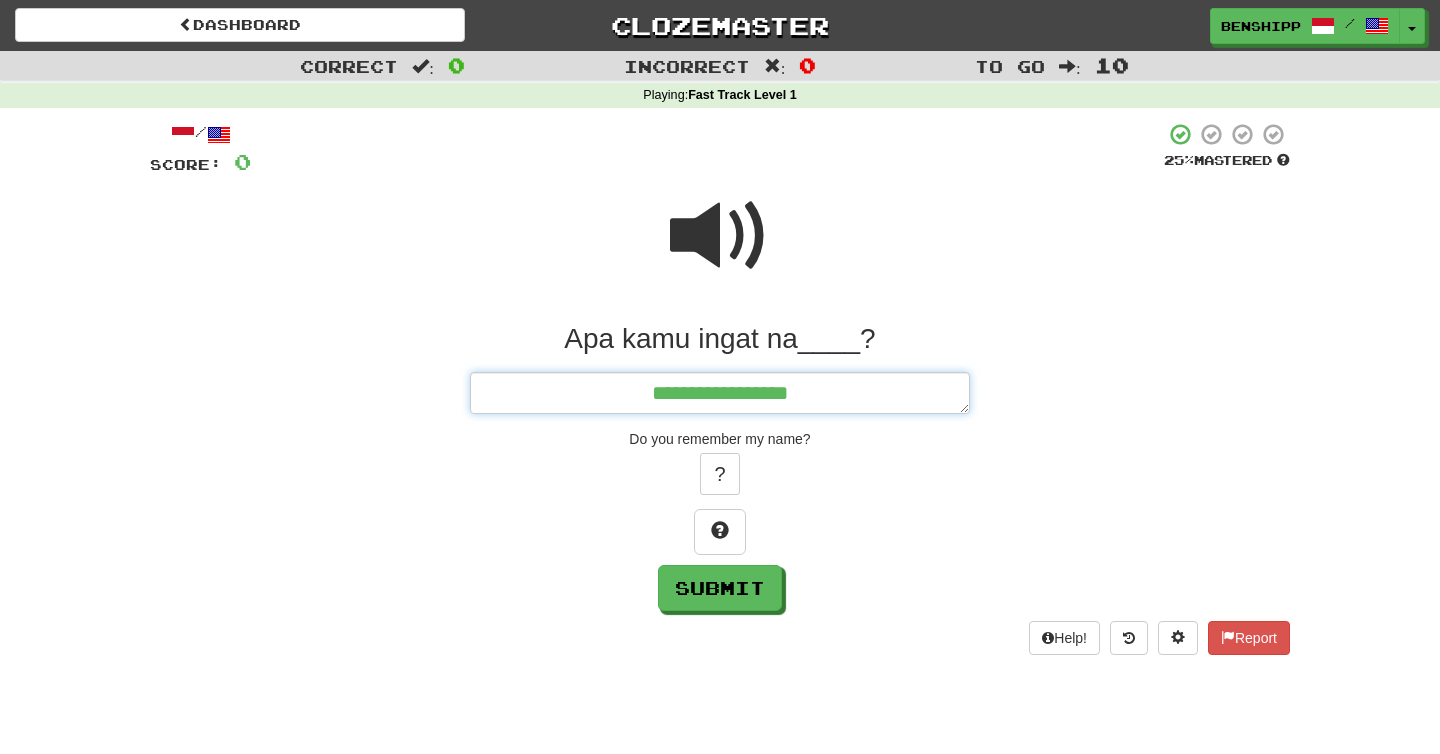 type on "*" 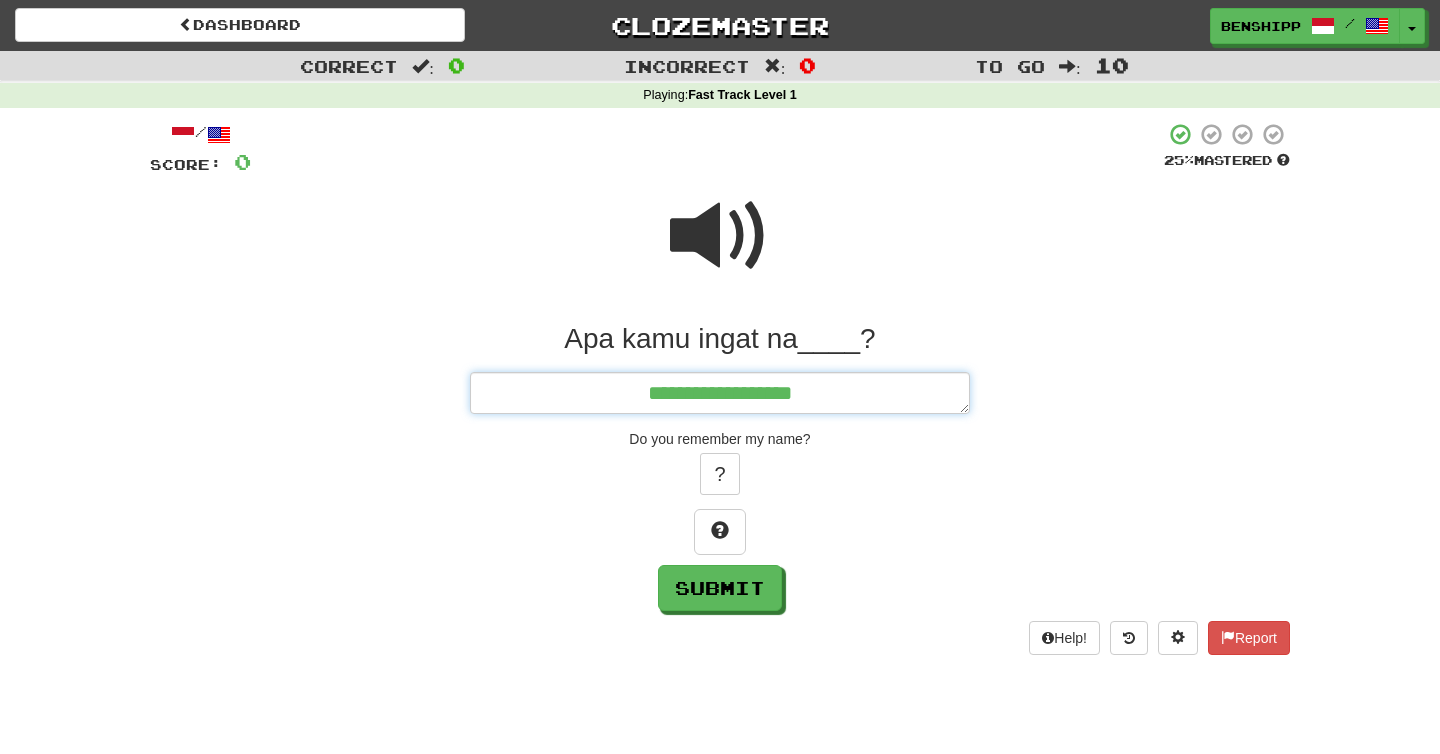 type on "**********" 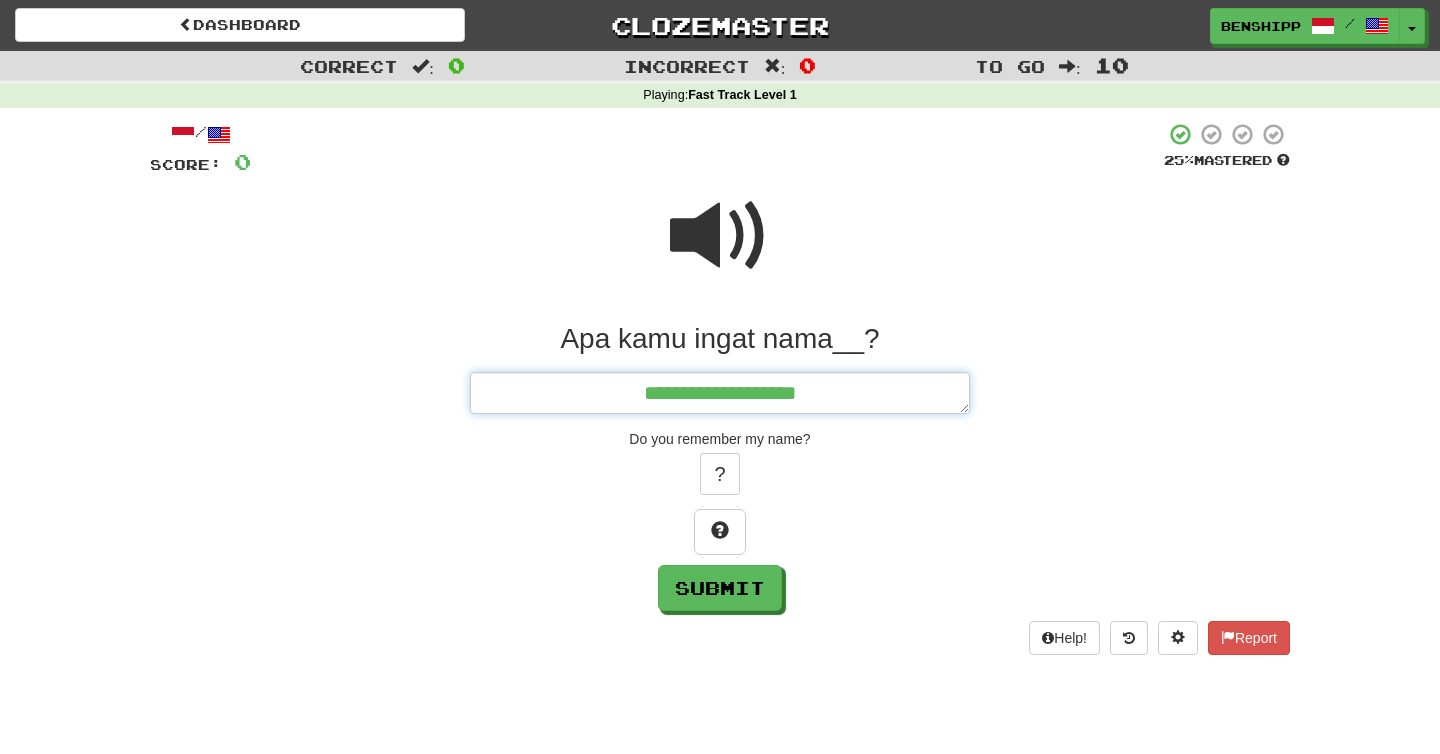 type on "*" 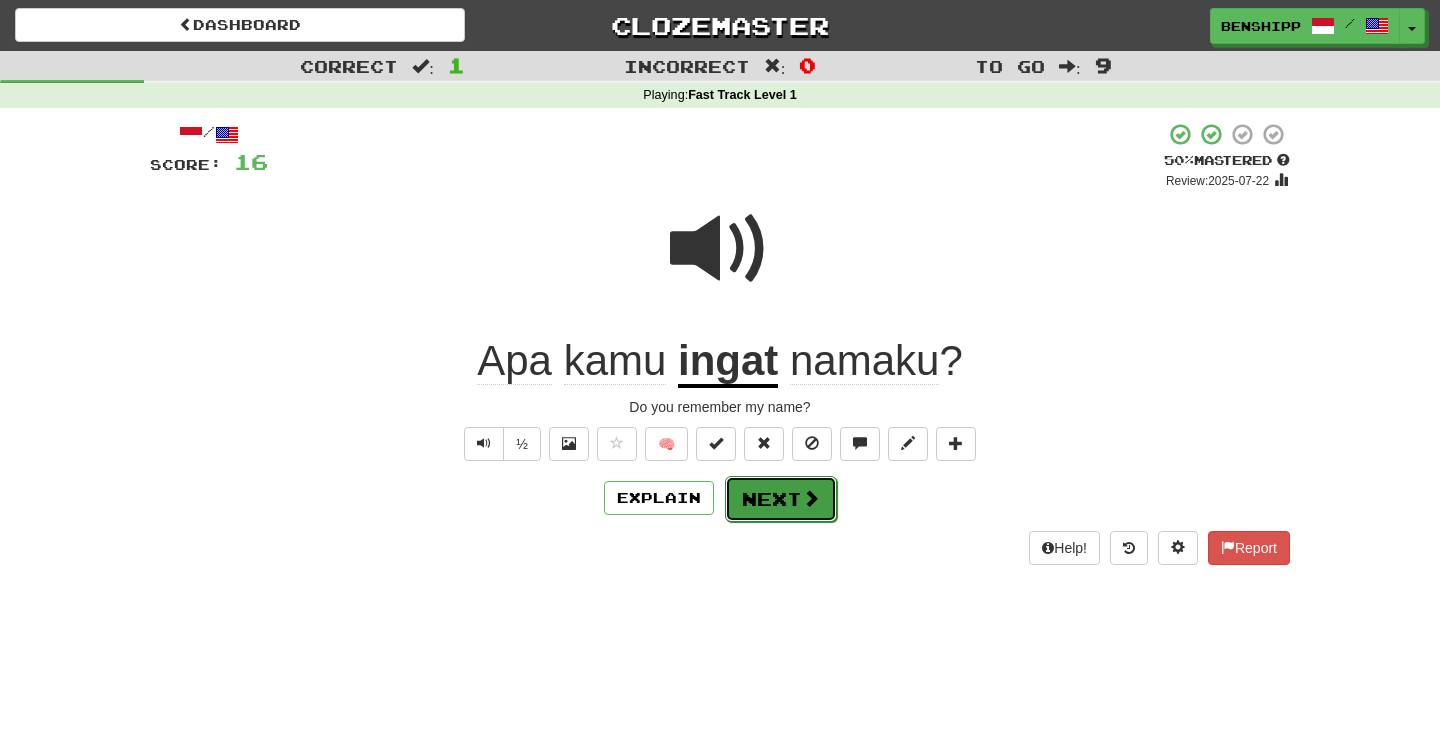 click on "Next" at bounding box center [781, 499] 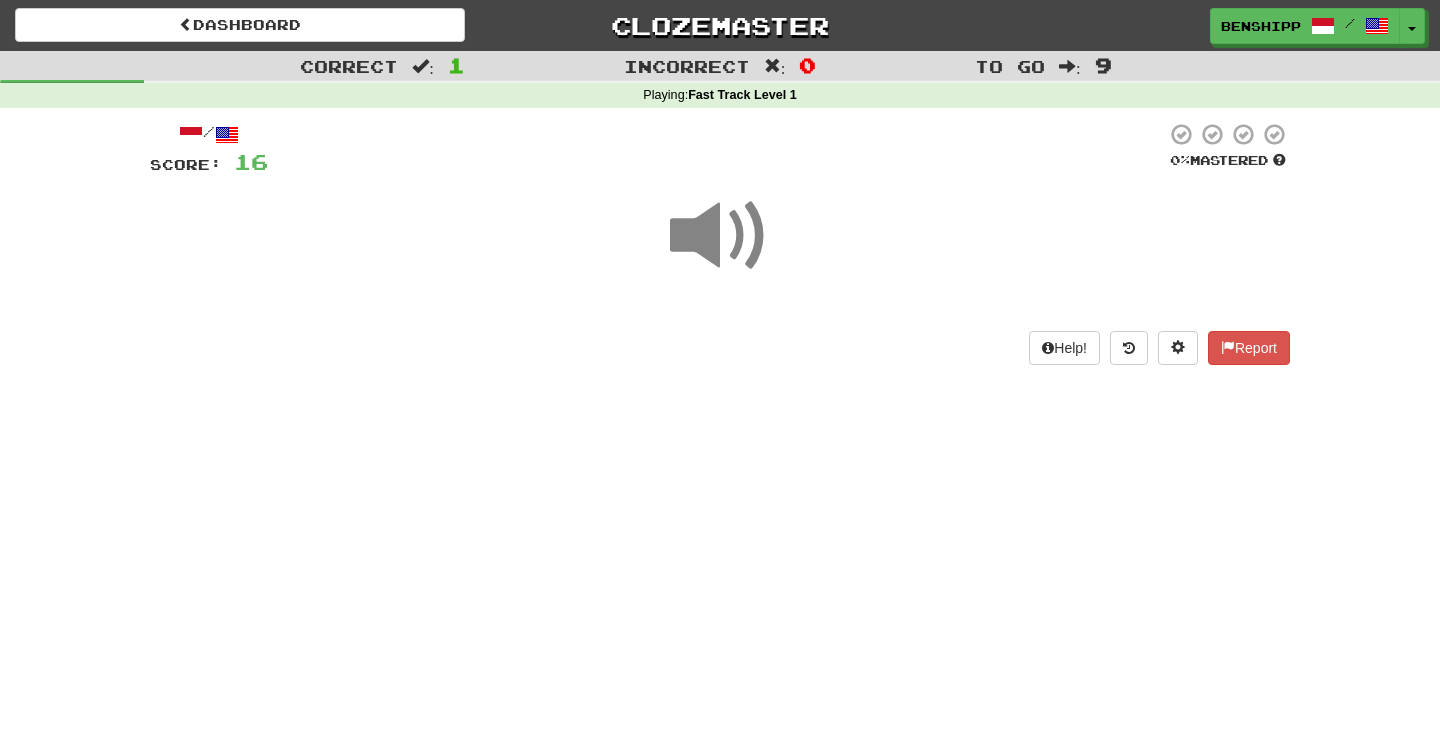 click at bounding box center (720, 236) 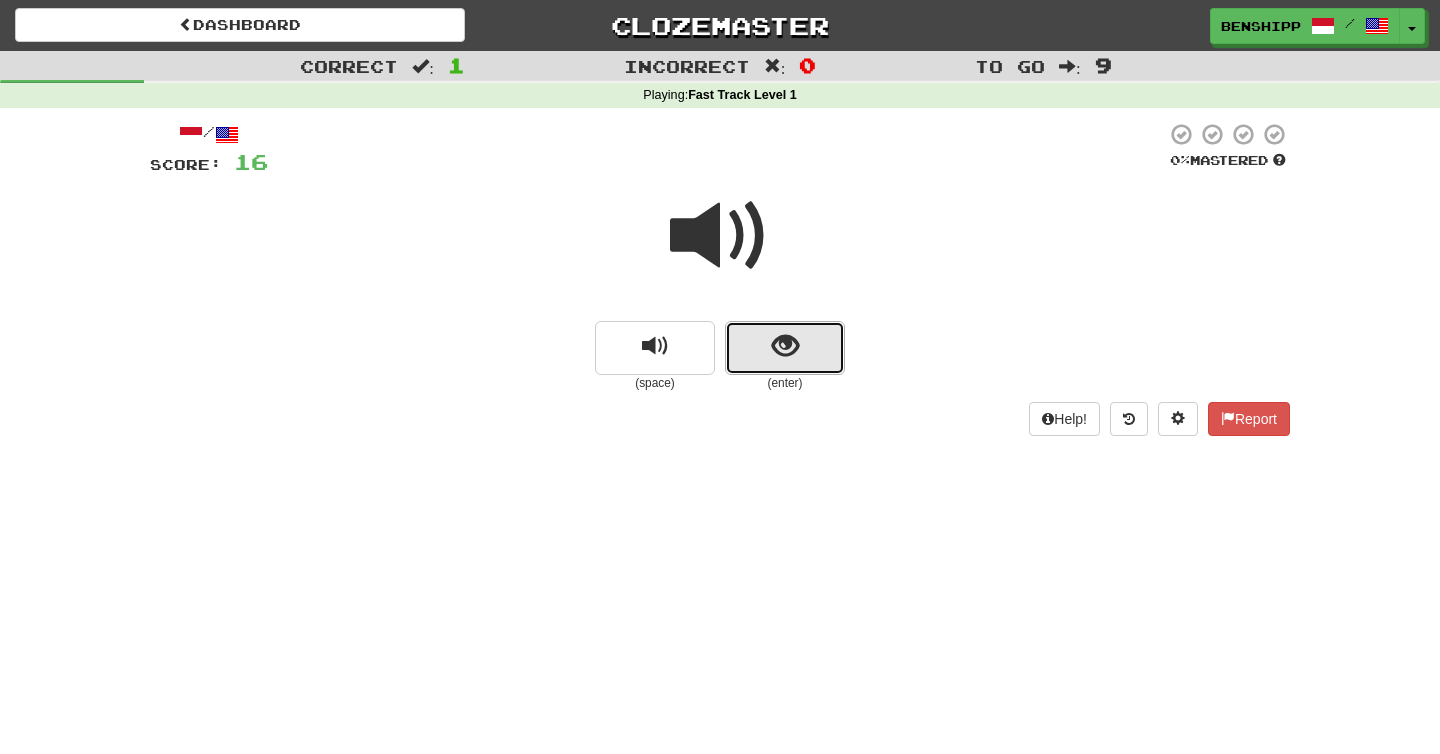 click at bounding box center [785, 346] 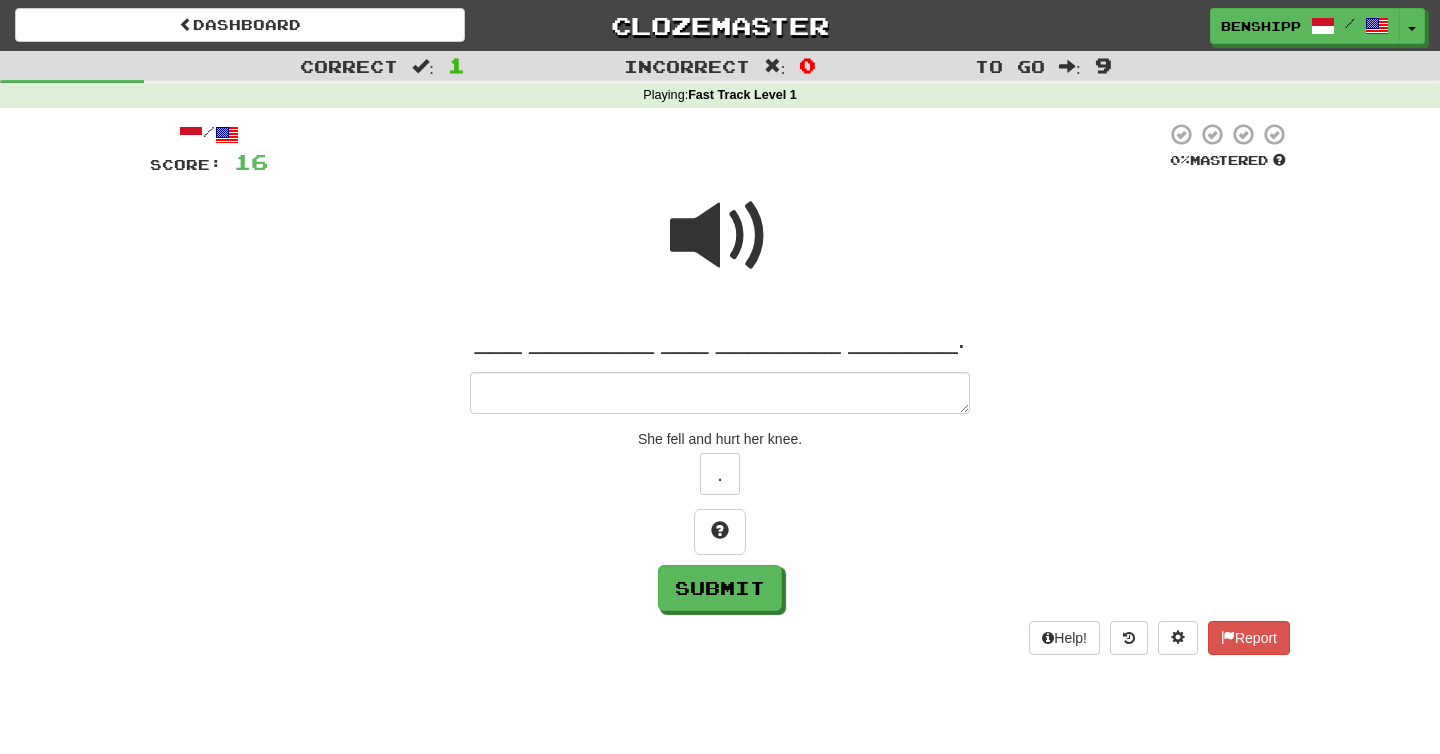 click at bounding box center [720, 236] 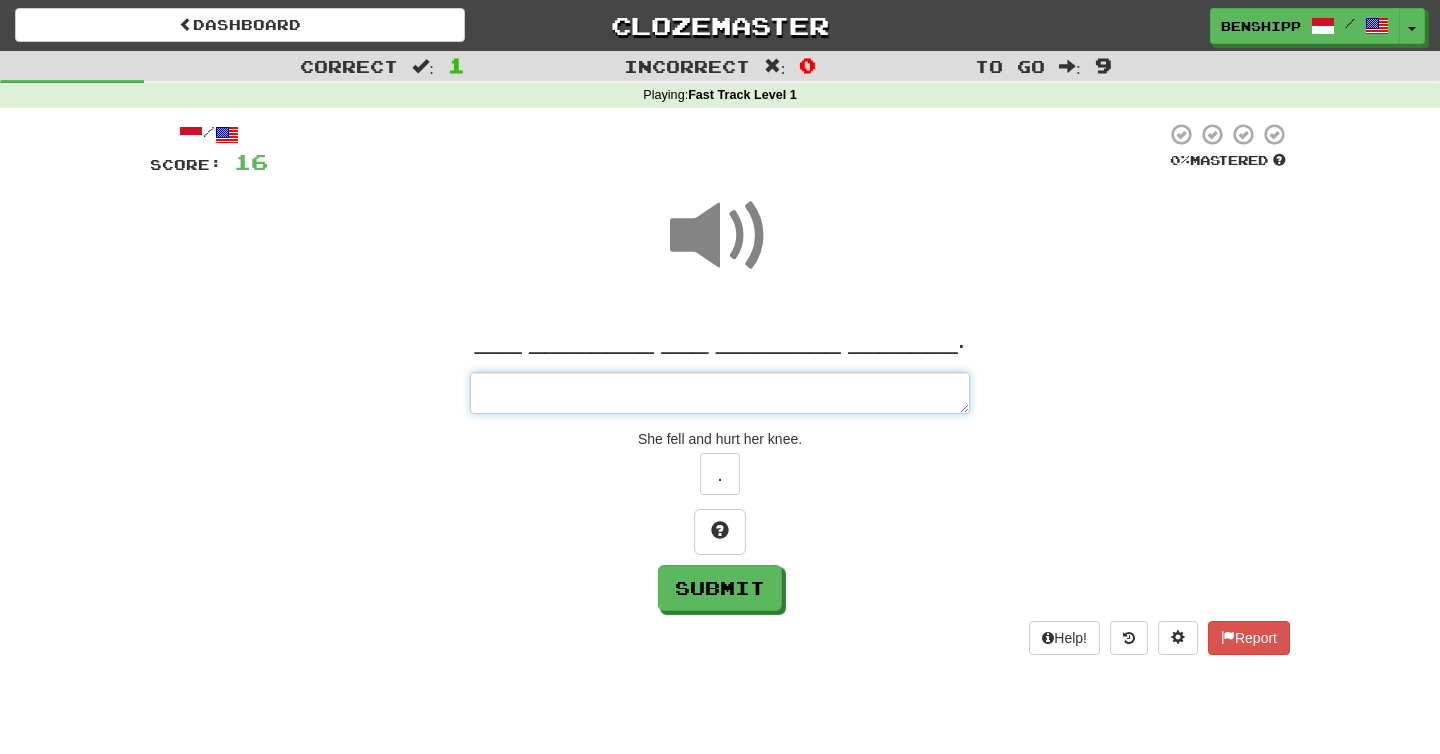 click at bounding box center [720, 393] 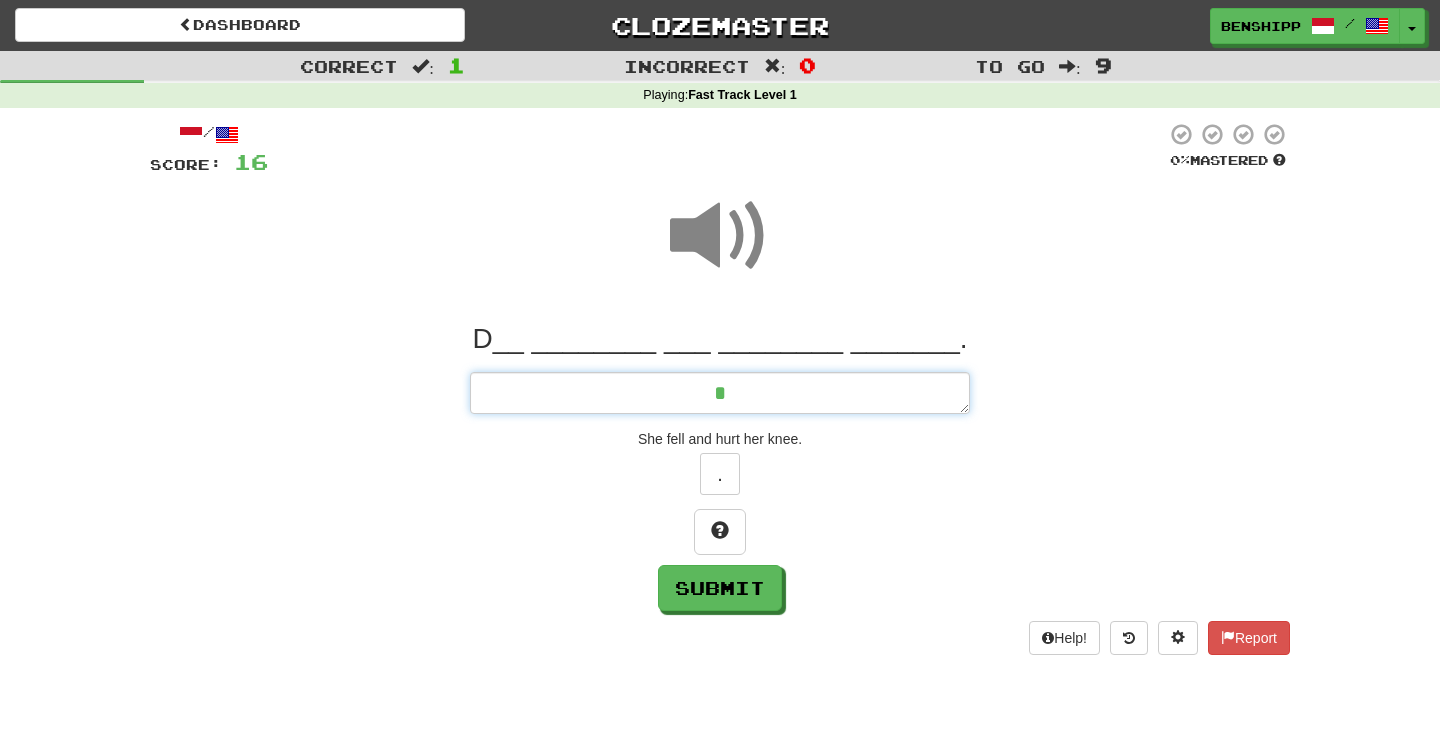 type on "*" 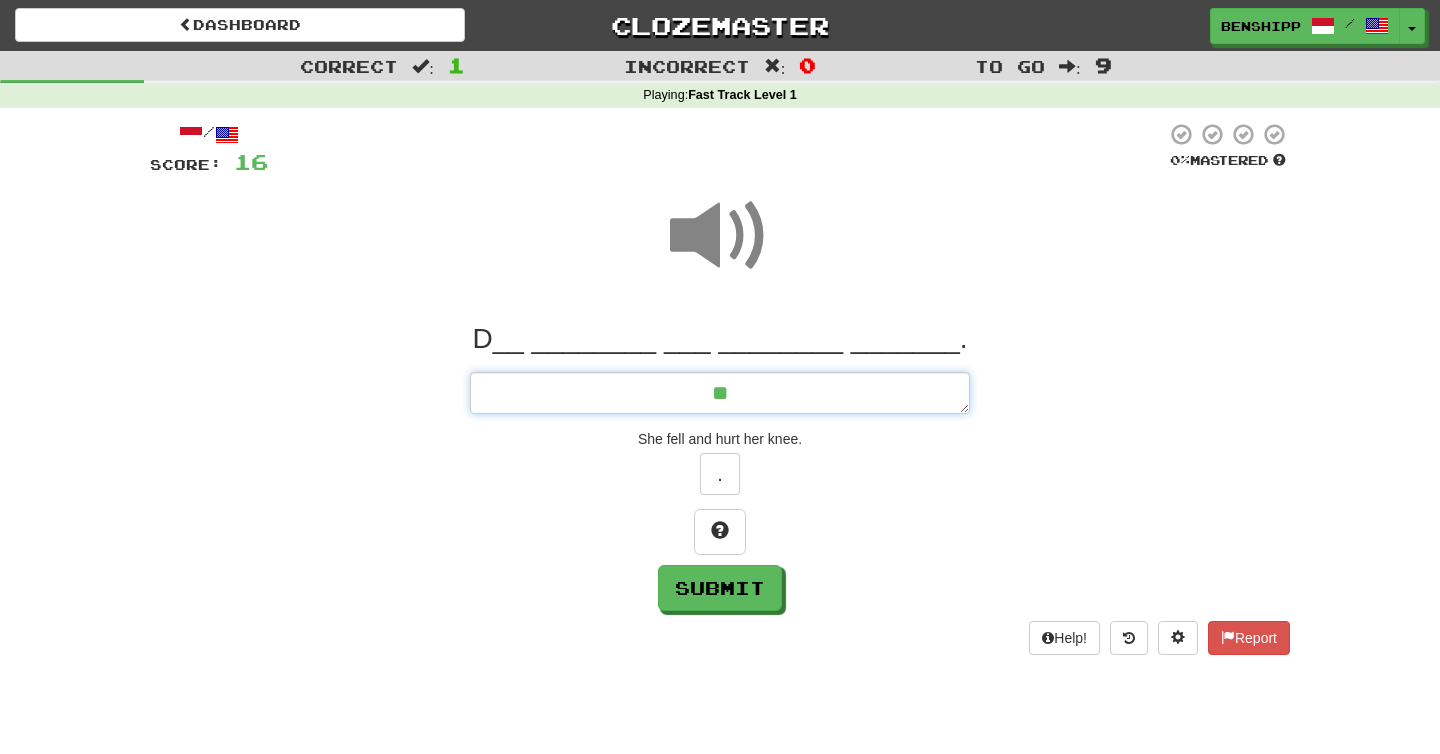 type on "*" 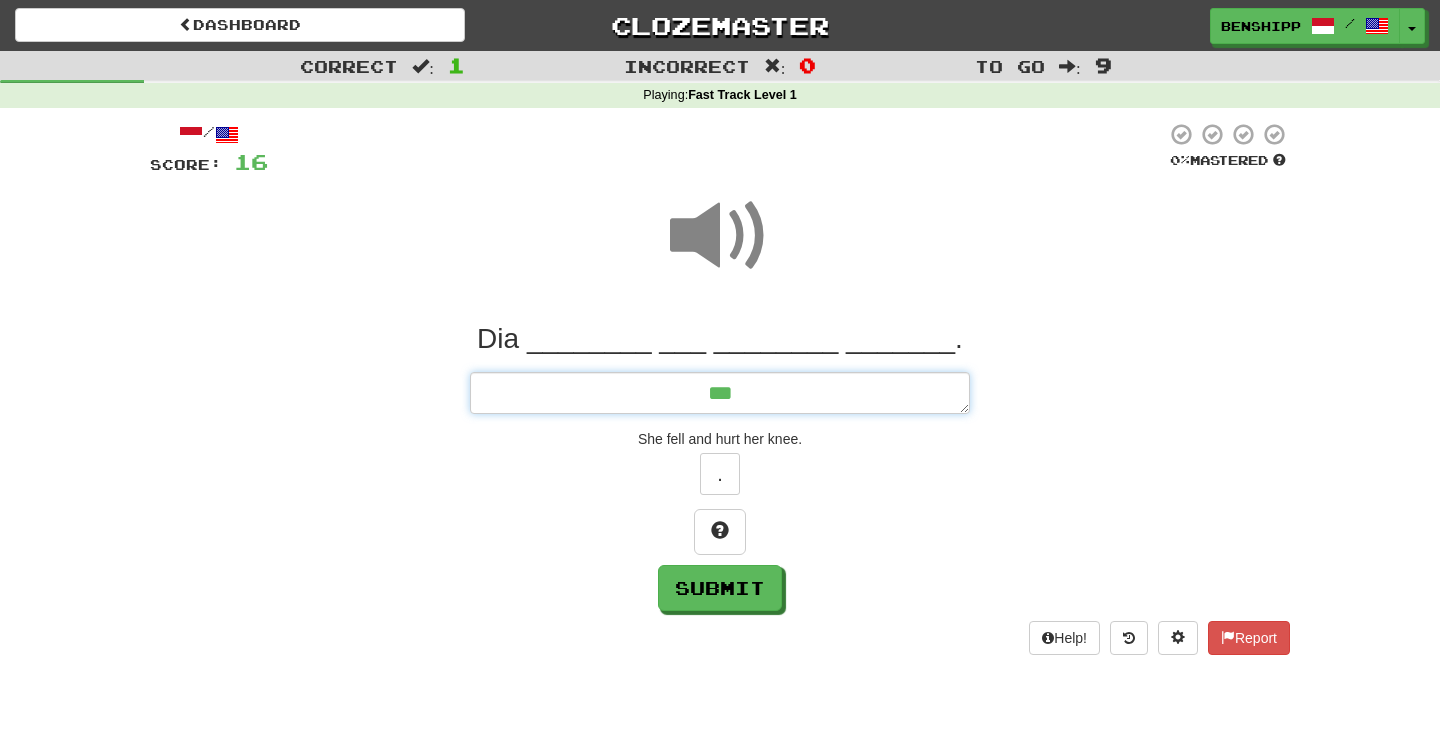 type on "*" 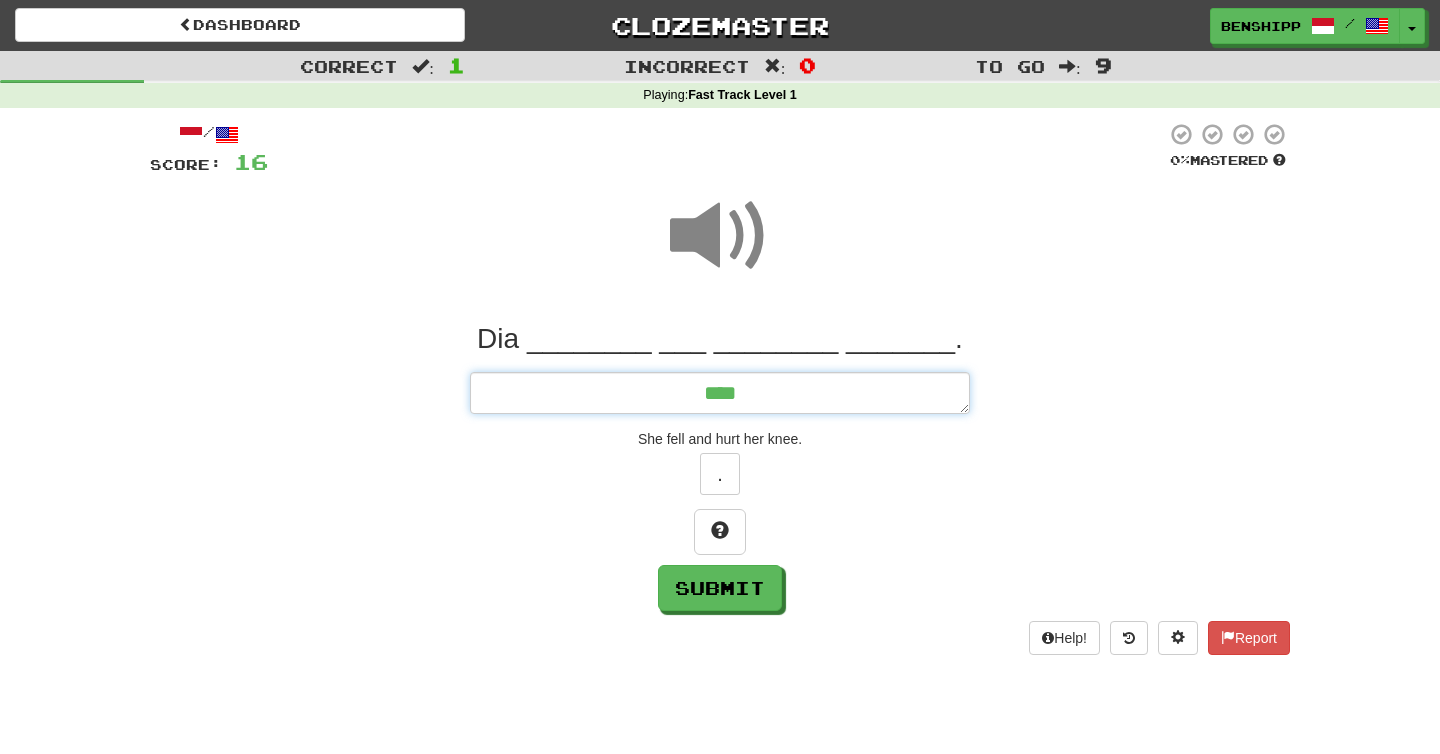 type on "*" 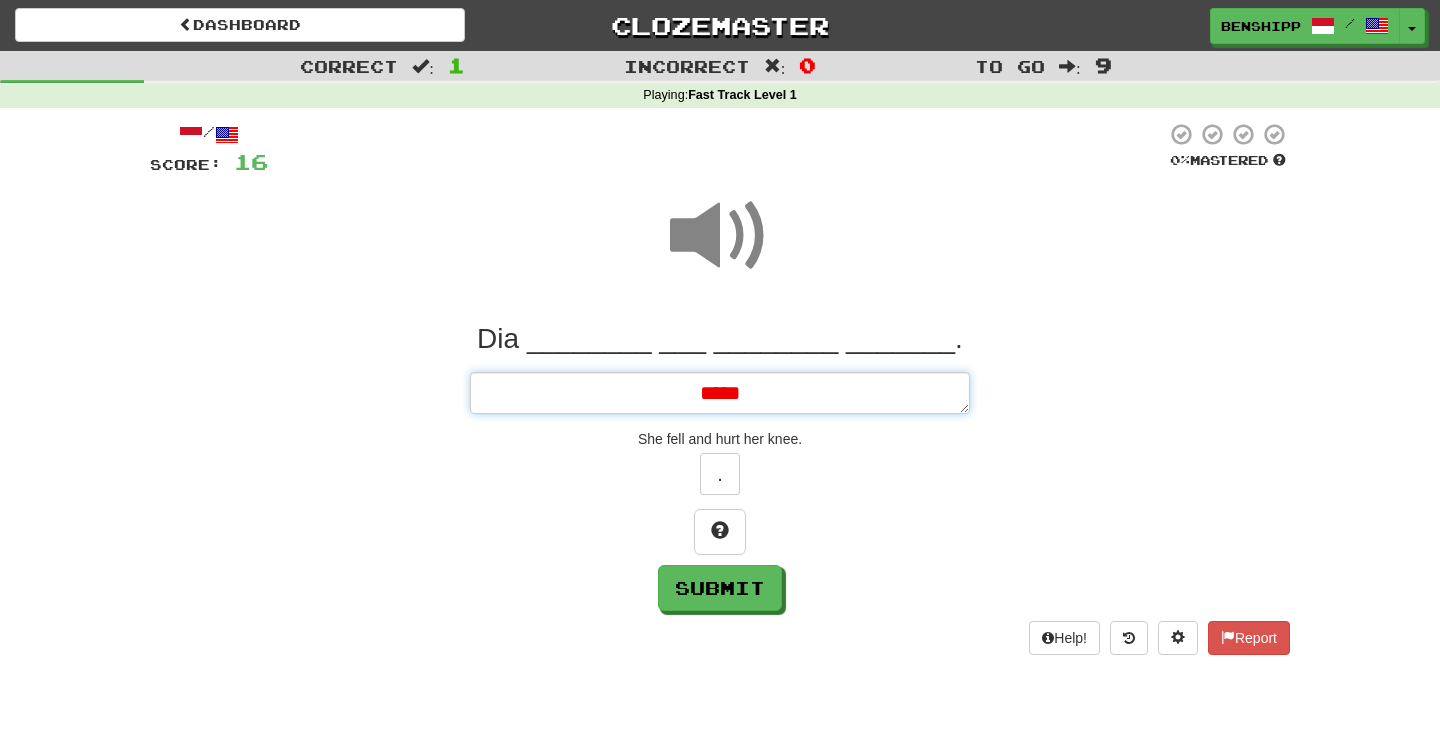 type on "*" 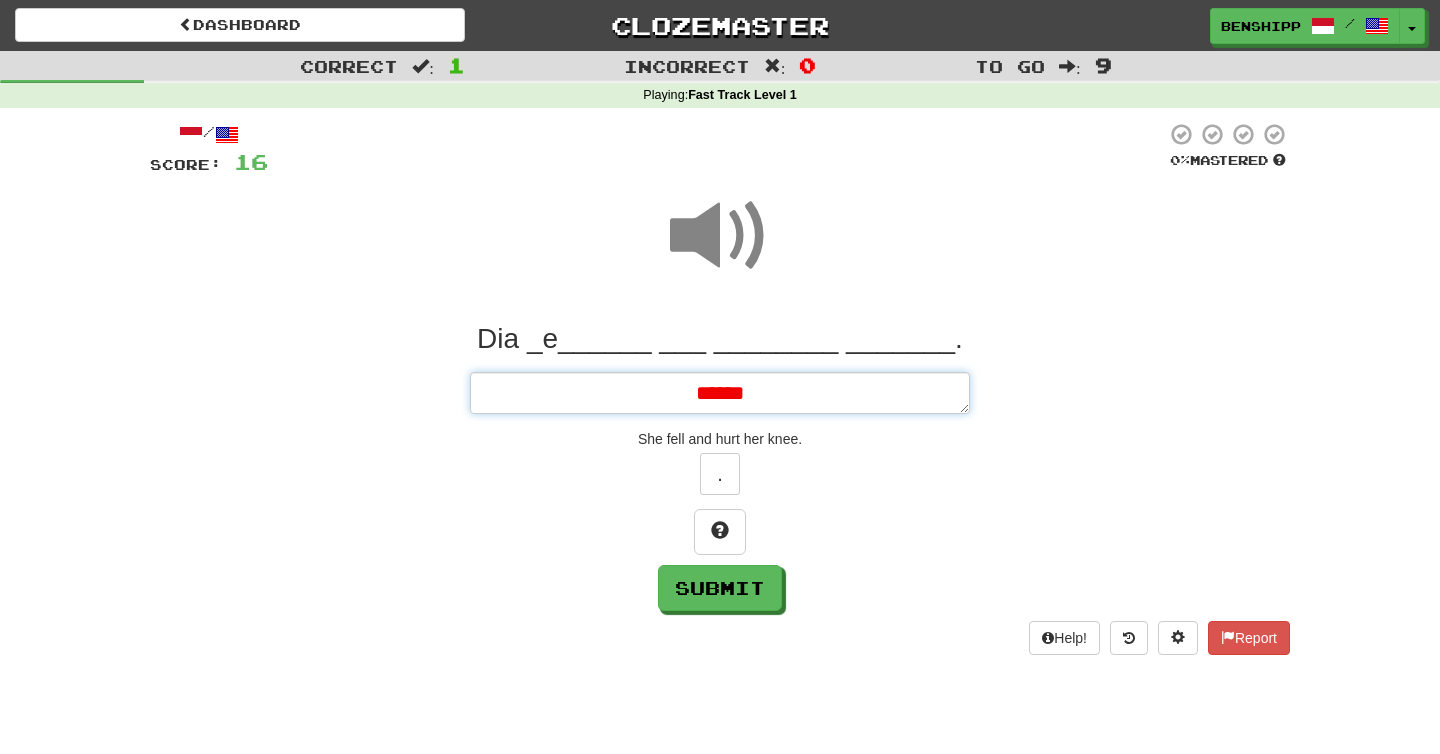 type on "*" 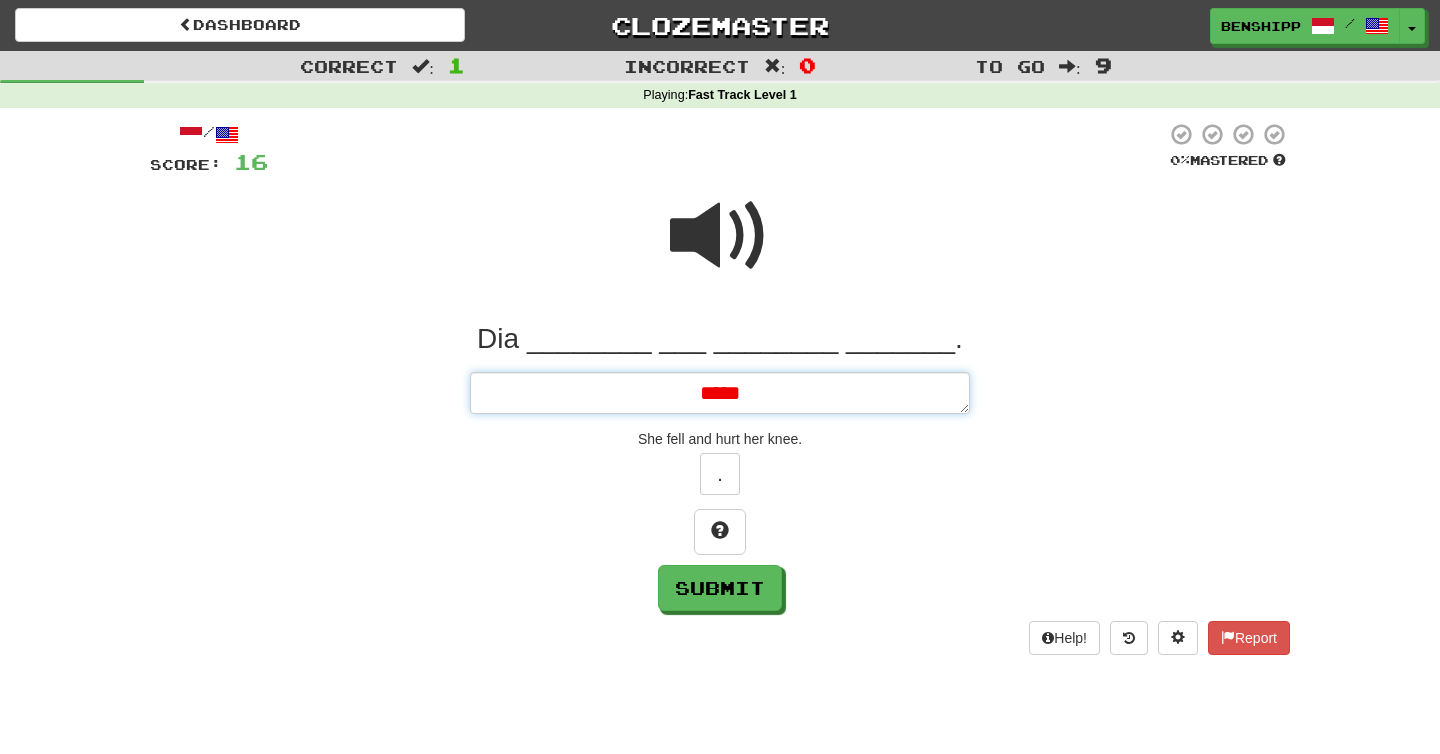 type on "*" 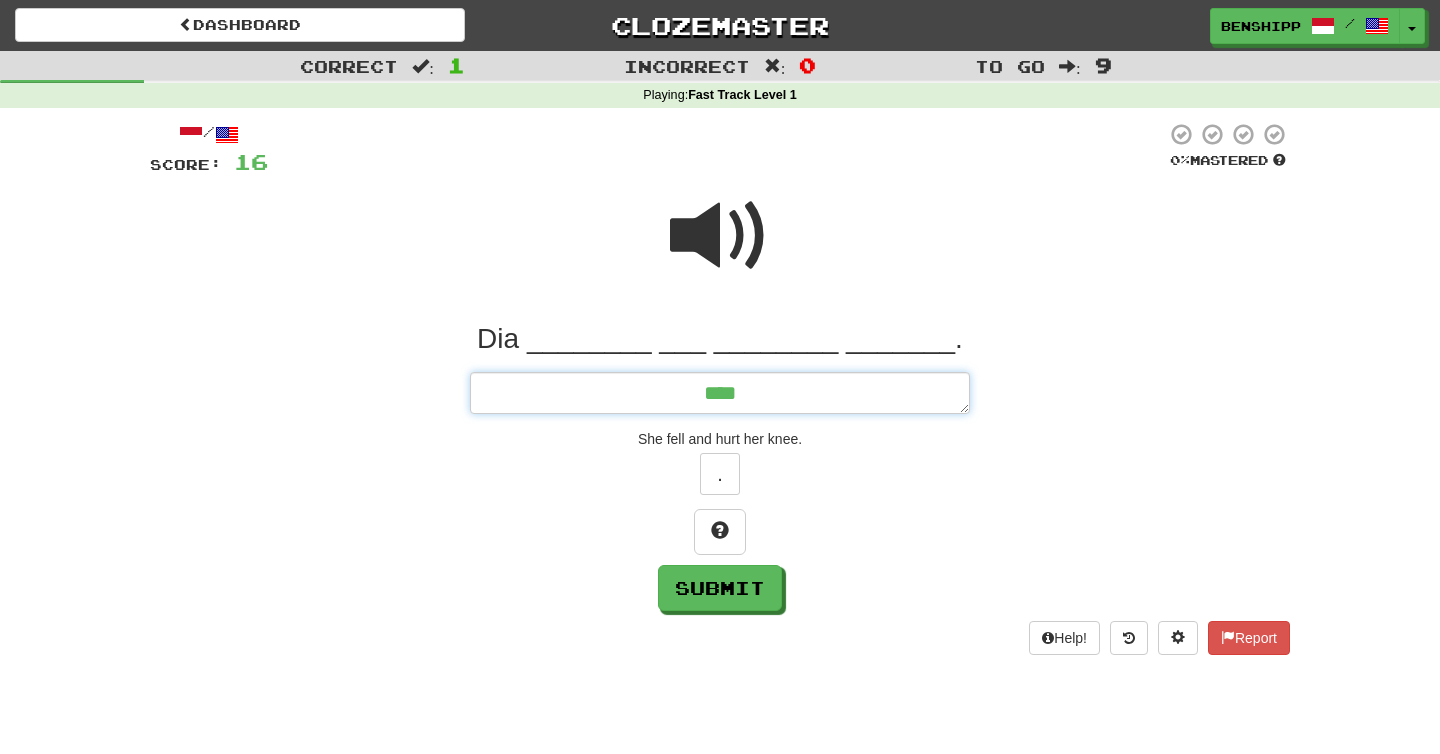 type on "***" 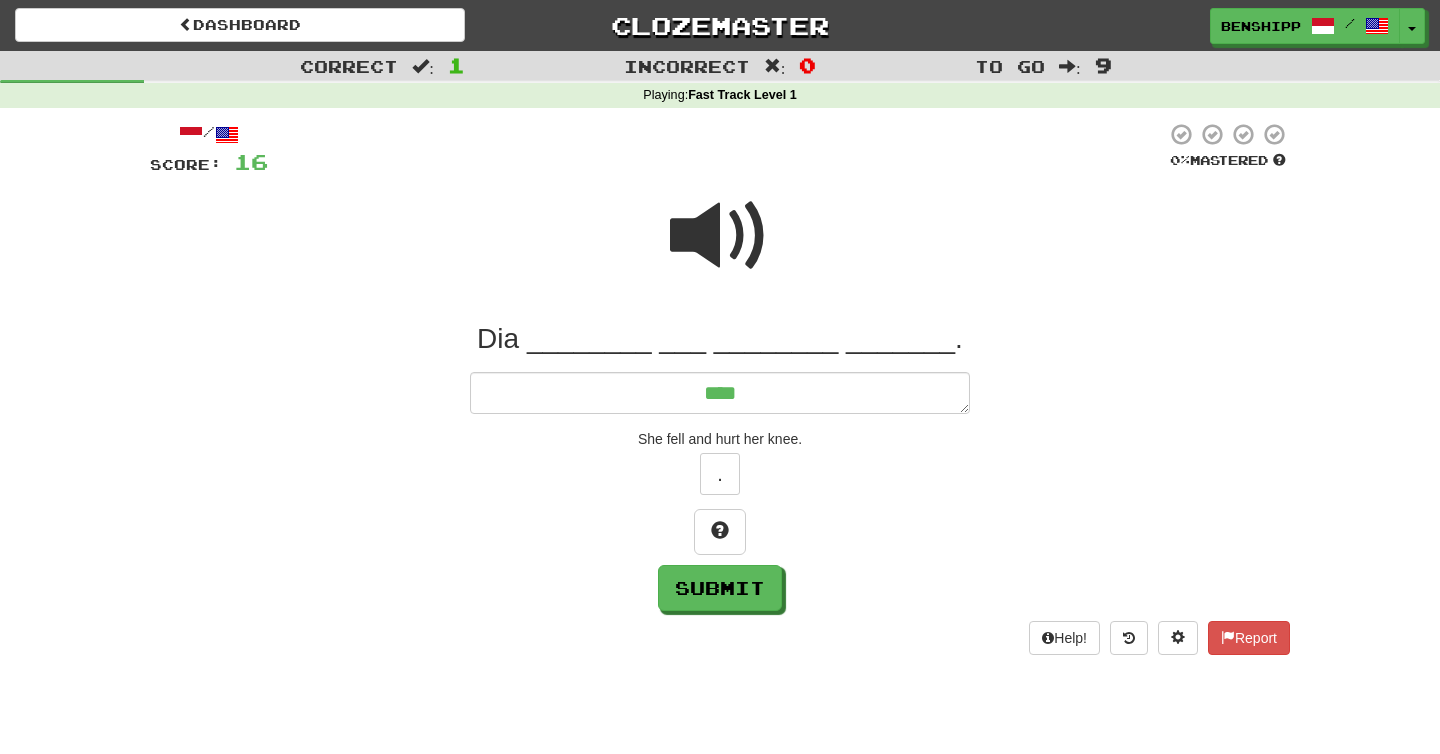 click at bounding box center (720, 236) 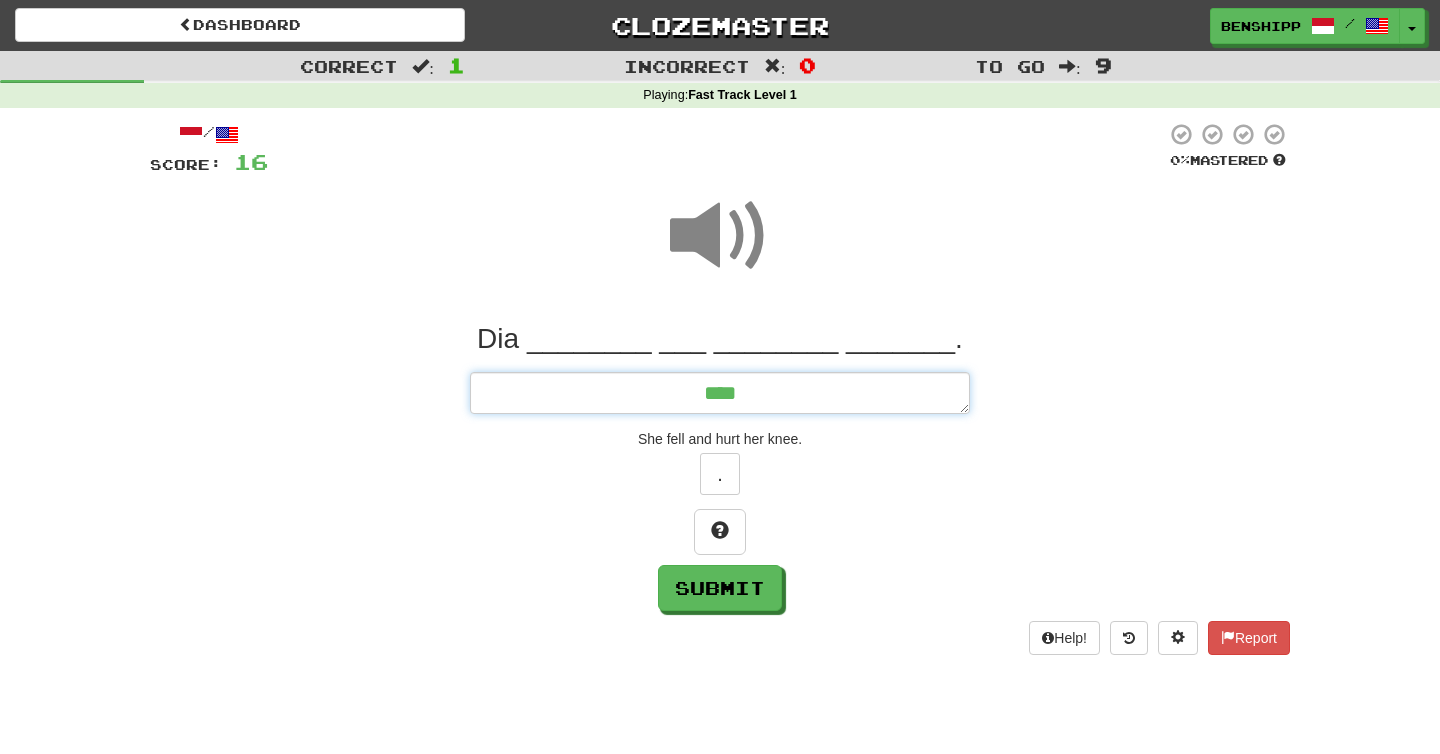 click on "***" at bounding box center [720, 393] 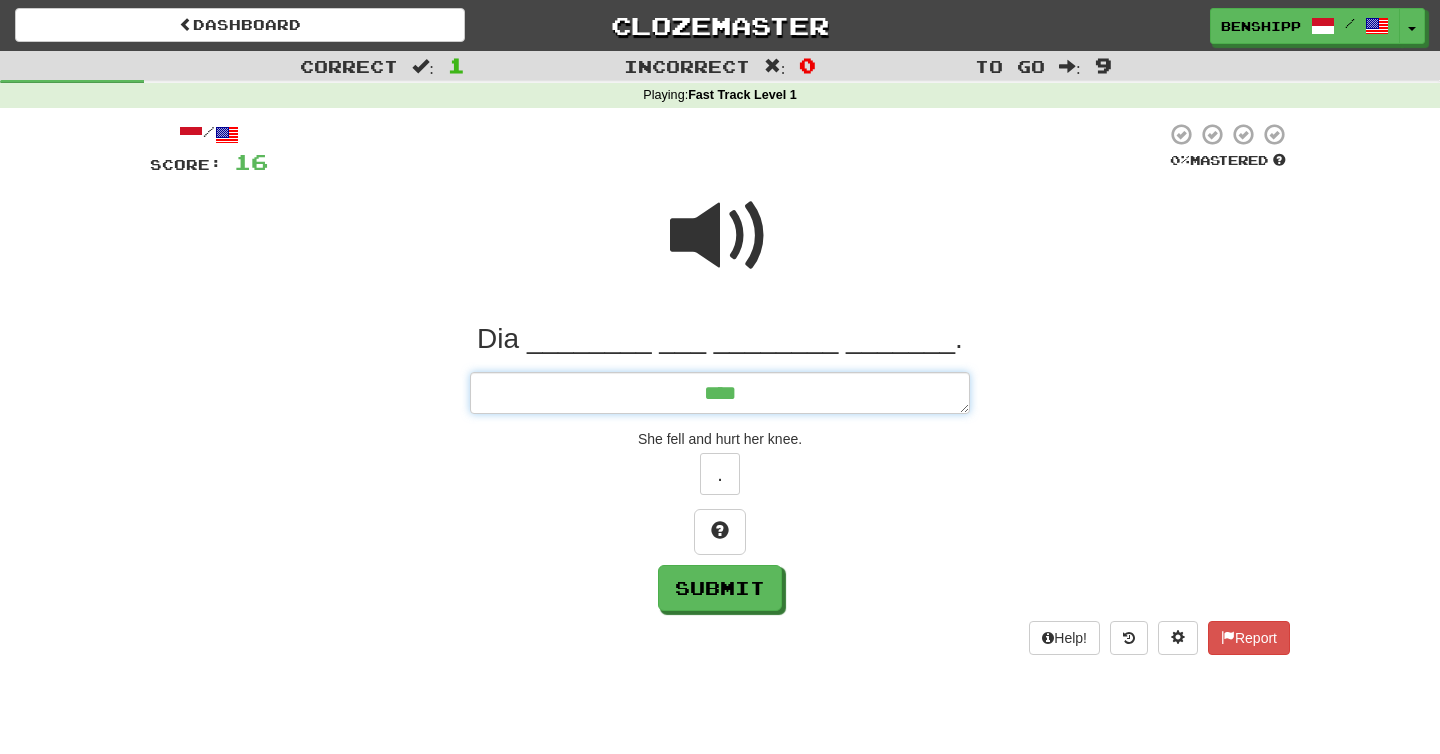 type on "*" 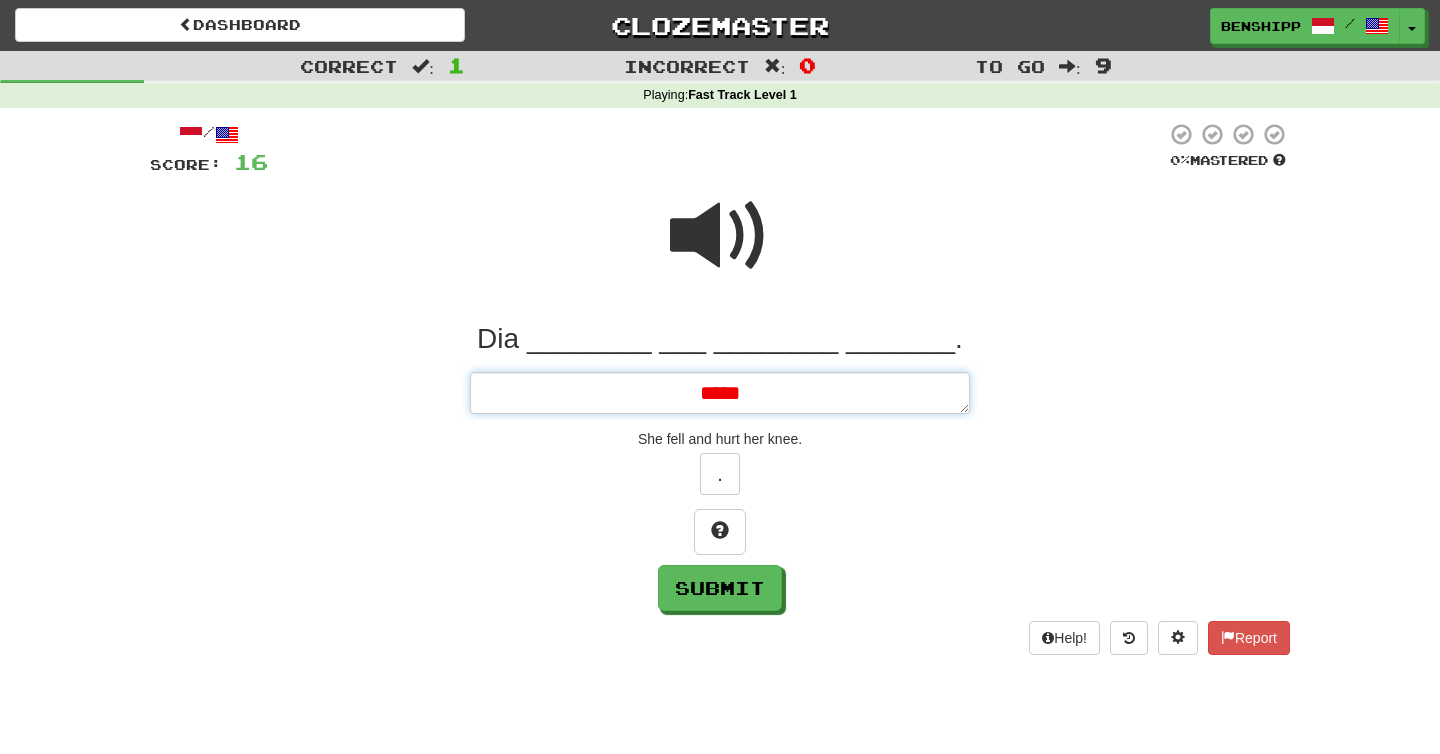 type on "*" 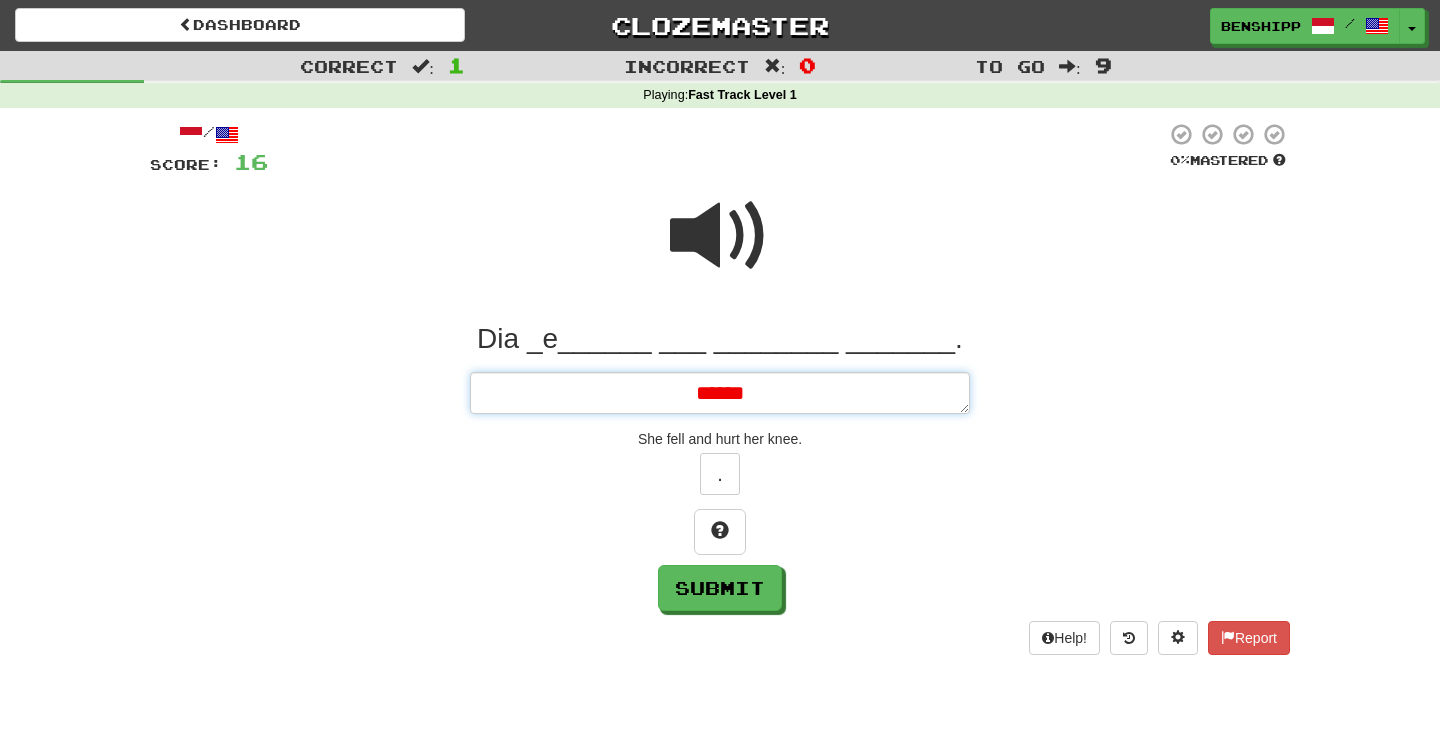type on "*" 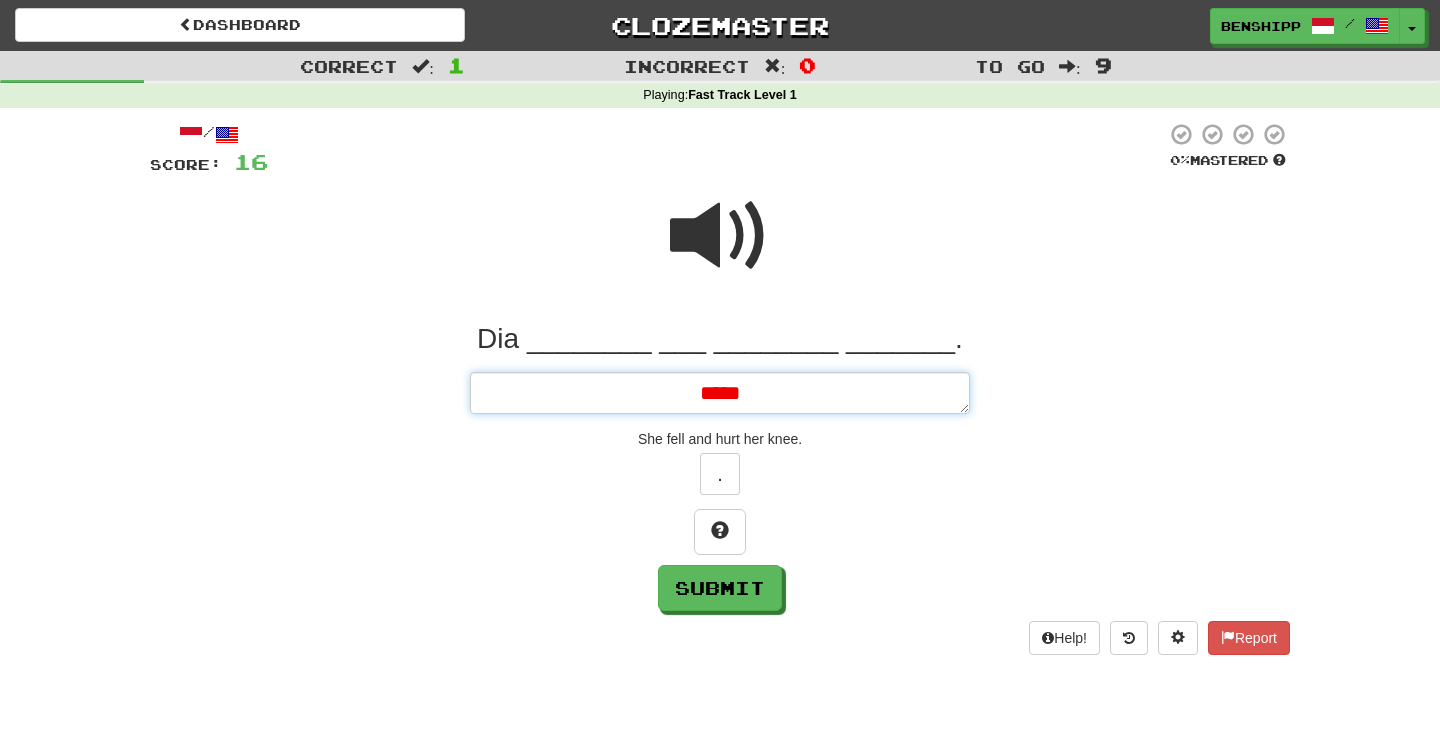type on "*" 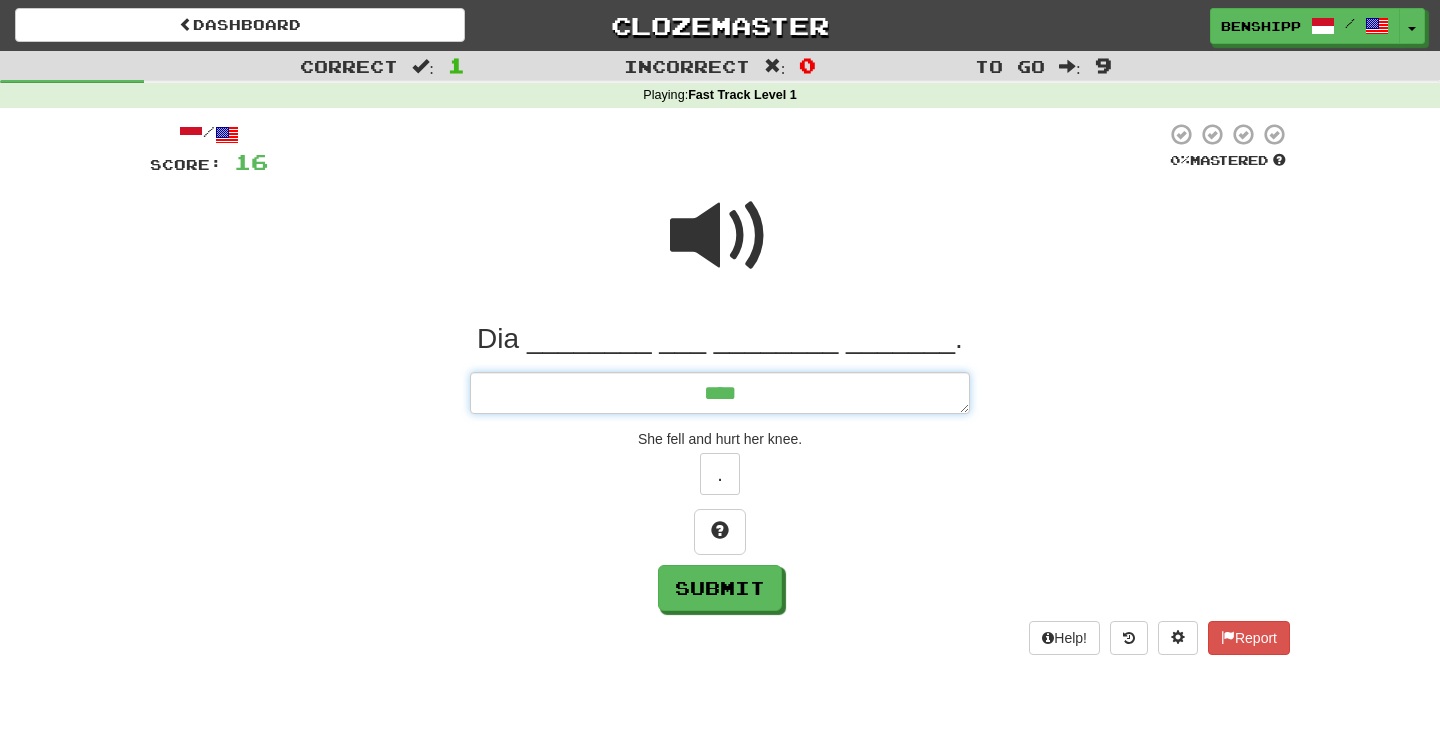 type on "*" 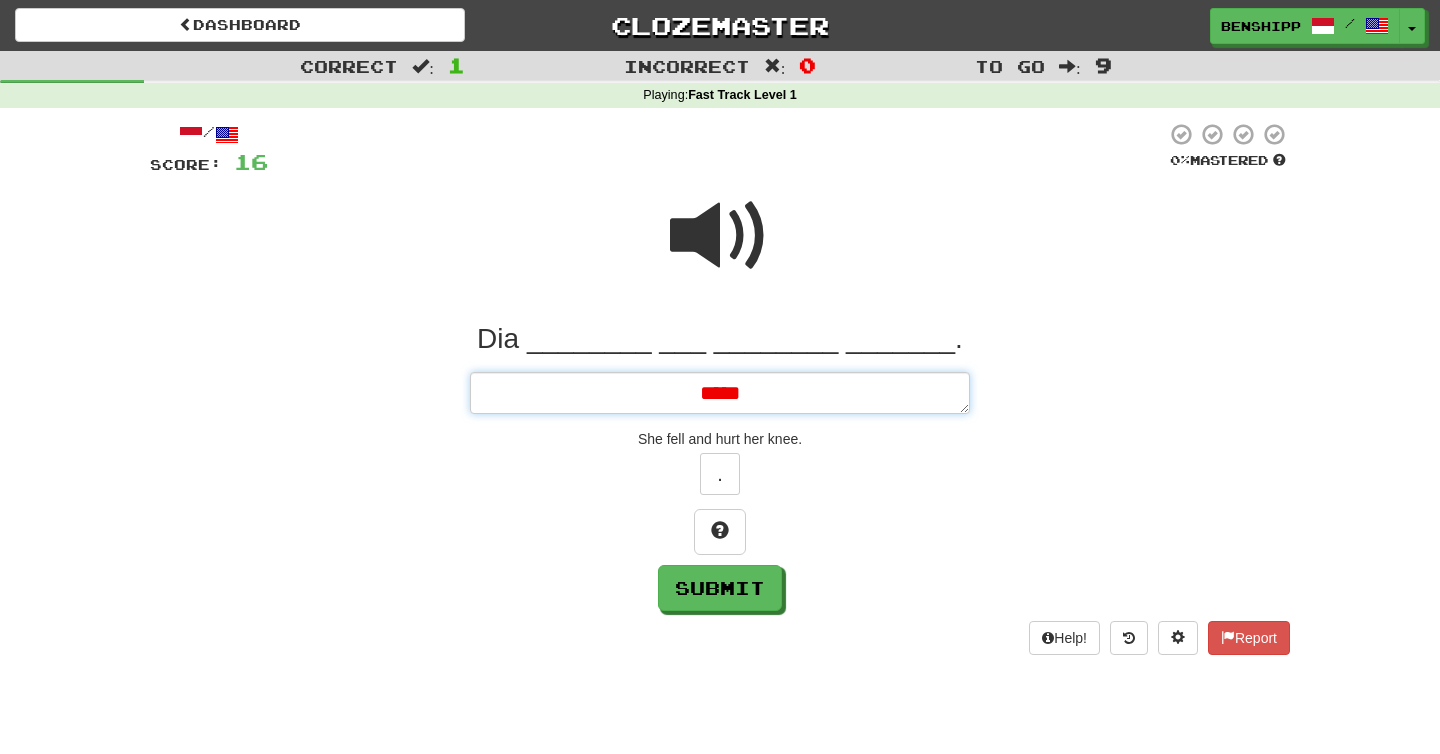 type on "*" 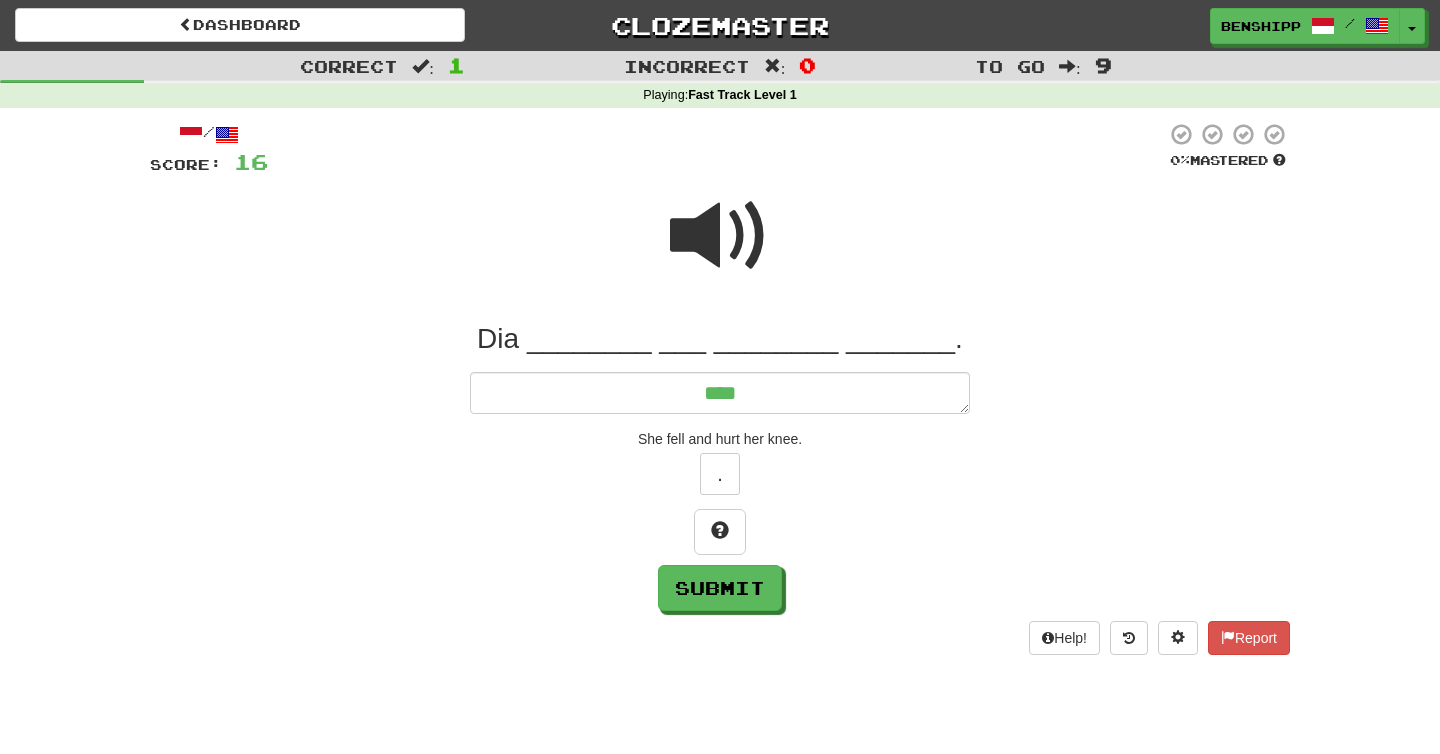 click at bounding box center (720, 236) 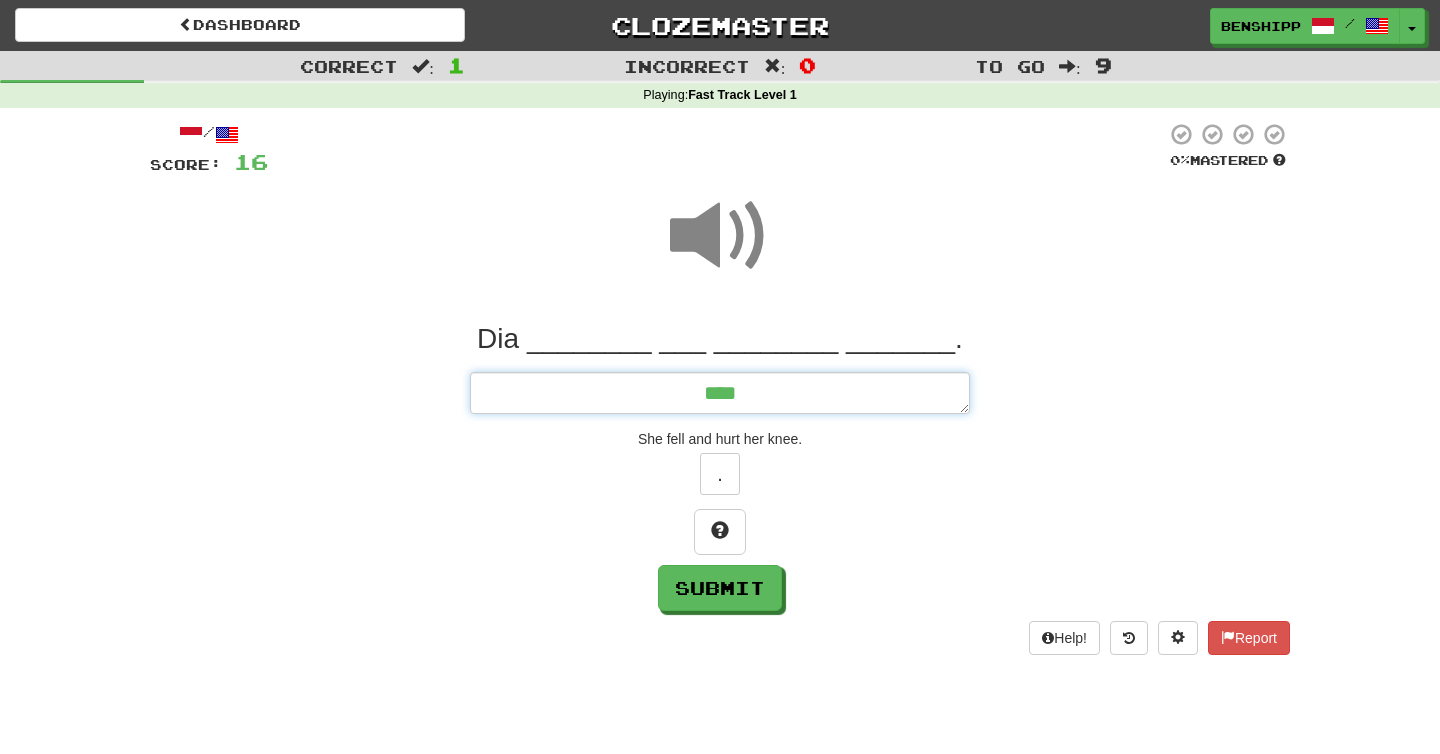 click on "***" at bounding box center (720, 393) 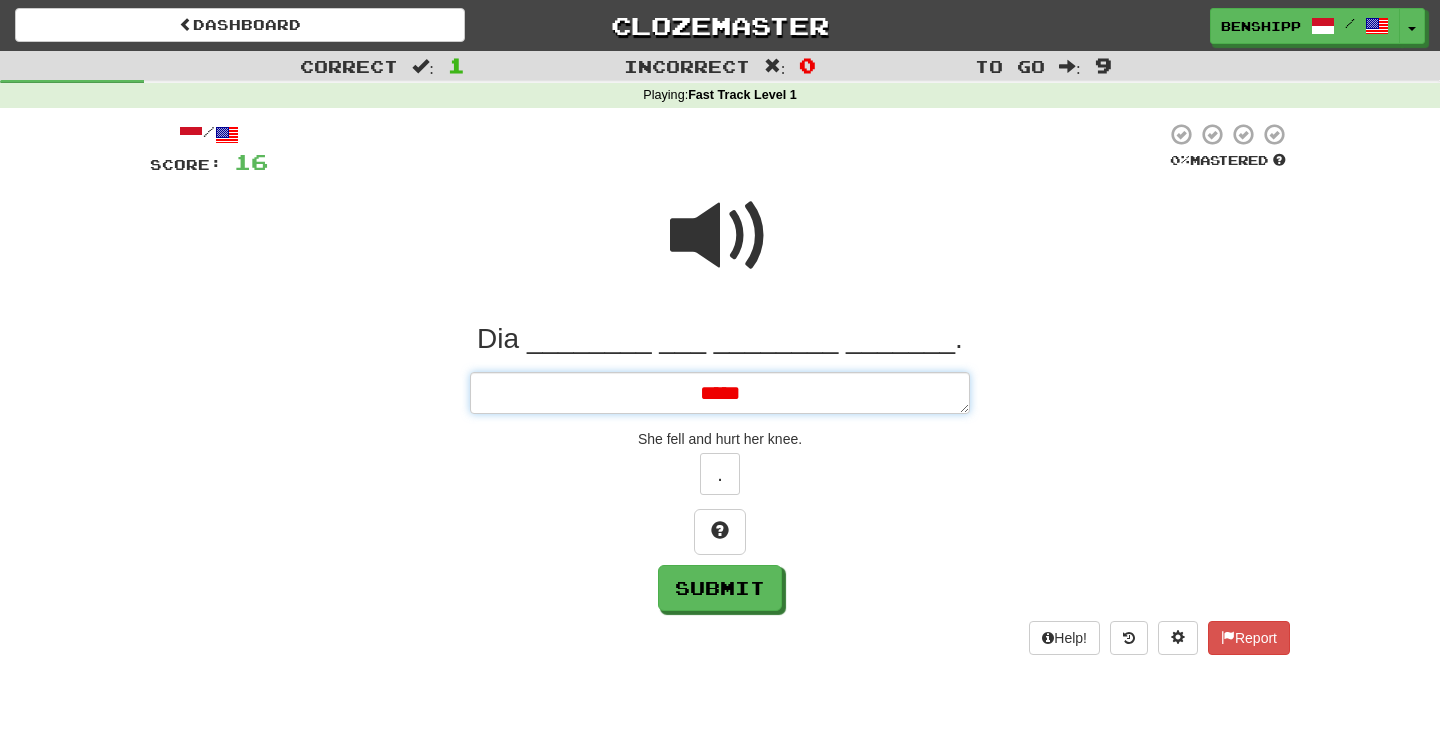 type on "*" 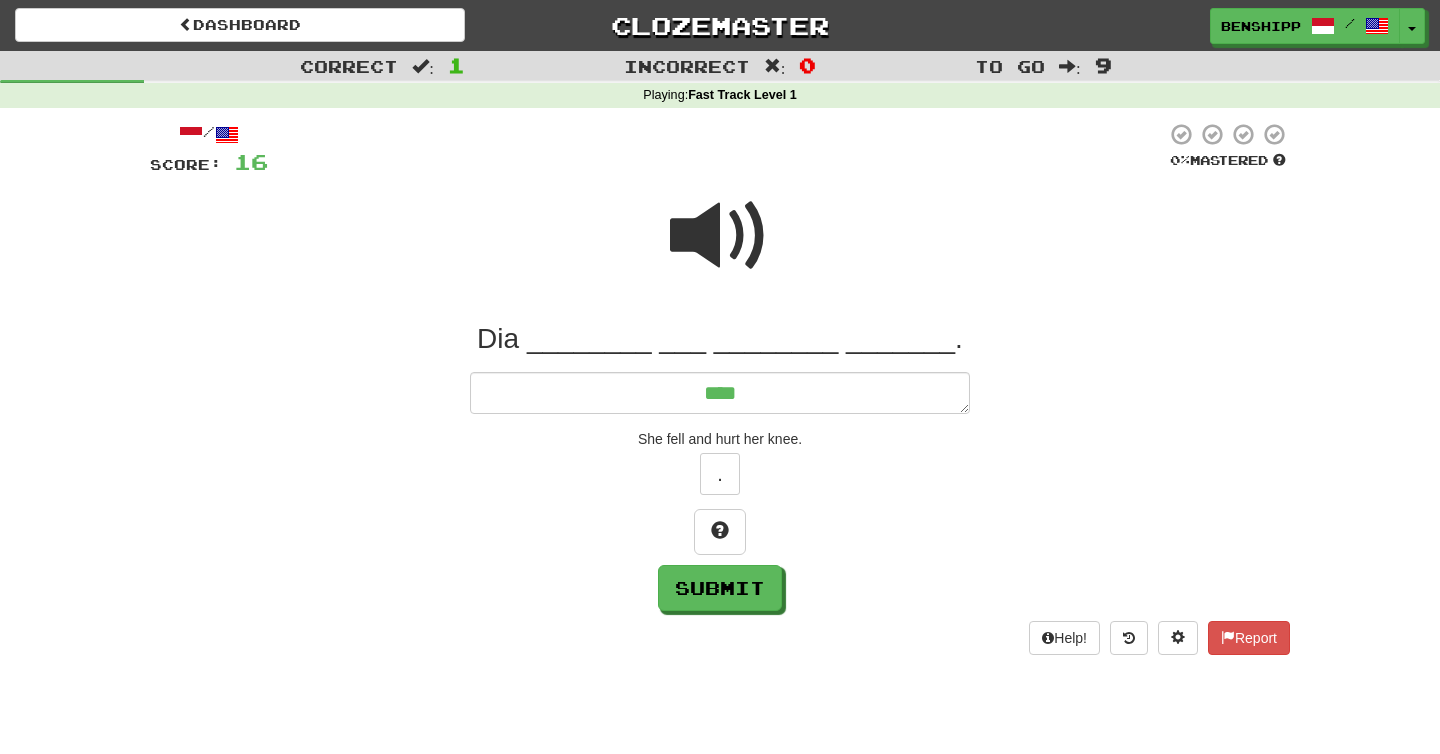 click at bounding box center (720, 236) 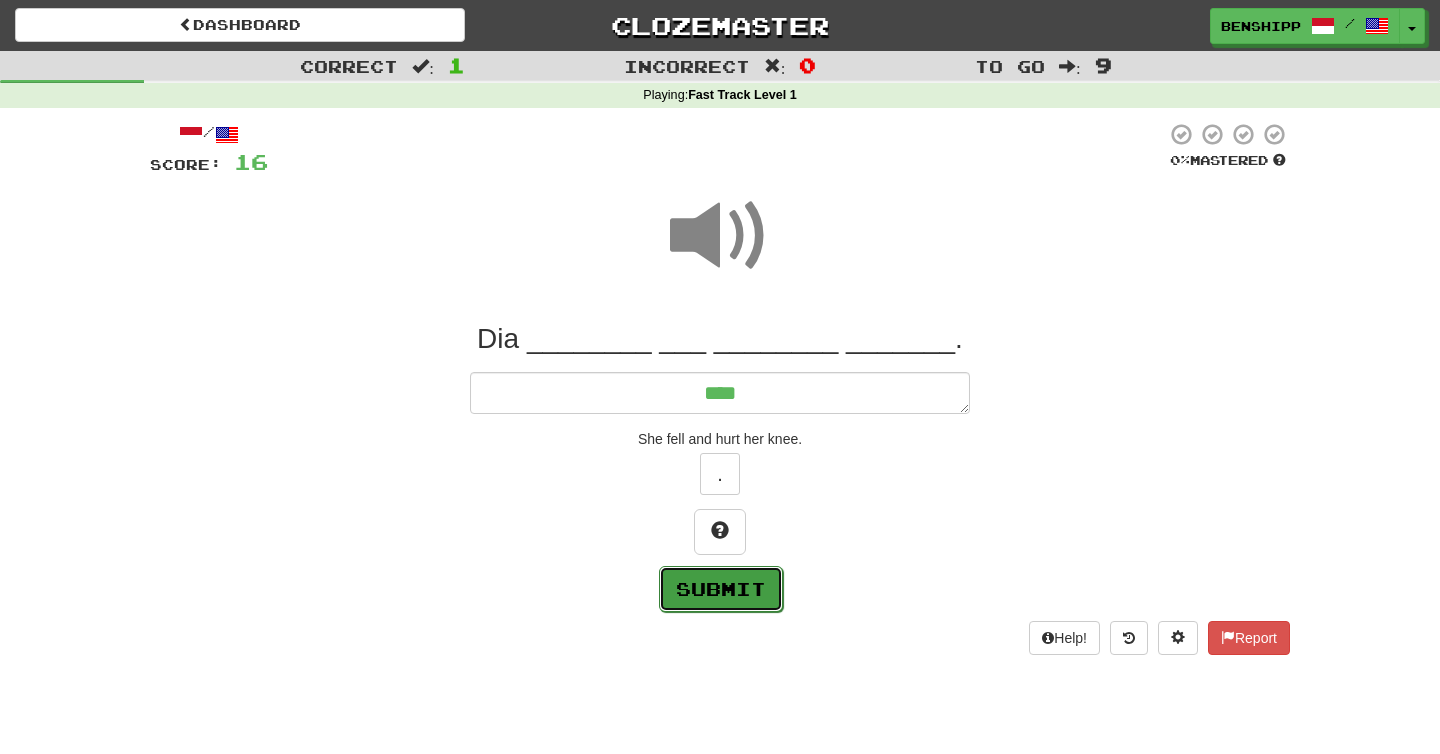 click on "Submit" at bounding box center [721, 589] 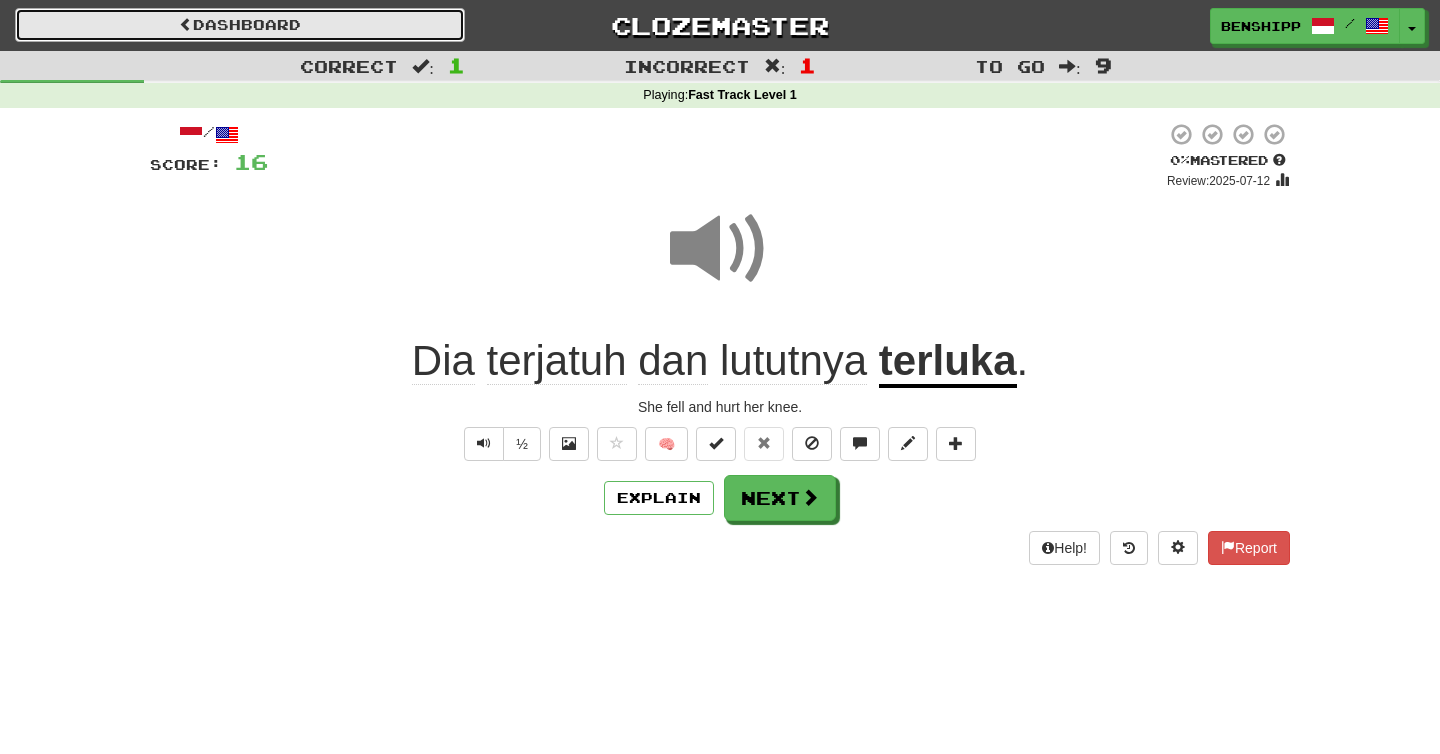 click on "Dashboard" at bounding box center (240, 25) 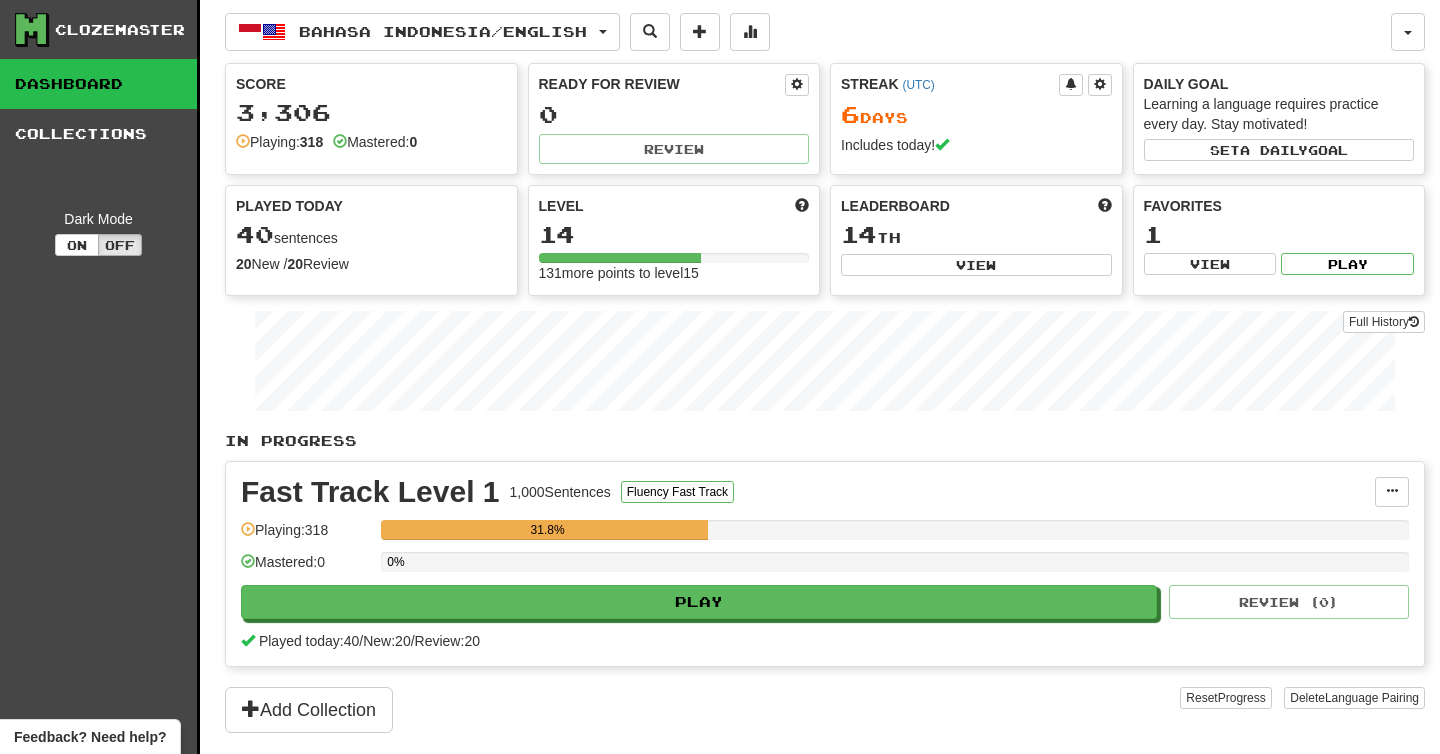 scroll, scrollTop: 0, scrollLeft: 0, axis: both 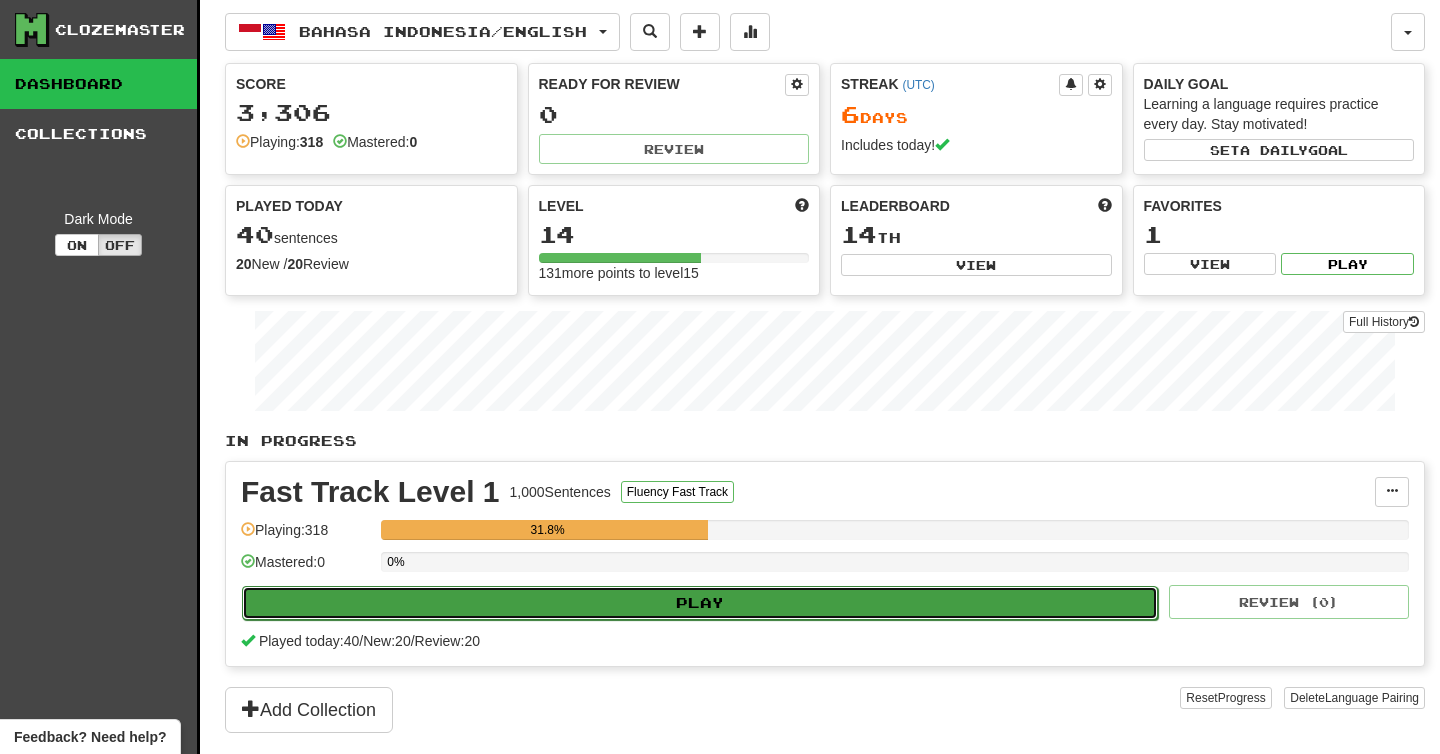 click on "Play" at bounding box center [700, 603] 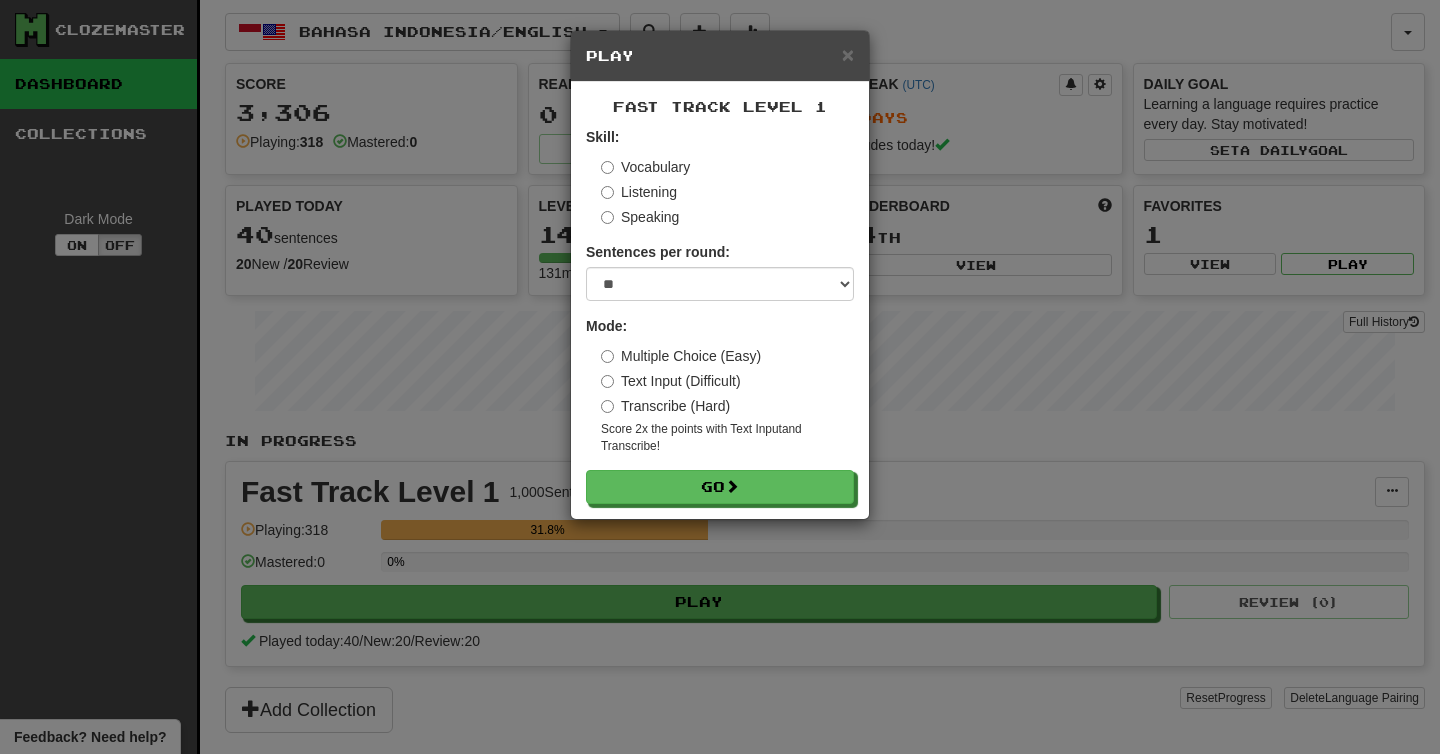 click on "Text Input (Difficult)" at bounding box center [671, 381] 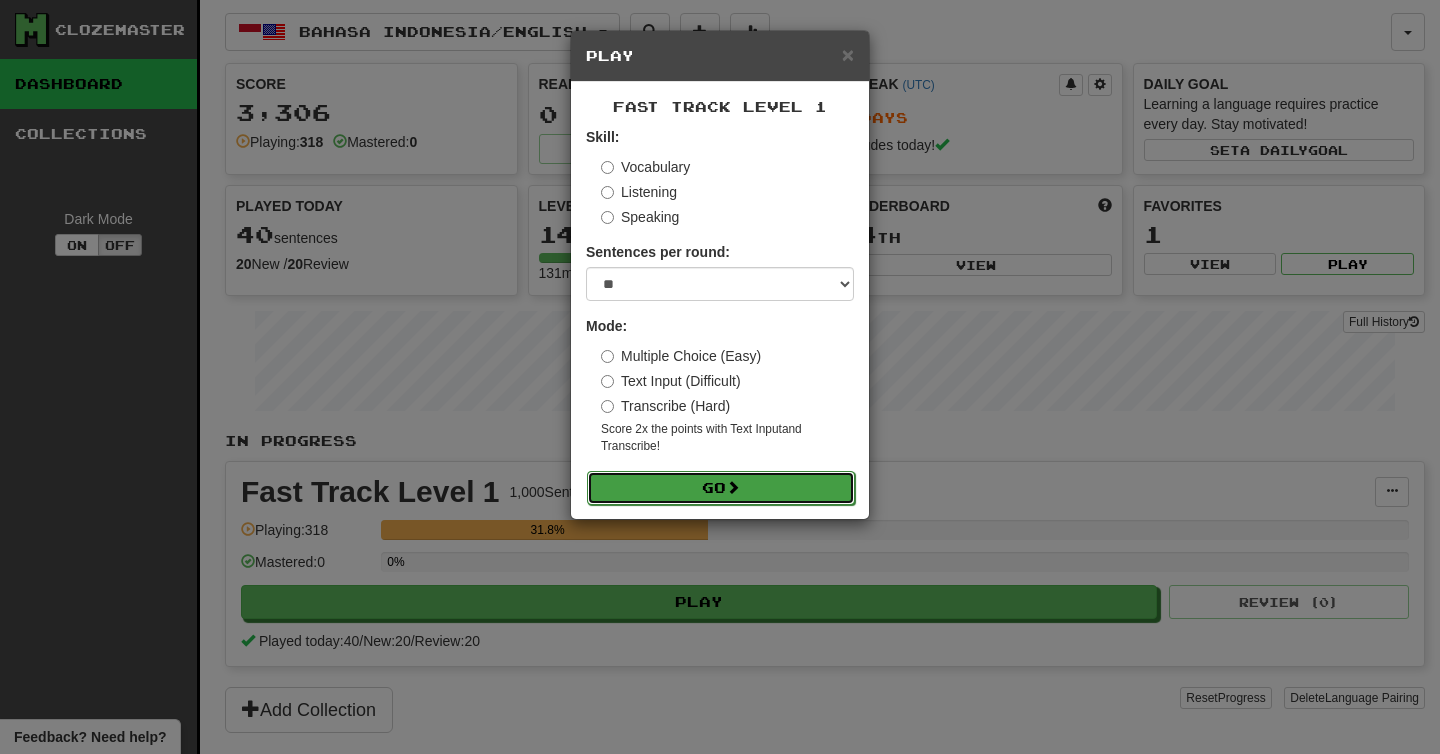 click on "Go" at bounding box center [721, 488] 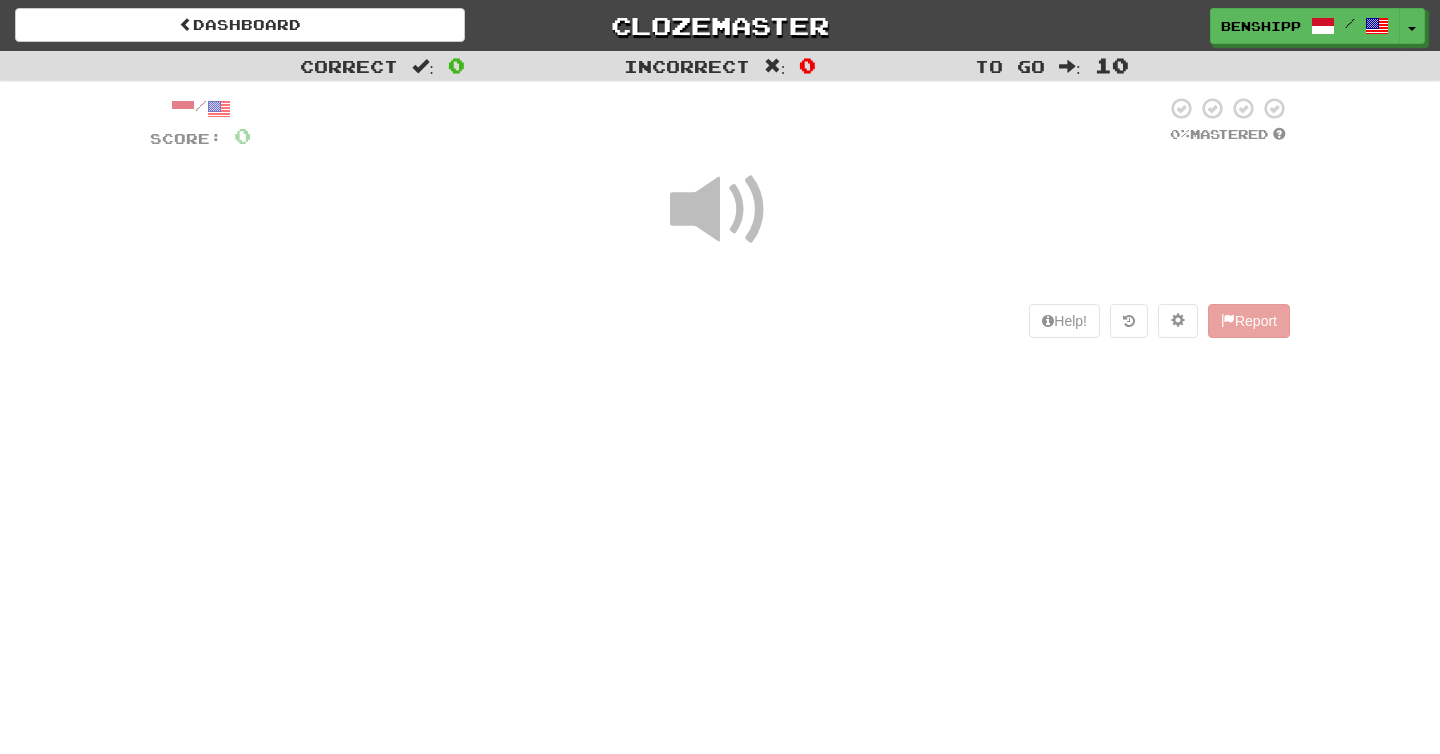 scroll, scrollTop: 0, scrollLeft: 0, axis: both 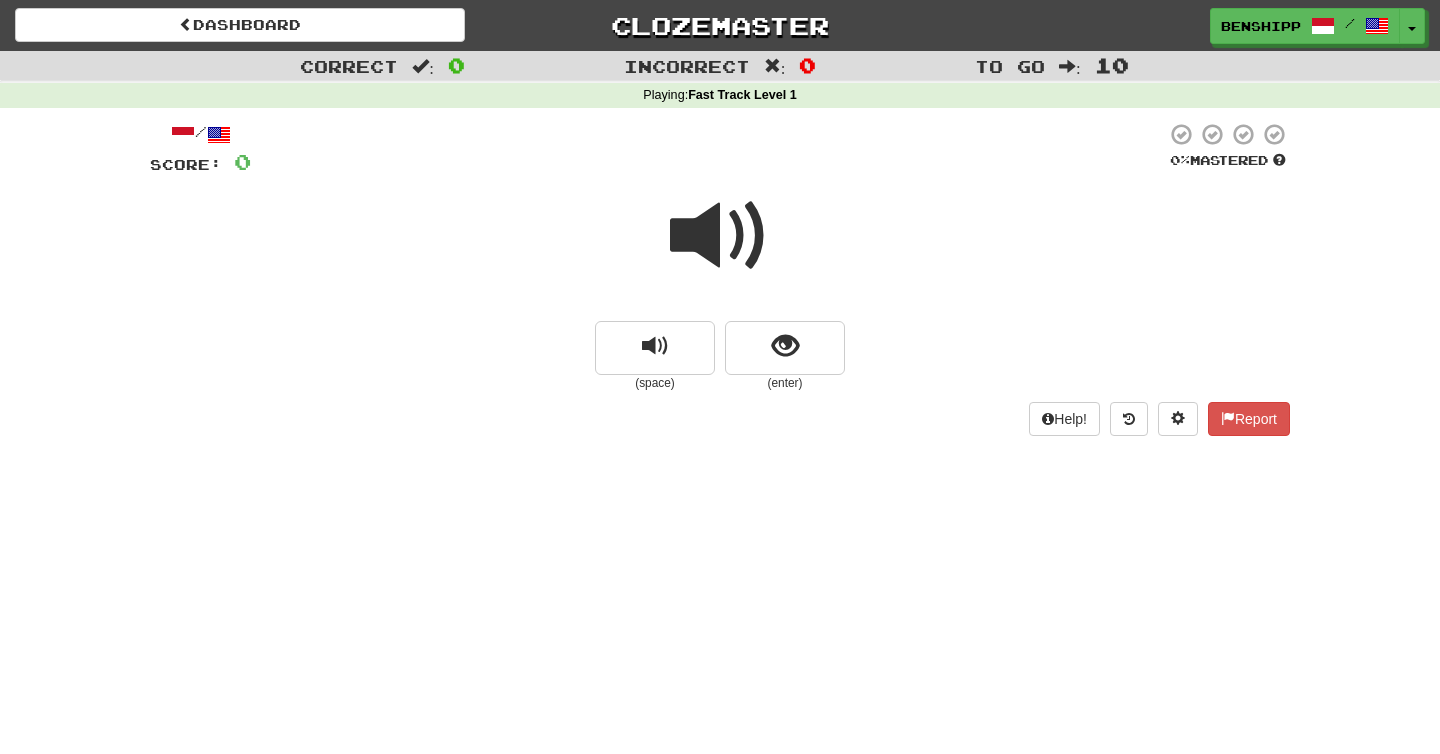 click at bounding box center (720, 236) 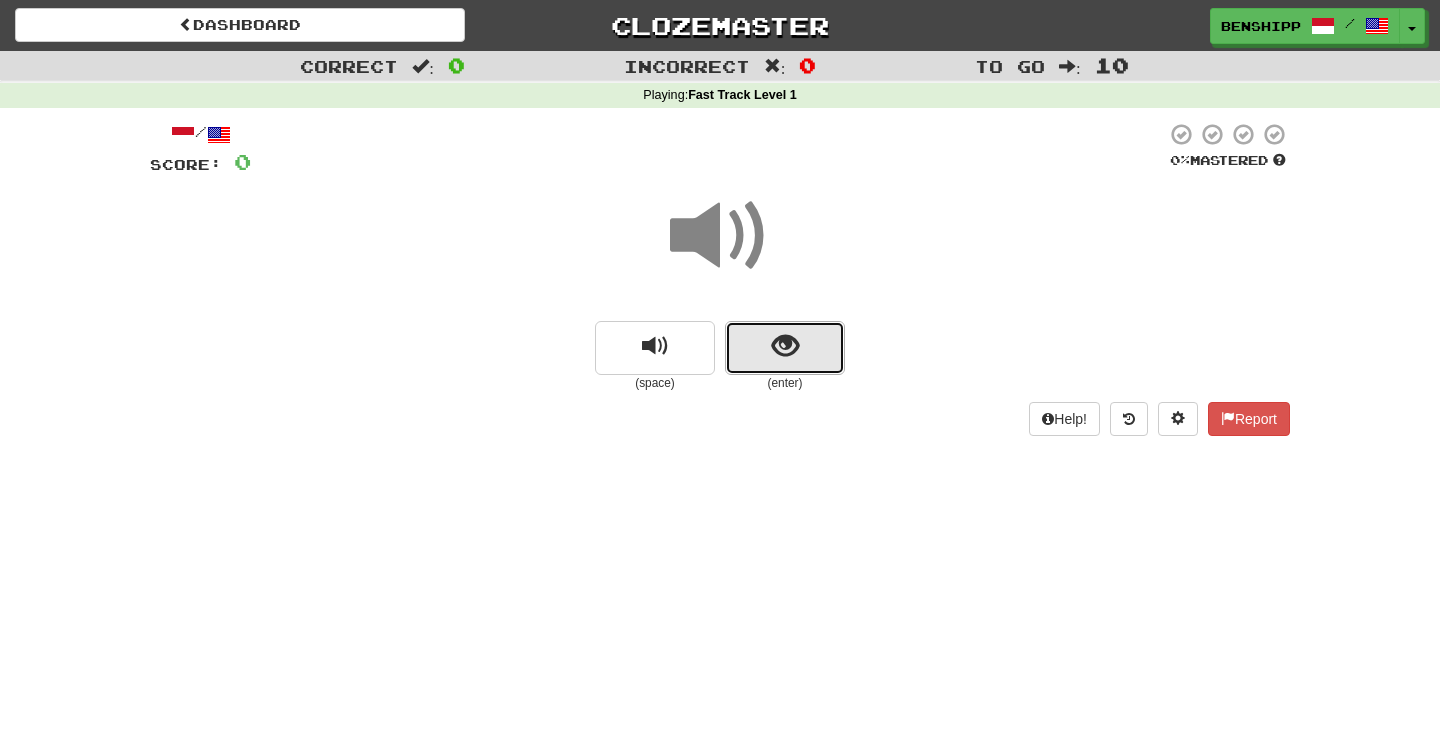 click at bounding box center [785, 348] 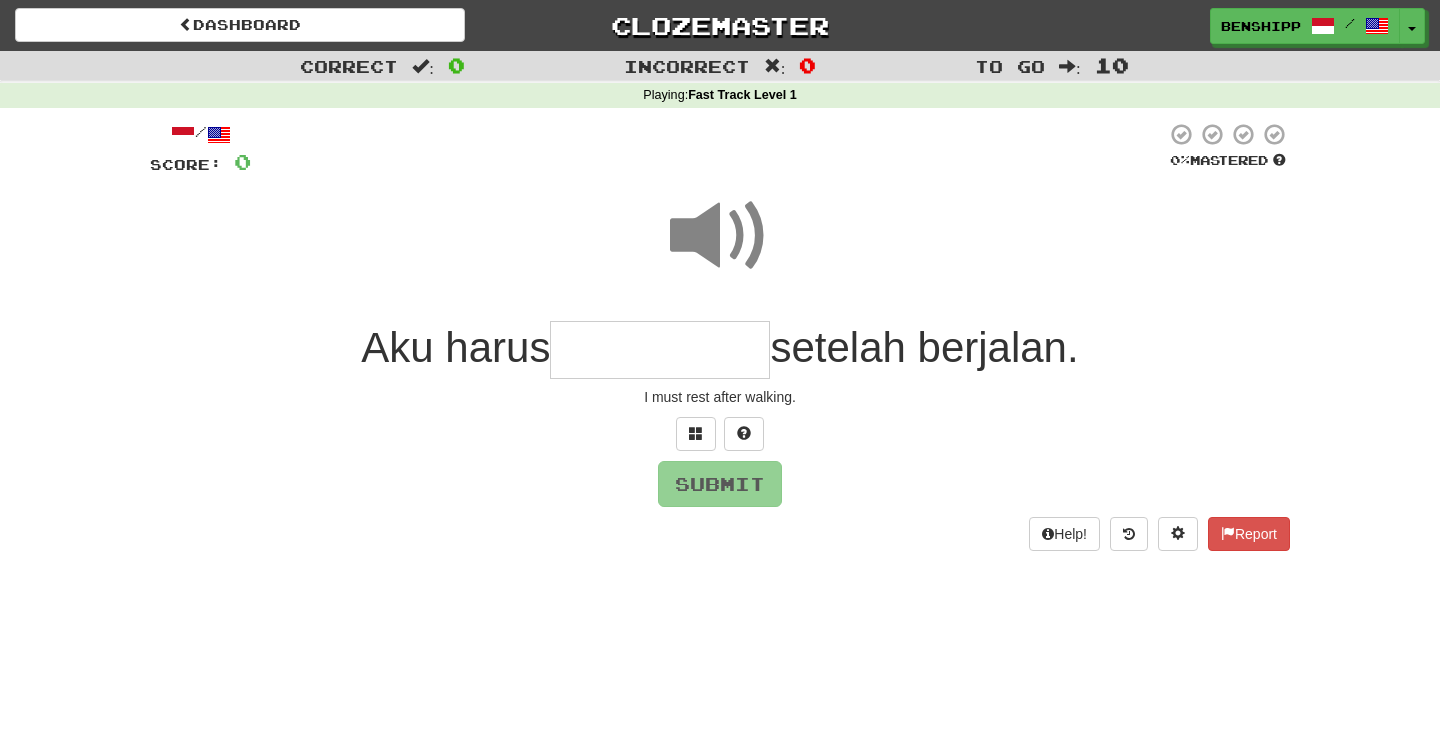 click at bounding box center [720, 236] 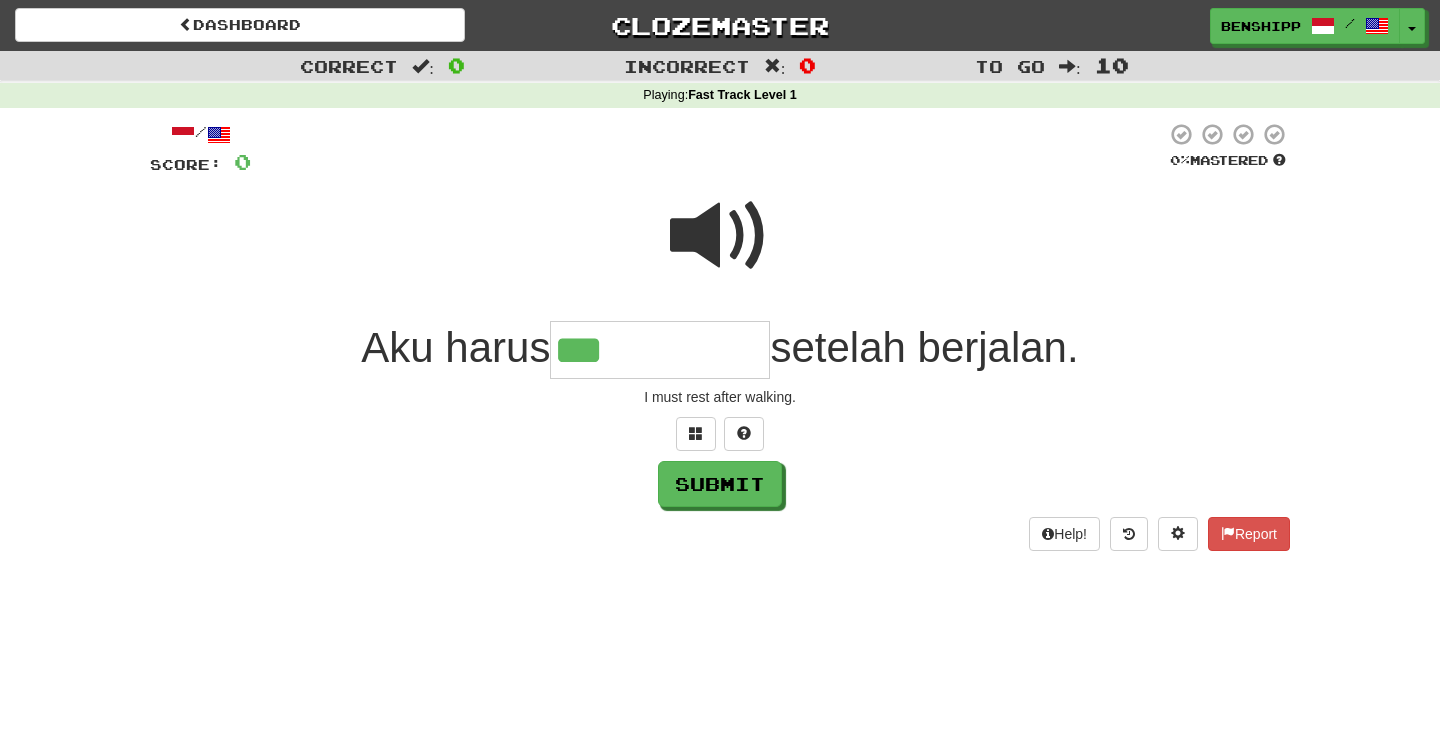 click at bounding box center [720, 236] 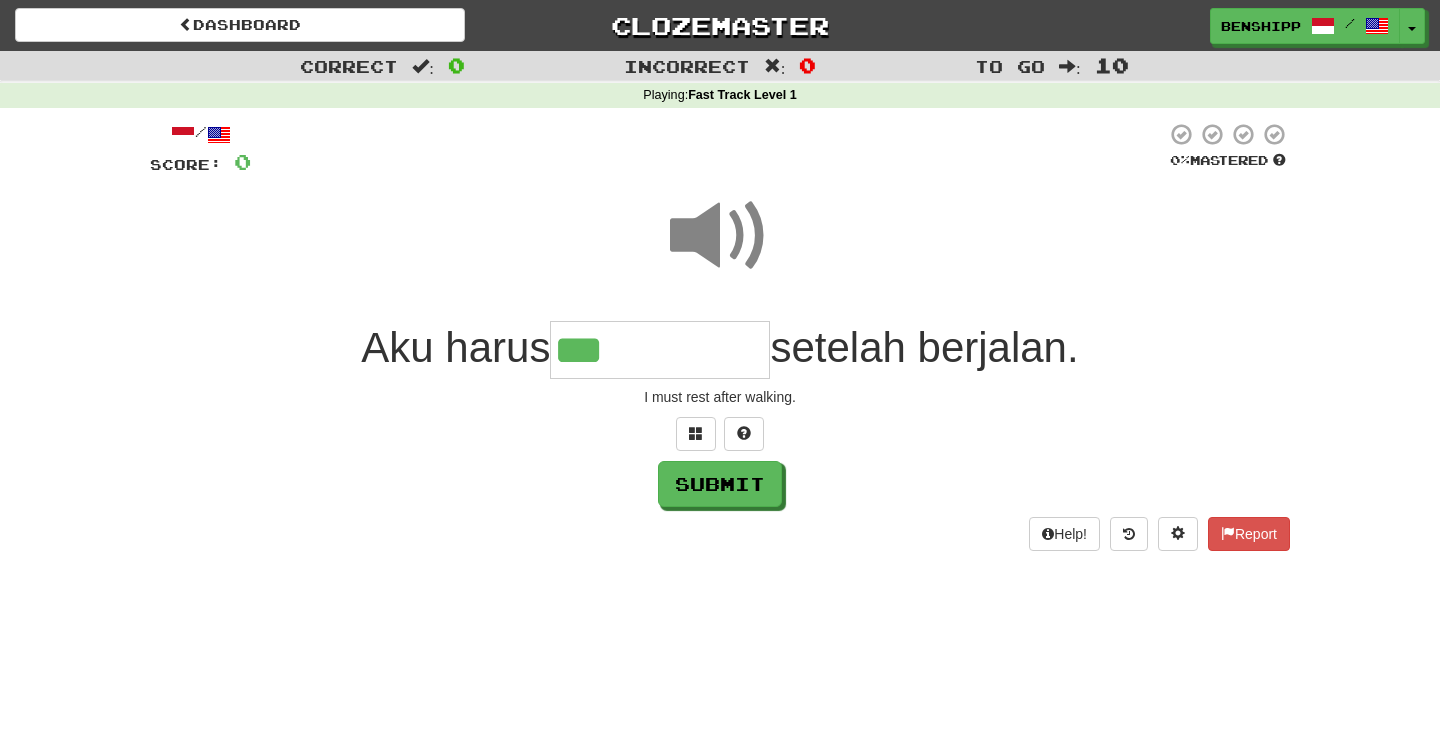 click on "***" at bounding box center (660, 350) 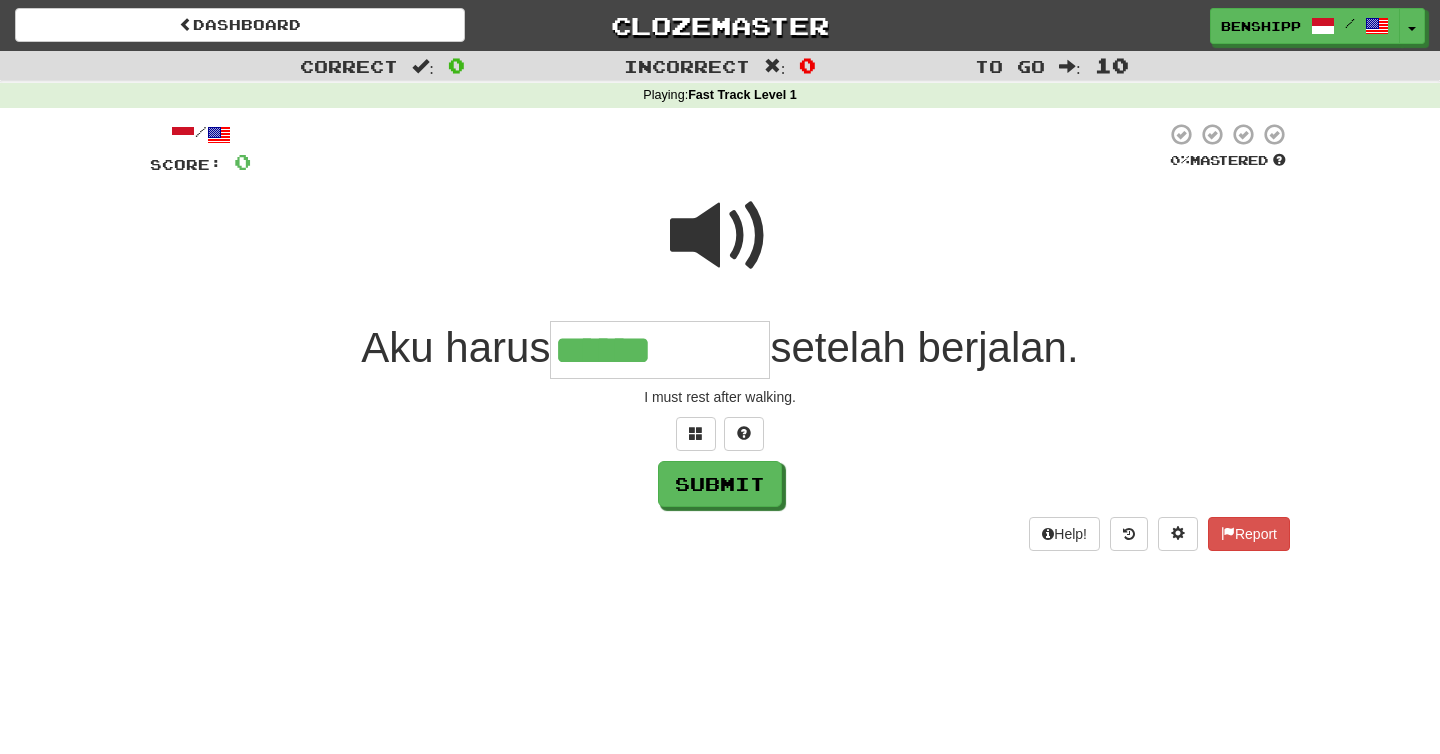 click at bounding box center [720, 236] 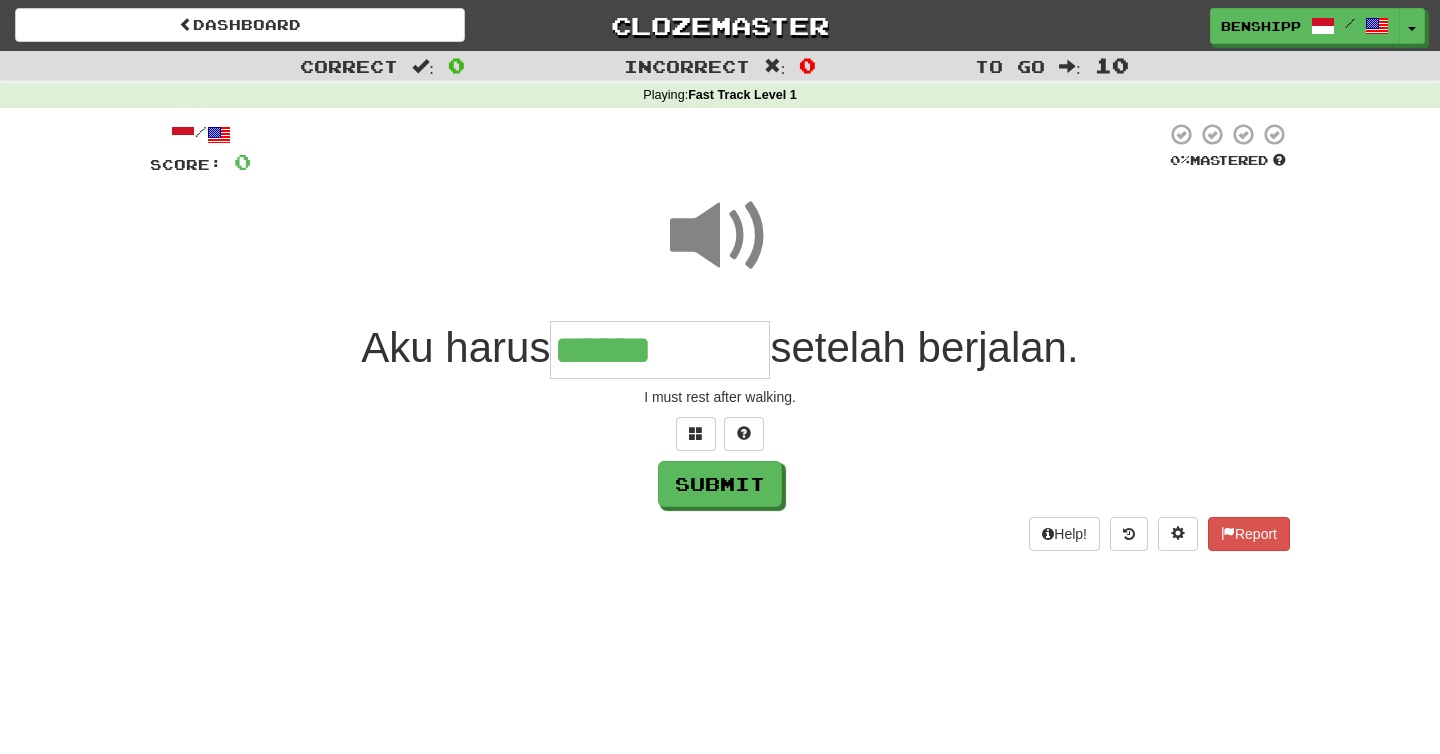 click on "******" at bounding box center (660, 350) 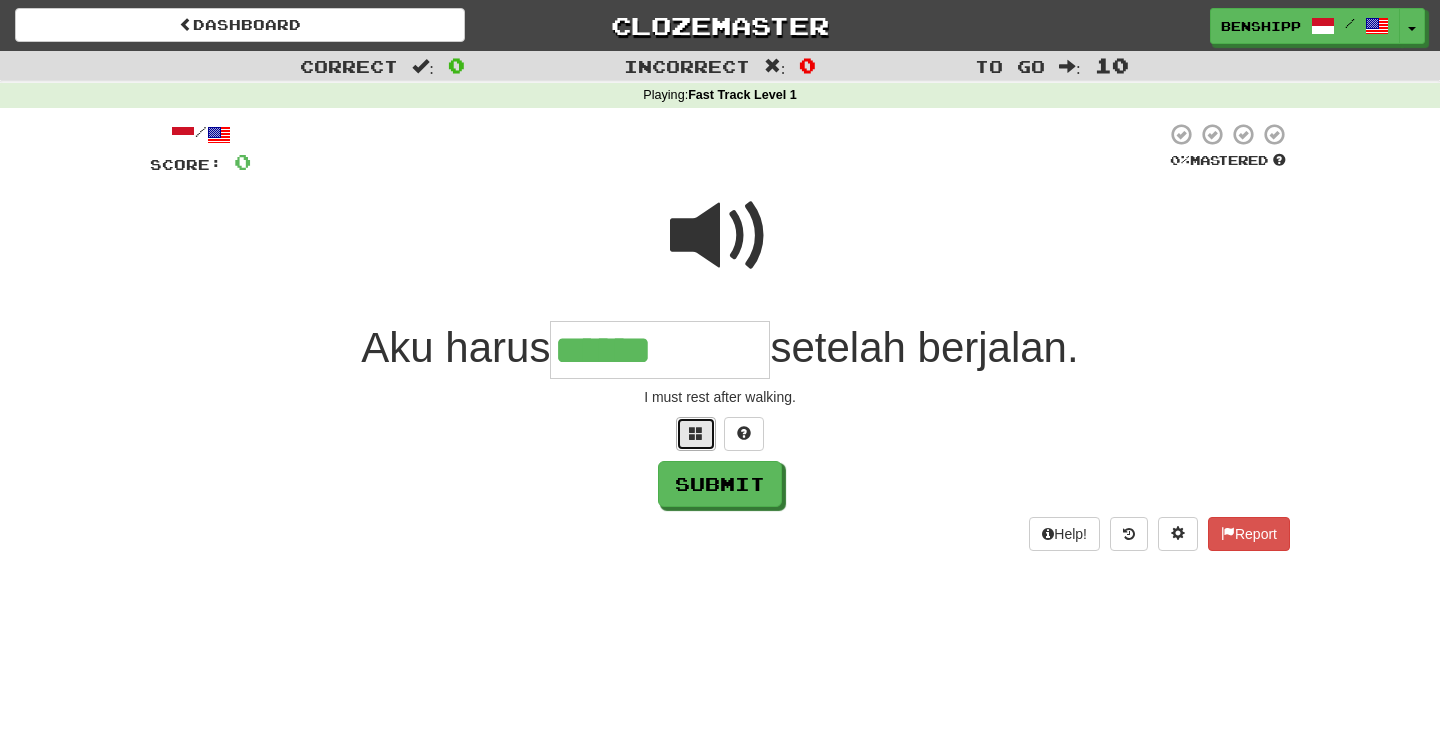 click at bounding box center [696, 433] 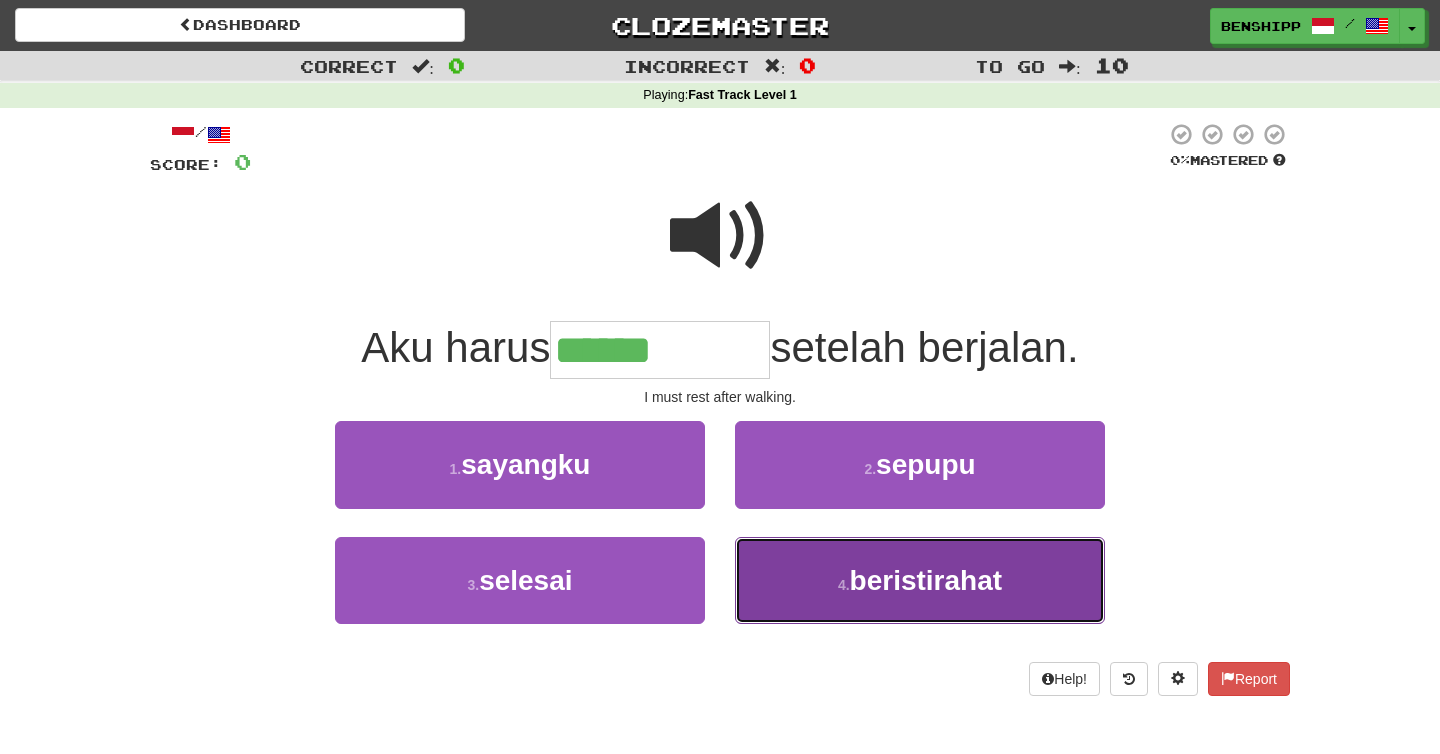 click on "4 .  beristirahat" at bounding box center [920, 580] 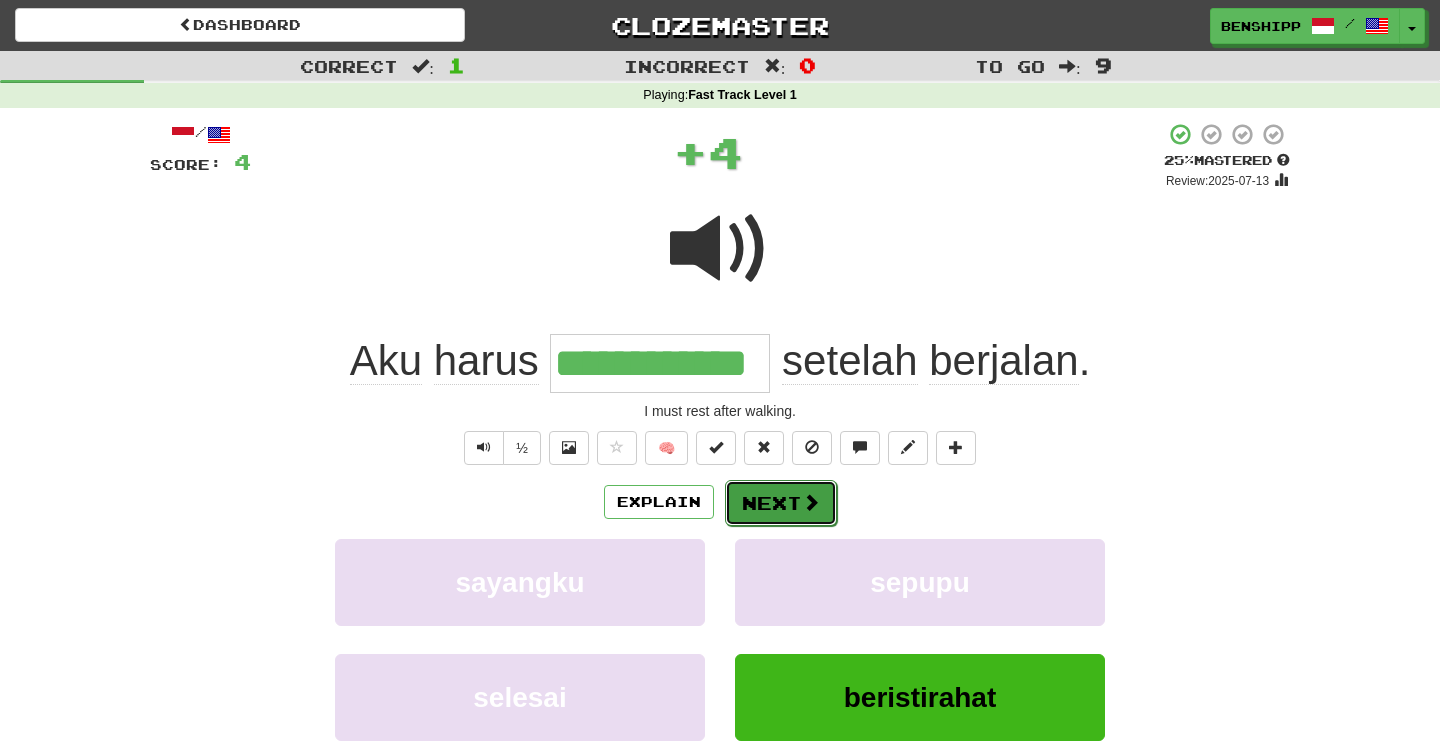 click on "Next" at bounding box center [781, 503] 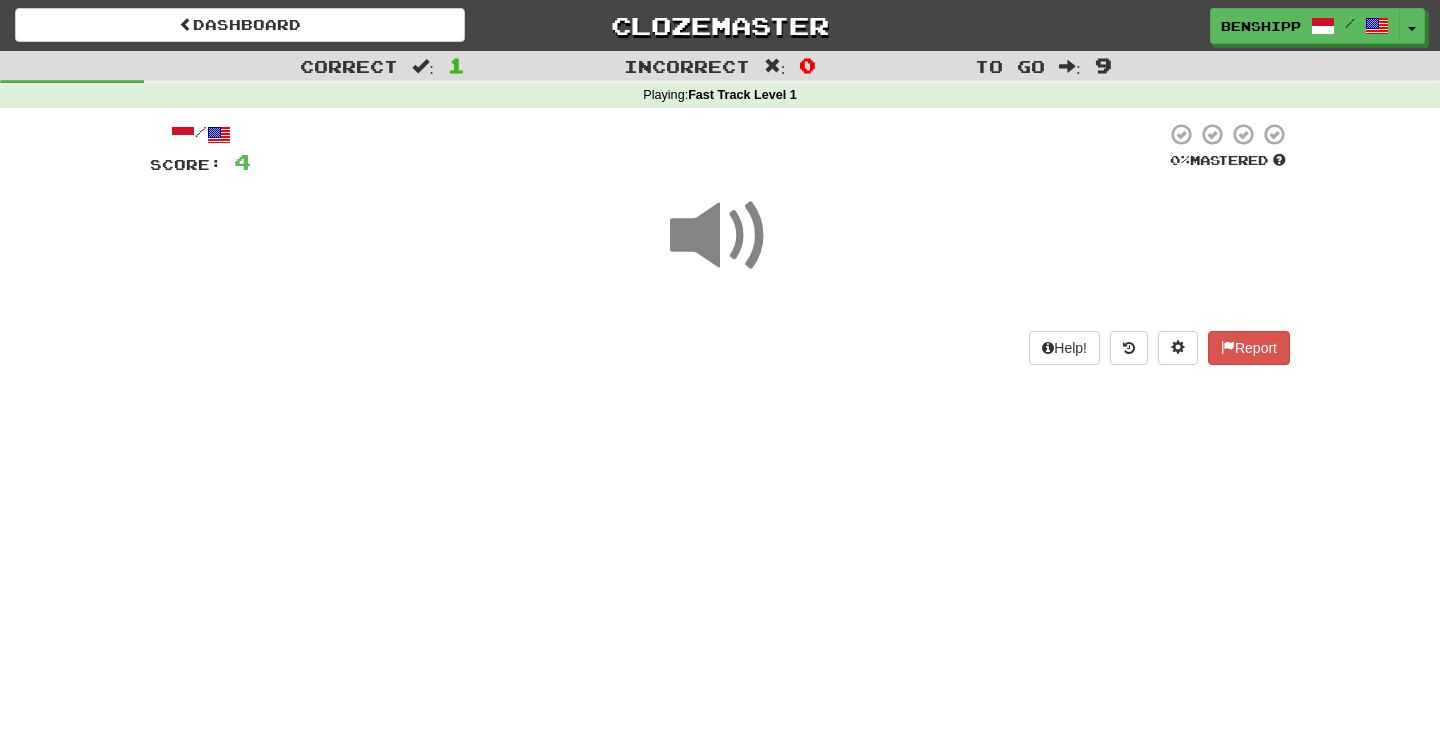 click at bounding box center [720, 236] 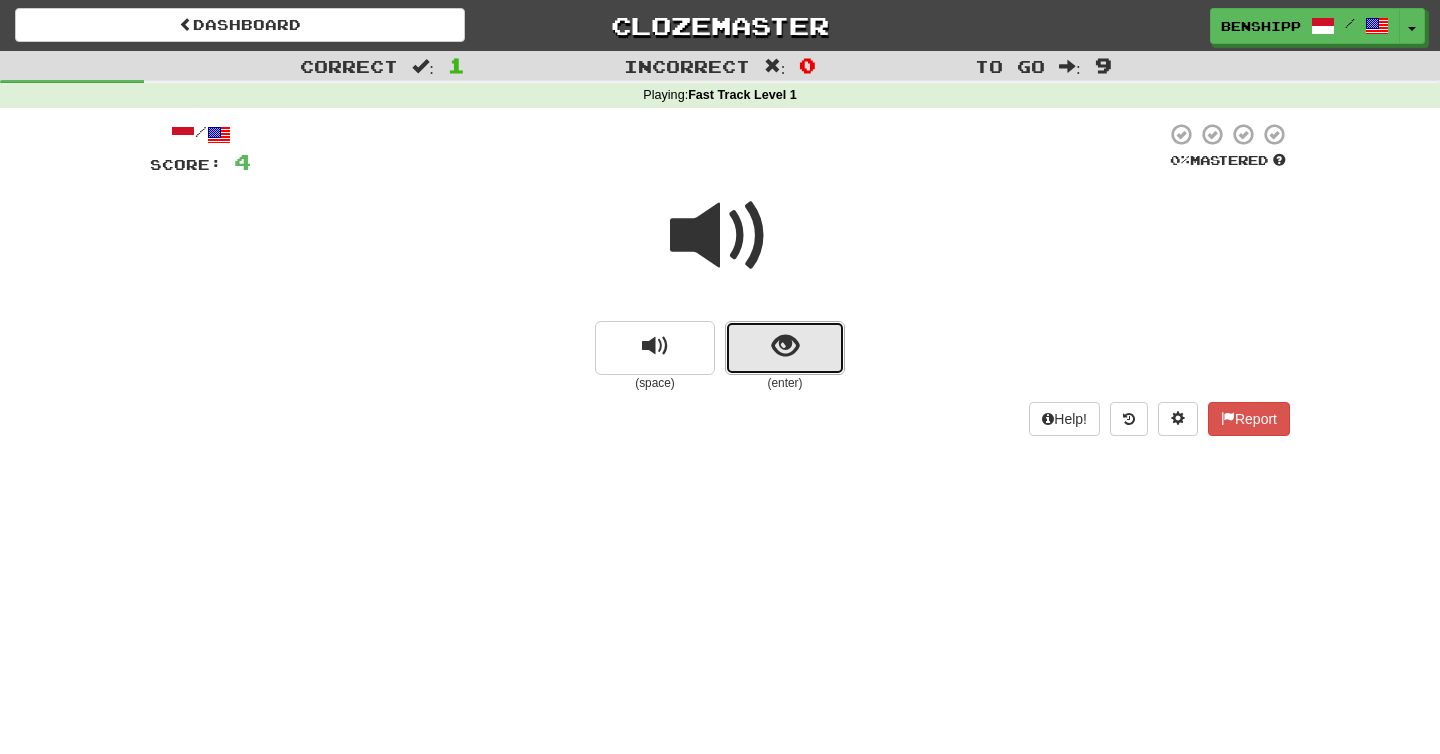 click at bounding box center [785, 346] 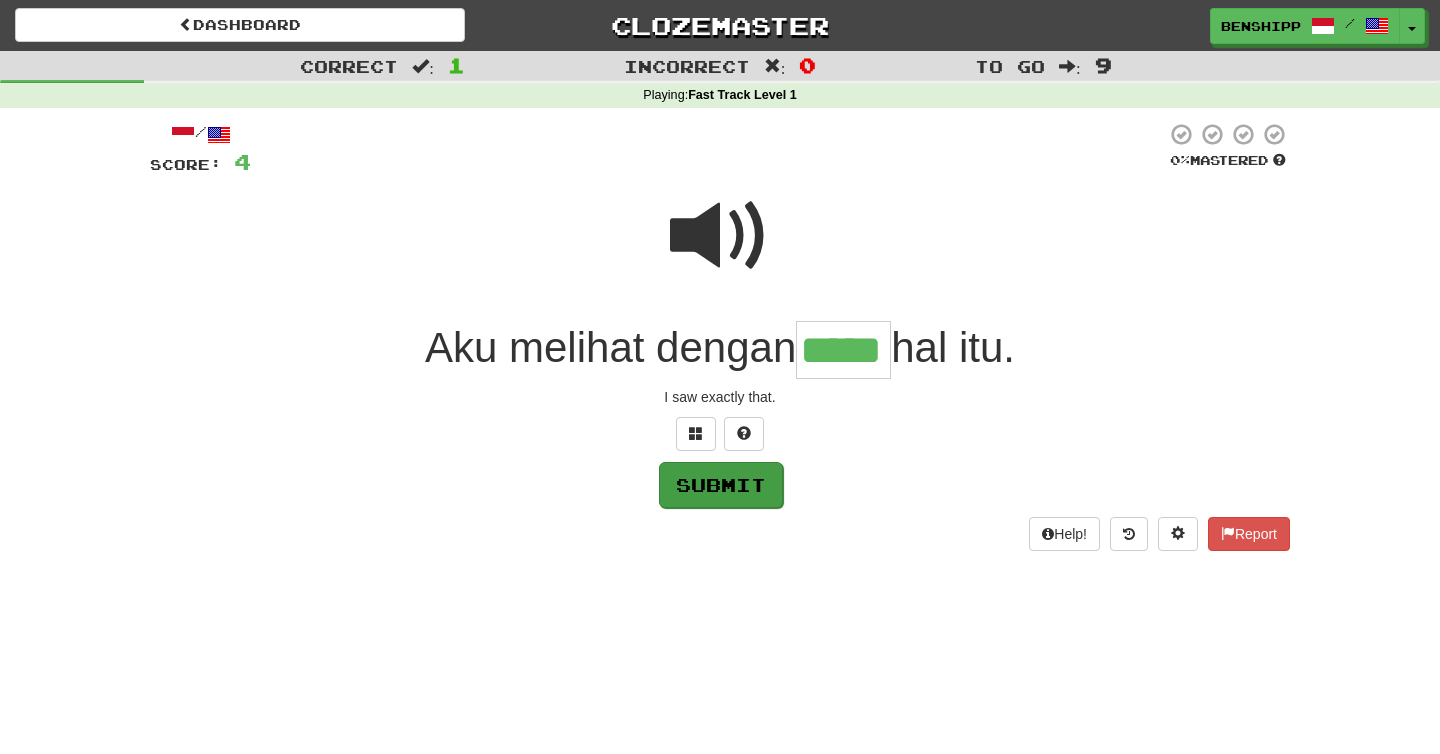 type on "*****" 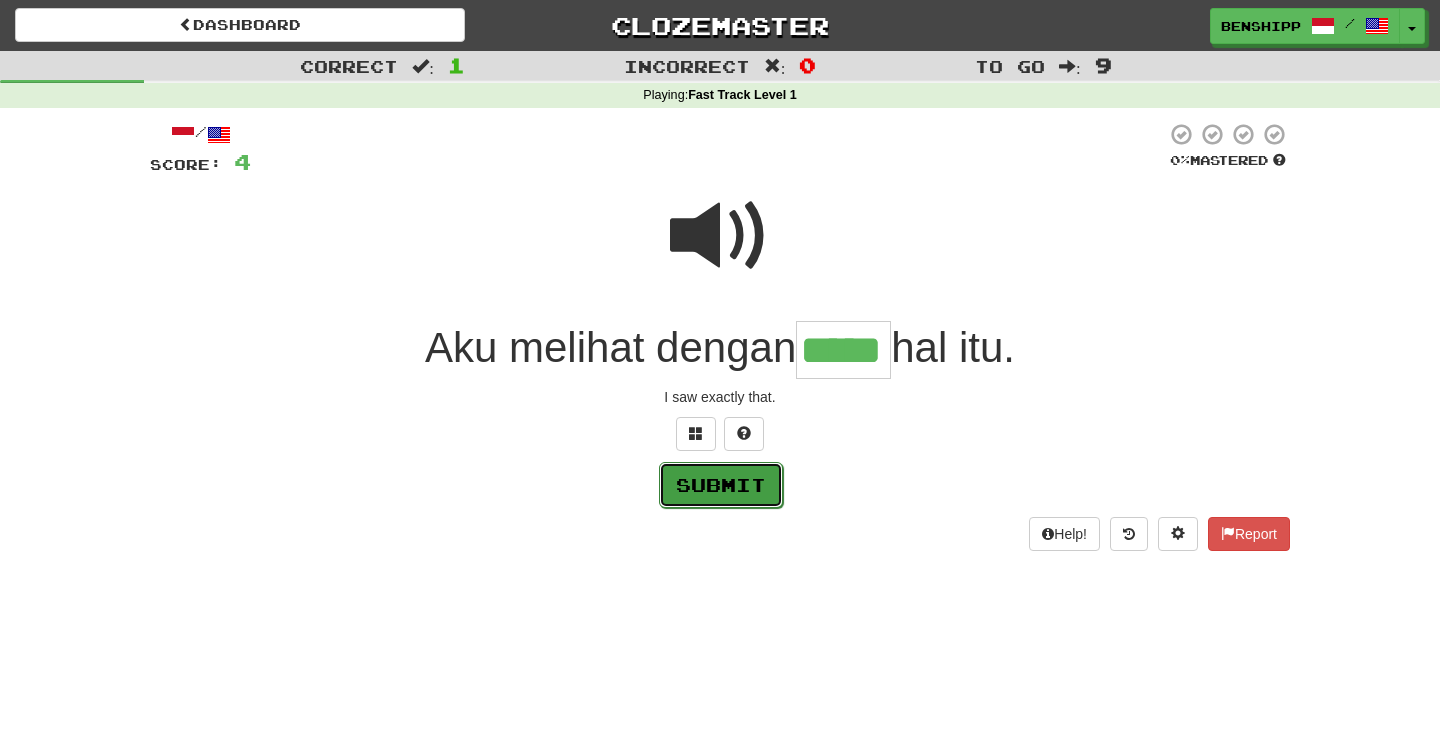 click on "Submit" at bounding box center (721, 485) 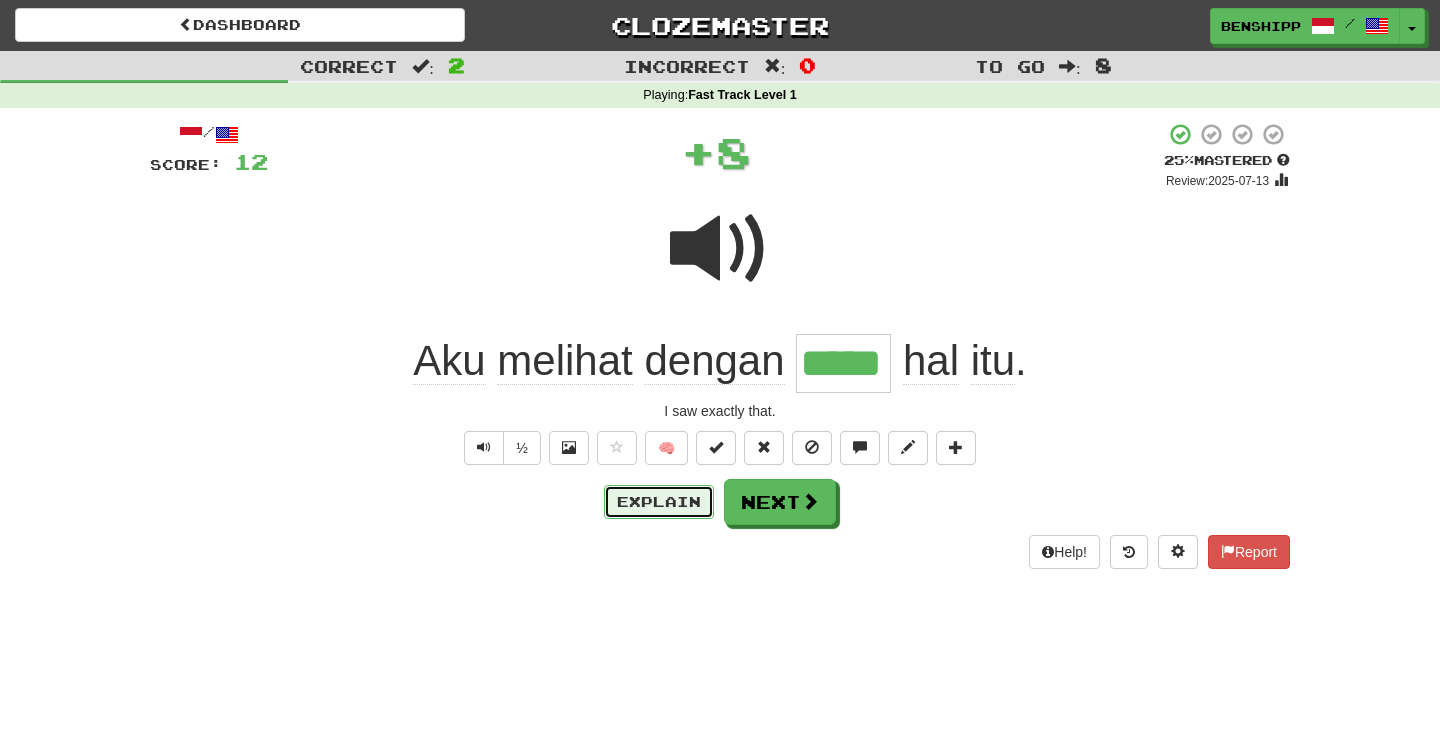 click on "Explain" at bounding box center (659, 502) 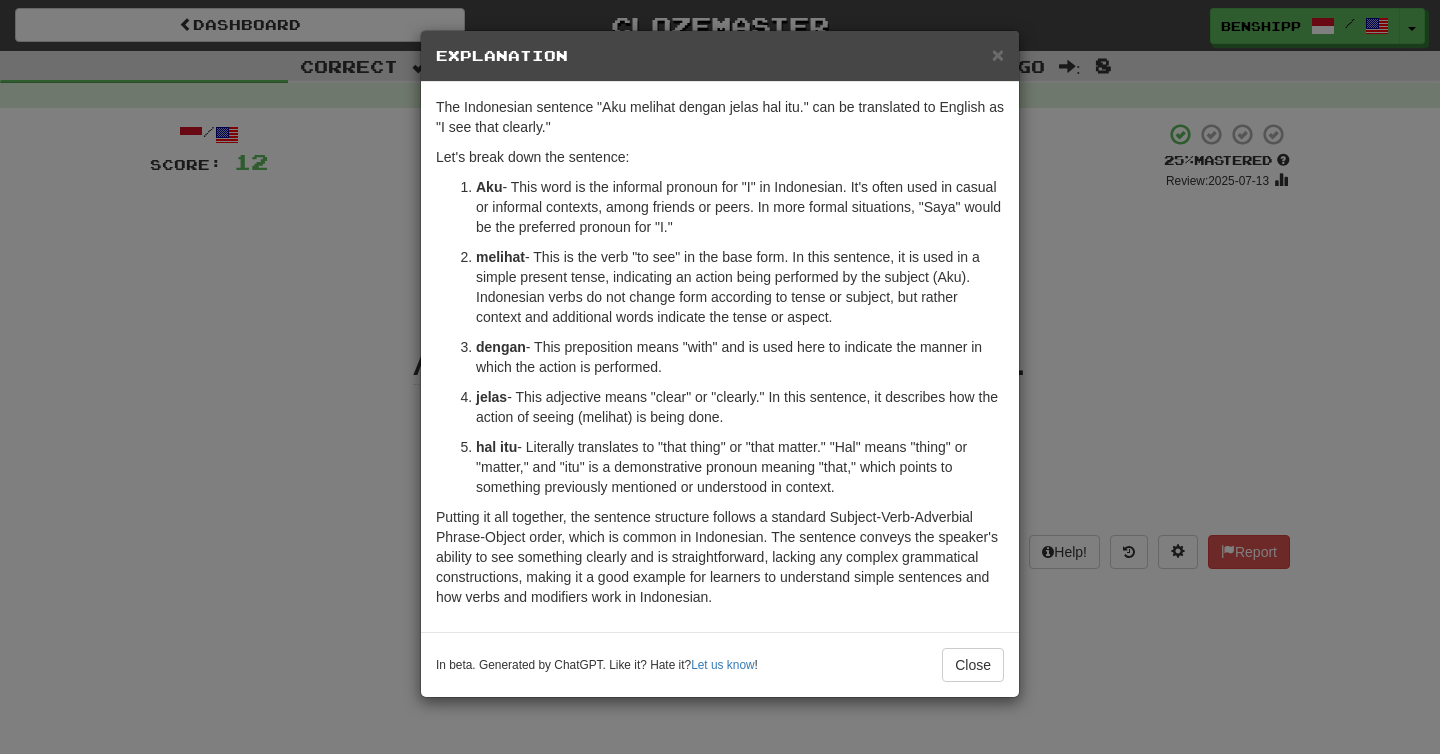 click on "× Explanation The Indonesian sentence "Aku melihat dengan jelas hal itu." can be translated to English as "I see that clearly."
Let's break down the sentence:
Aku  - This word is the informal pronoun for "I" in Indonesian. It's often used in casual or informal contexts, among friends or peers. In more formal situations, "Saya" would be the preferred pronoun for "I."
melihat  - This is the verb "to see" in the base form. In this sentence, it is used in a simple present tense, indicating an action being performed by the subject (Aku). Indonesian verbs do not change form according to tense or subject, but rather context and additional words indicate the tense or aspect.
dengan  - This preposition means "with" and is used here to indicate the manner in which the action is performed.
jelas  - This adjective means "clear" or "clearly." In this sentence, it describes how the action of seeing (melihat) is being done.
hal itu
In beta. Generated by ChatGPT. Like it? Hate it?  !" at bounding box center (720, 377) 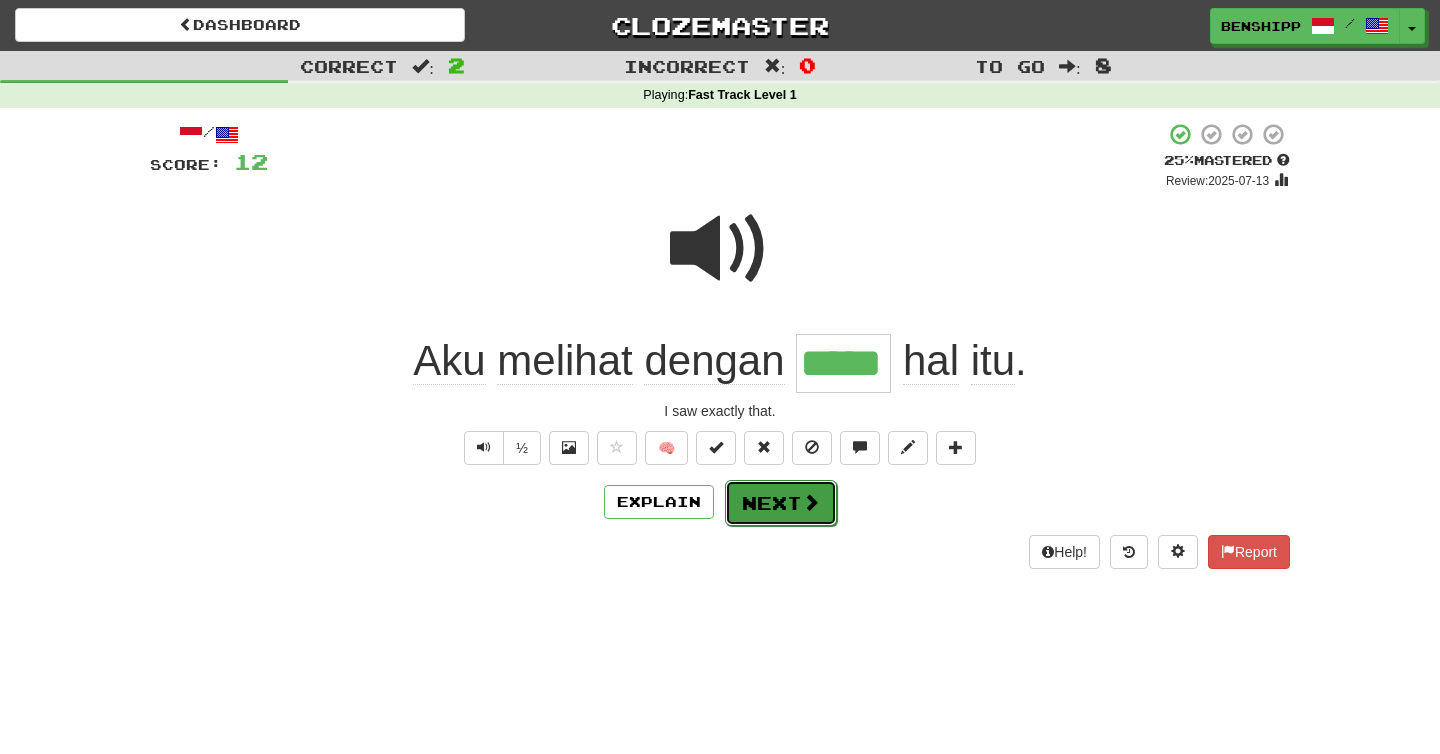 click on "Next" at bounding box center [781, 503] 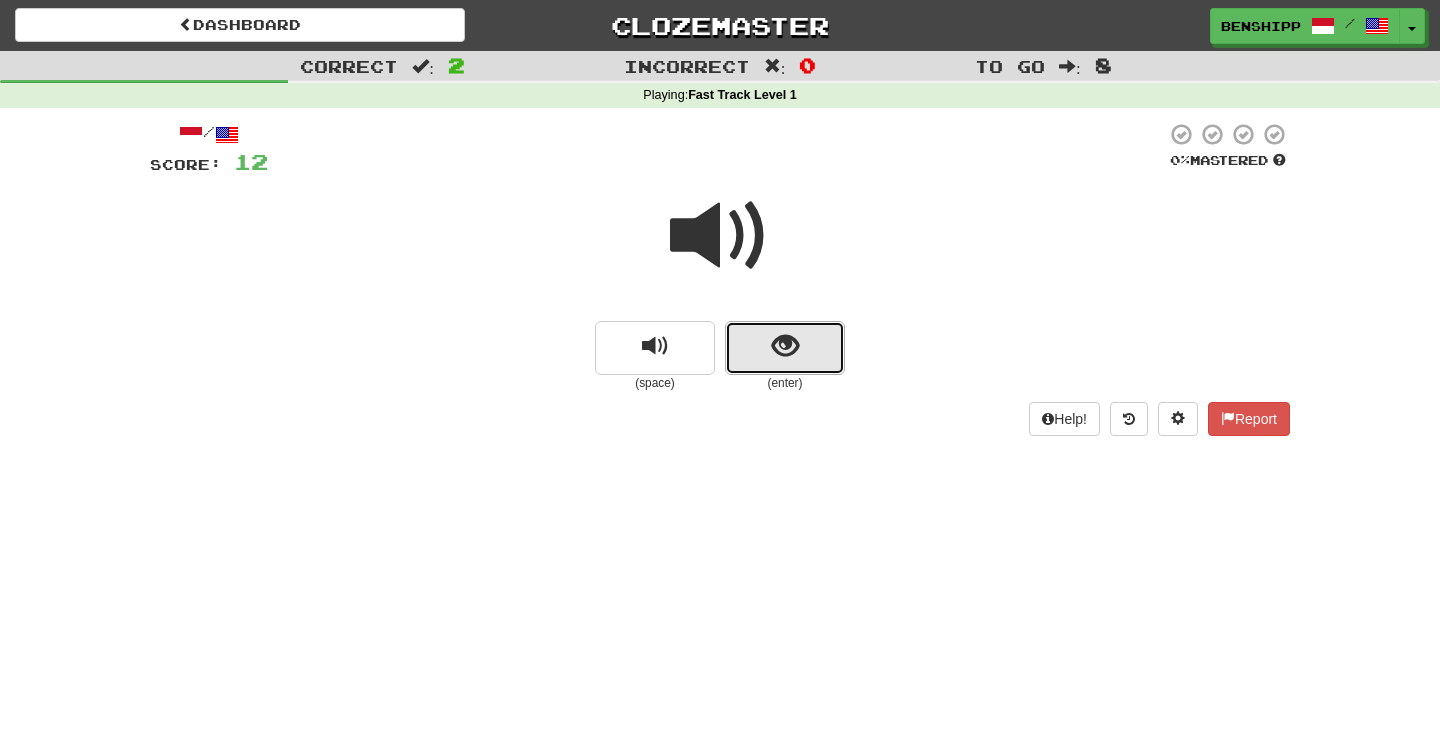 click at bounding box center (785, 348) 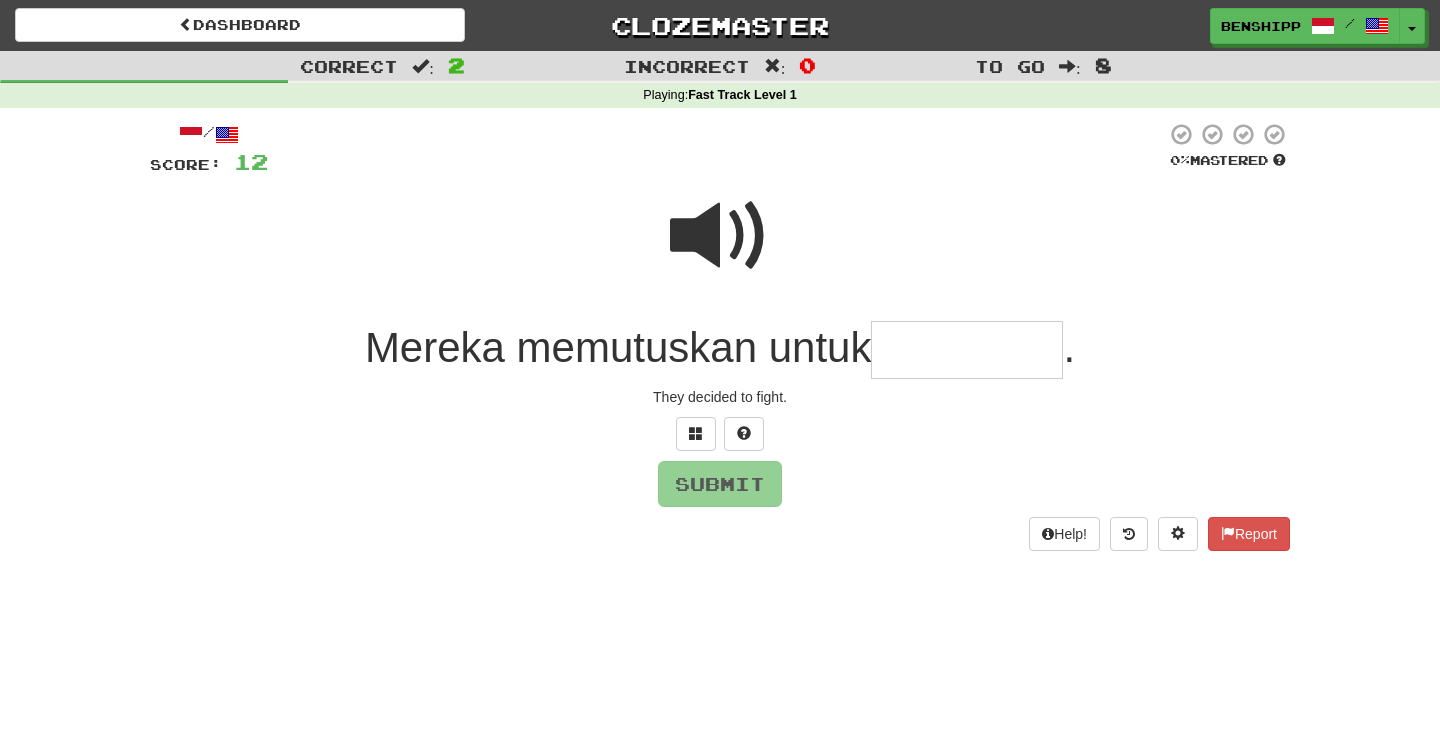 click at bounding box center (720, 236) 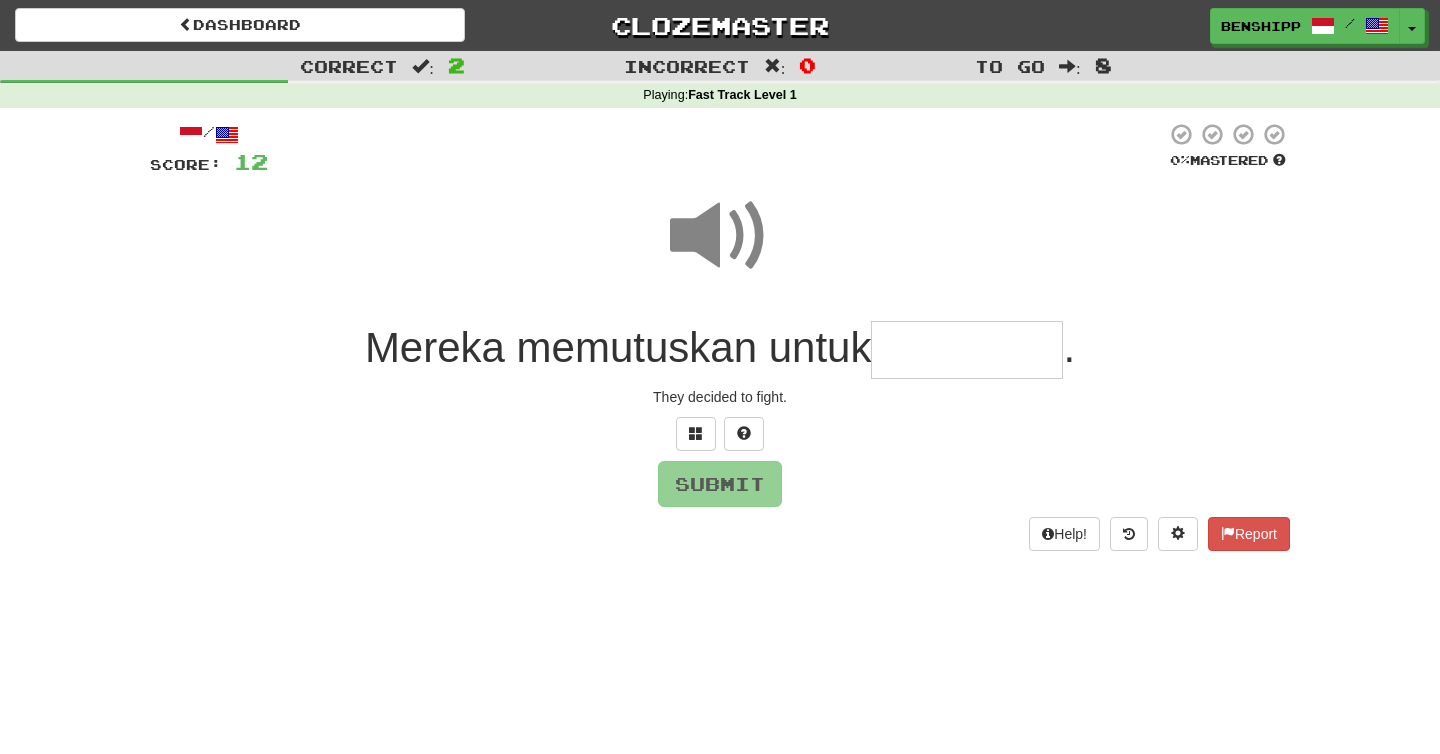 click at bounding box center (967, 350) 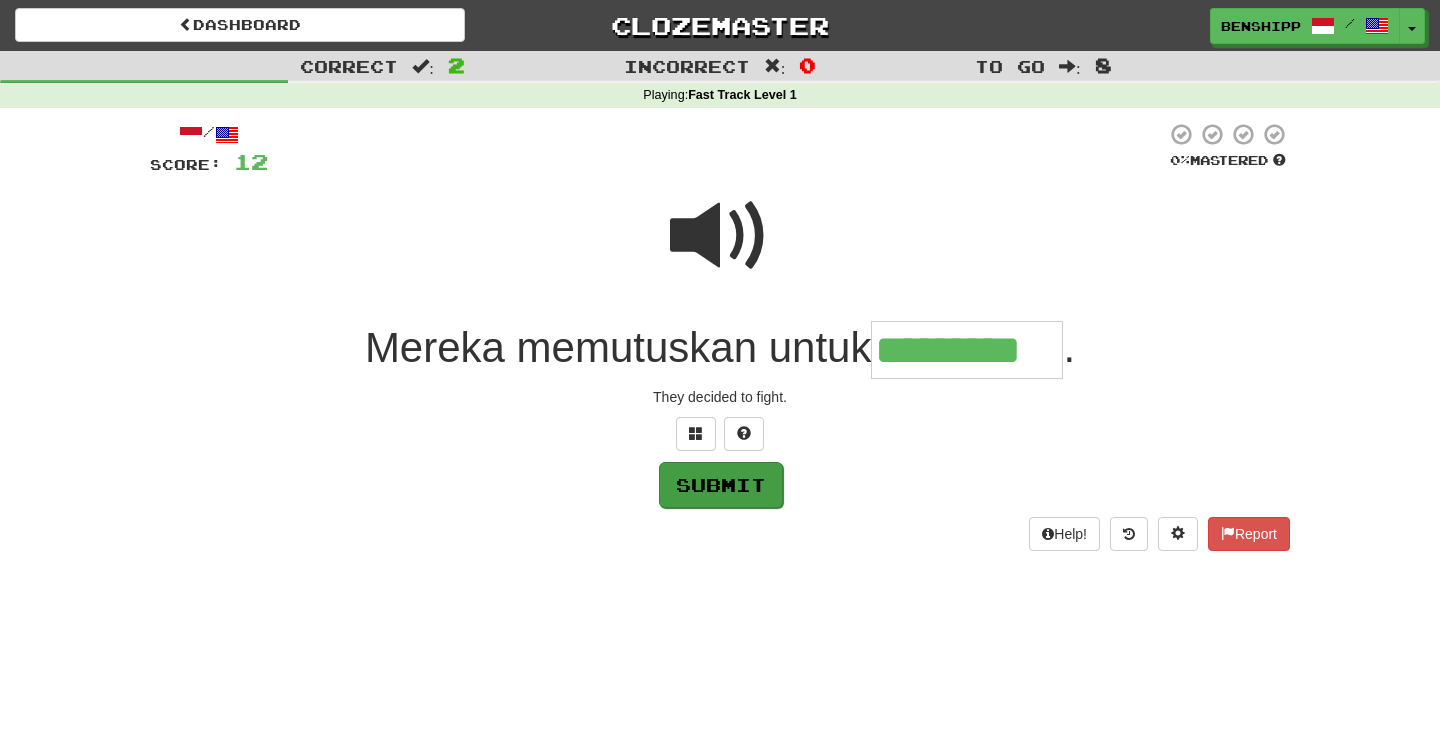 type on "*********" 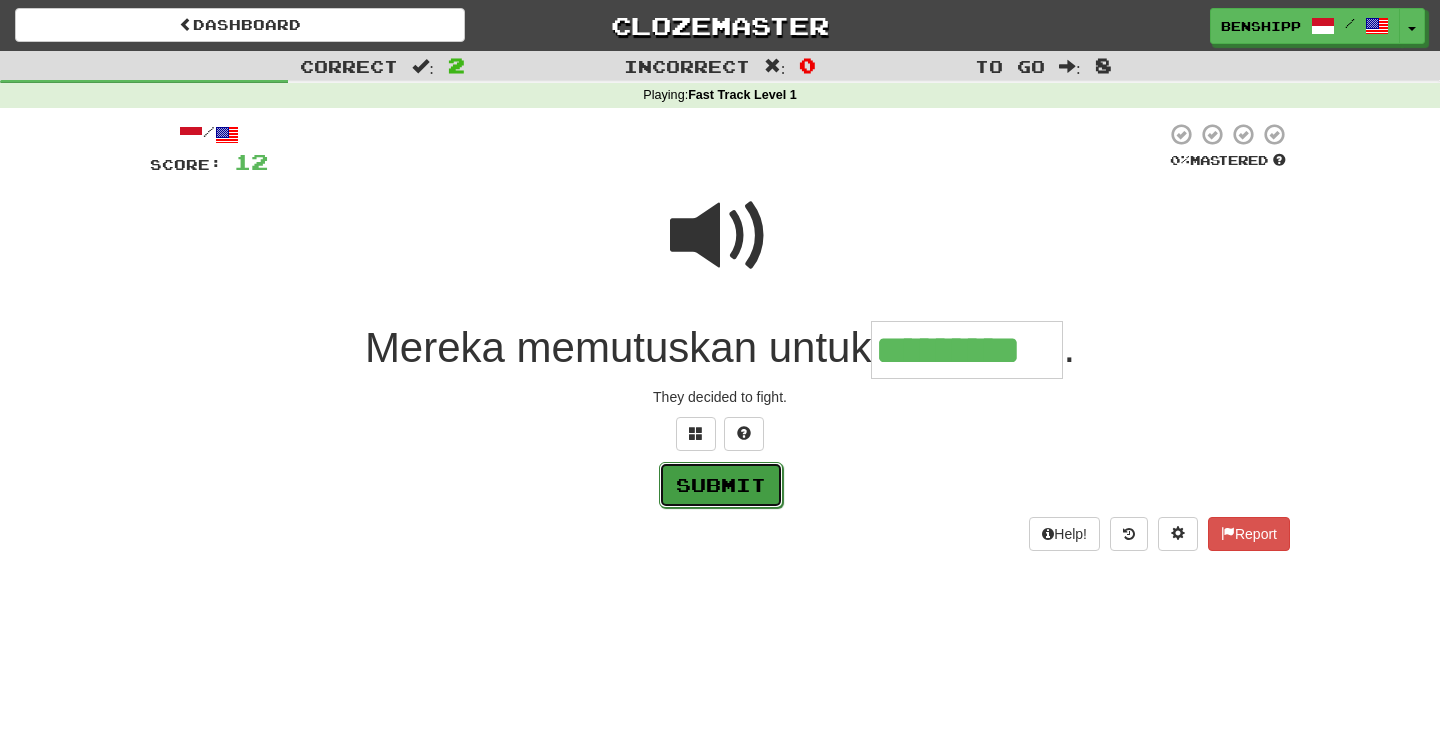 click on "Submit" at bounding box center (721, 485) 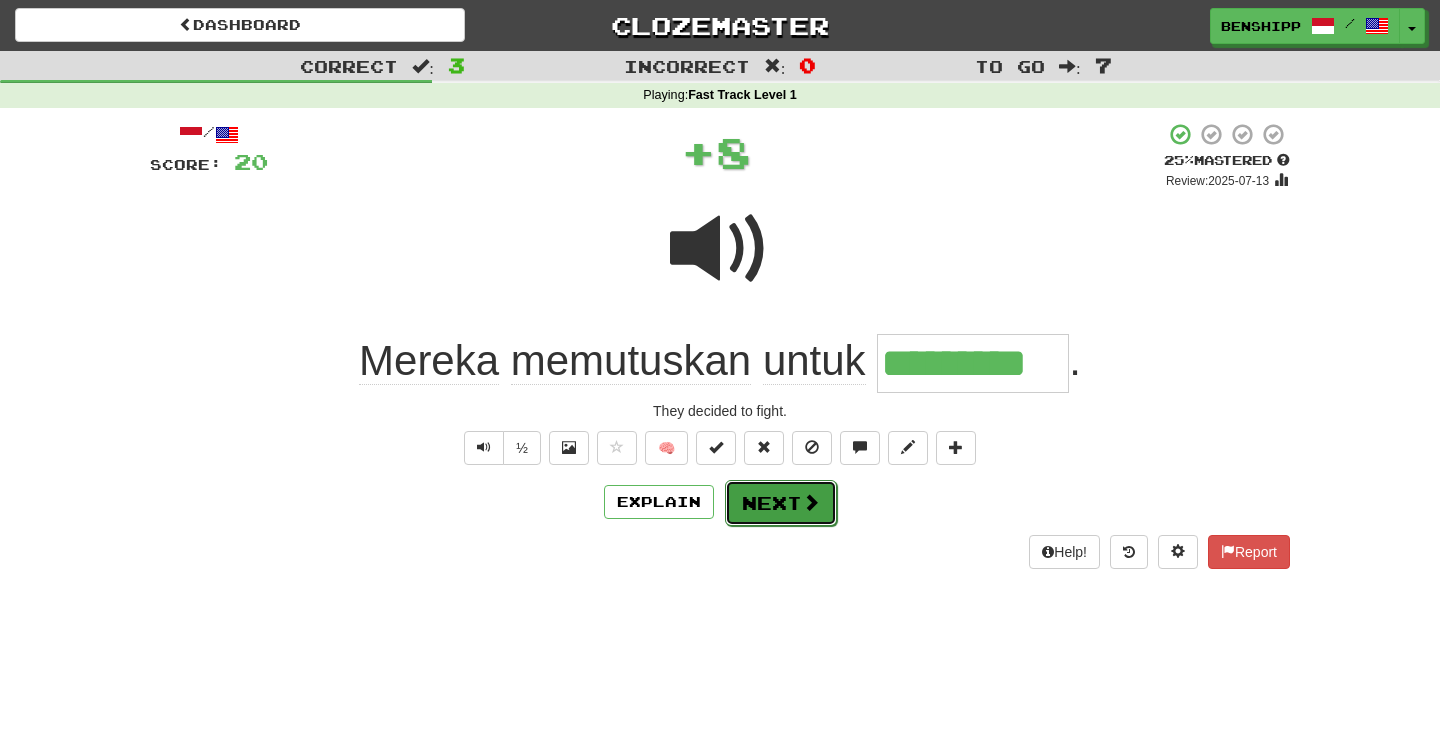 click on "Next" at bounding box center [781, 503] 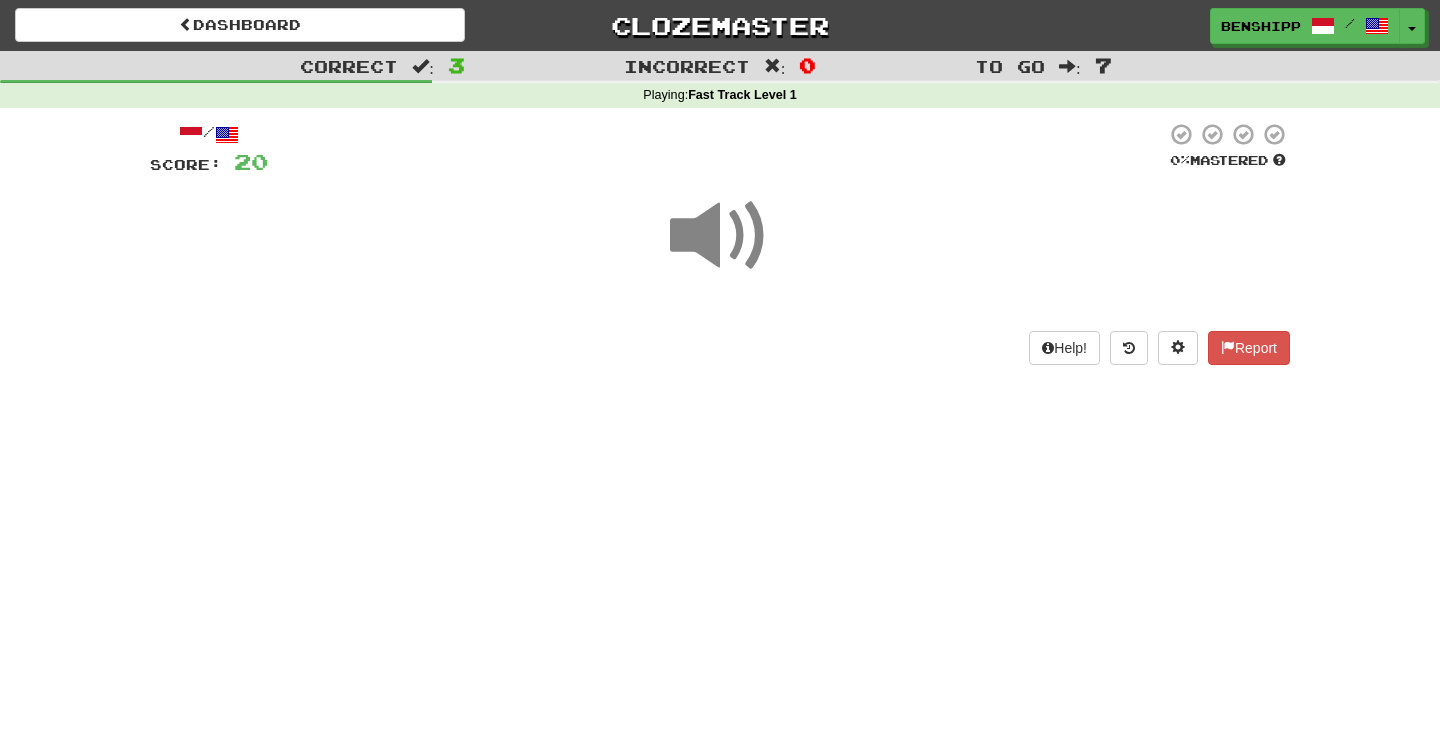 click at bounding box center (720, 236) 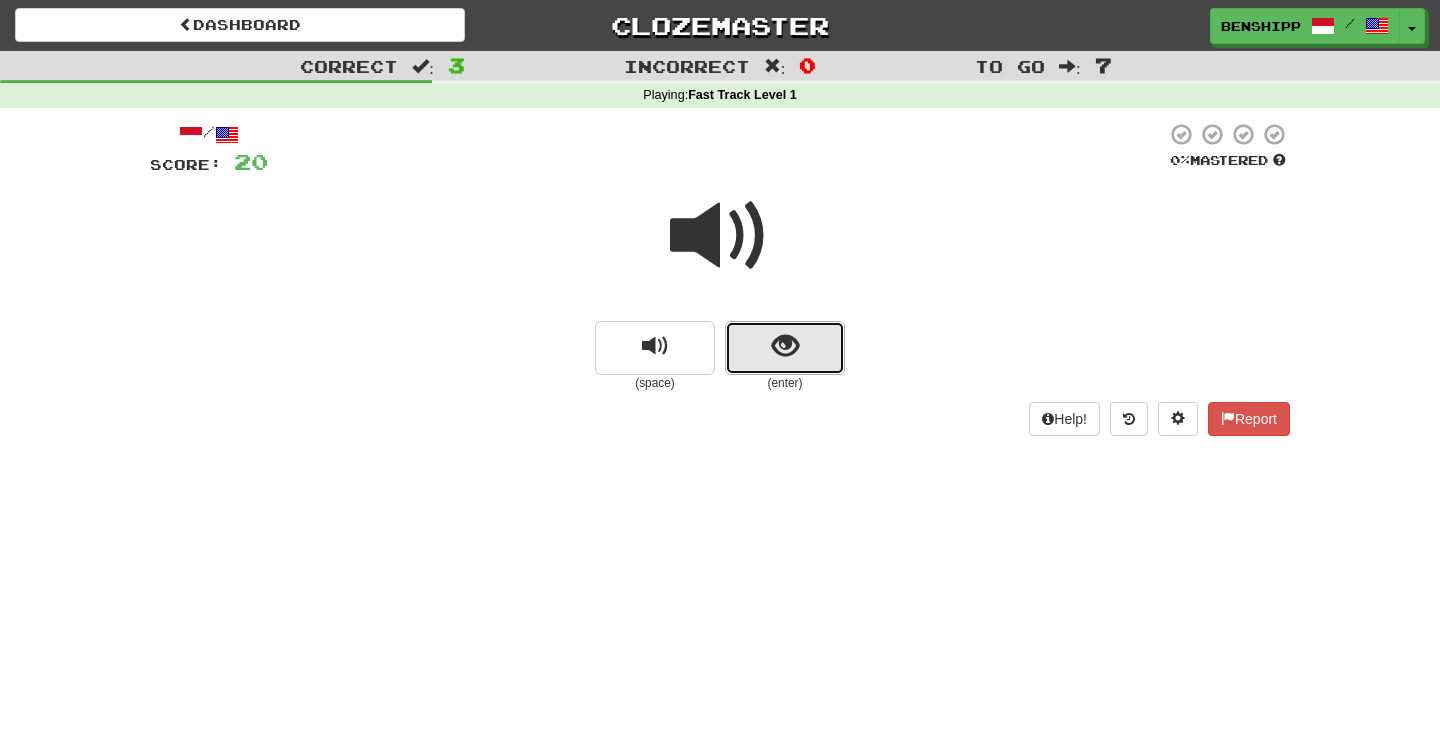 click at bounding box center [785, 346] 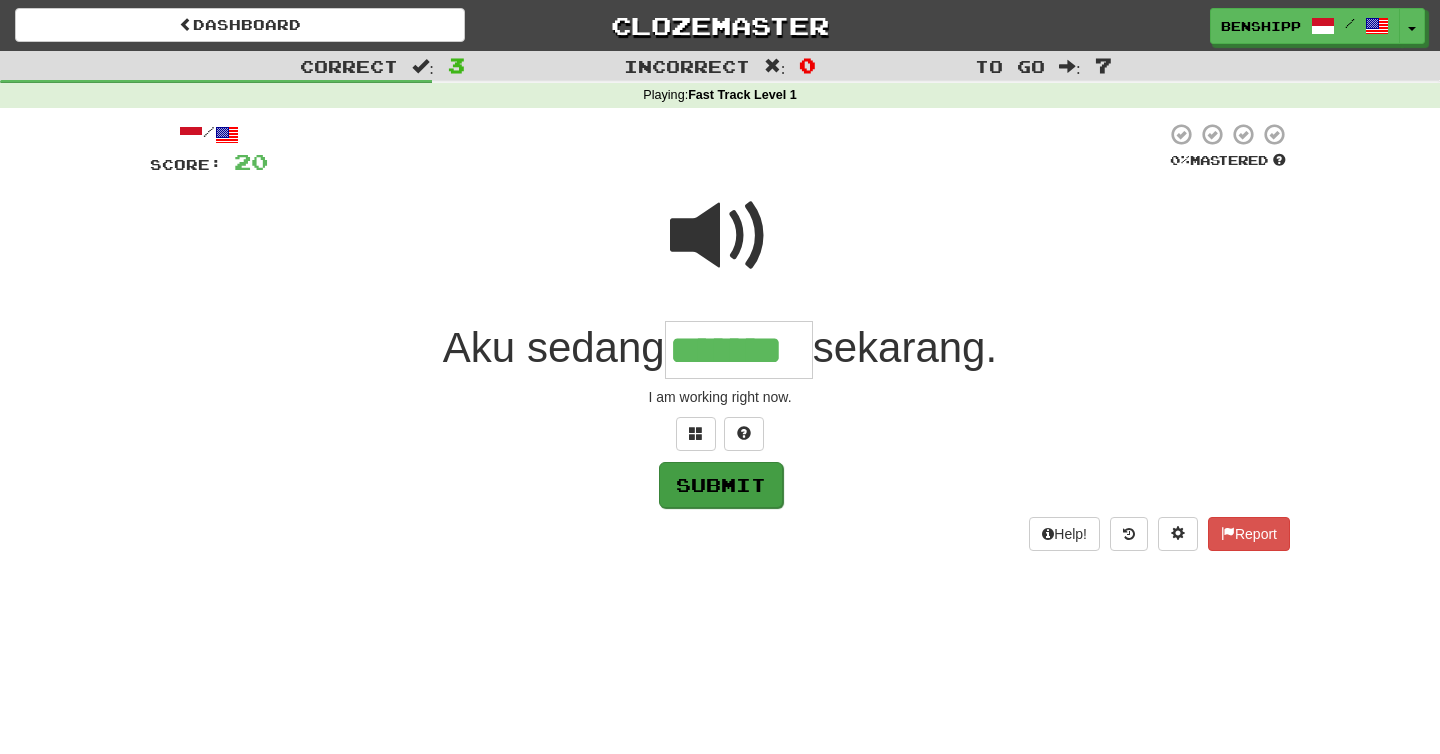 type on "*******" 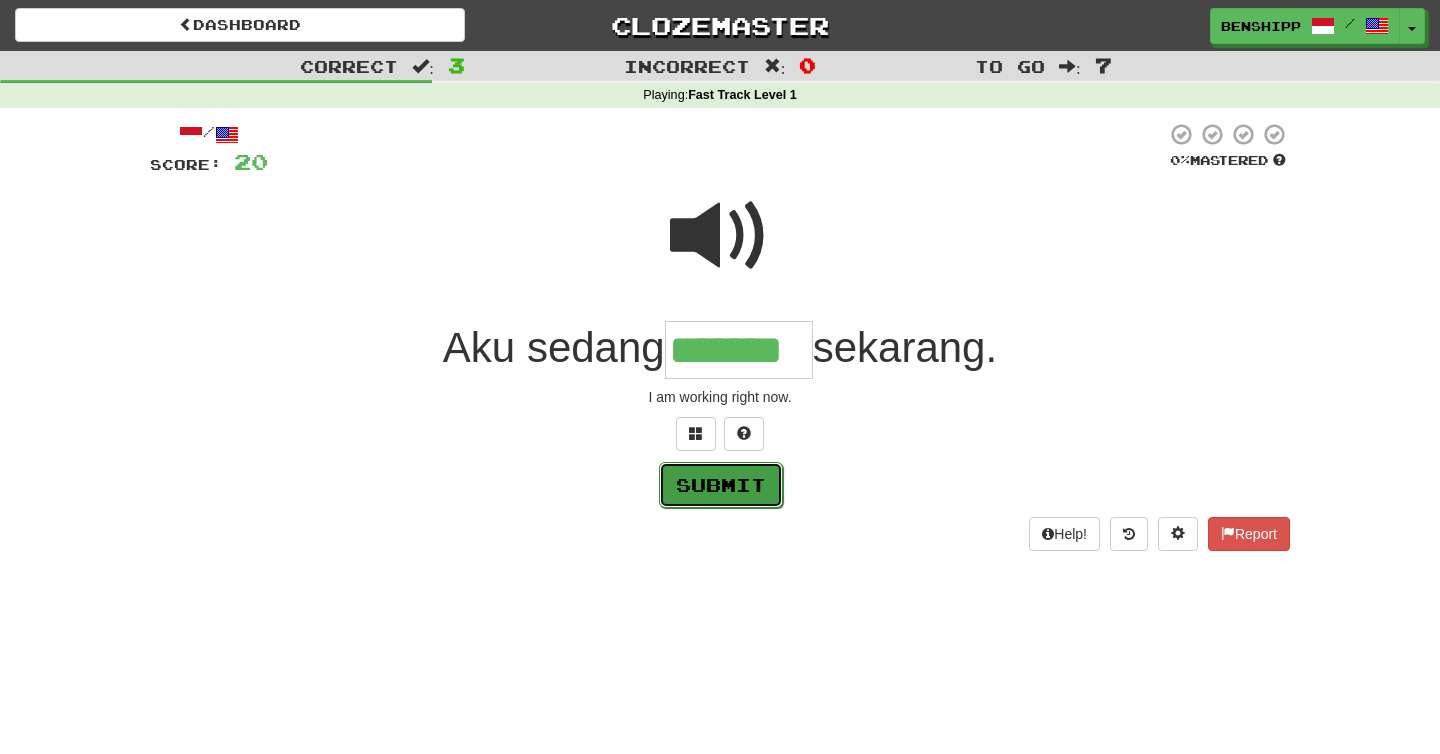 click on "Submit" at bounding box center (721, 485) 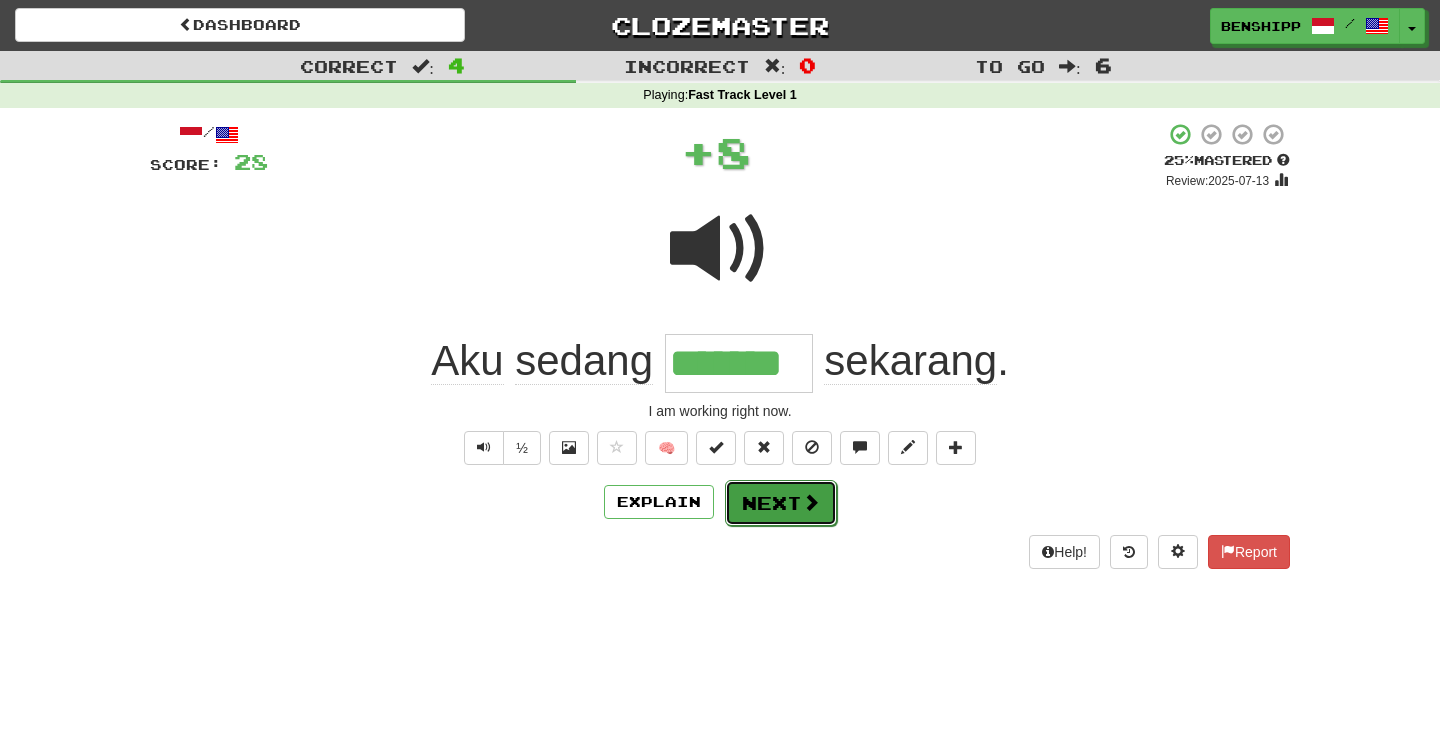 click on "Next" at bounding box center [781, 503] 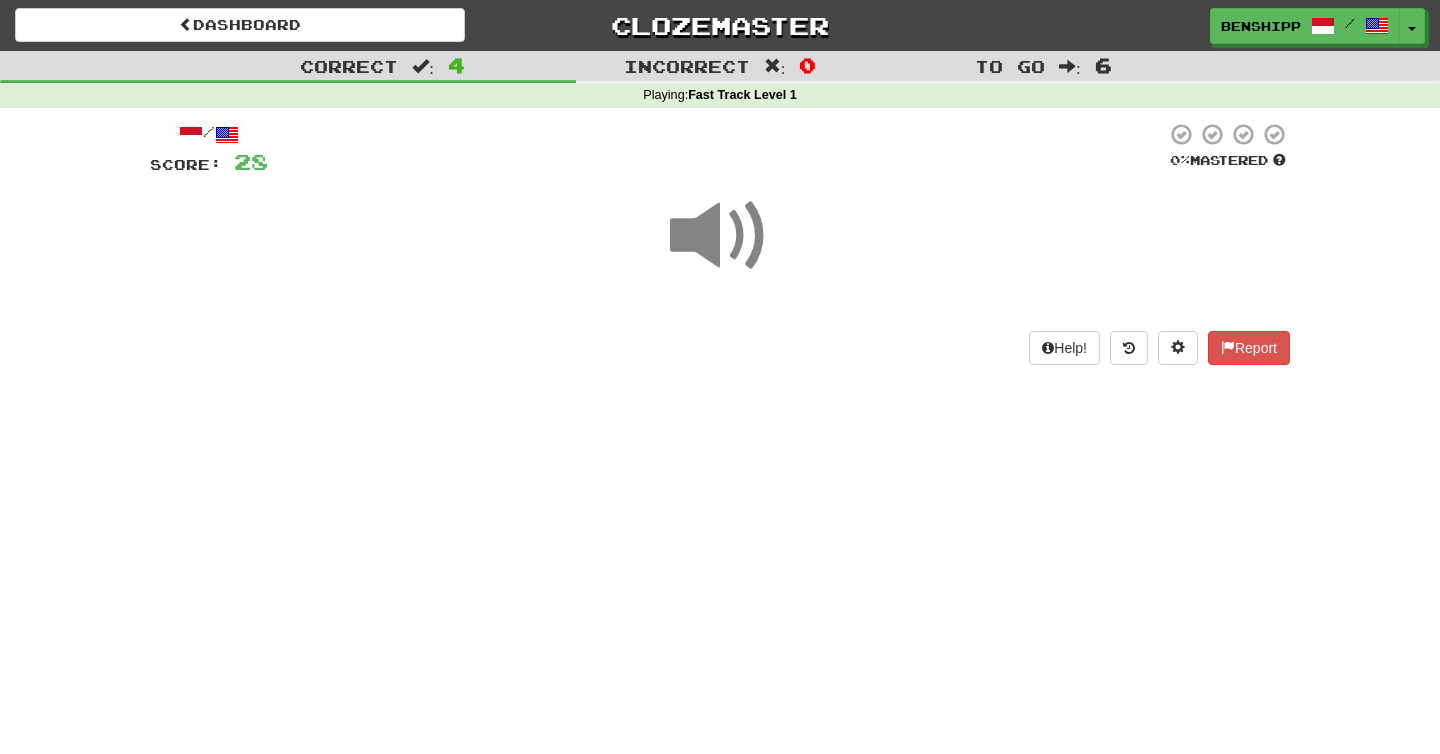 click at bounding box center [720, 236] 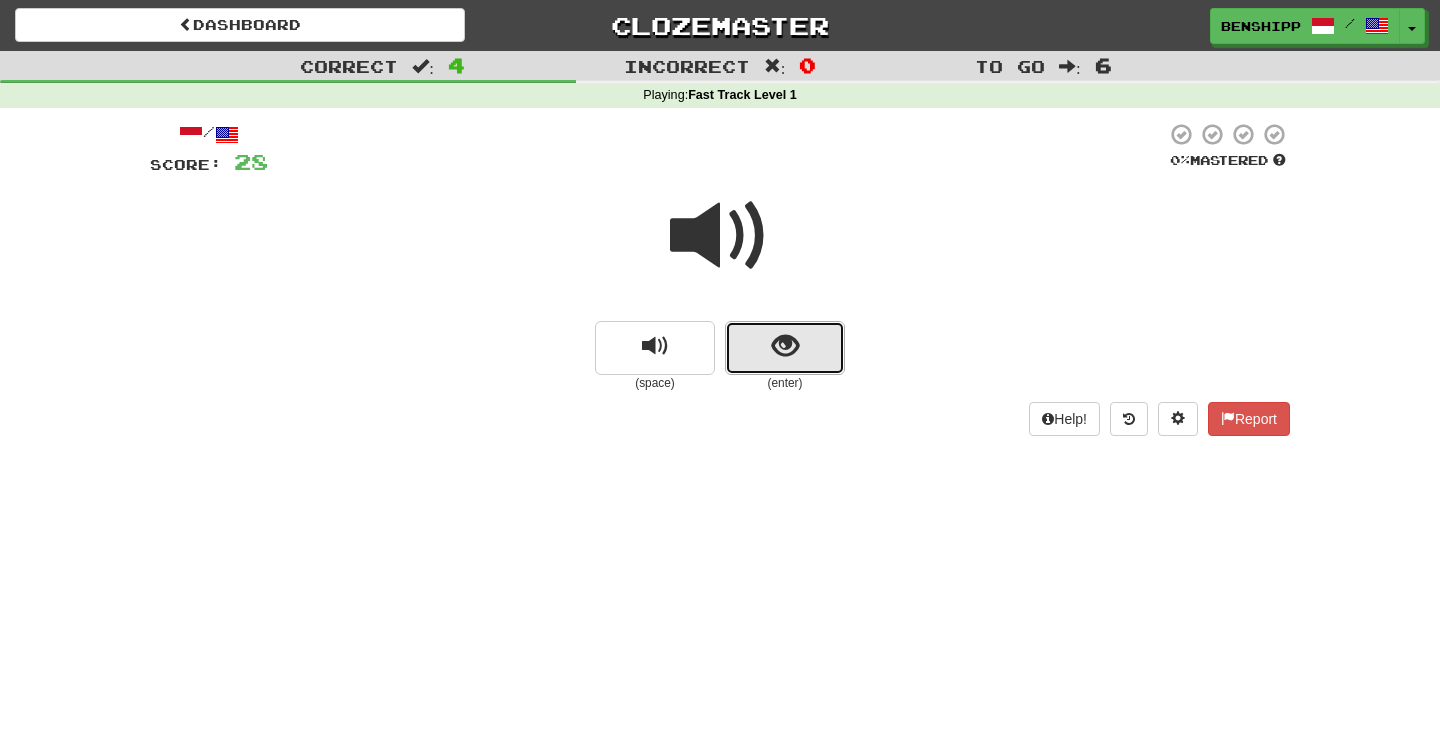 click at bounding box center [785, 346] 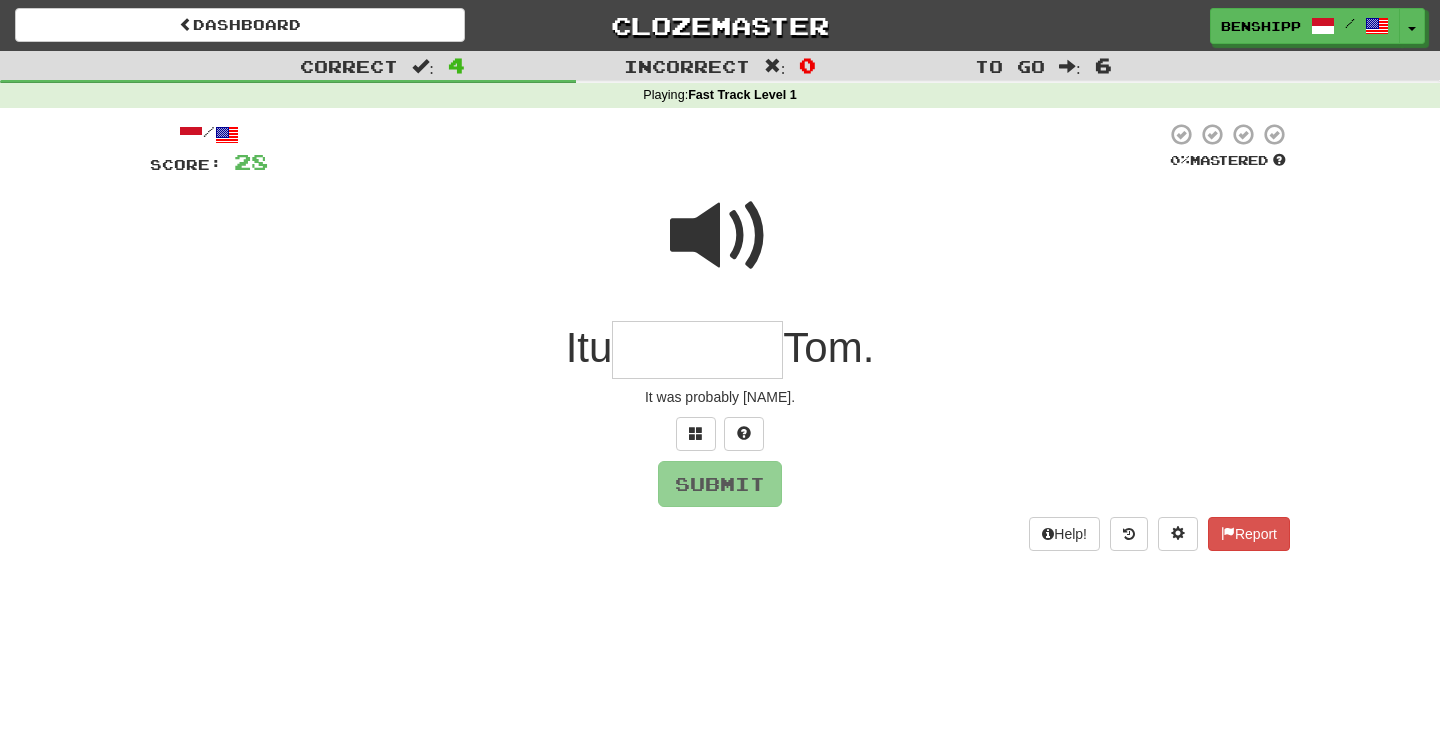 click at bounding box center [697, 350] 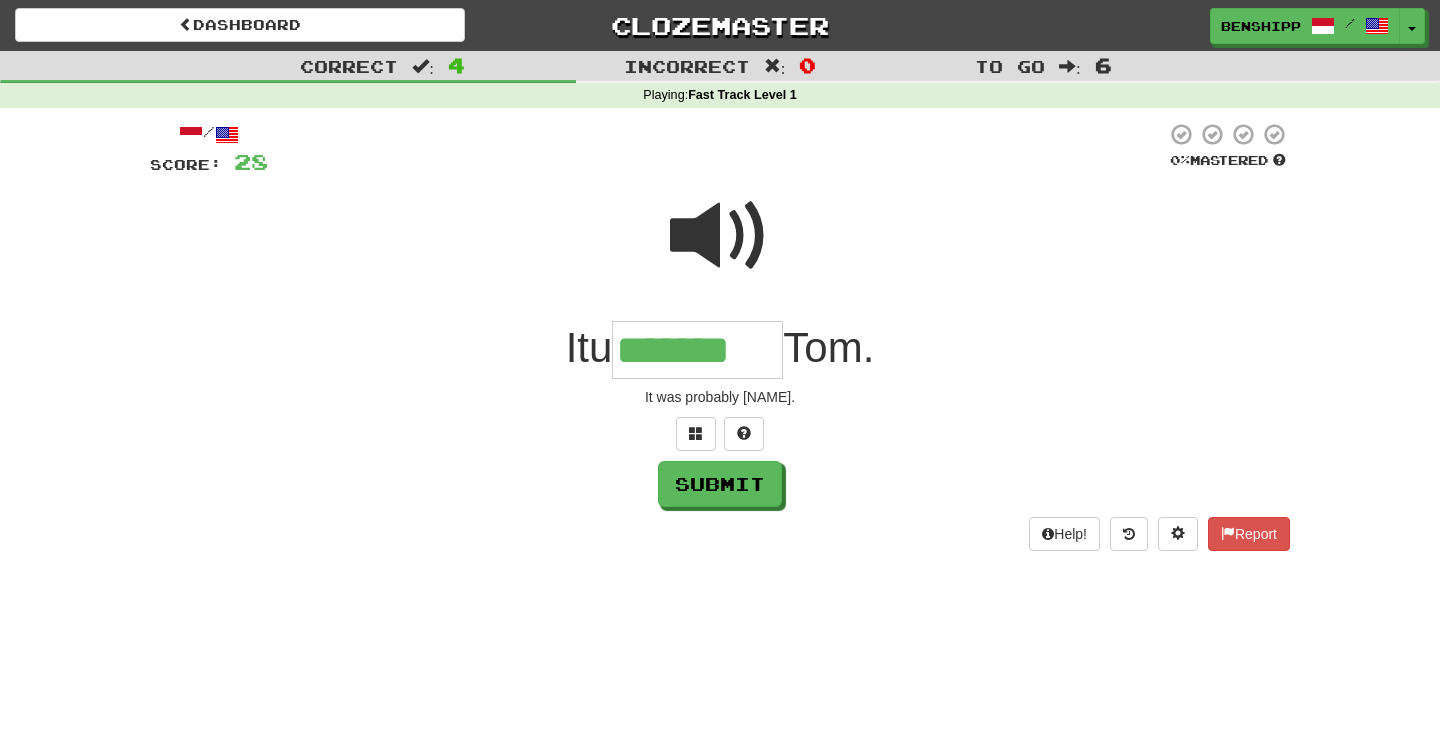 type on "*******" 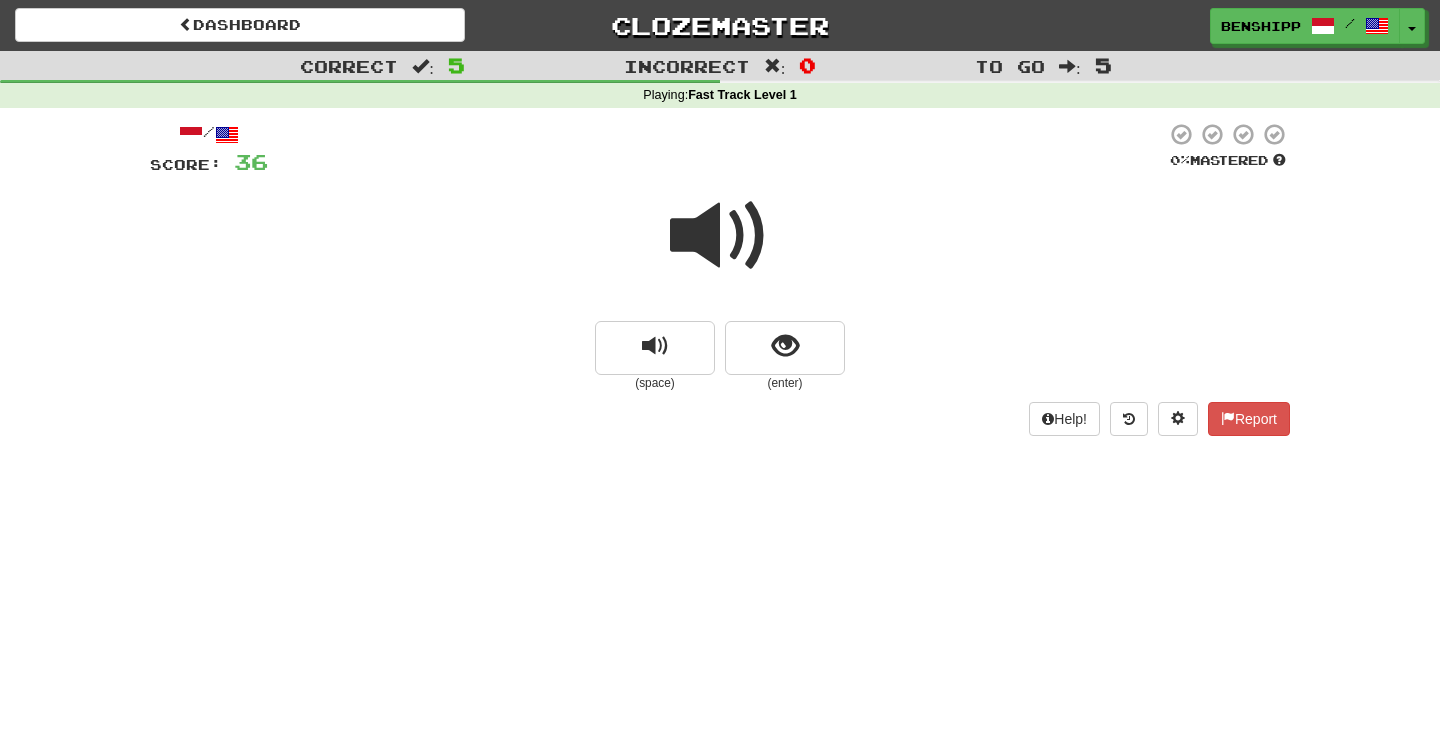 click at bounding box center [720, 236] 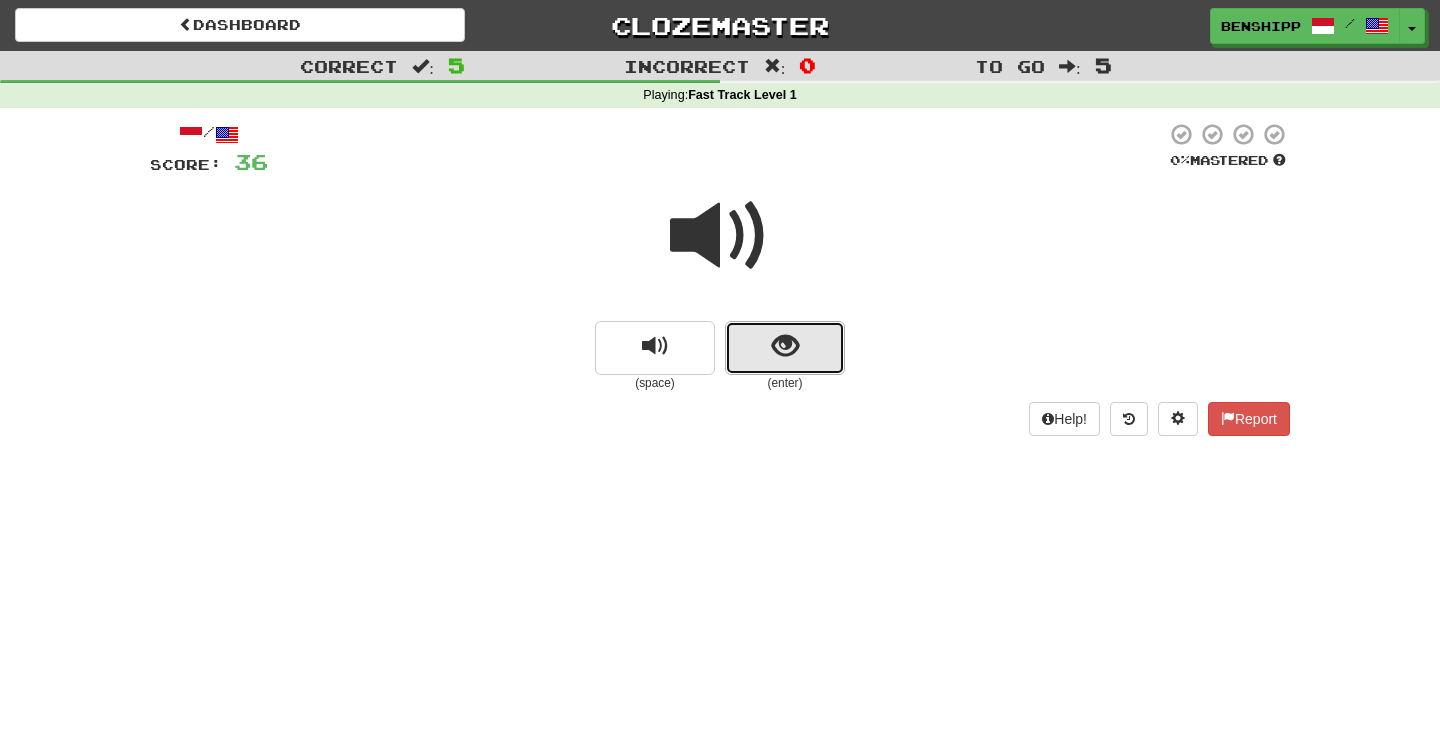 click at bounding box center [785, 348] 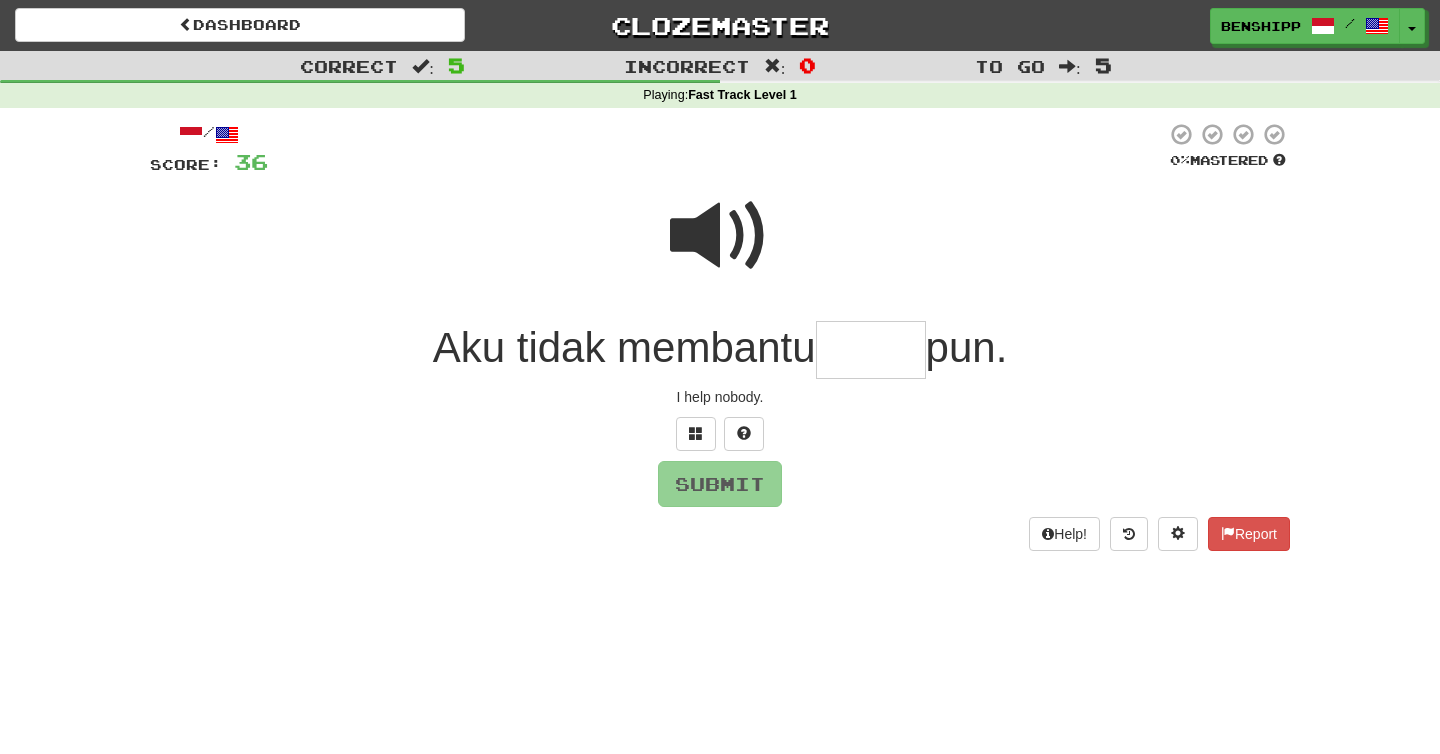 click at bounding box center [871, 350] 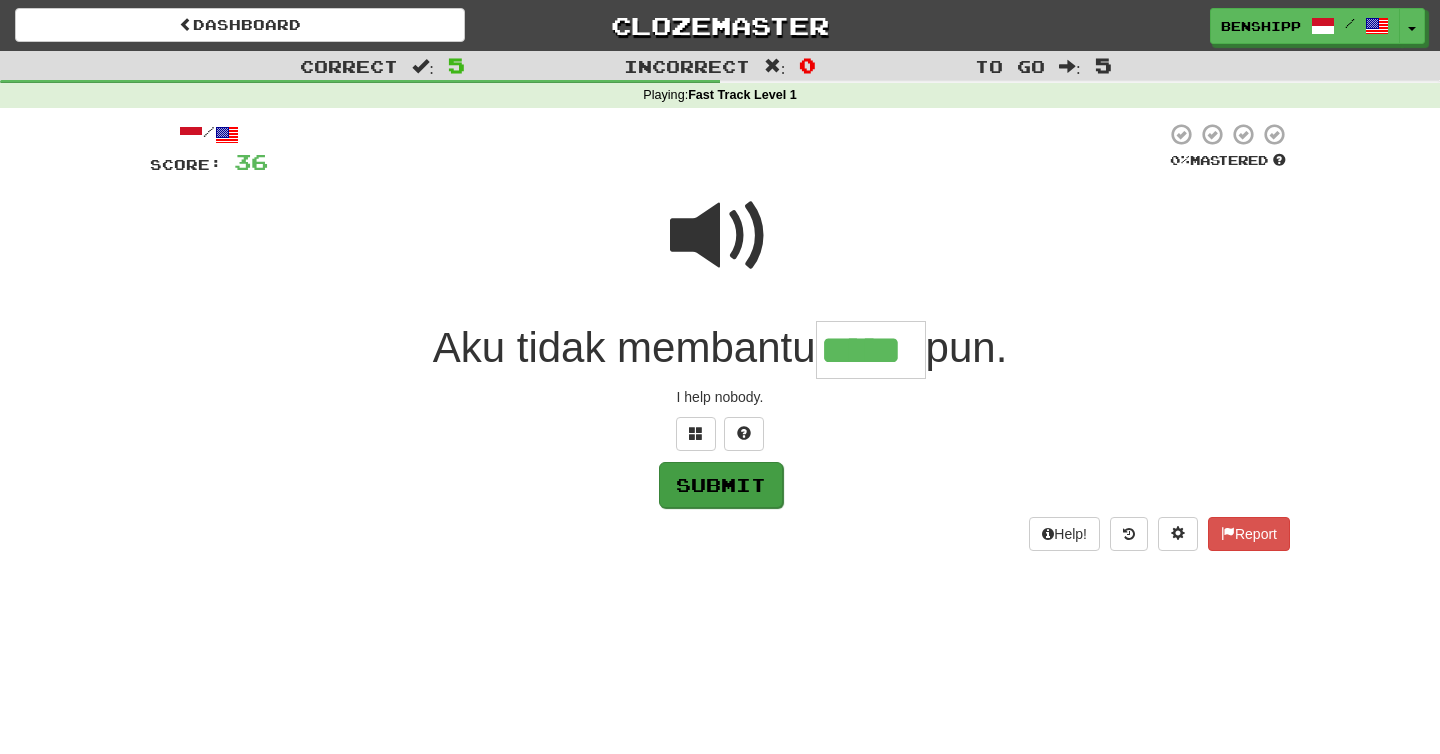 type on "*****" 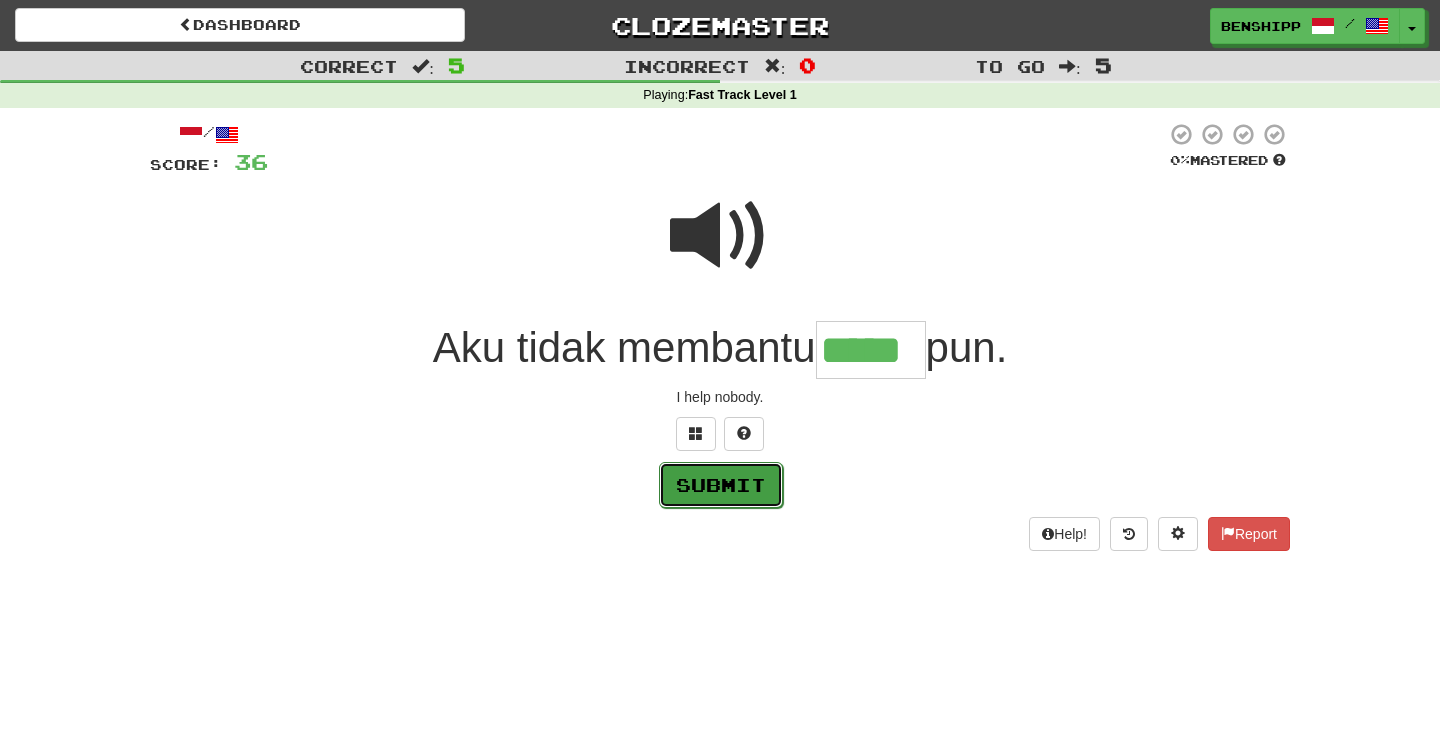click on "Submit" at bounding box center [721, 485] 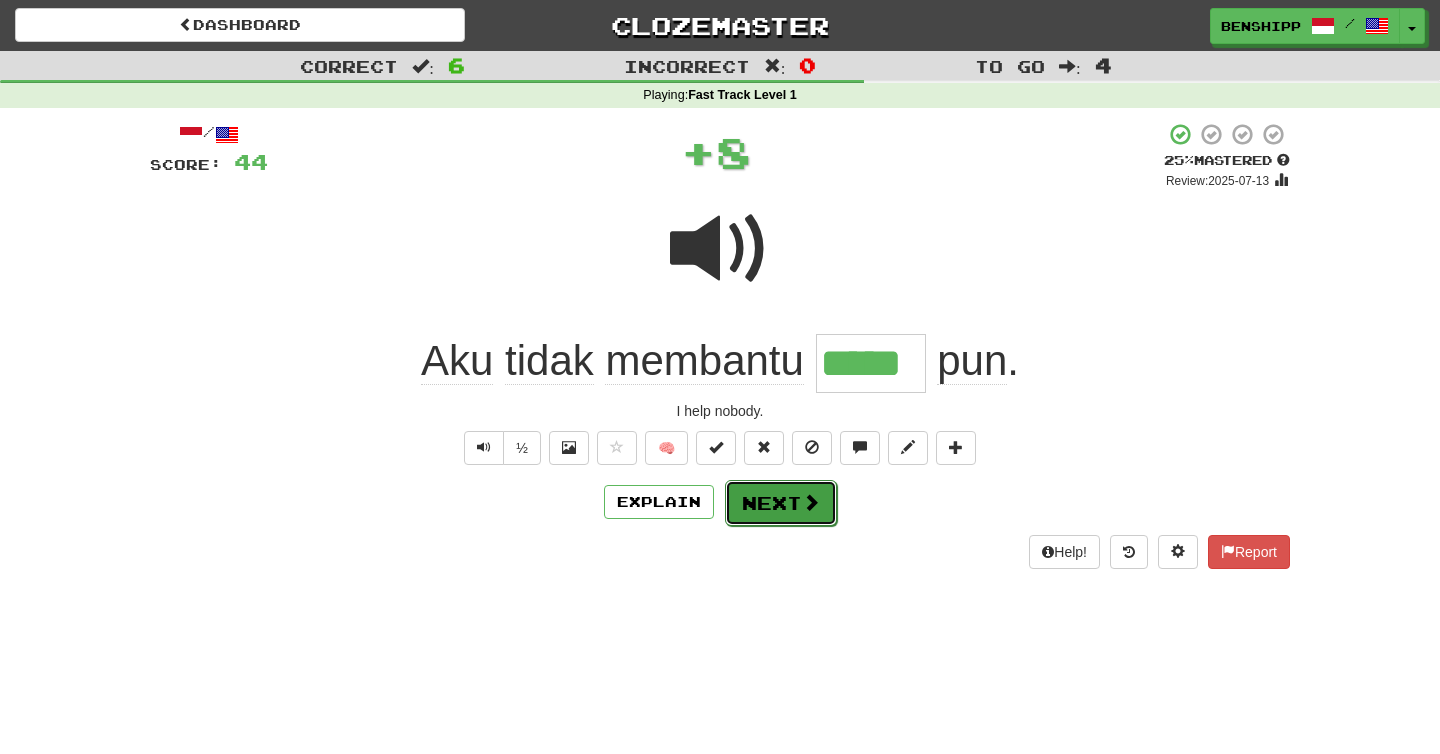 click on "Next" at bounding box center [781, 503] 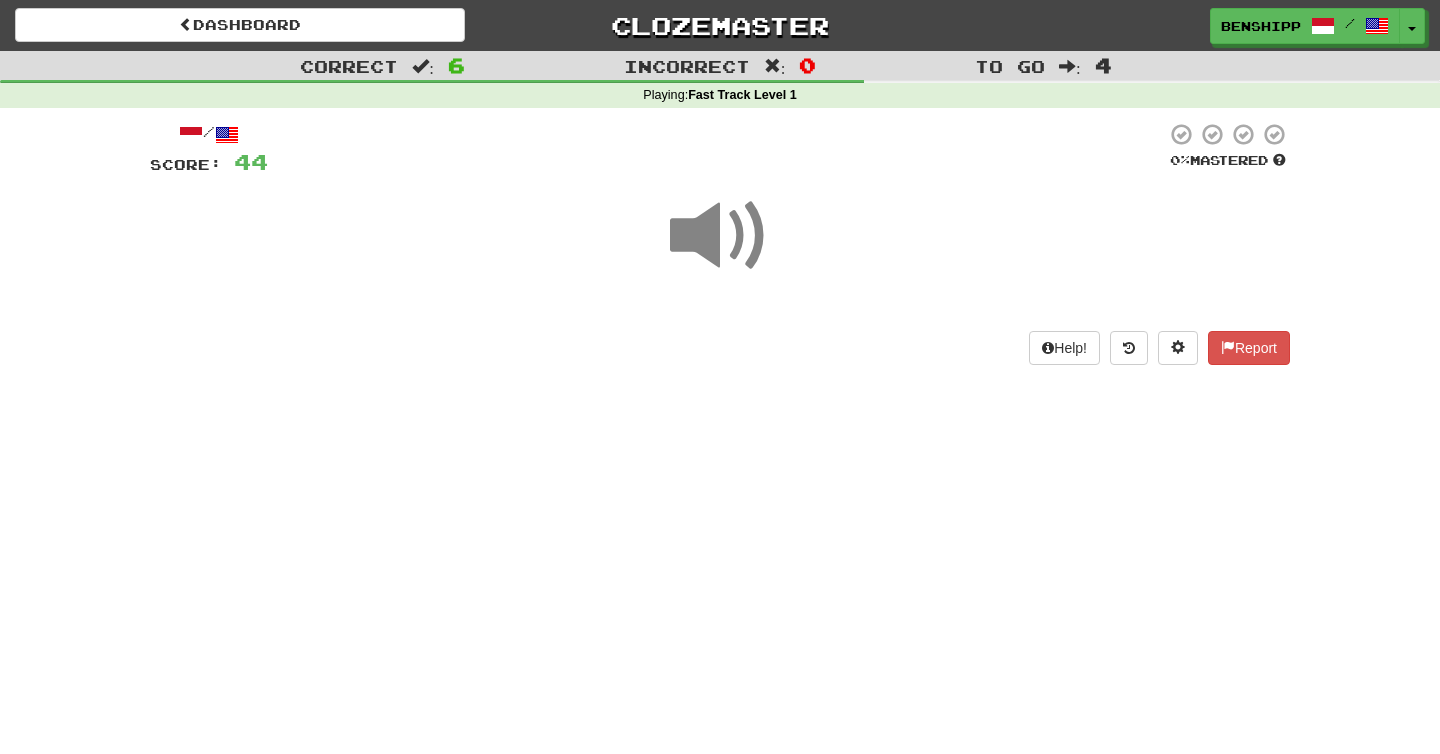 click at bounding box center [720, 236] 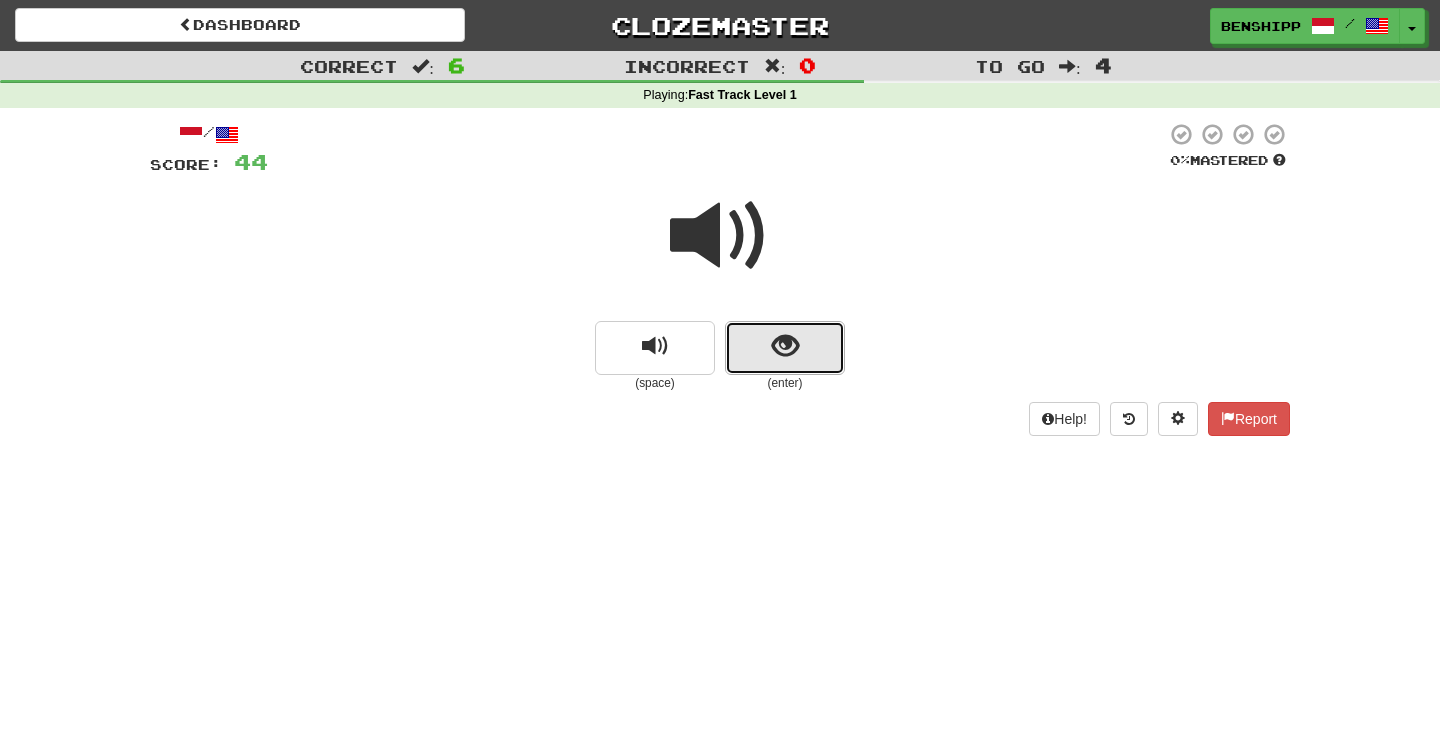 click at bounding box center [785, 346] 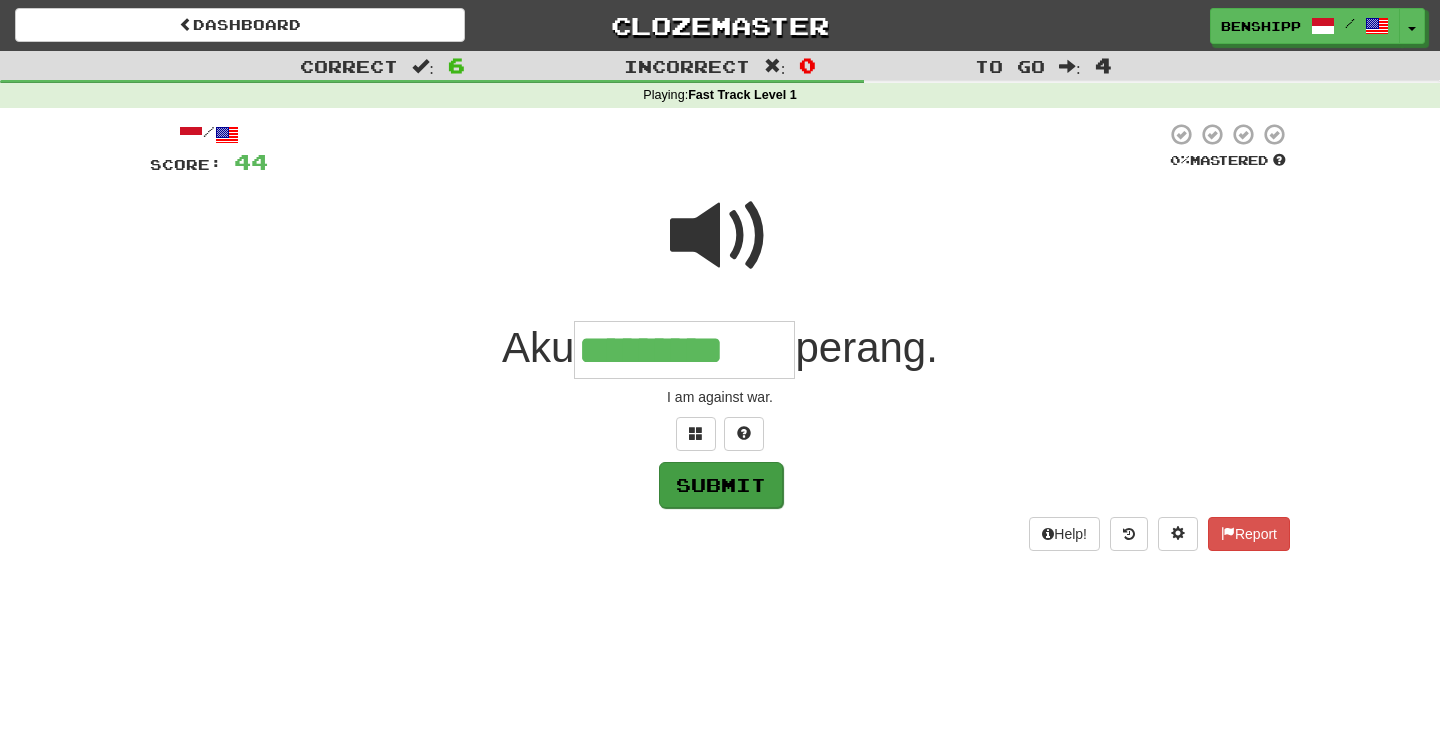 type on "*********" 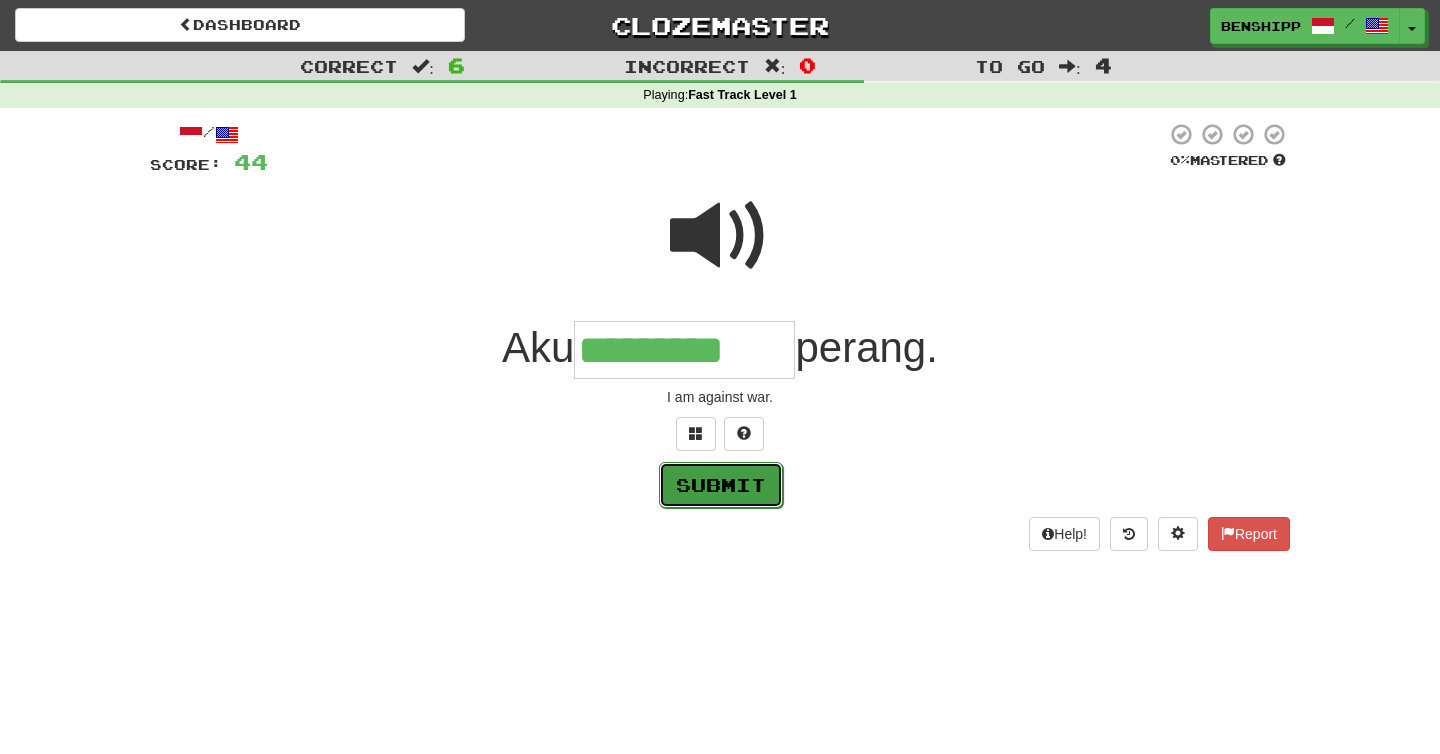 click on "Submit" at bounding box center [721, 485] 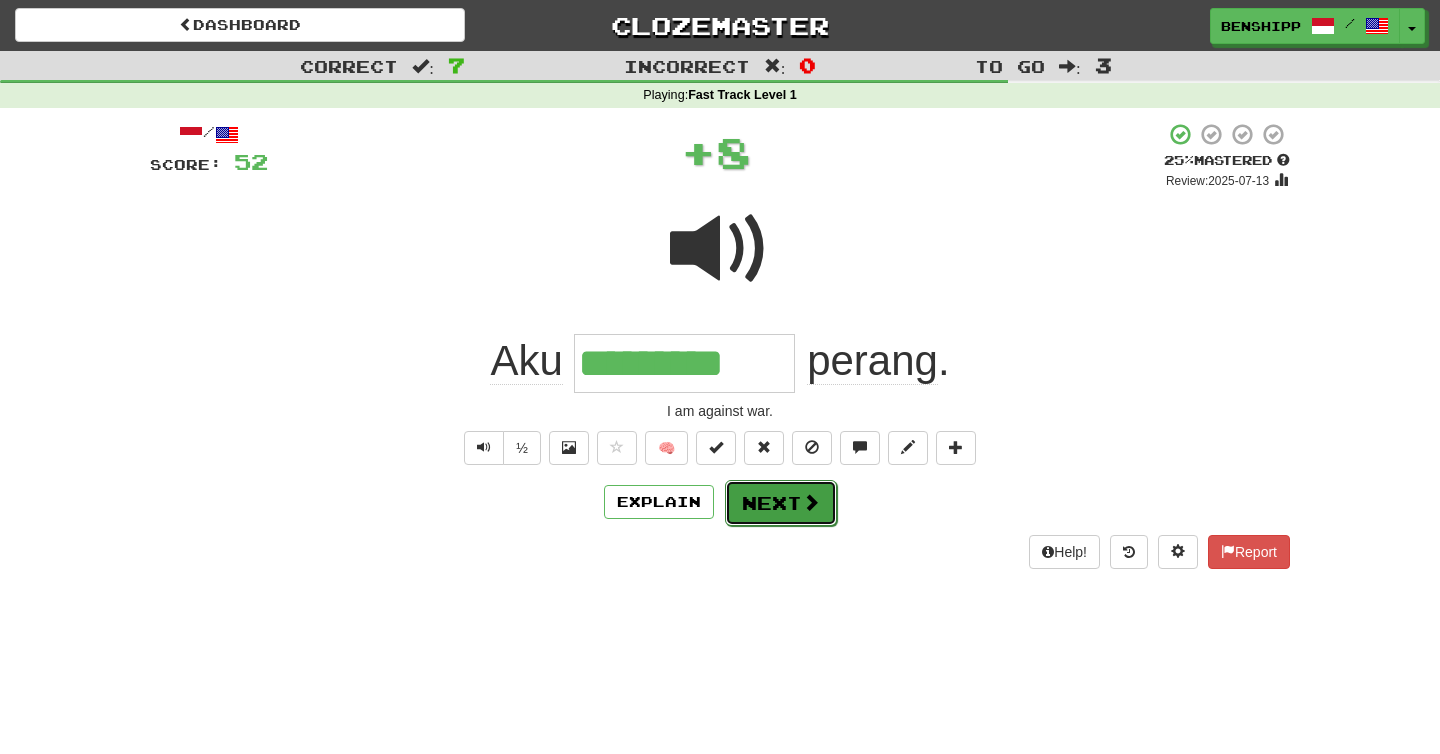 click on "Next" at bounding box center (781, 503) 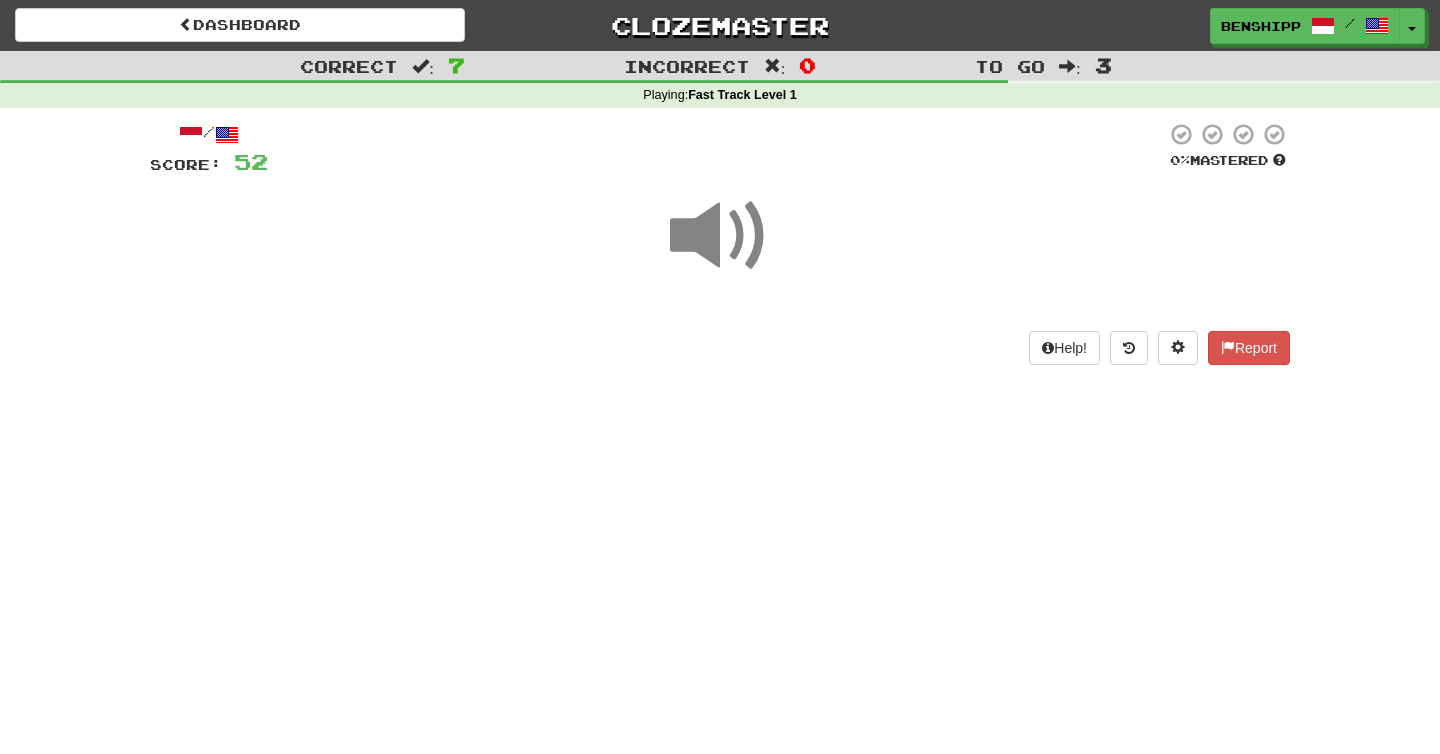 click at bounding box center [720, 236] 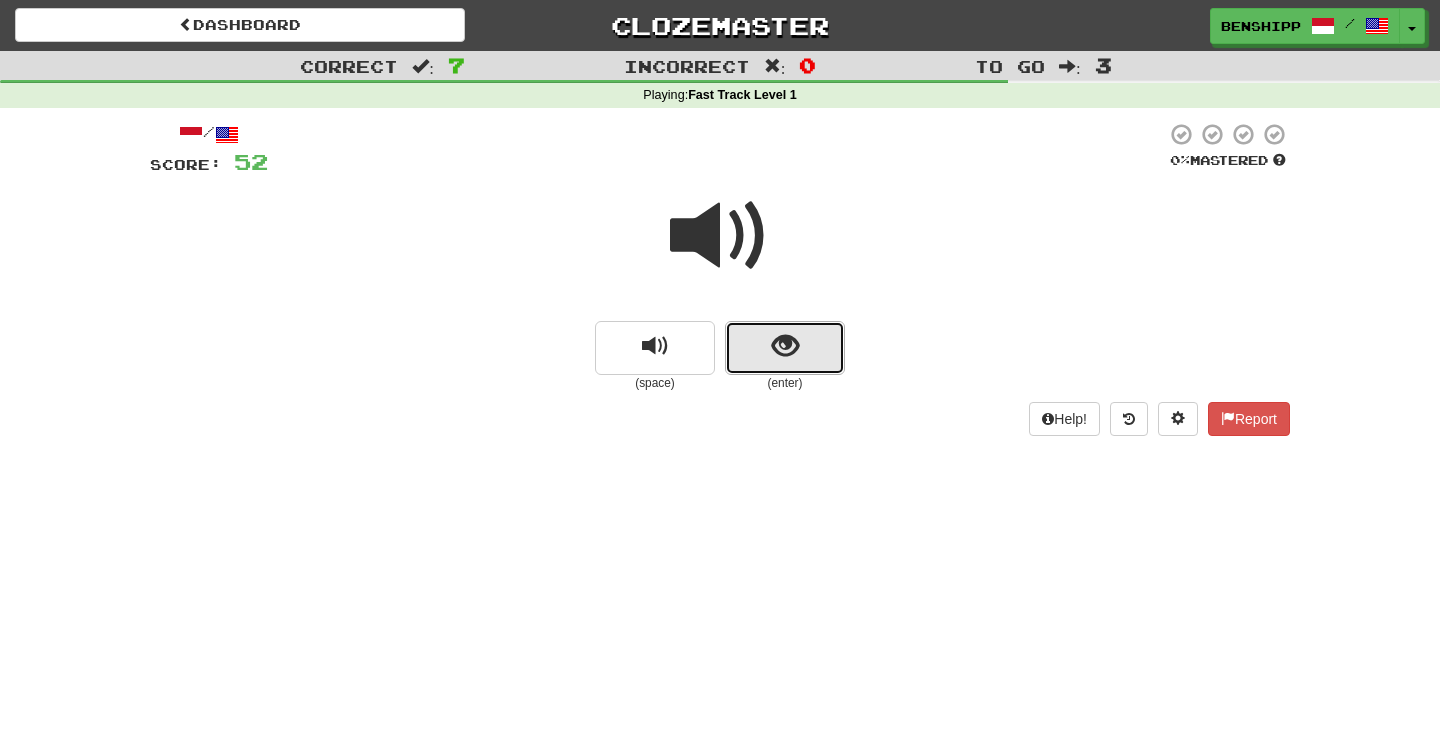 click at bounding box center (785, 346) 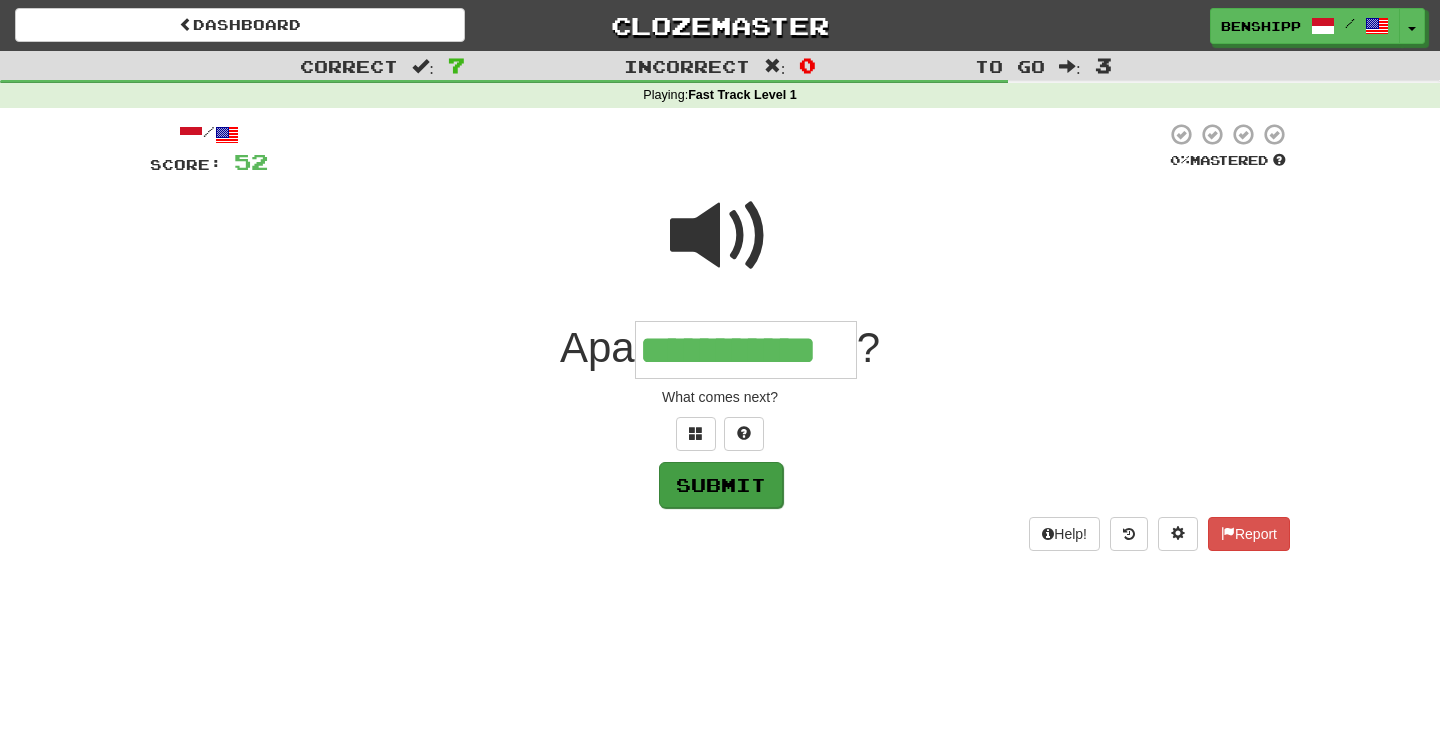 type on "**********" 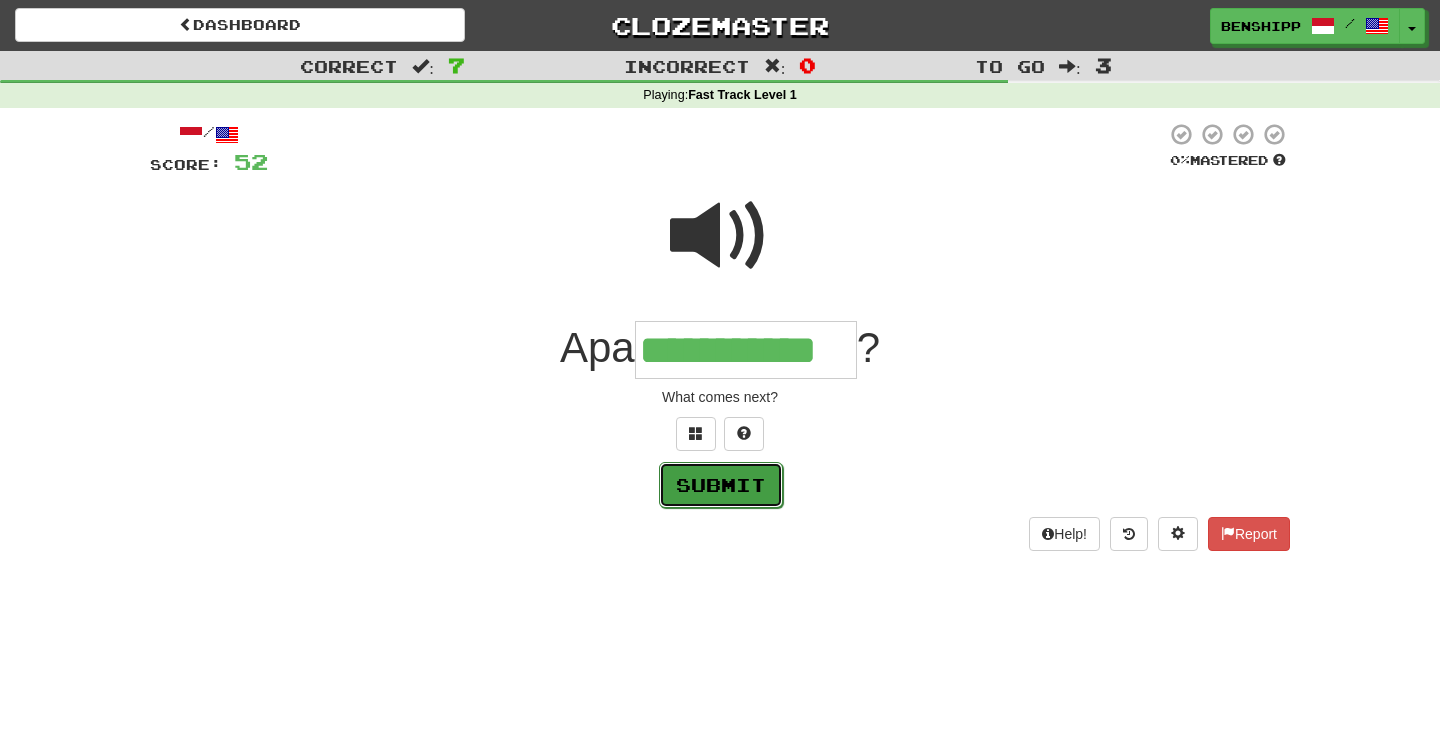 click on "Submit" at bounding box center [721, 485] 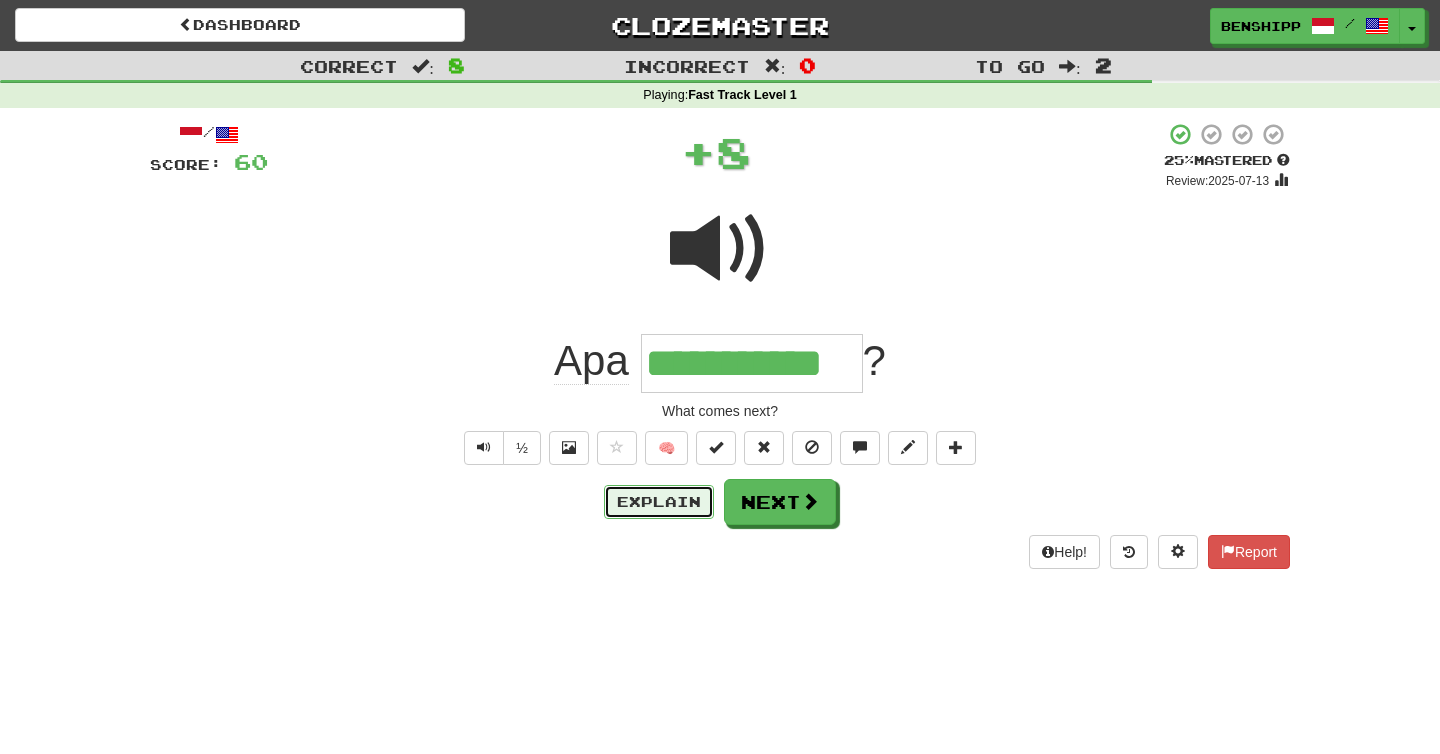 click on "Explain" at bounding box center (659, 502) 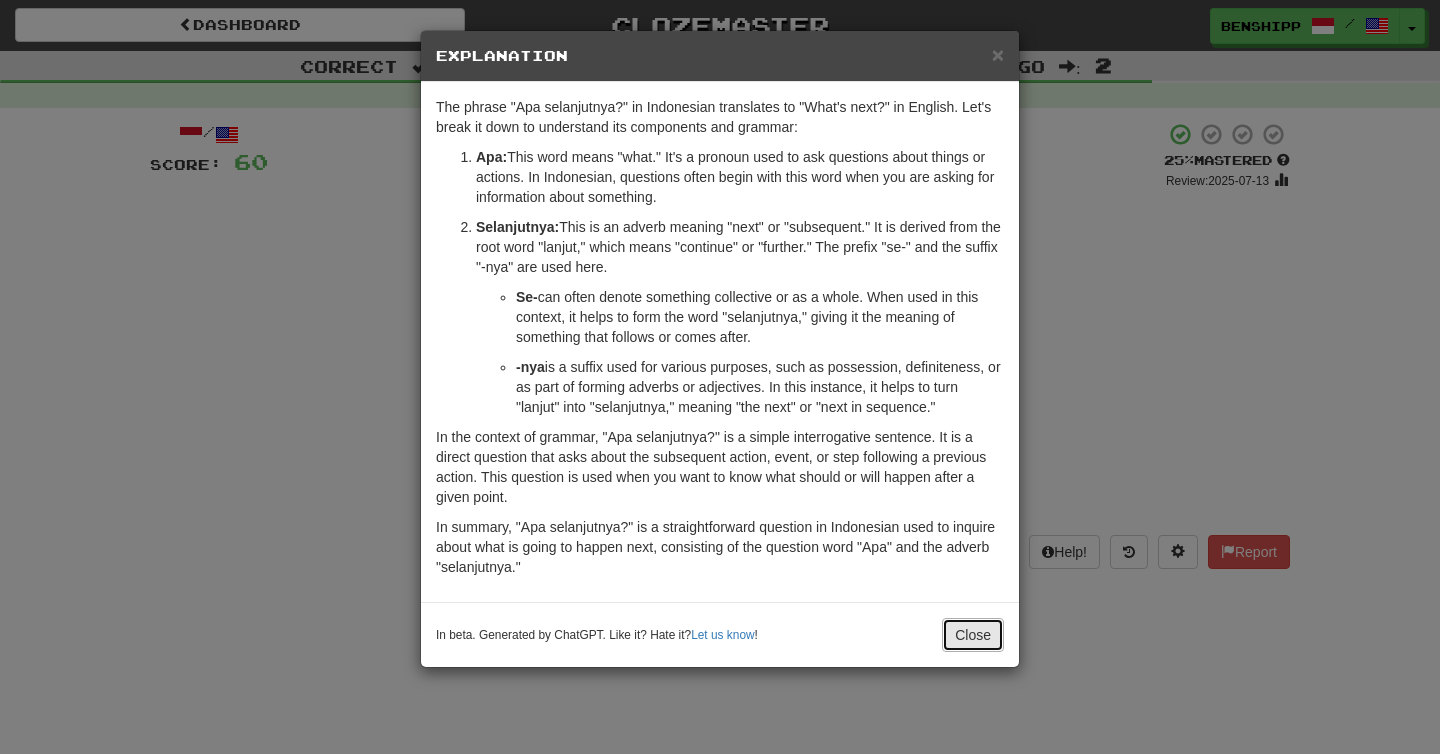 click on "Close" at bounding box center [973, 635] 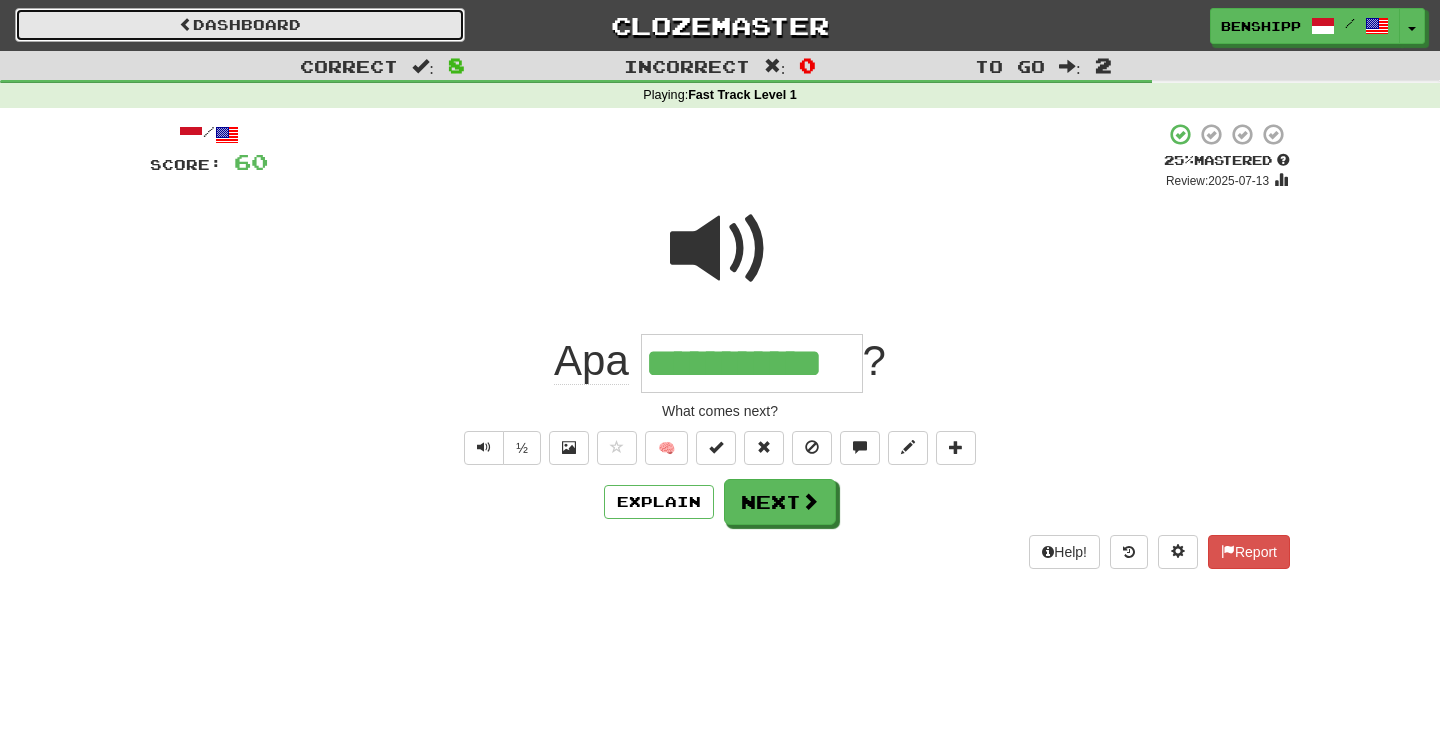 click on "Dashboard" at bounding box center (240, 25) 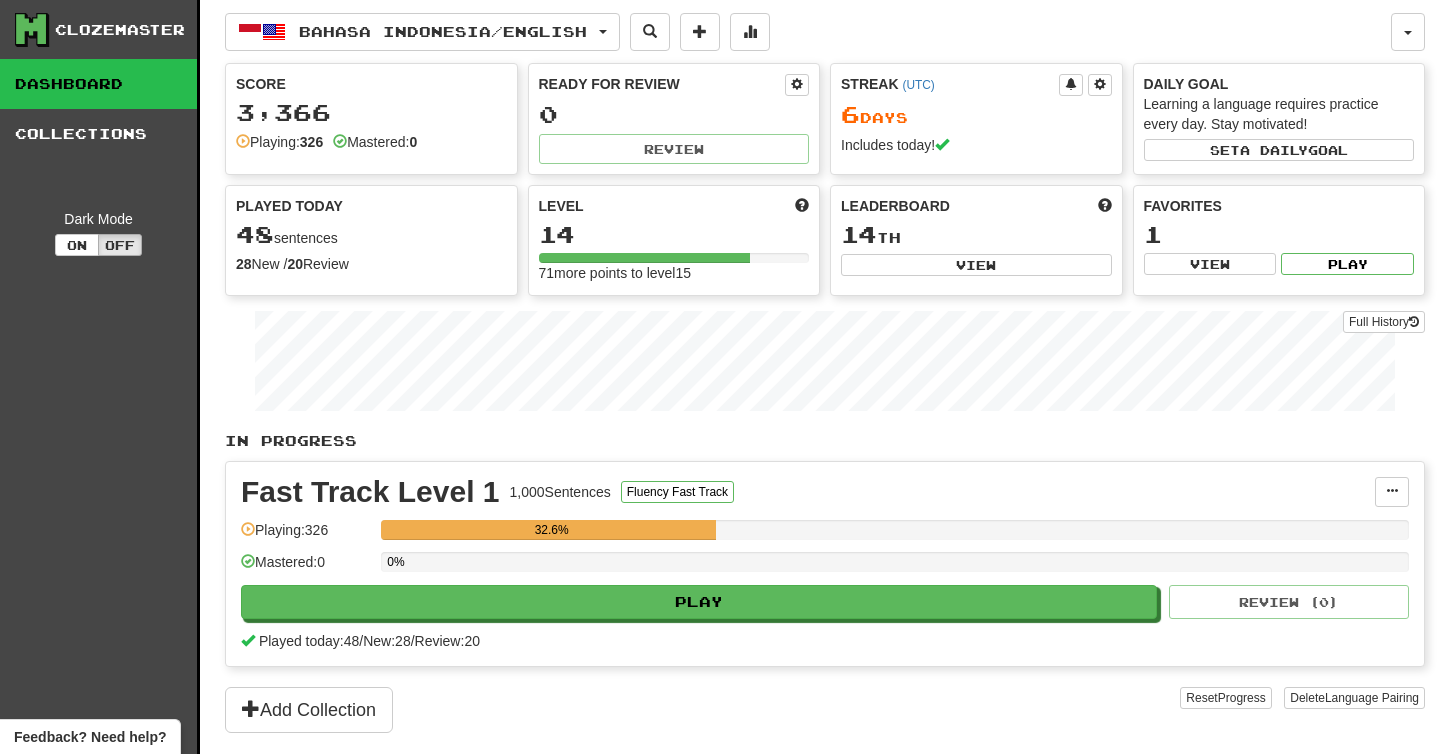 scroll, scrollTop: 0, scrollLeft: 0, axis: both 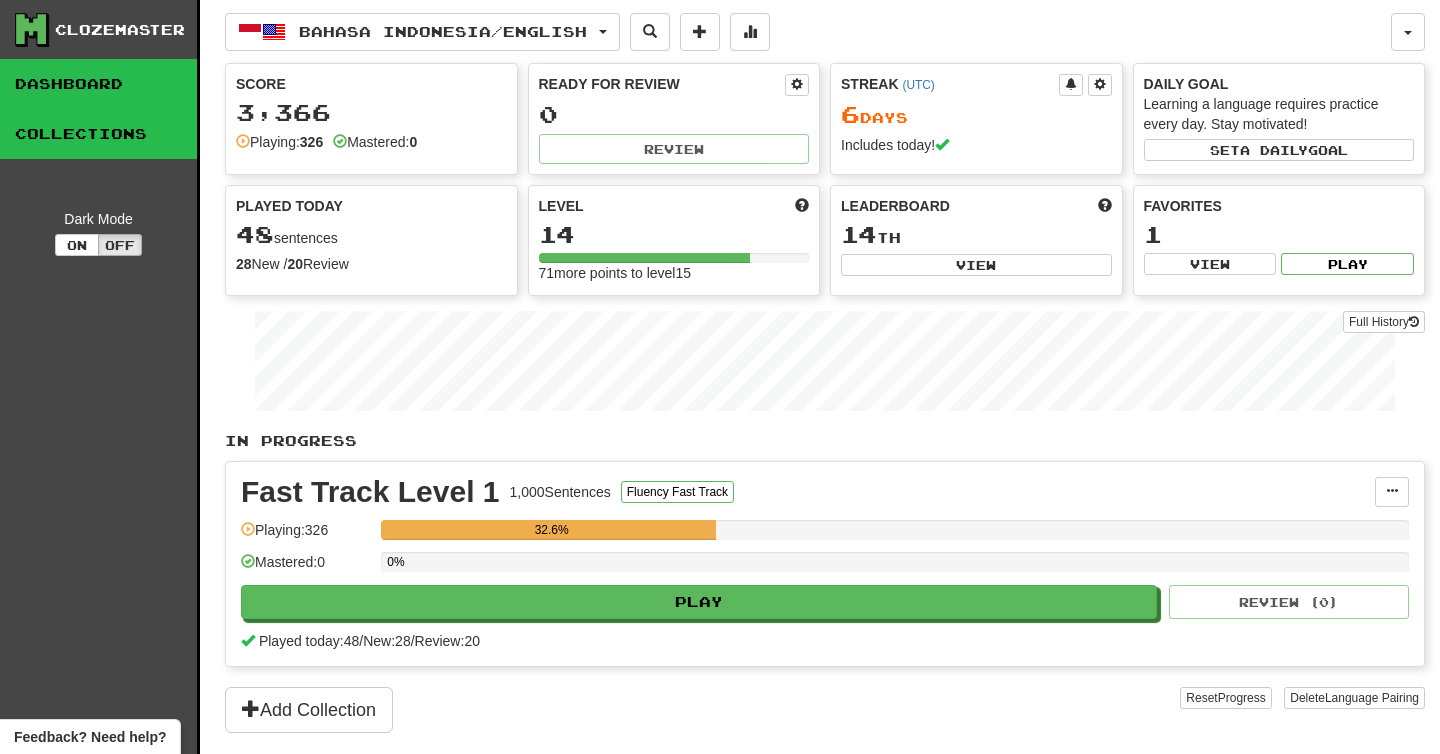 click on "Collections" at bounding box center [98, 134] 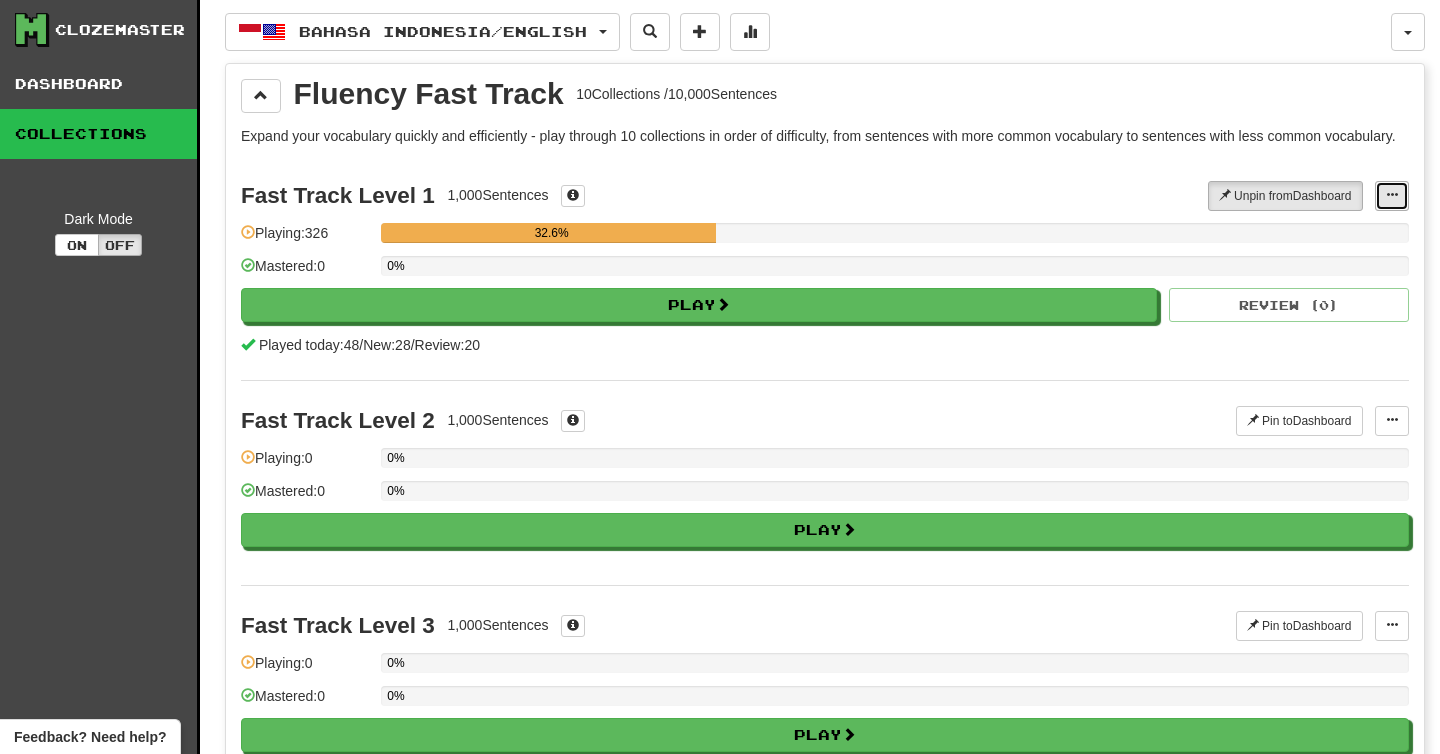 click at bounding box center (1392, 195) 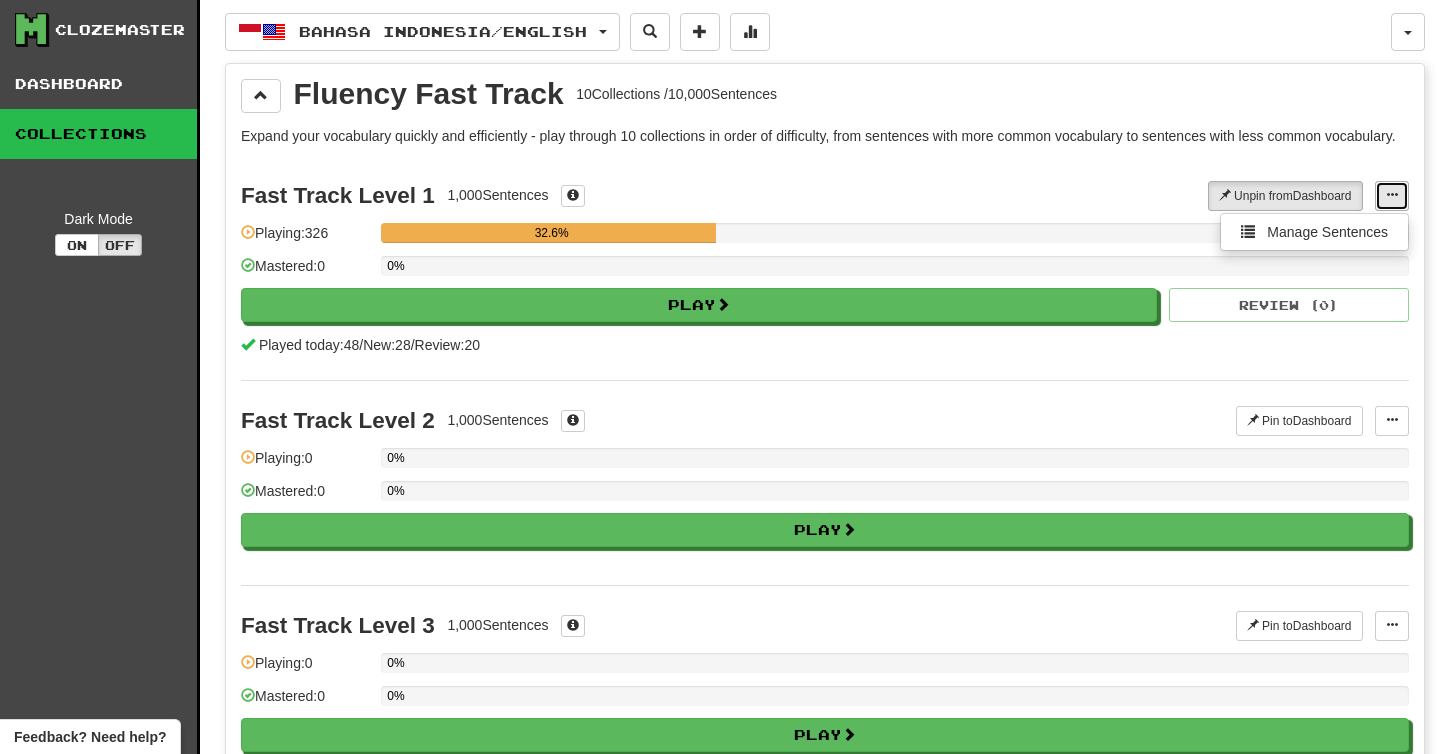 click at bounding box center [1392, 195] 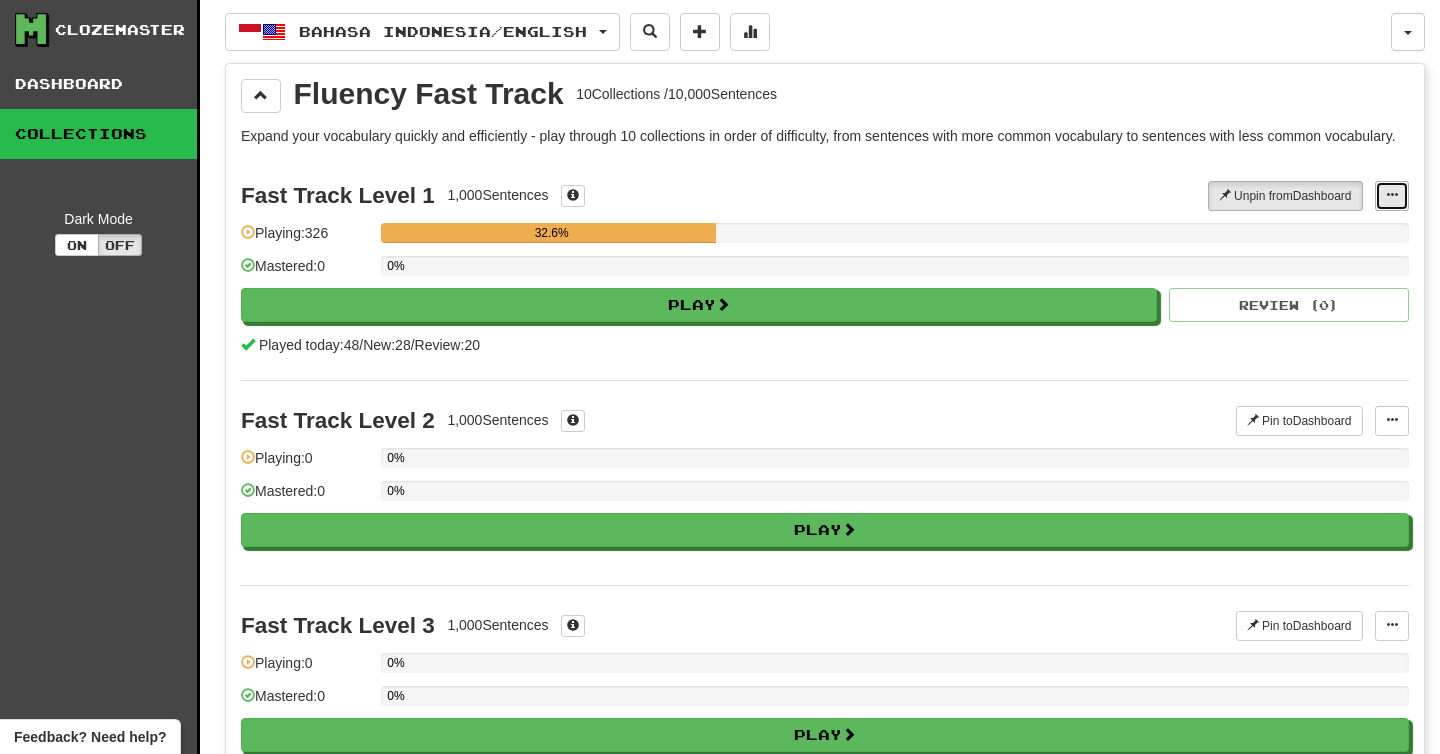 click at bounding box center (1392, 195) 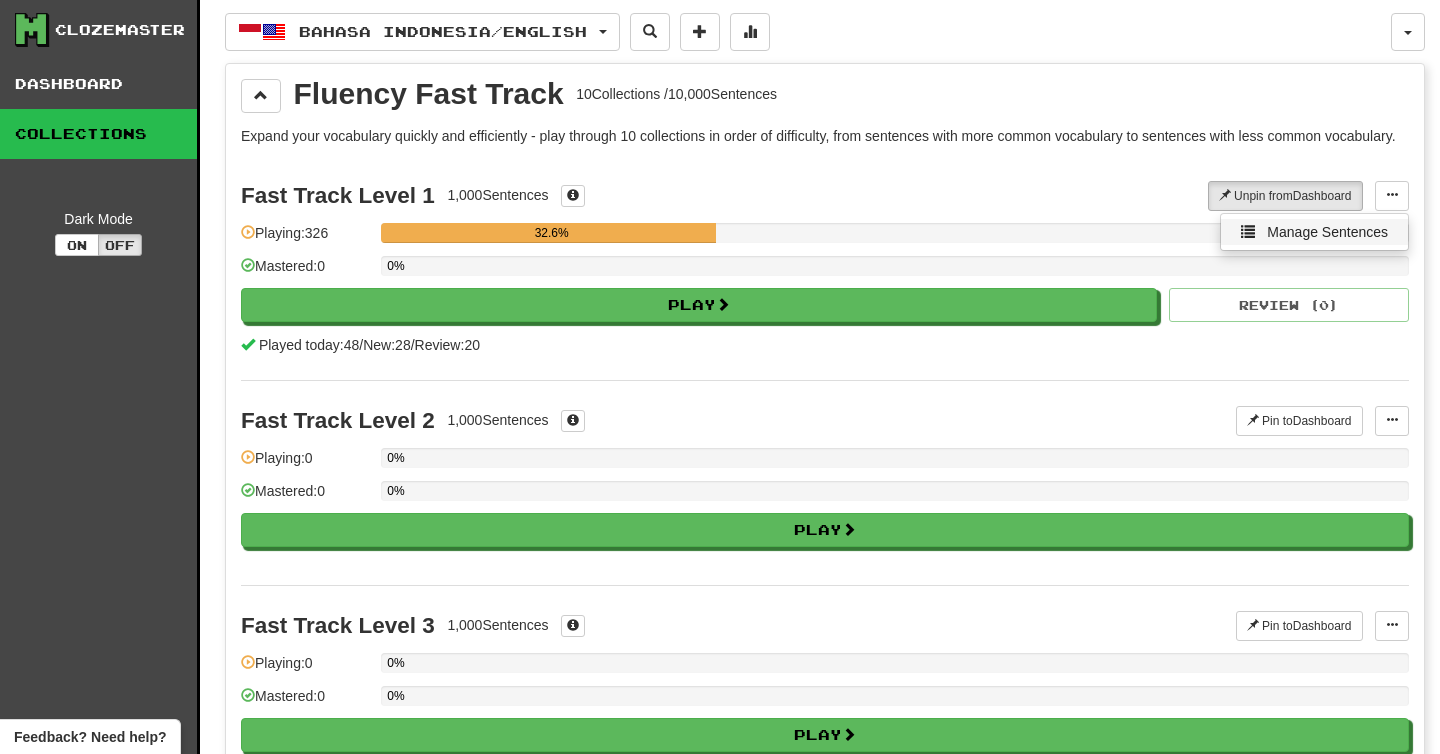 click on "Manage Sentences" at bounding box center (1327, 232) 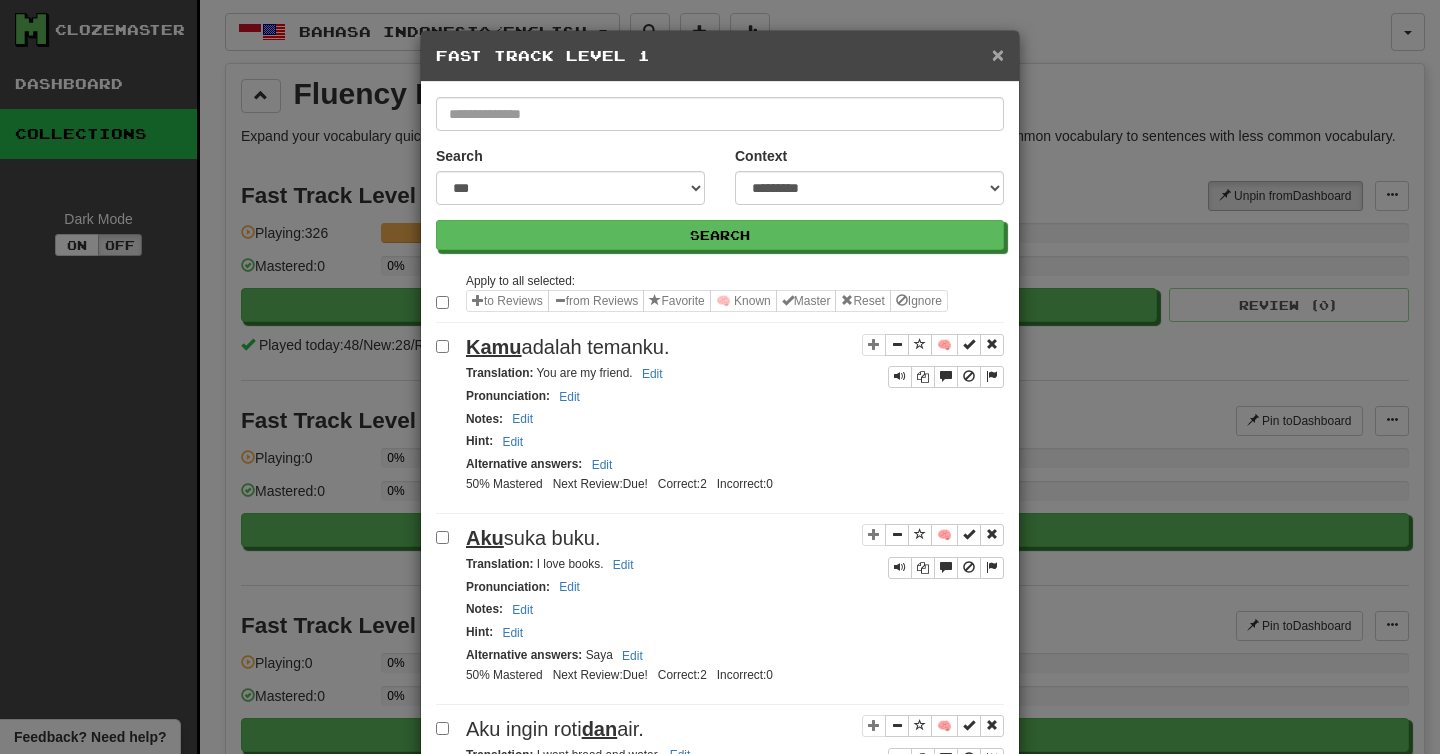 click on "×" at bounding box center (998, 54) 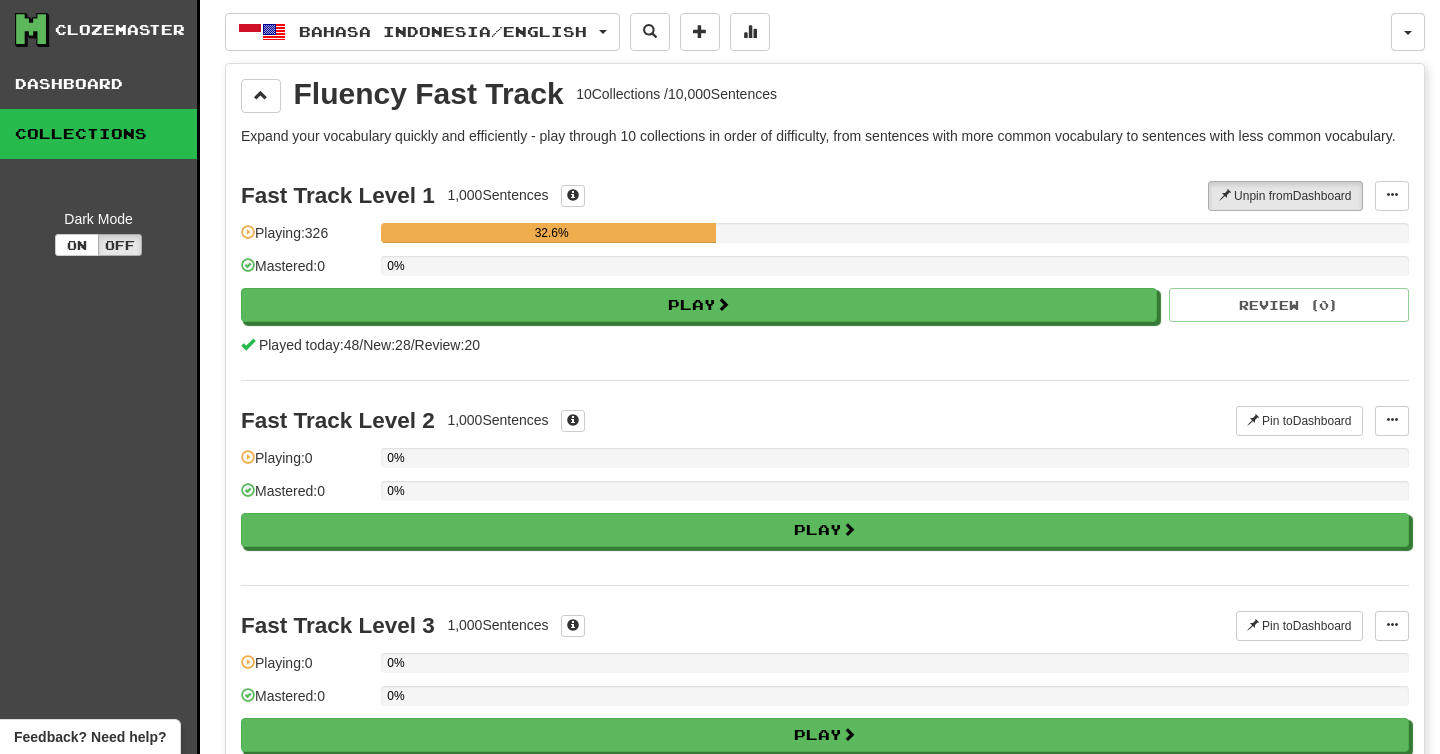 click on "Expand your vocabulary quickly and efficiently - play through 10 collections in order of difficulty, from sentences with more common vocabulary to sentences with less common vocabulary." at bounding box center [825, 136] 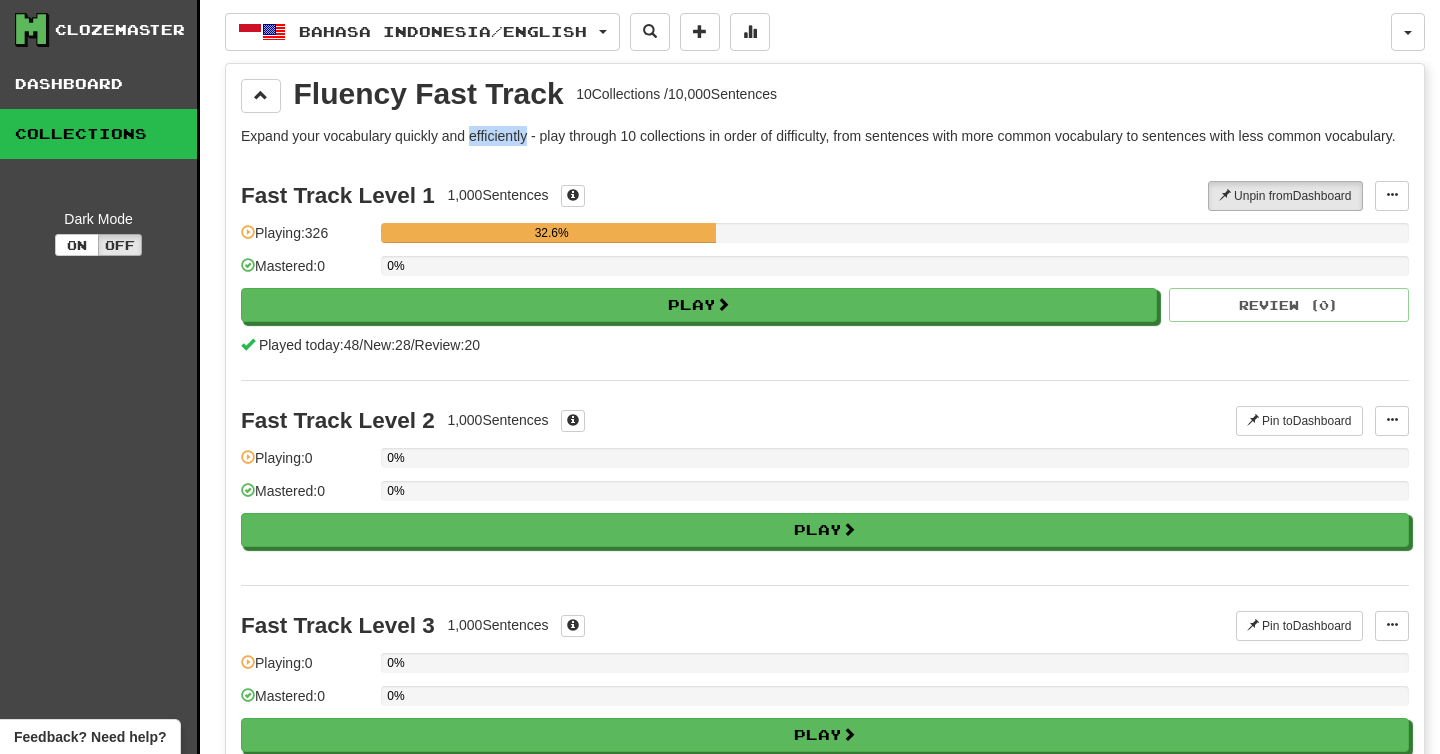 click on "Expand your vocabulary quickly and efficiently - play through 10 collections in order of difficulty, from sentences with more common vocabulary to sentences with less common vocabulary." at bounding box center [825, 136] 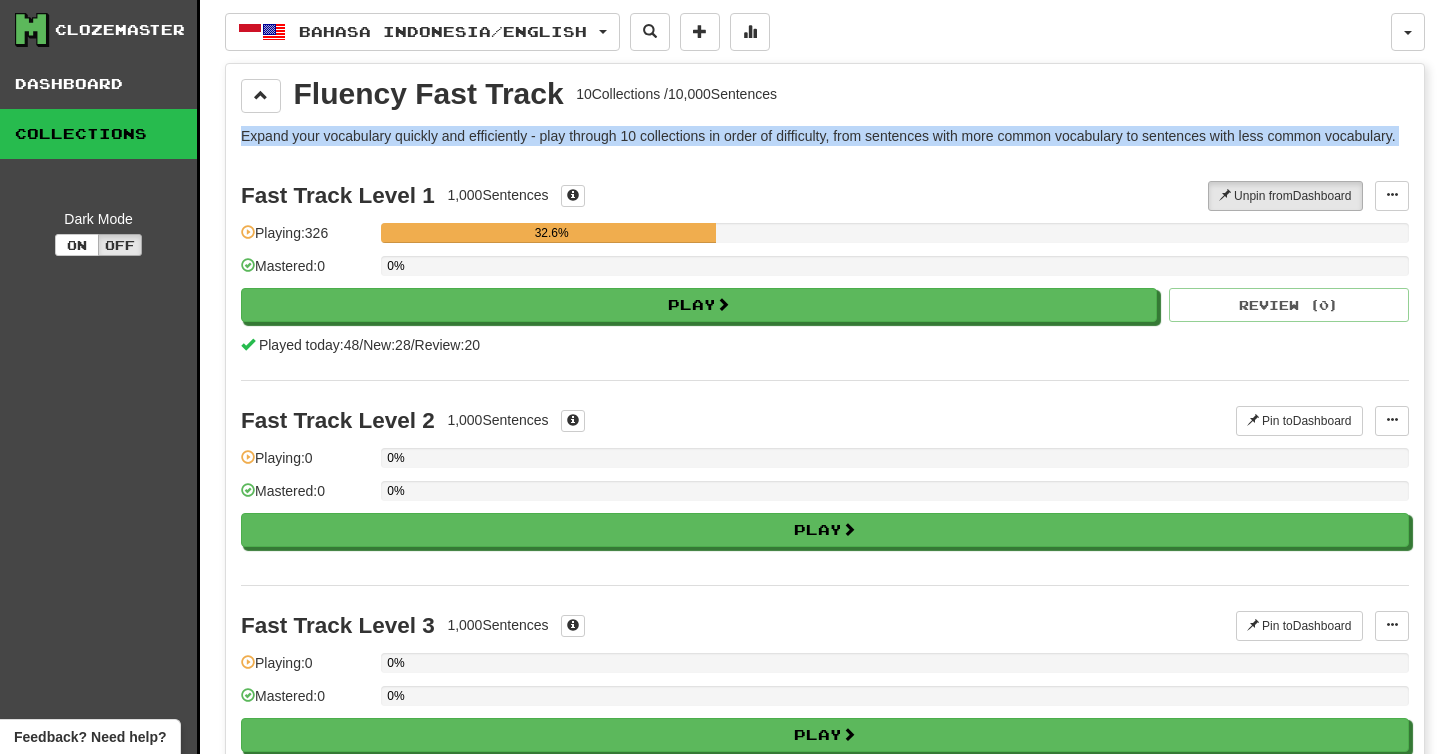 click on "Expand your vocabulary quickly and efficiently - play through 10 collections in order of difficulty, from sentences with more common vocabulary to sentences with less common vocabulary." at bounding box center (825, 136) 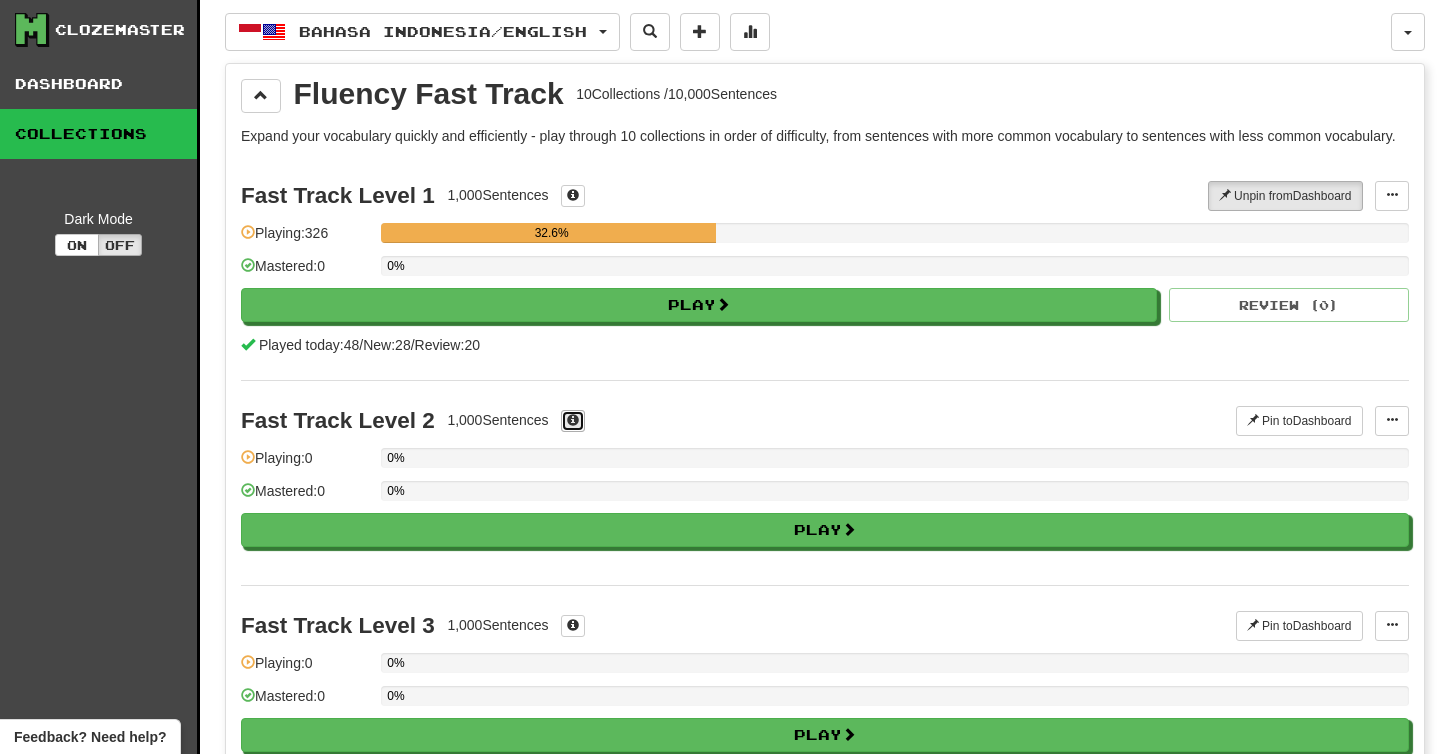 click at bounding box center (573, 420) 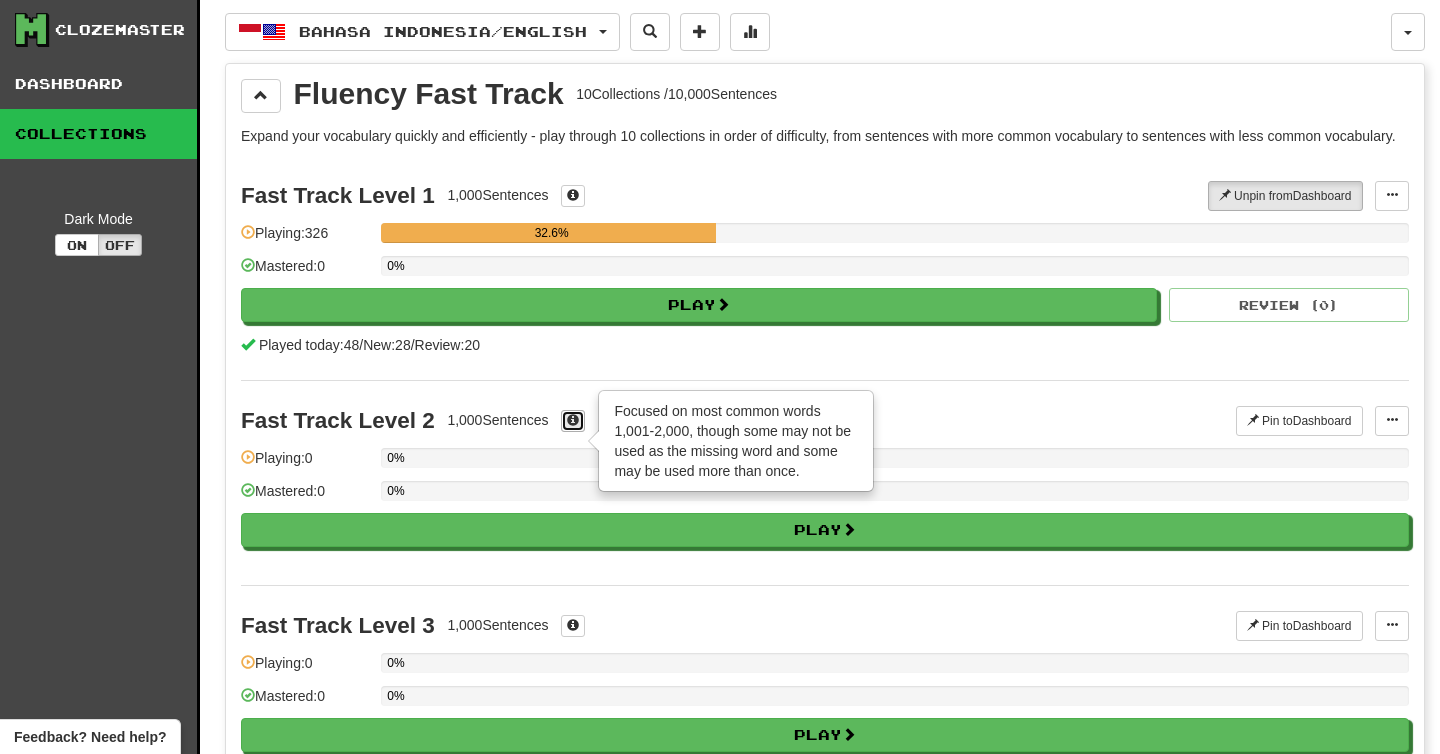 click at bounding box center [573, 420] 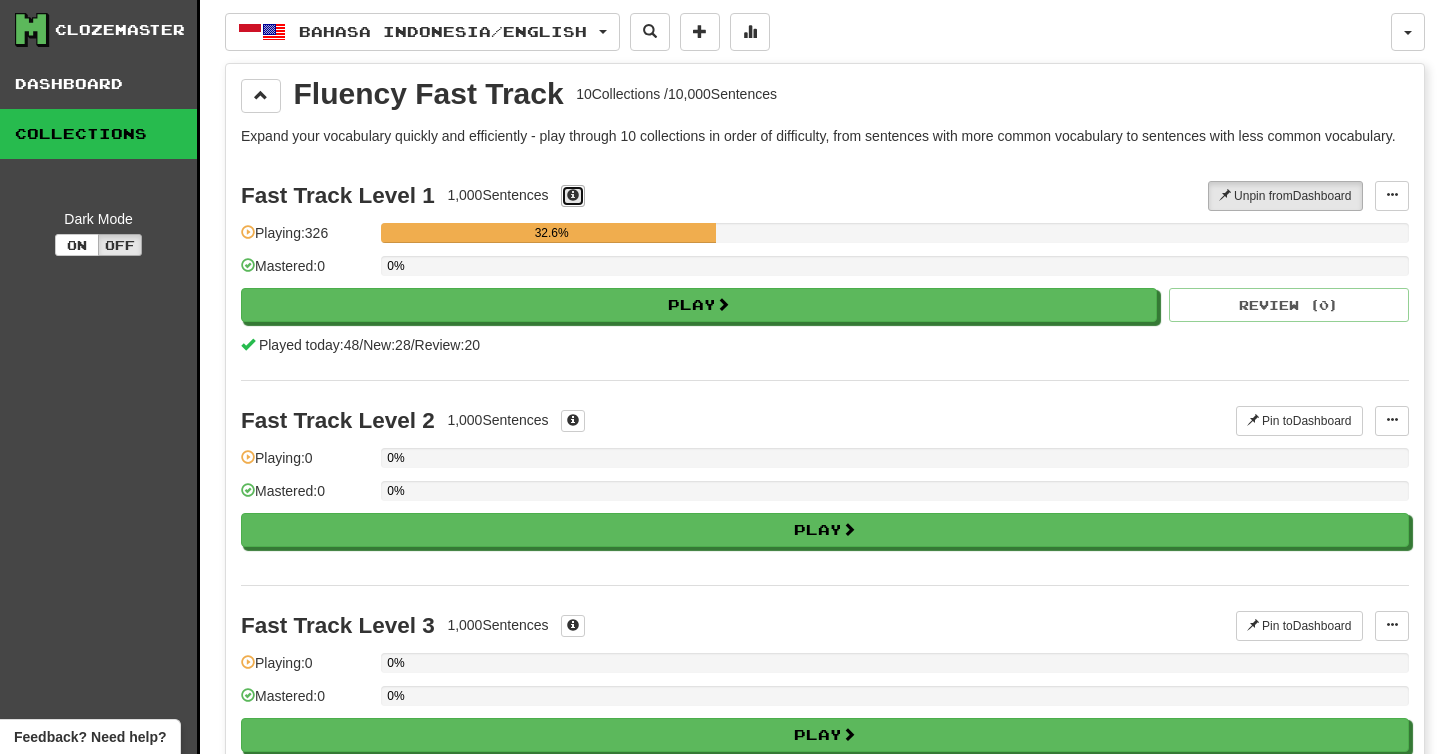 click at bounding box center [573, 196] 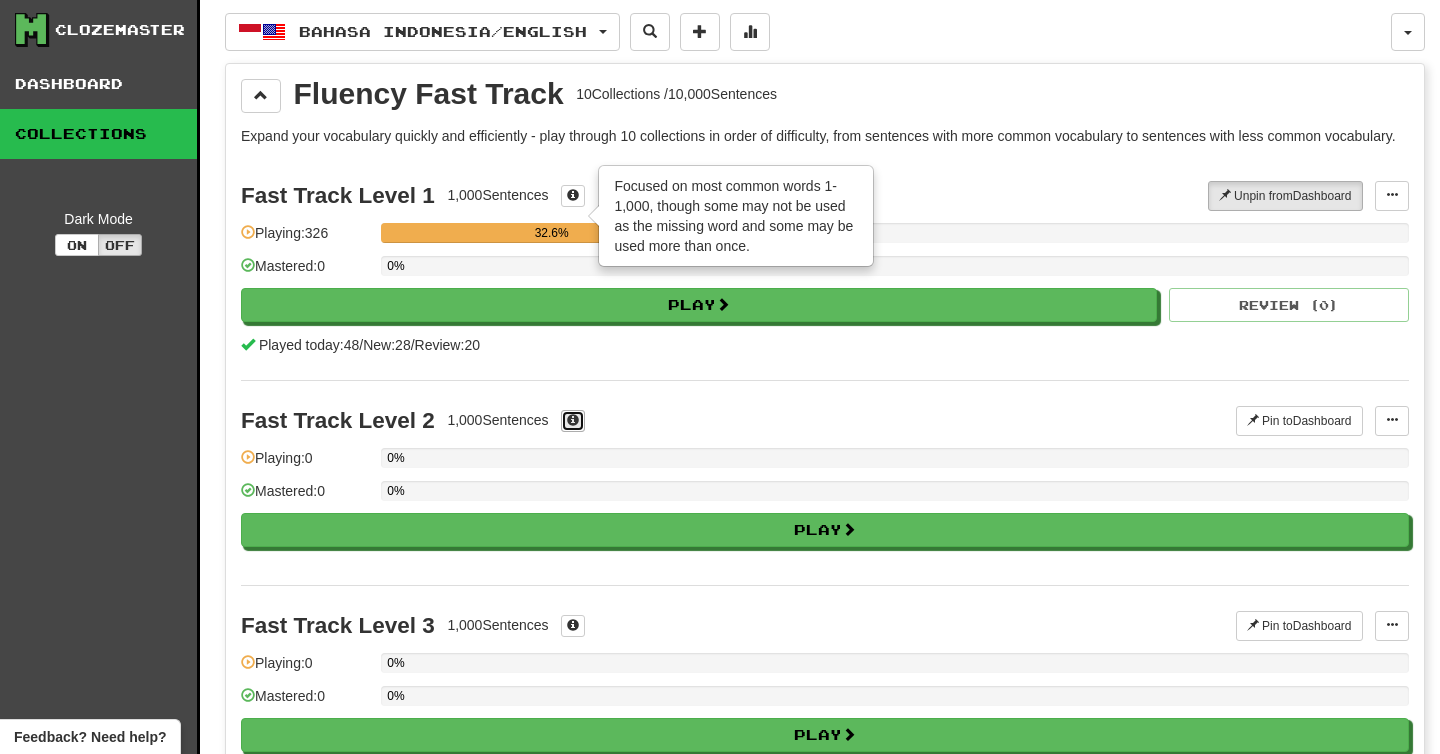 click at bounding box center [573, 421] 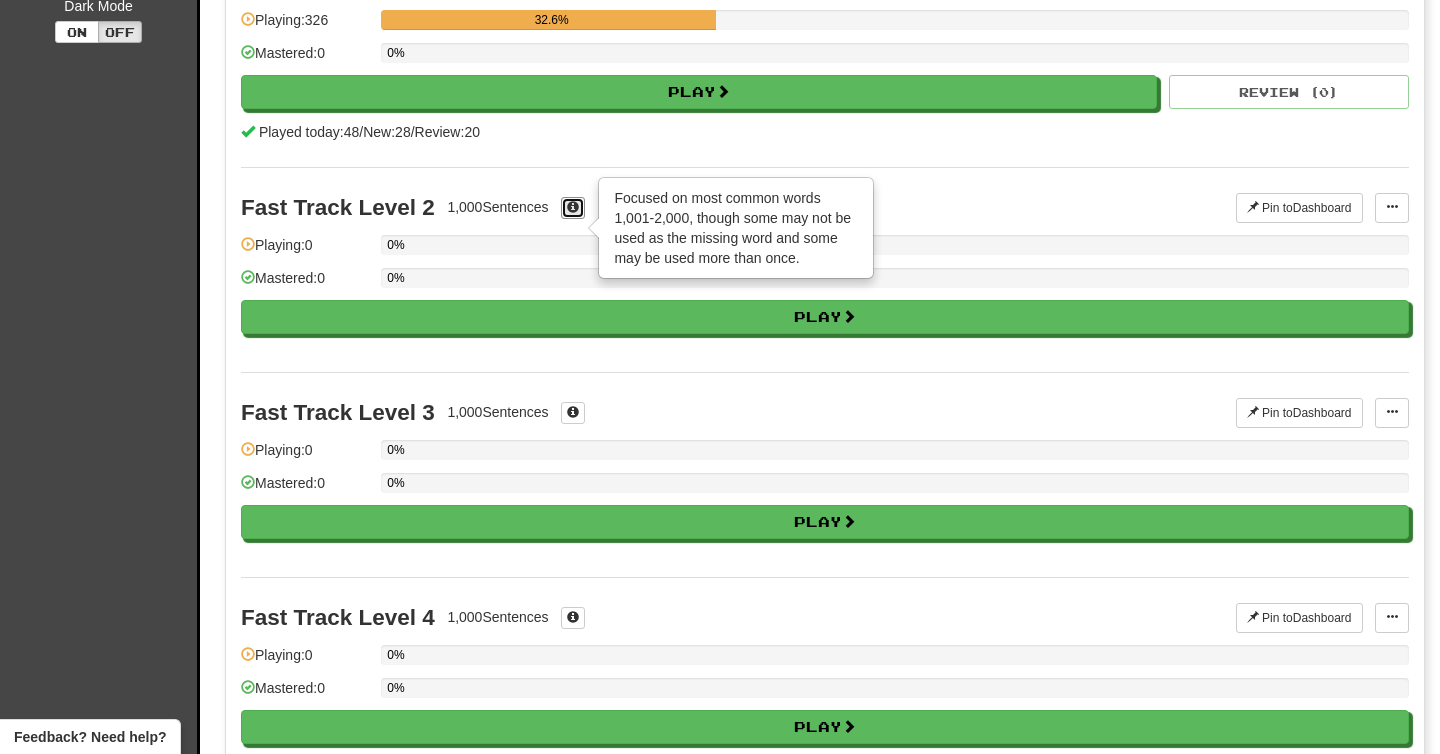 scroll, scrollTop: 220, scrollLeft: 0, axis: vertical 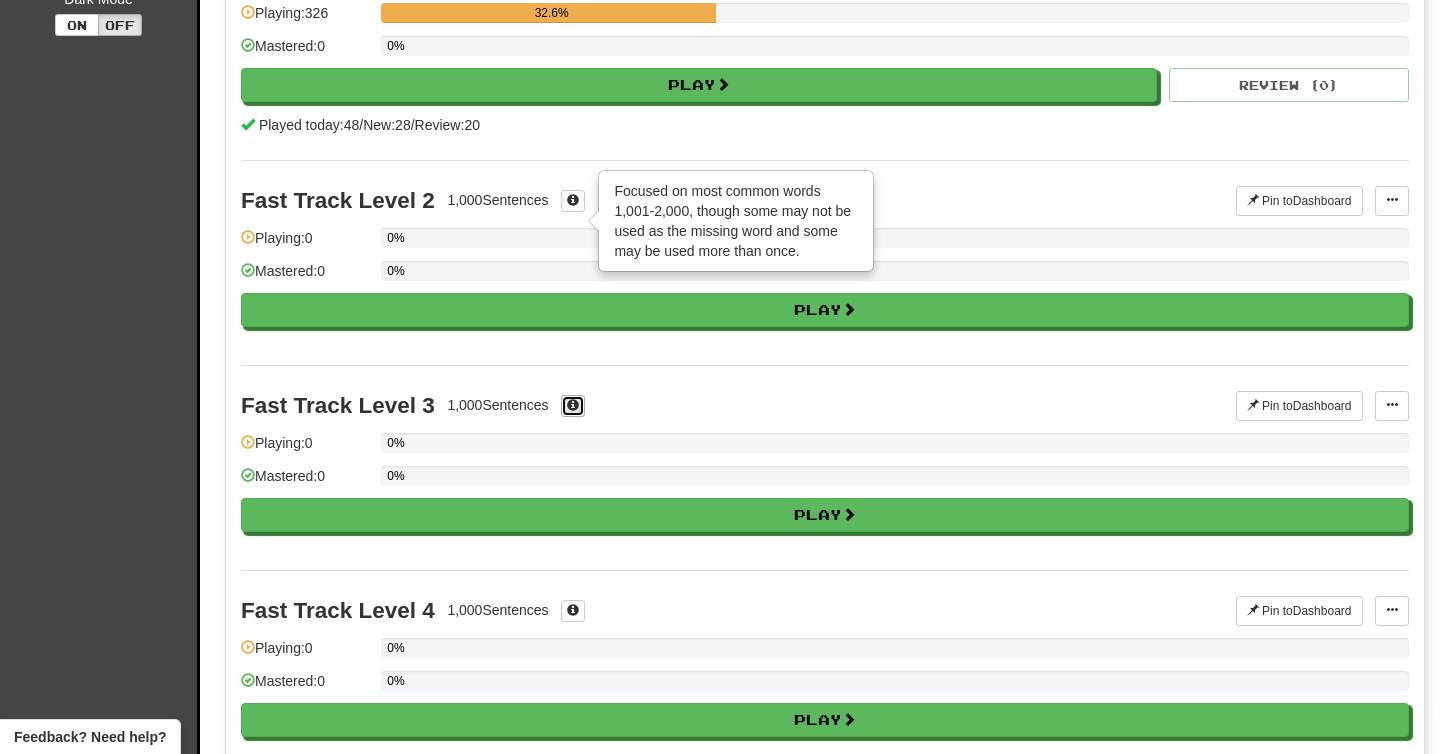 click at bounding box center (573, 405) 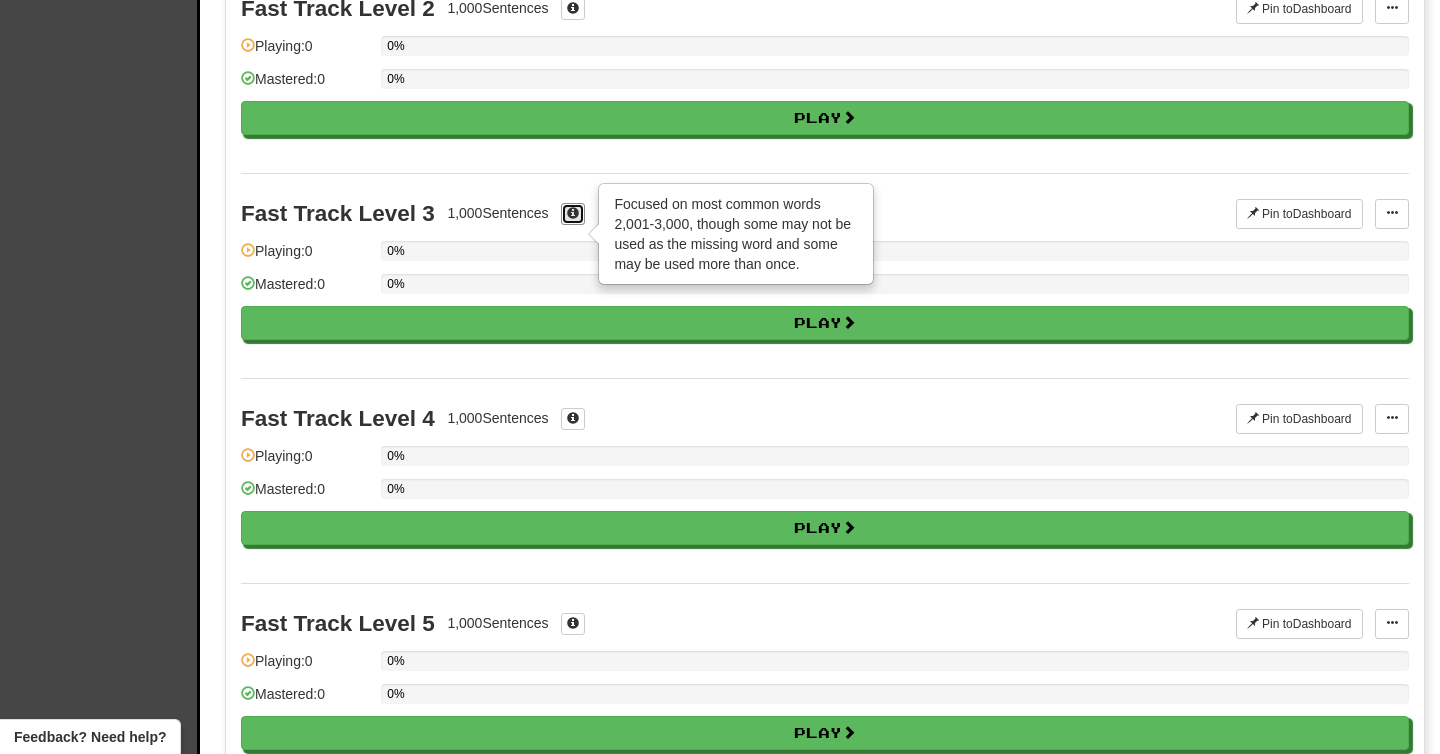 scroll, scrollTop: 425, scrollLeft: 0, axis: vertical 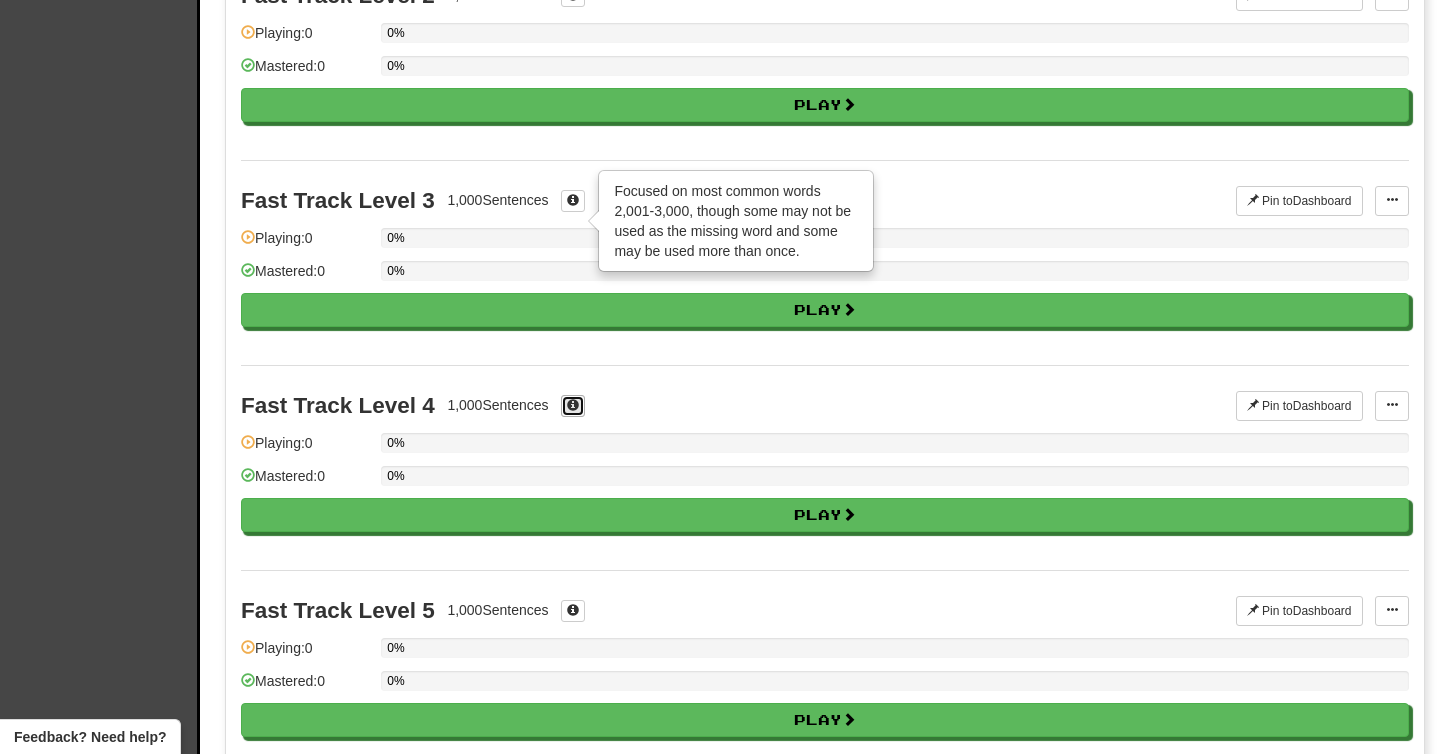click at bounding box center [573, 406] 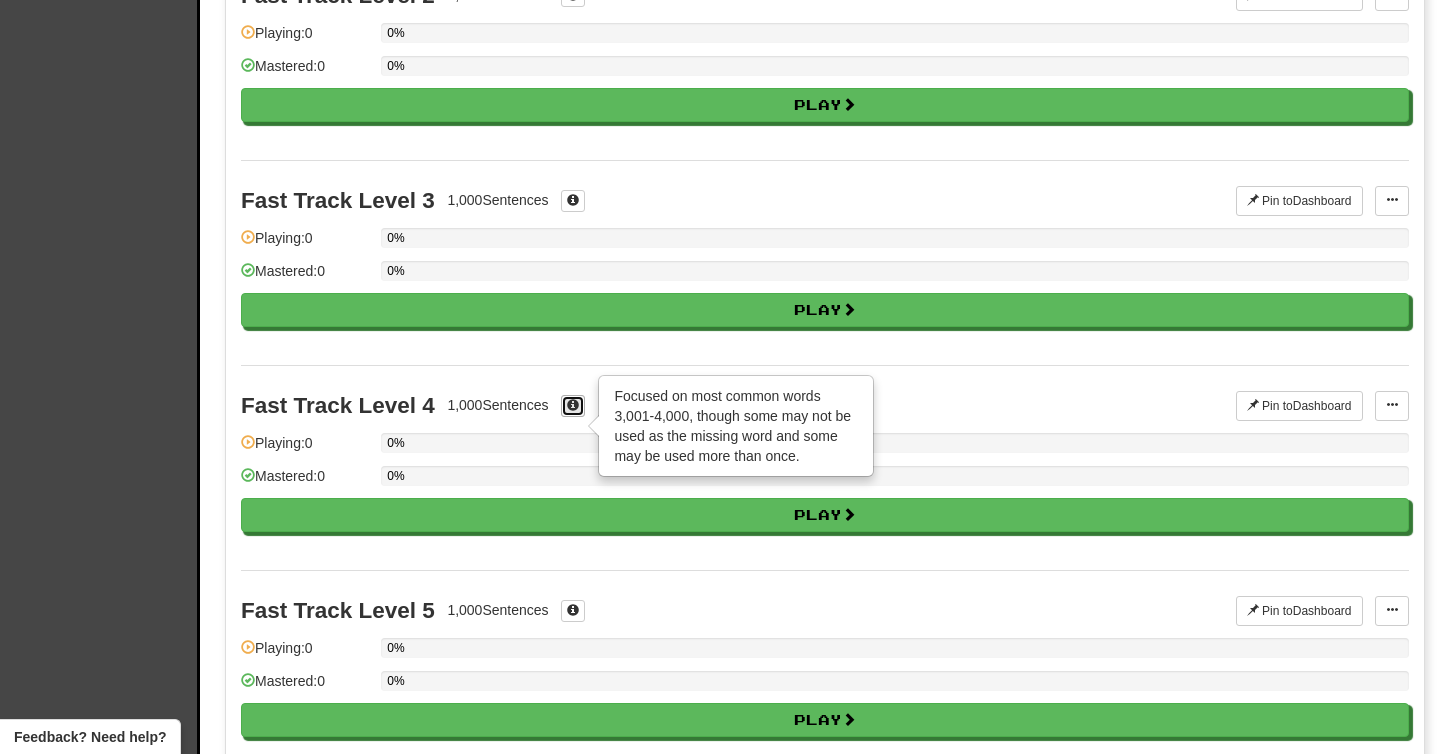 click at bounding box center (573, 405) 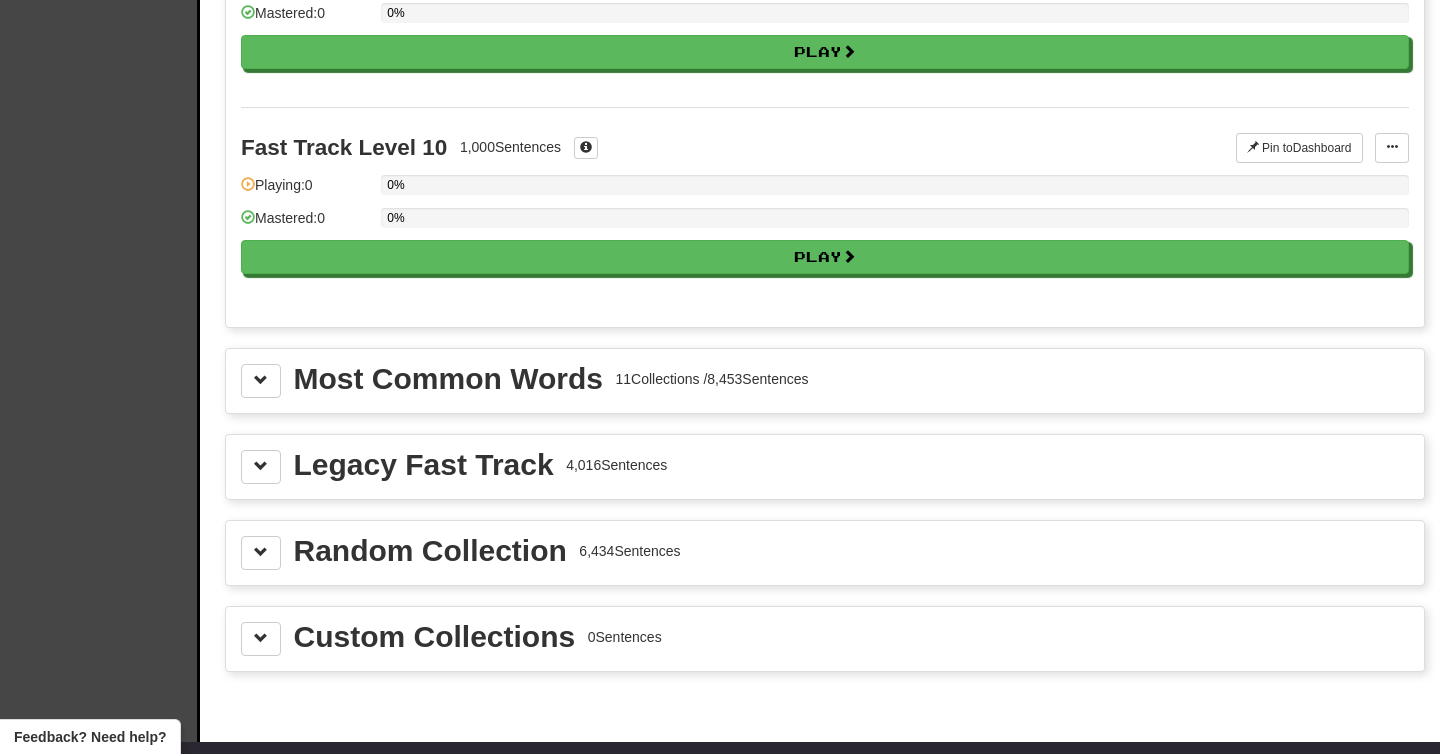 scroll, scrollTop: 1912, scrollLeft: 0, axis: vertical 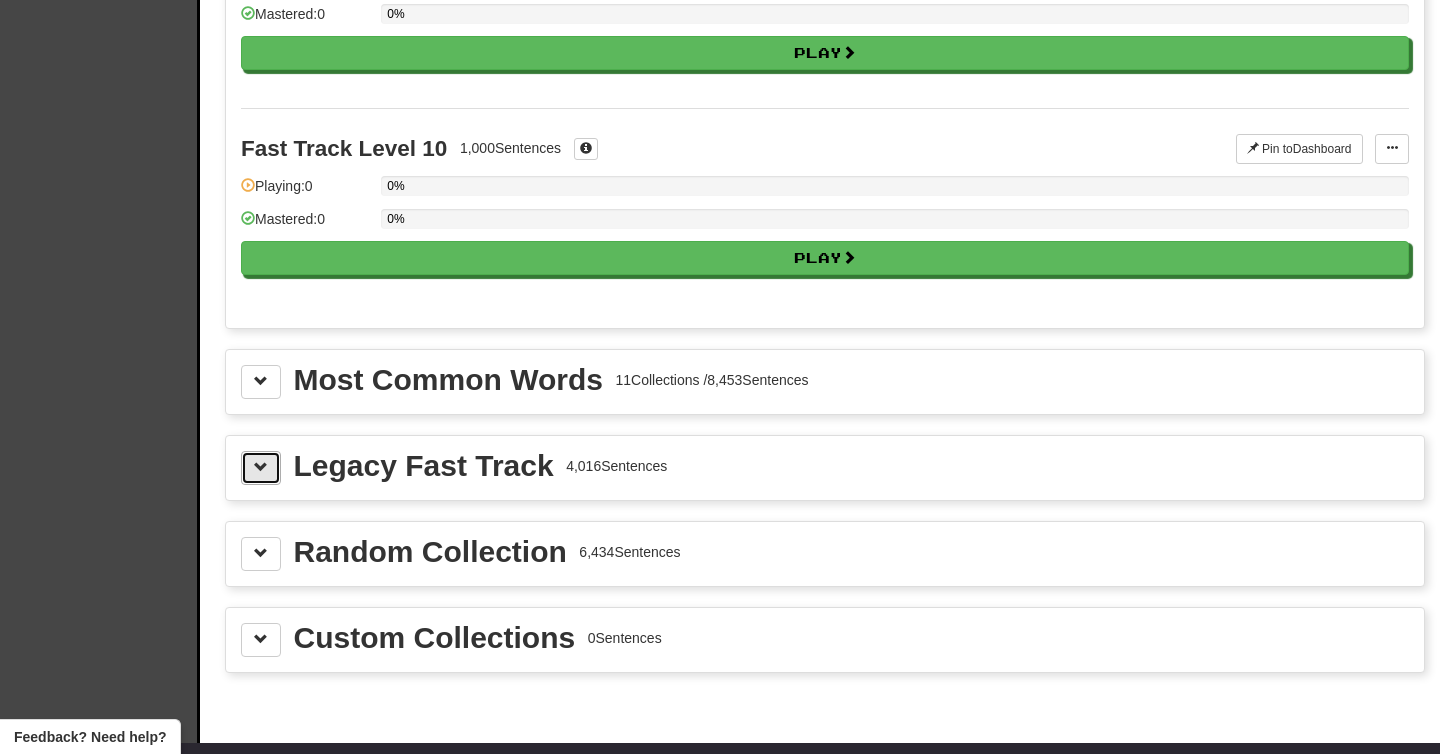 click at bounding box center (261, 468) 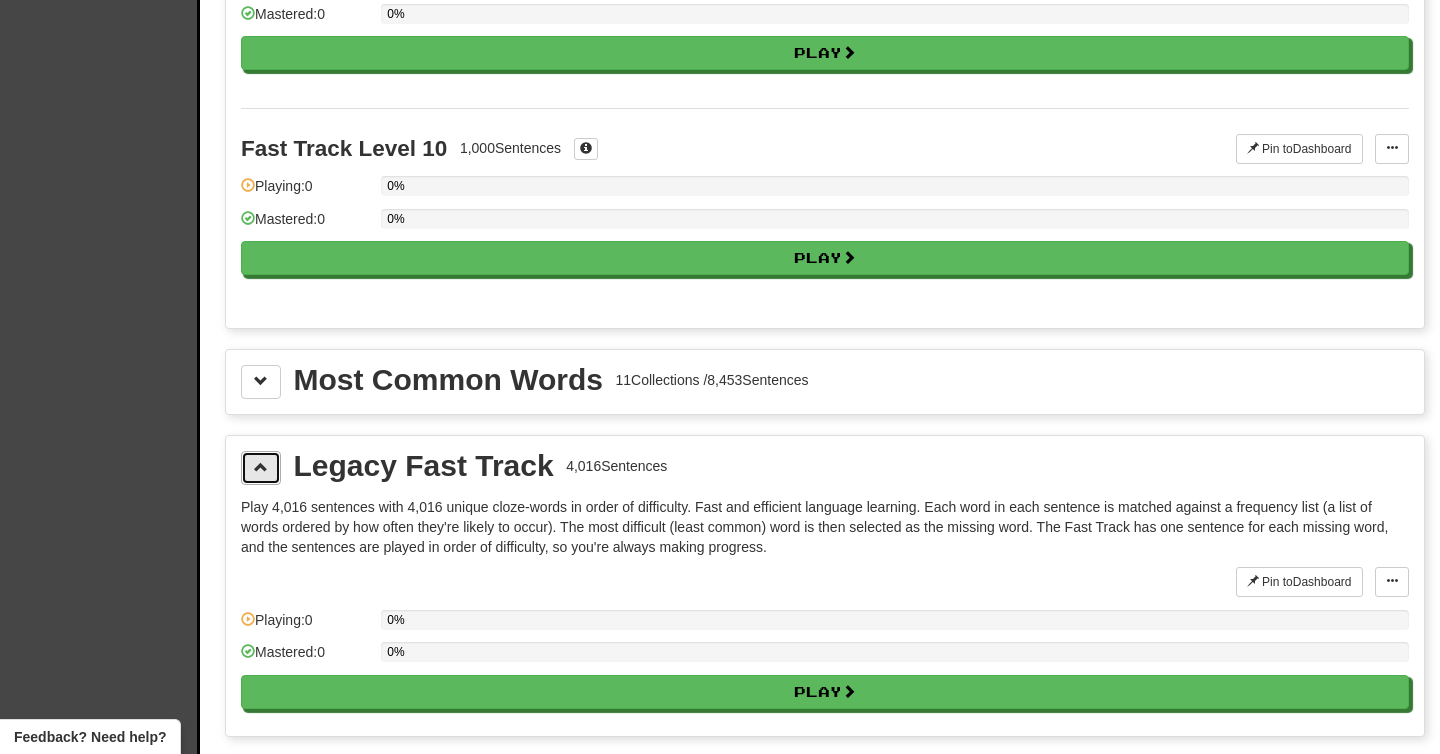 click at bounding box center [261, 468] 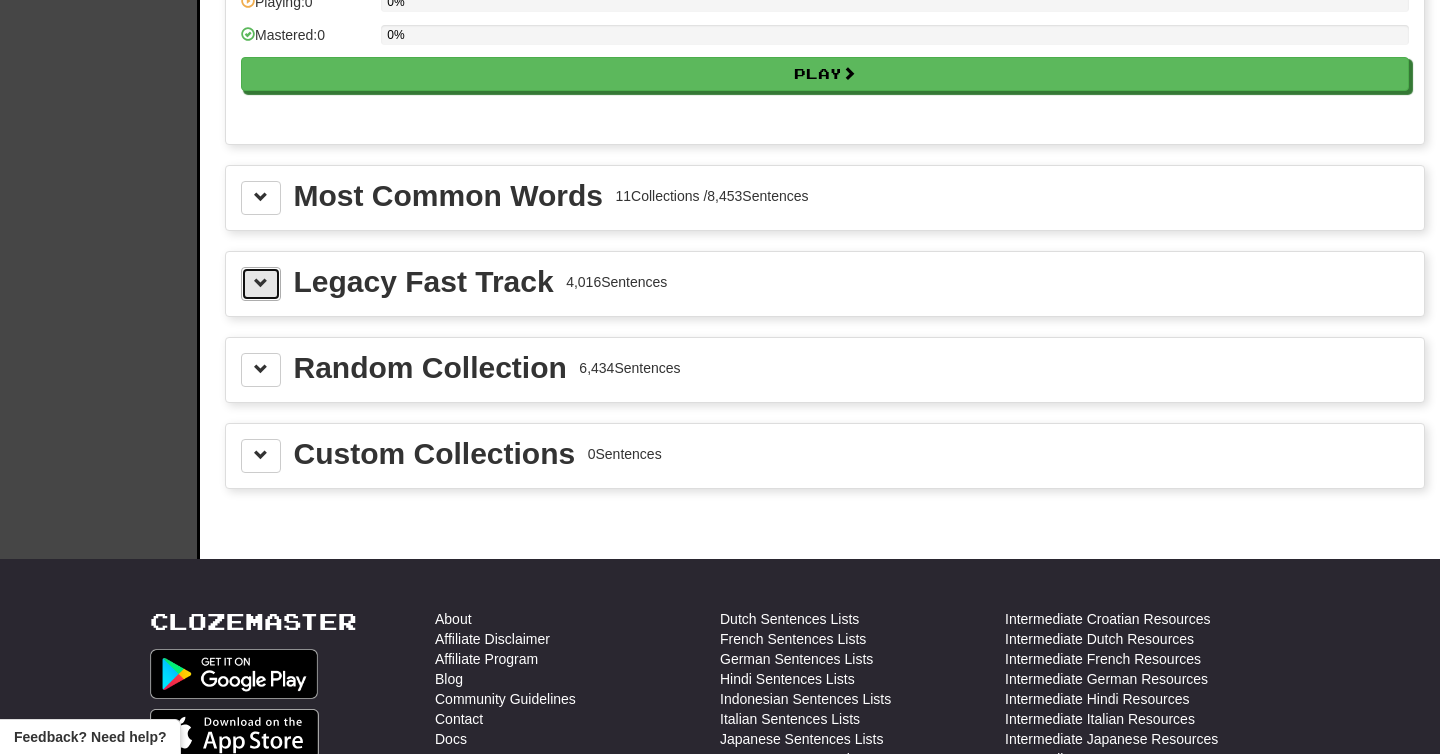 scroll, scrollTop: 2100, scrollLeft: 0, axis: vertical 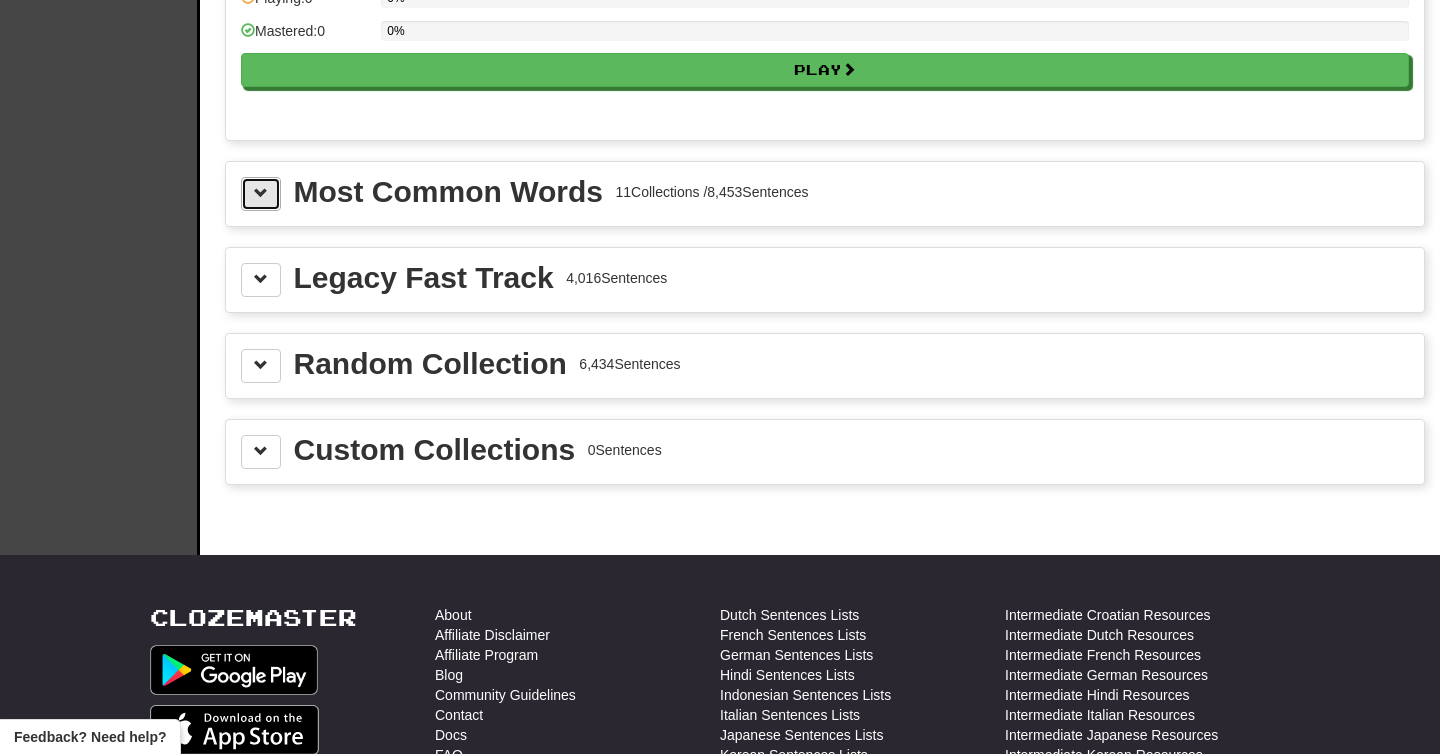 click at bounding box center [261, 194] 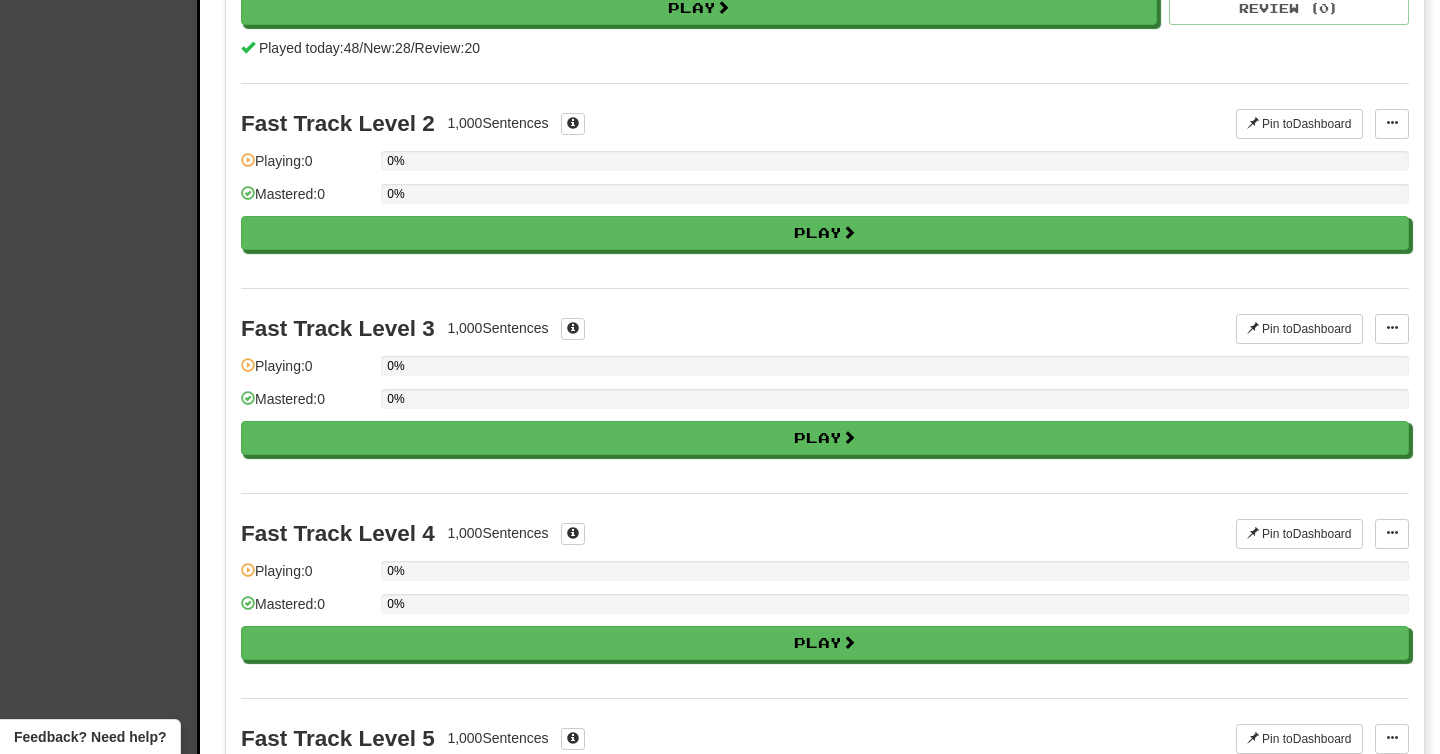 scroll, scrollTop: 0, scrollLeft: 0, axis: both 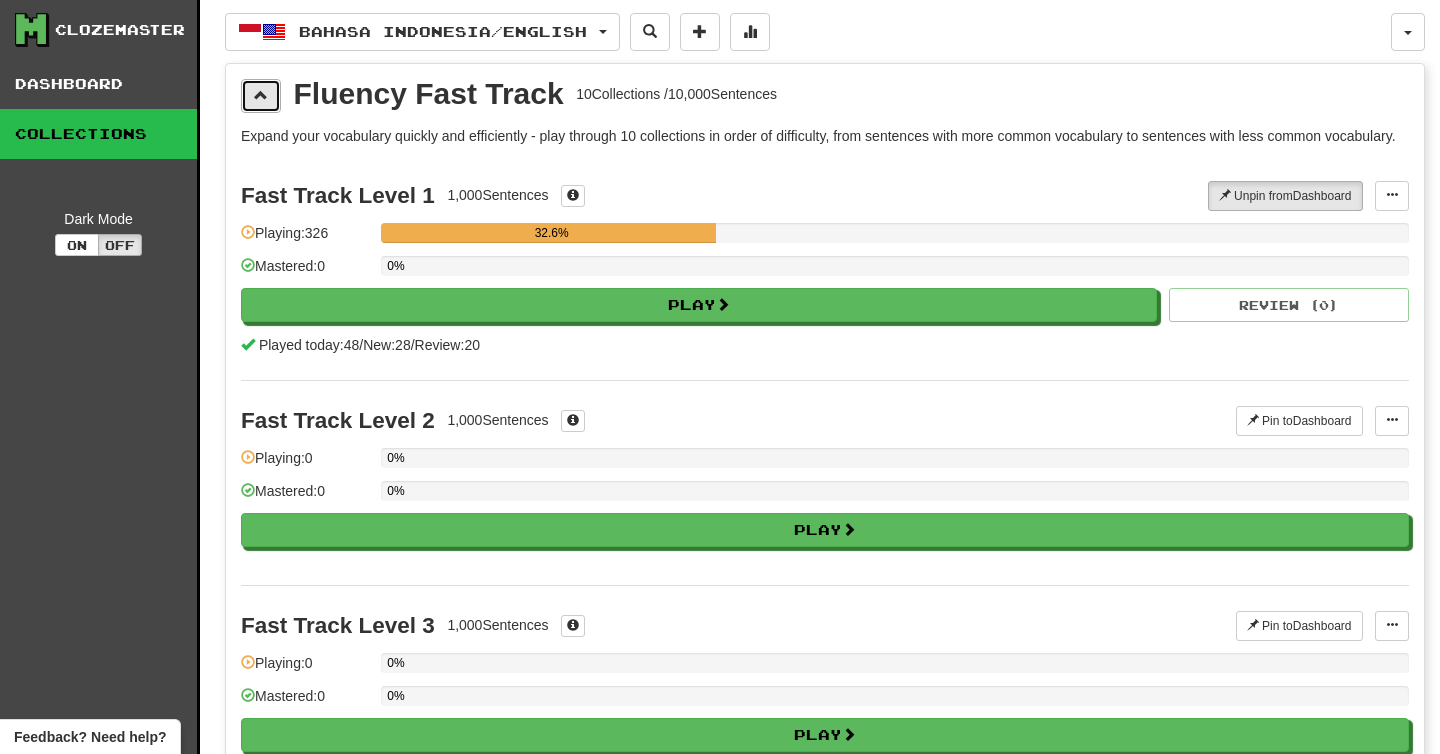 click at bounding box center (261, 96) 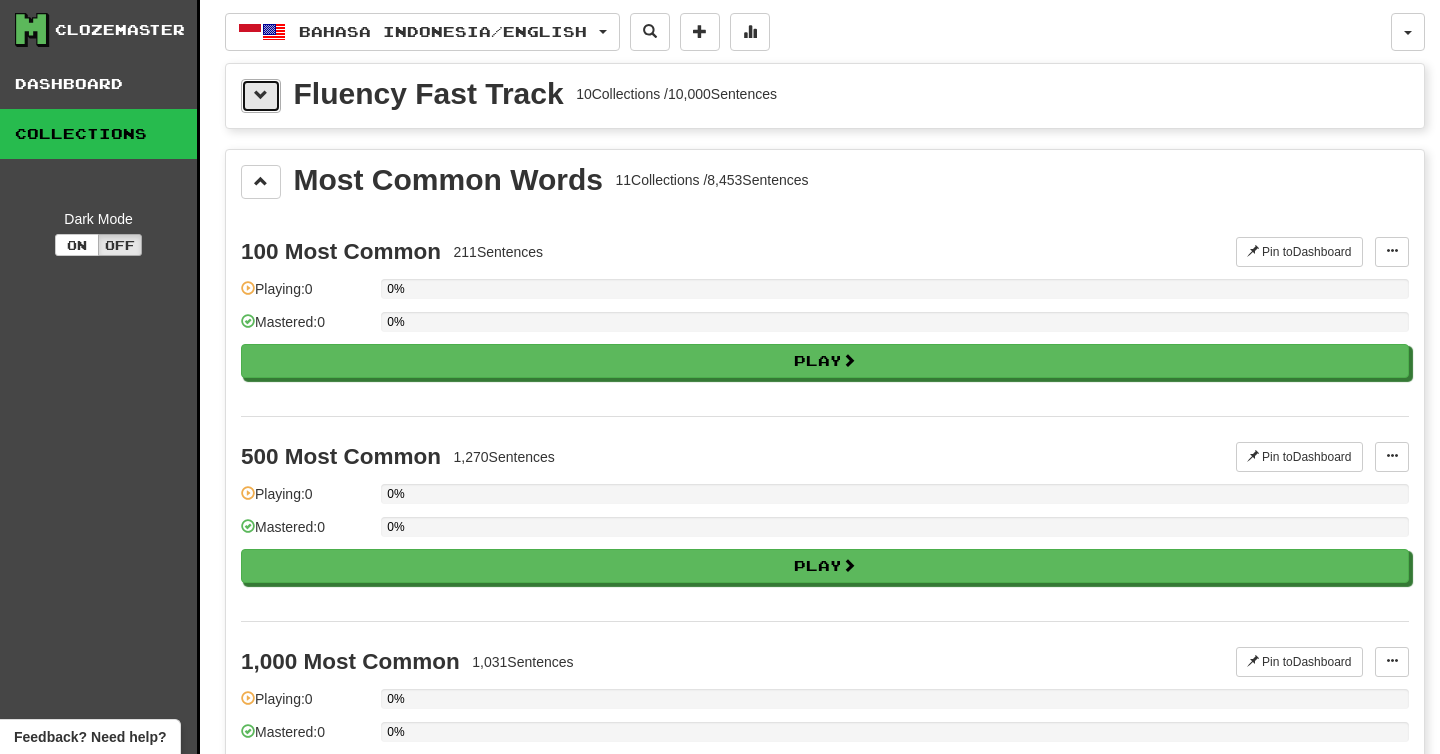 click at bounding box center (261, 95) 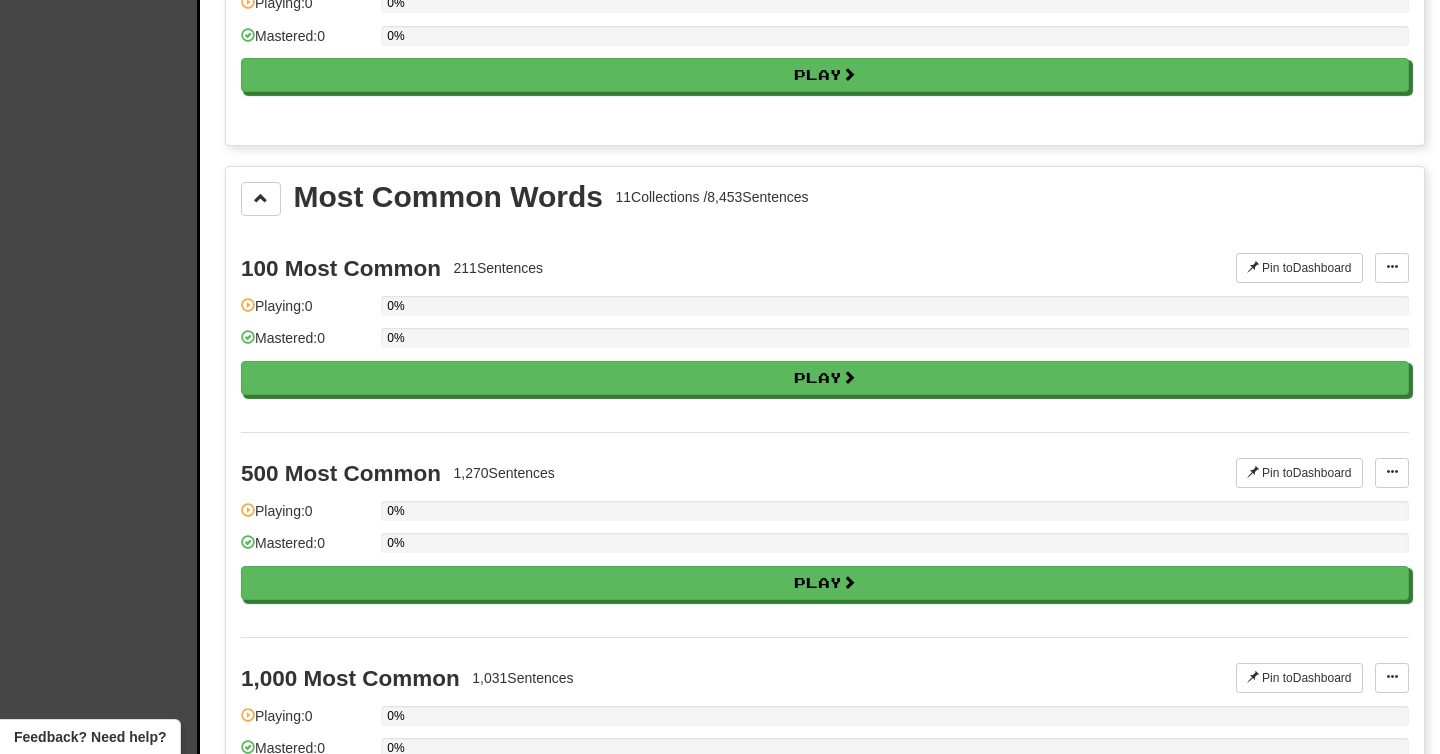 scroll, scrollTop: 2099, scrollLeft: 0, axis: vertical 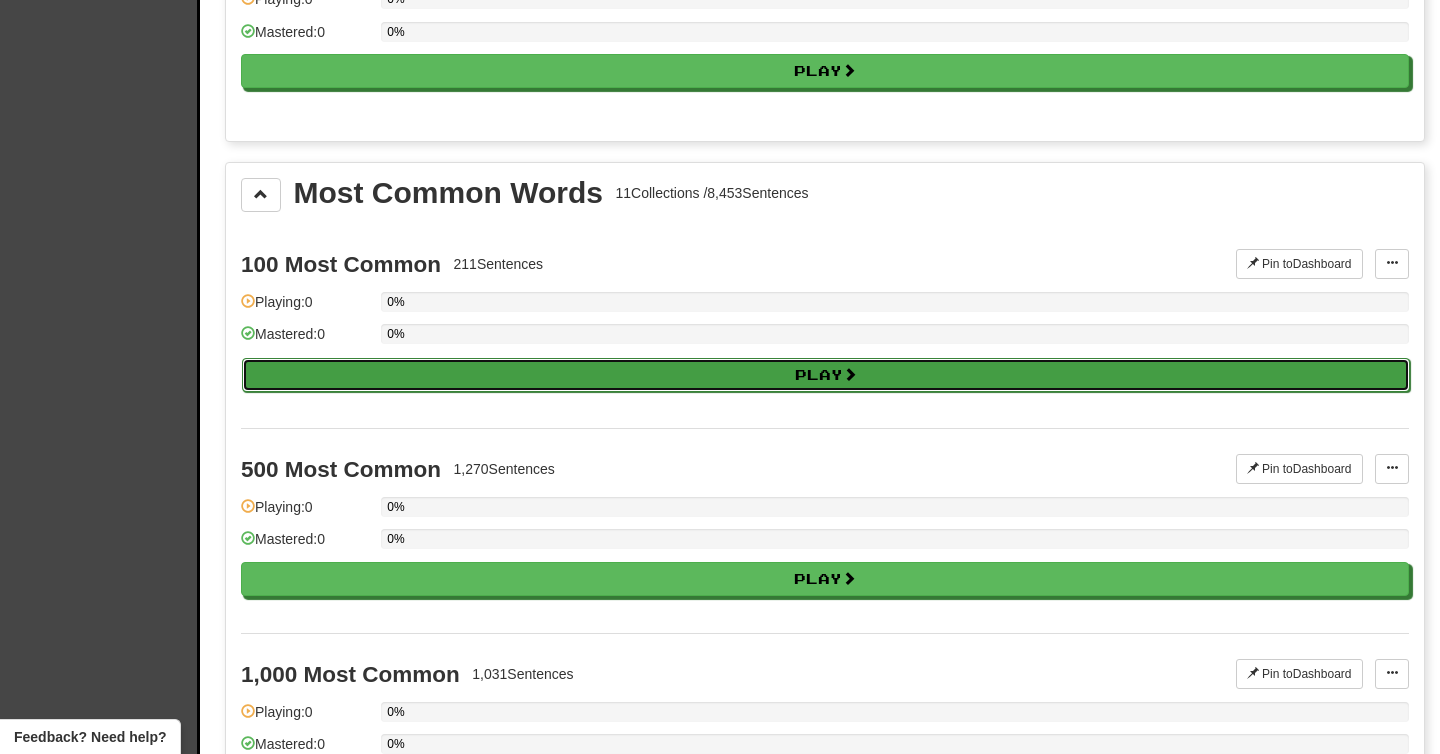 click on "Play" at bounding box center [826, 375] 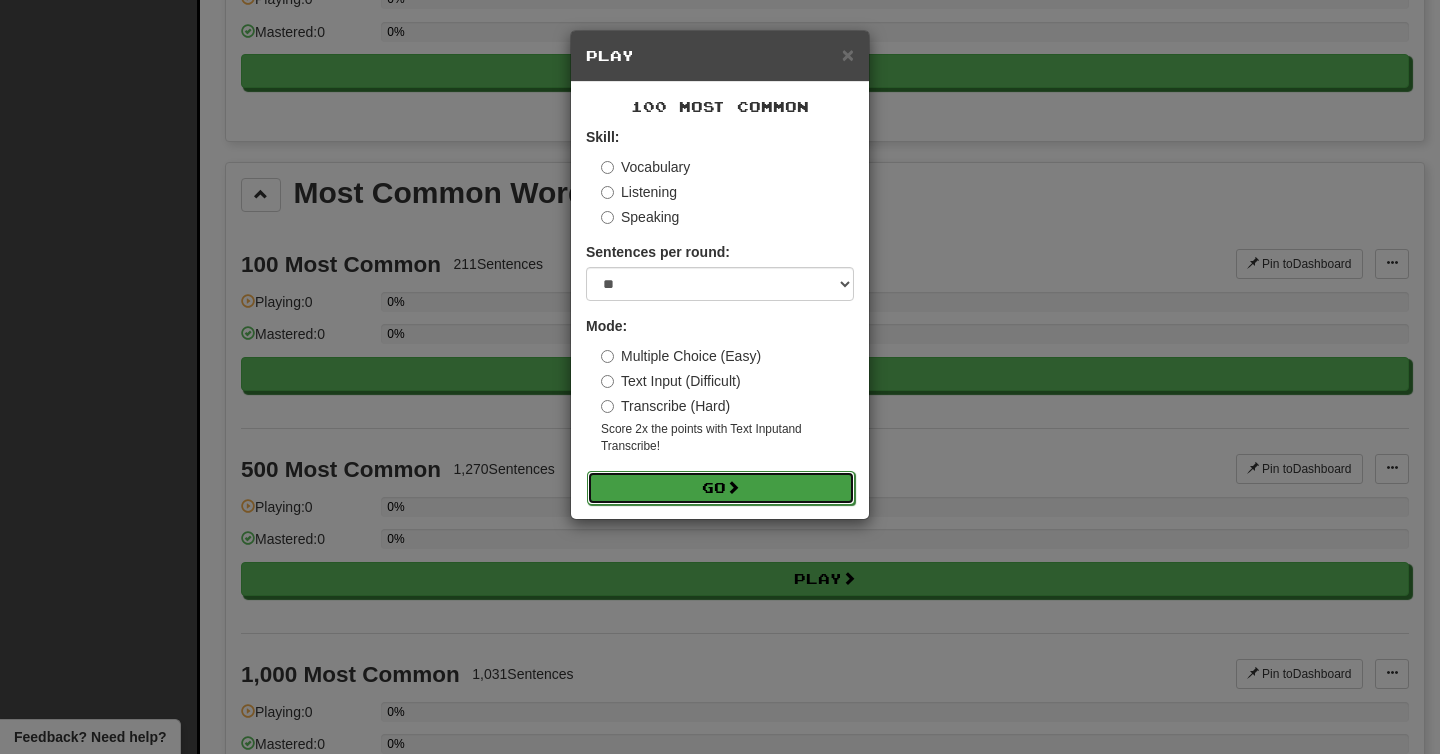 click on "Go" at bounding box center [721, 488] 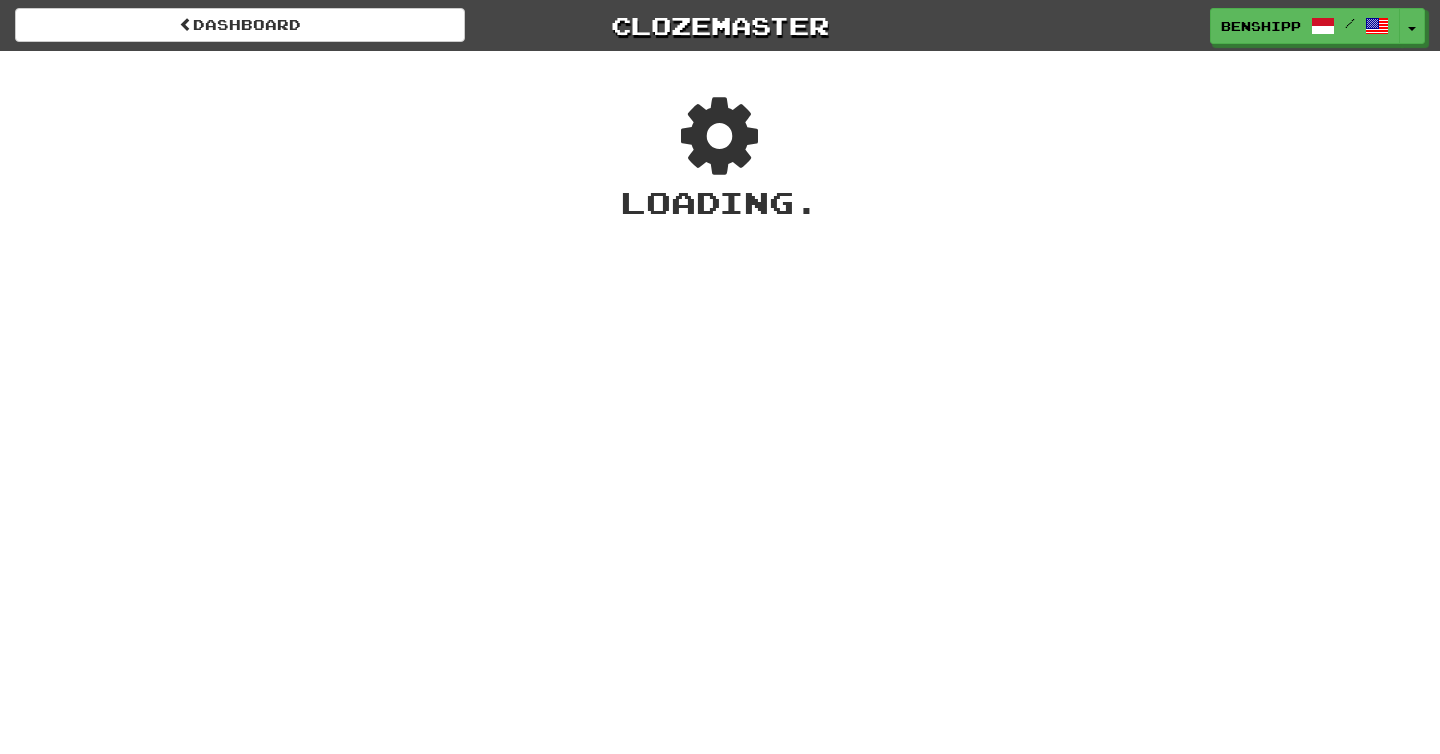 scroll, scrollTop: 0, scrollLeft: 0, axis: both 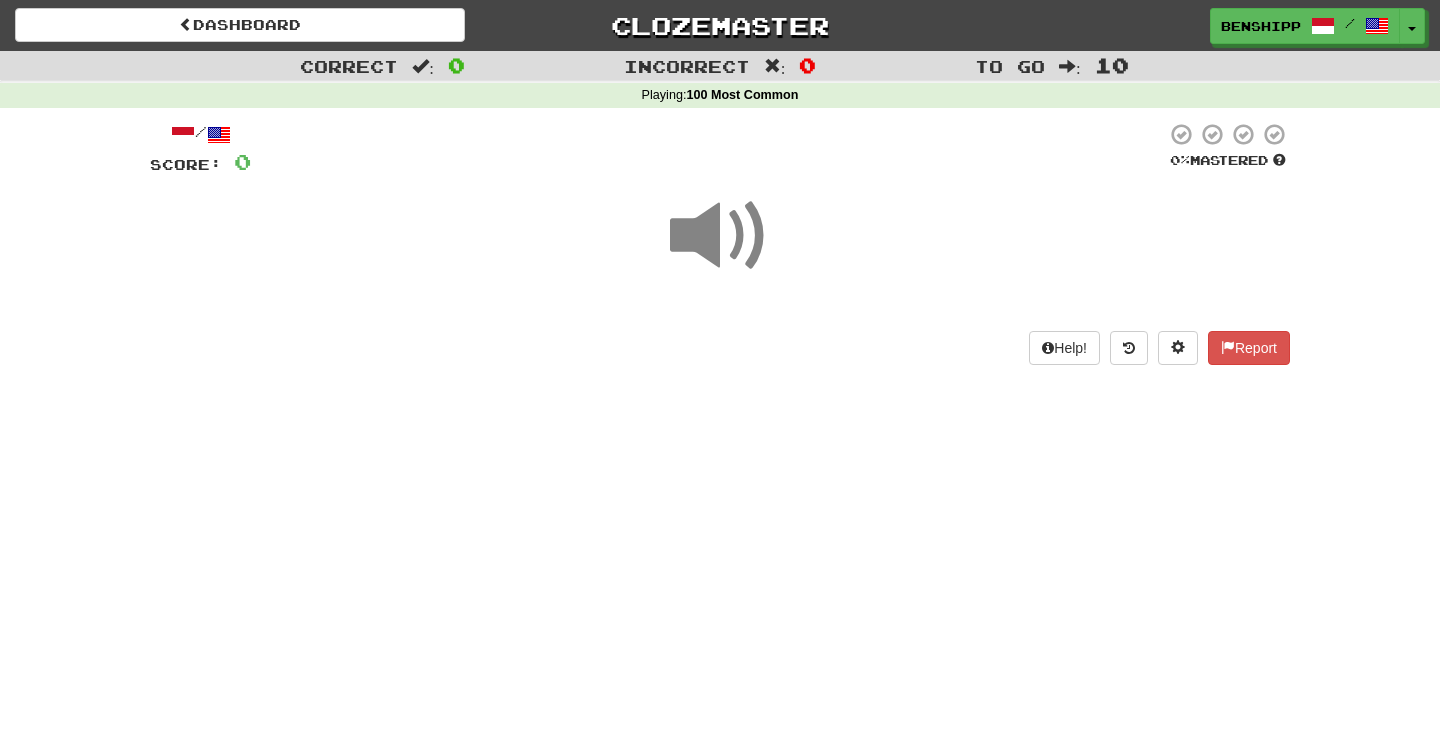 click at bounding box center (720, 236) 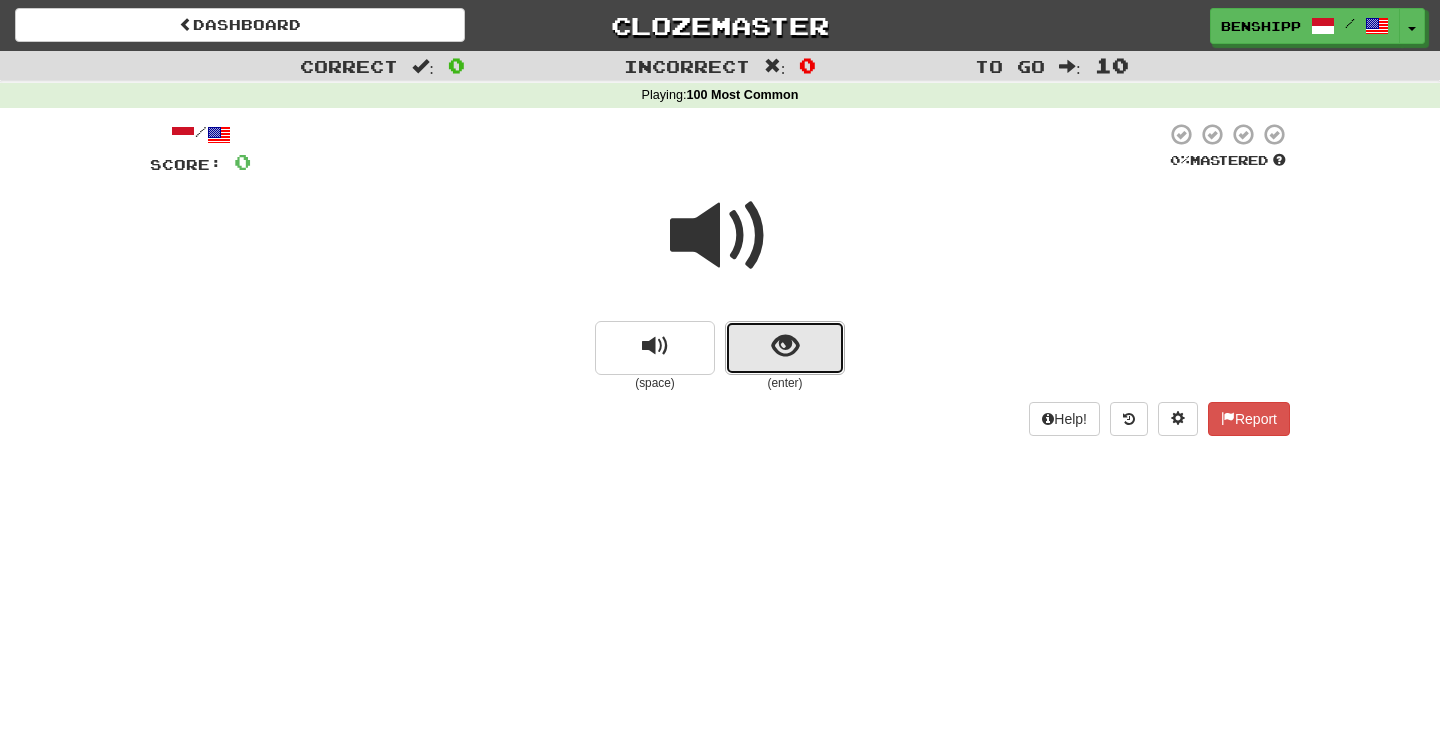 click at bounding box center [785, 346] 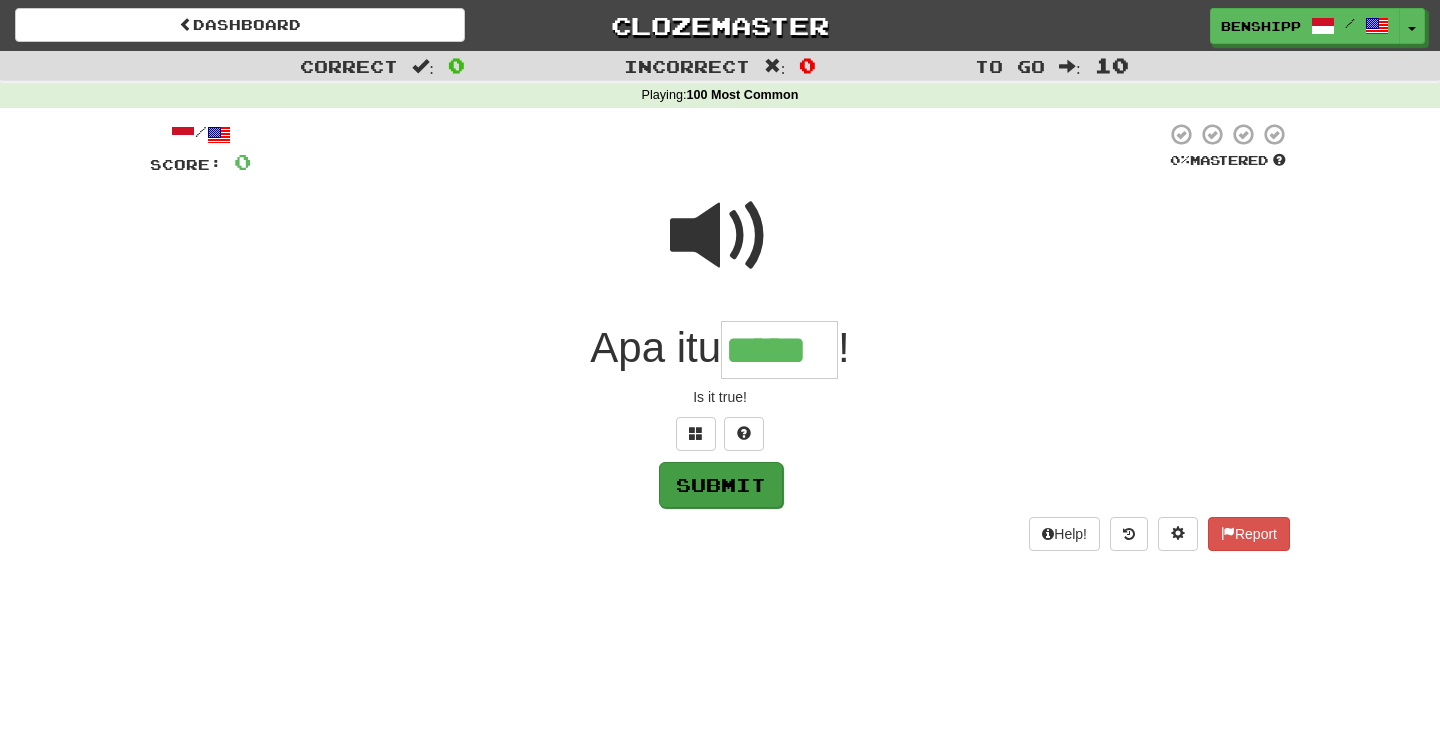 type on "*****" 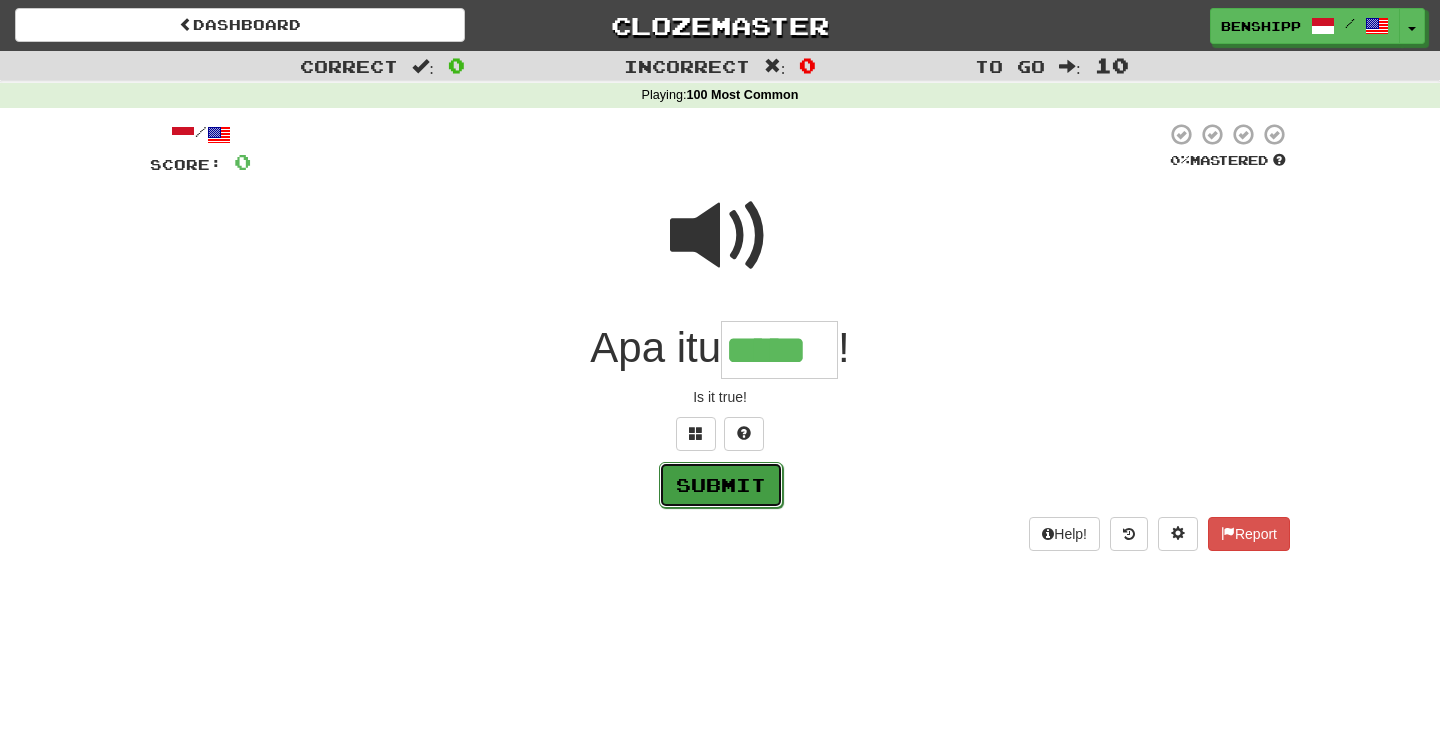 click on "Submit" at bounding box center (721, 485) 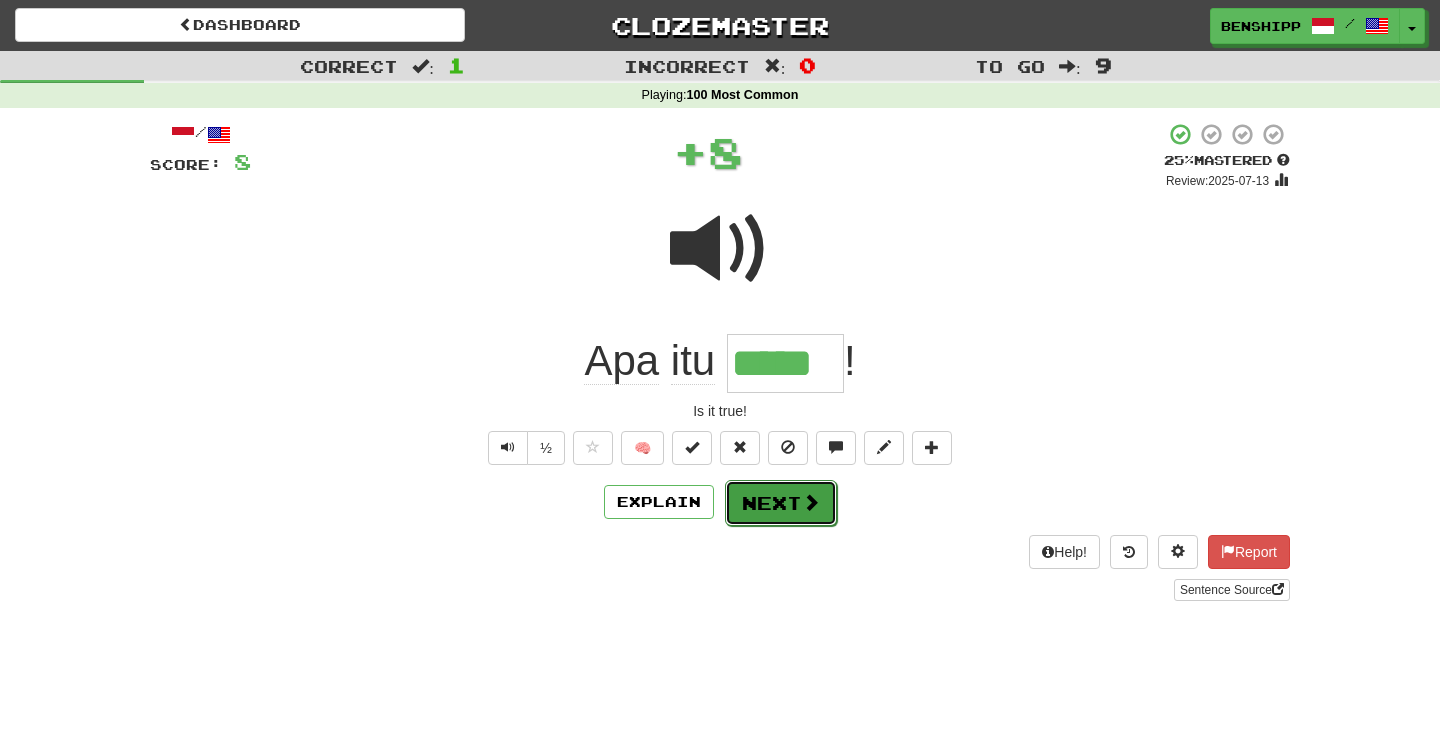 click on "Next" at bounding box center [781, 503] 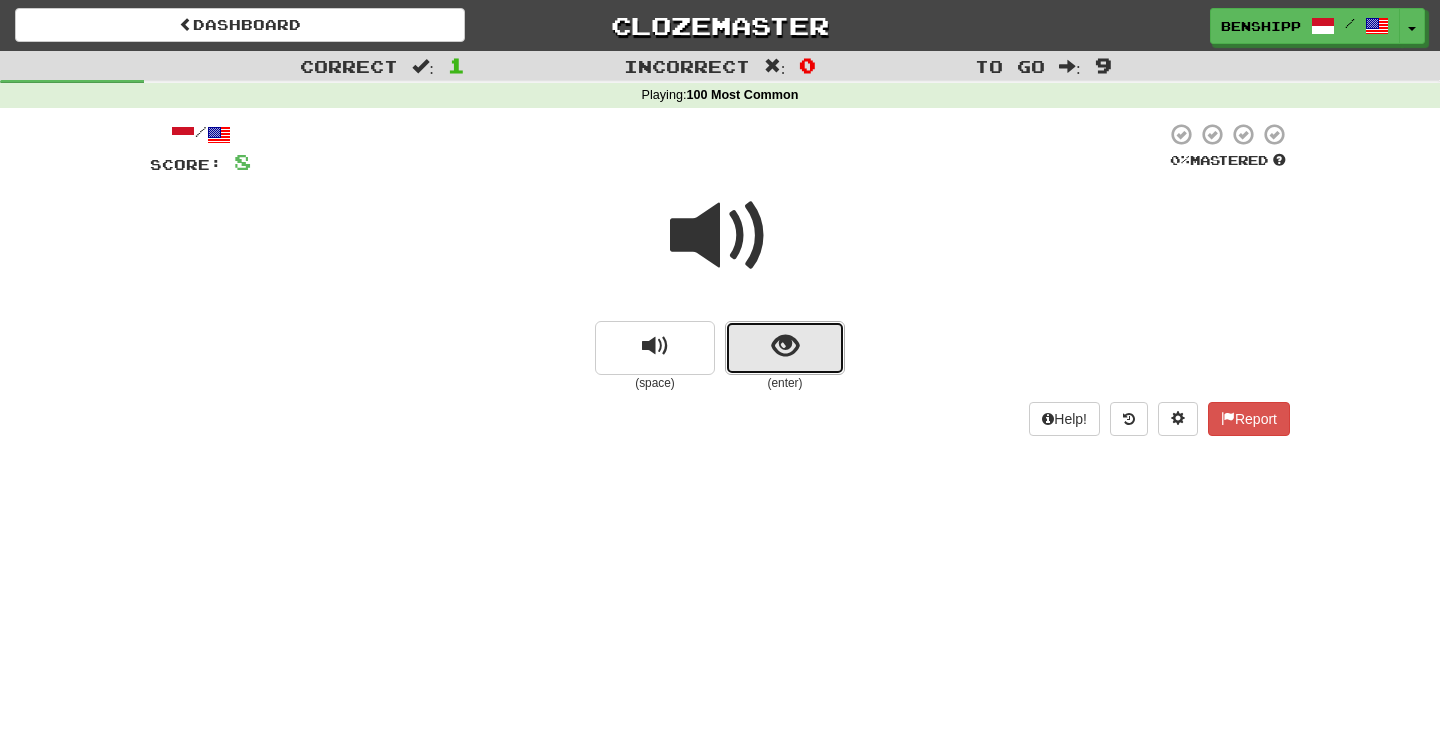 click at bounding box center [785, 348] 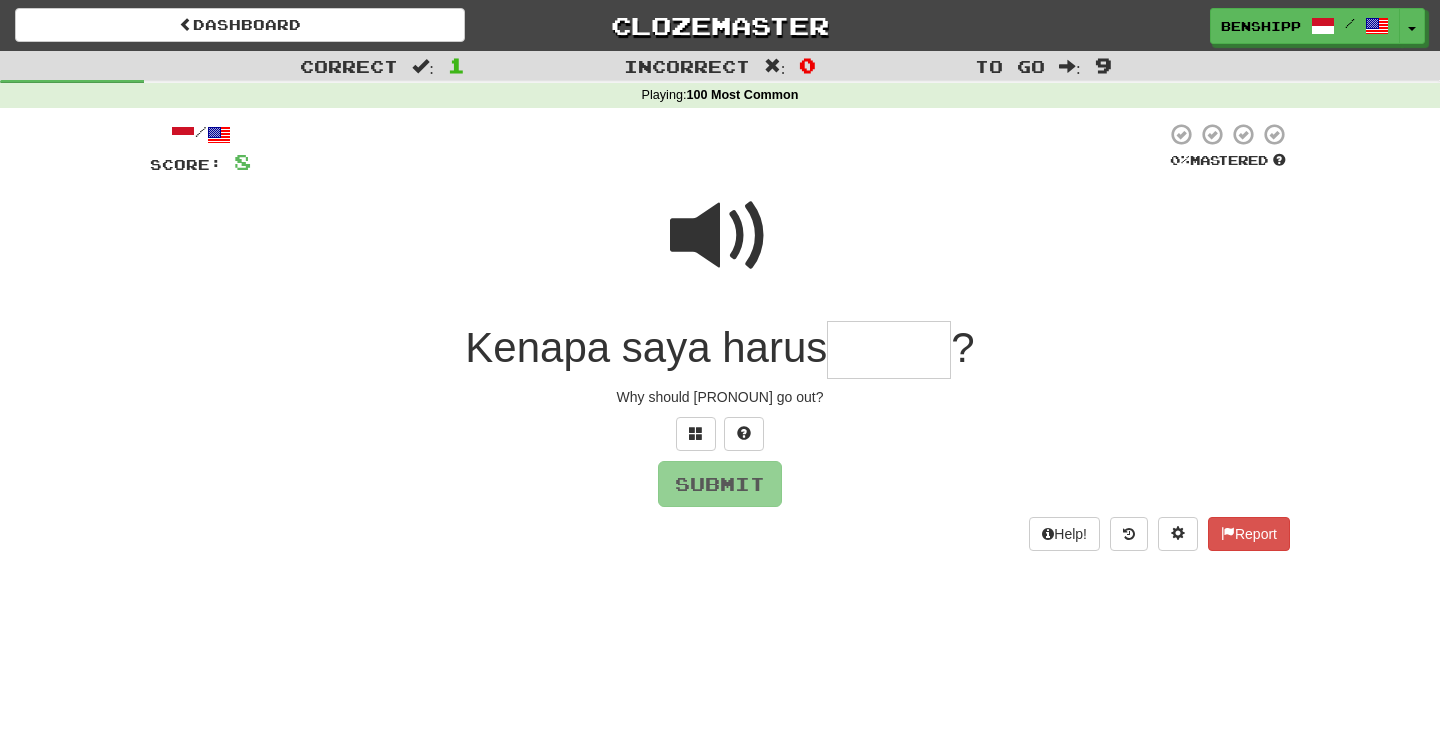 click at bounding box center (889, 350) 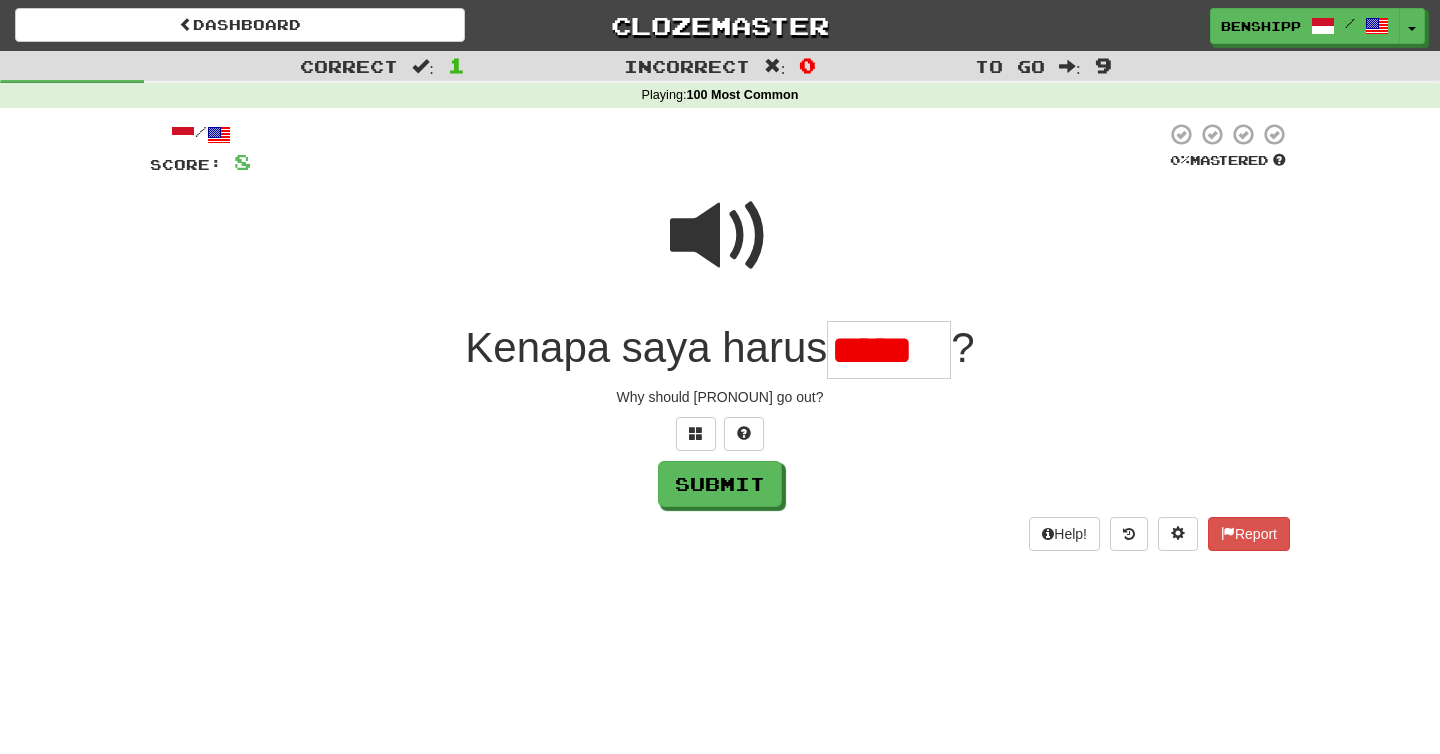 scroll, scrollTop: 0, scrollLeft: 0, axis: both 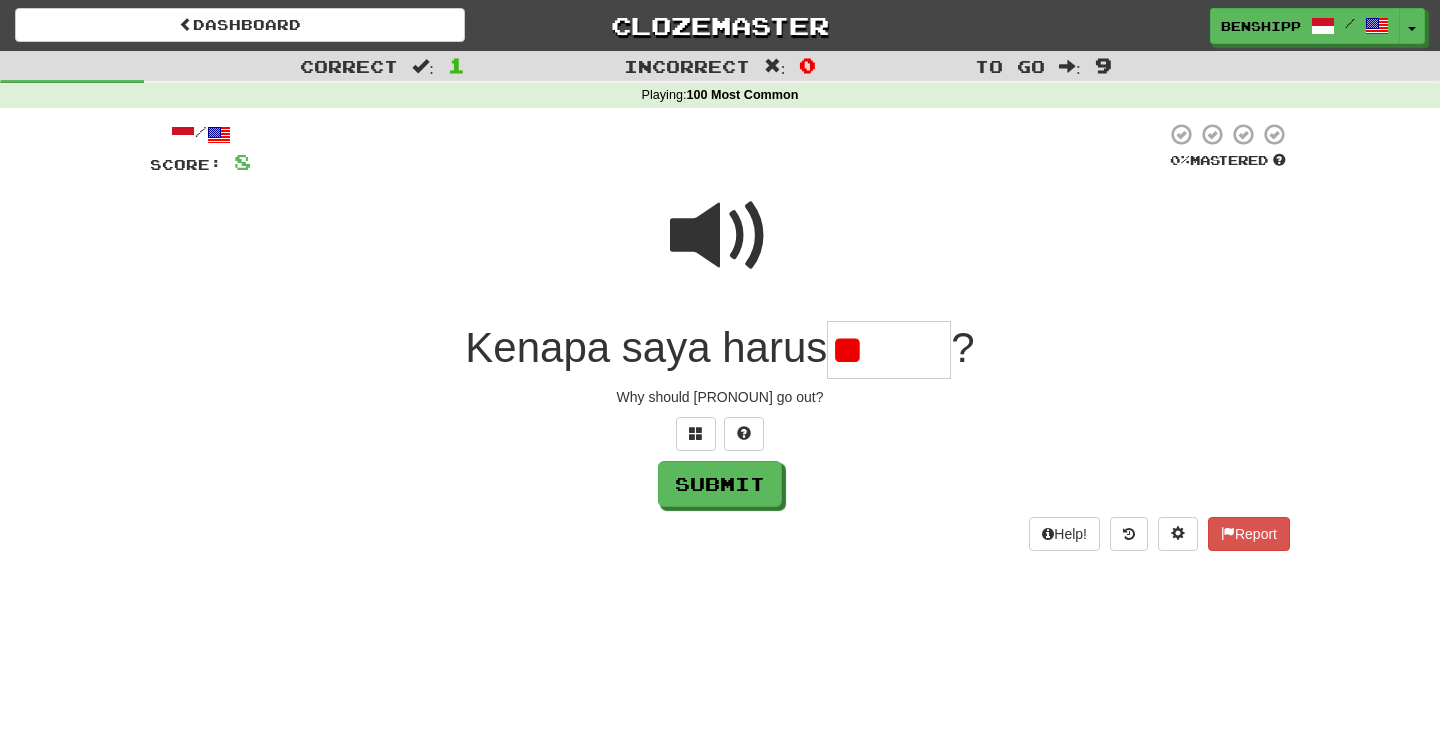 type on "*" 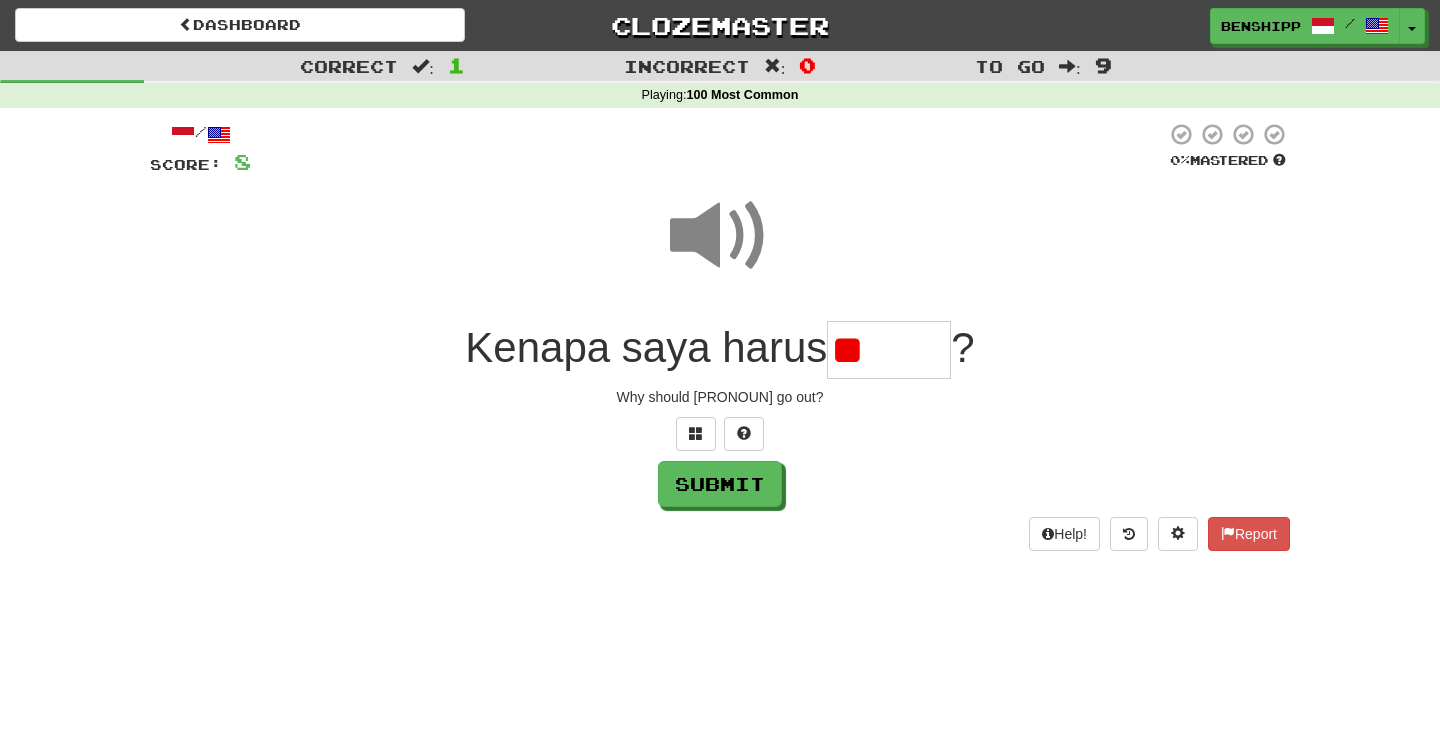 click on "**" at bounding box center (889, 350) 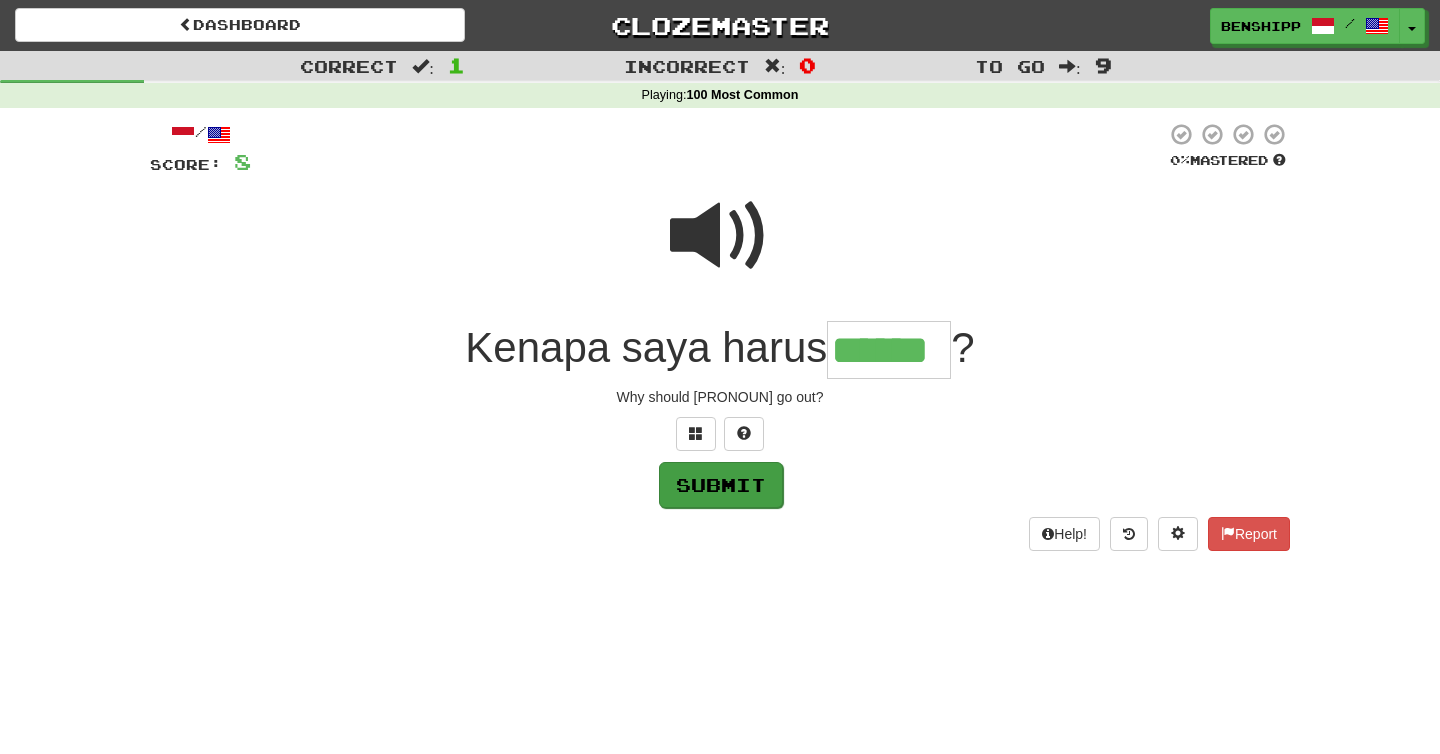 type on "******" 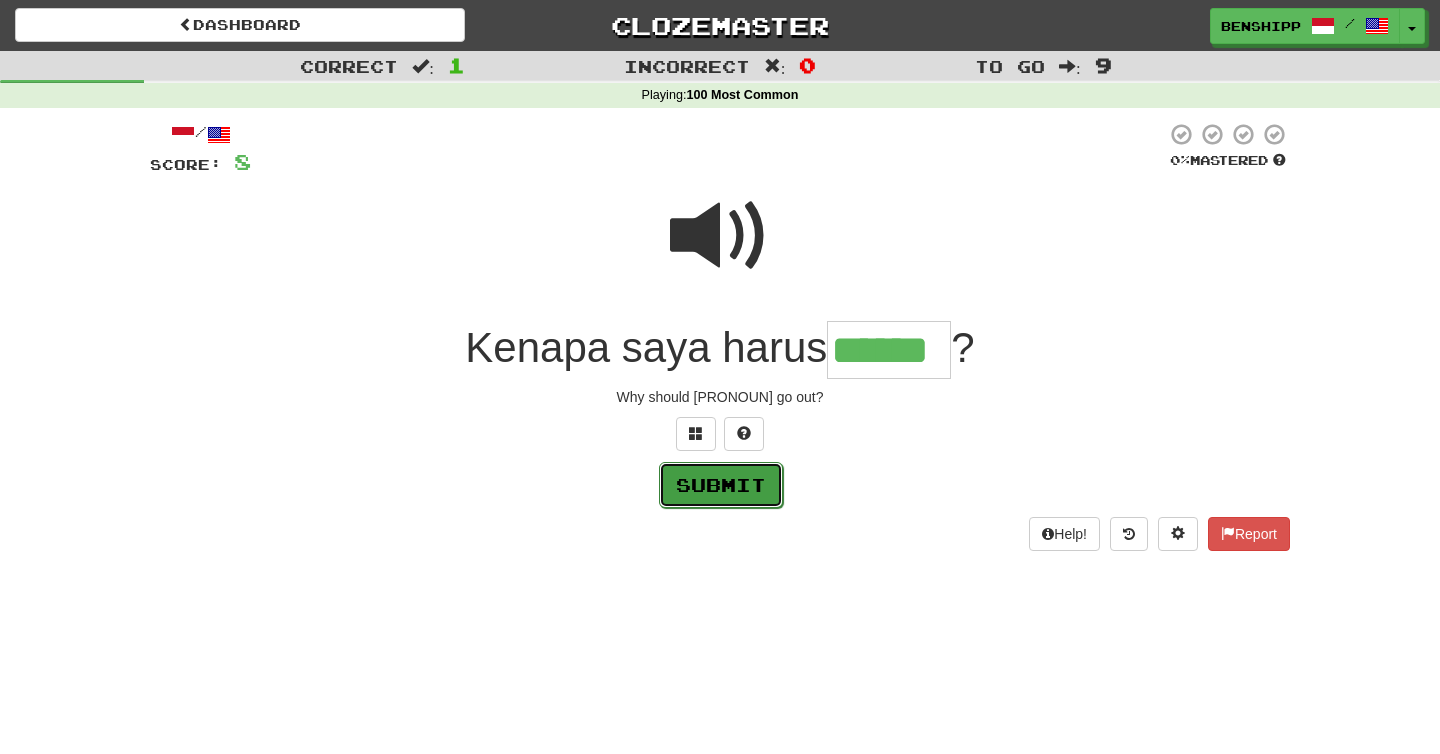 click on "Submit" at bounding box center (721, 485) 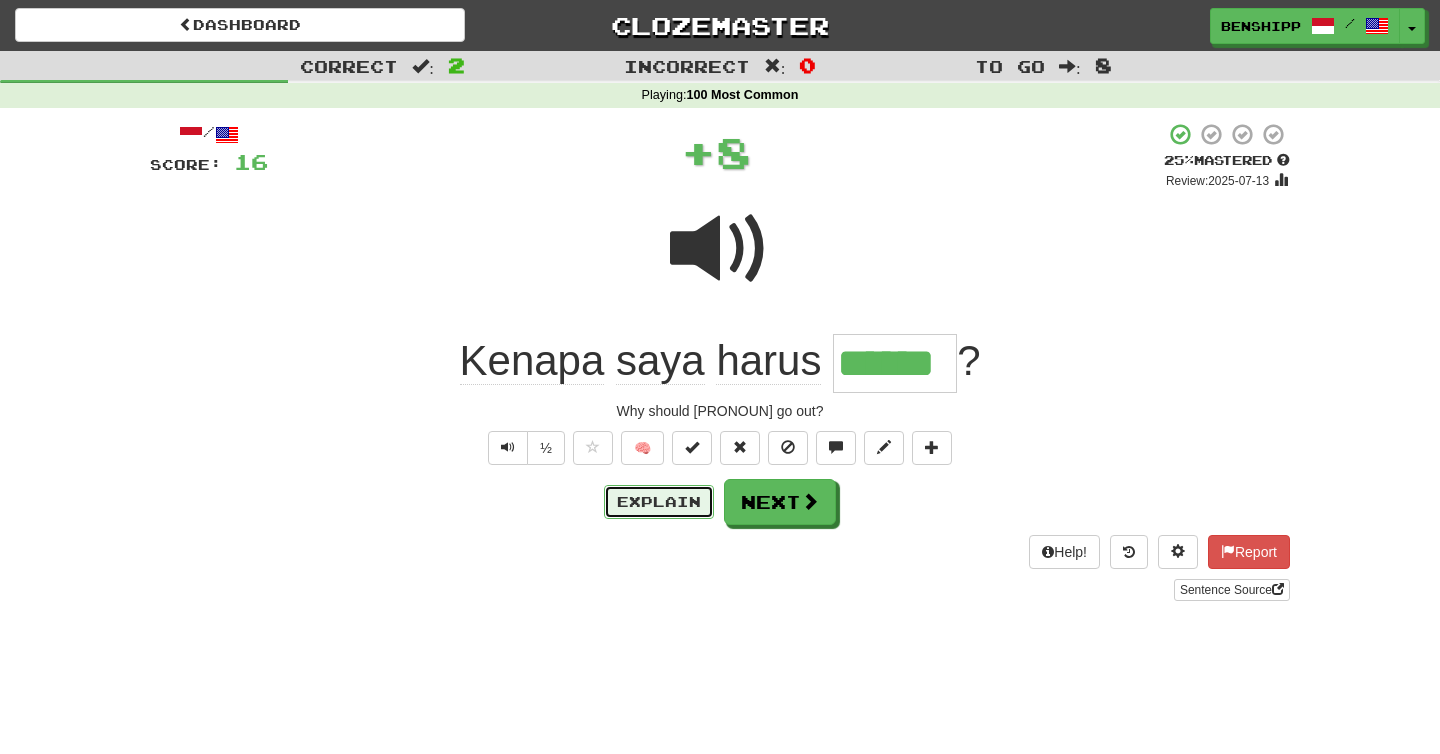 click on "Explain" at bounding box center [659, 502] 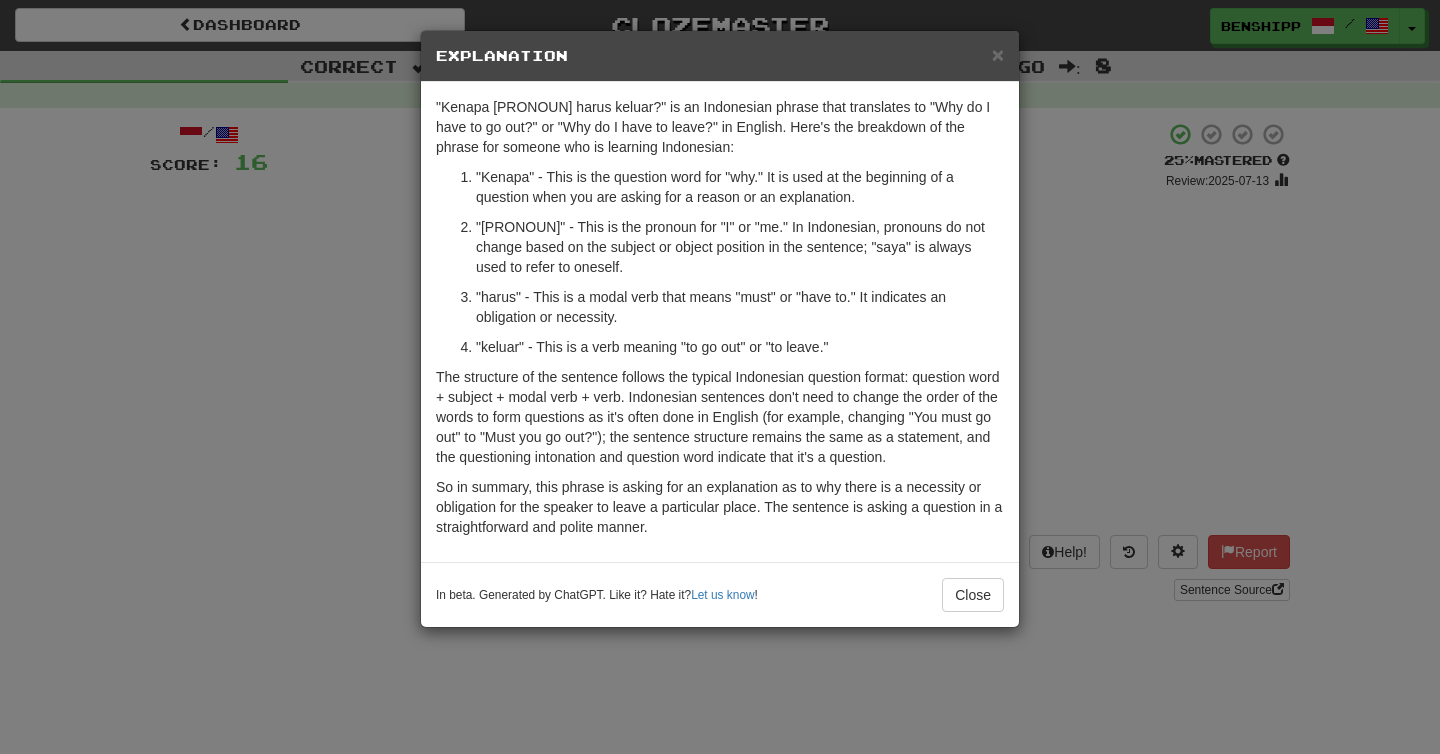 click on "× Explanation "Kenapa [PRONOUN] harus keluar?" is an Indonesian phrase that translates to "Why do I have to go out?" or "Why do I have to leave?" in English. Here's the breakdown of the phrase for someone who is learning Indonesian:
"Kenapa" - This is the question word for "why." It is used at the beginning of a question when you are asking for a reason or an explanation.
"saya" - This is the pronoun for "I" or "me." In Indonesian, pronouns do not change based on the subject or object position in the sentence; "saya" is always used to refer to oneself.
"harus" - This is a modal verb that means "must" or "have to." It indicates an obligation or necessity.
"keluar" - This is a verb meaning "to go out" or "to leave."
So in summary, this phrase is asking for an explanation as to why there is a necessity or obligation for the speaker to leave a particular place. The sentence is asking a question in a straightforward and polite manner. In beta. Generated by ChatGPT. Like it? Hate it?  !" at bounding box center (720, 377) 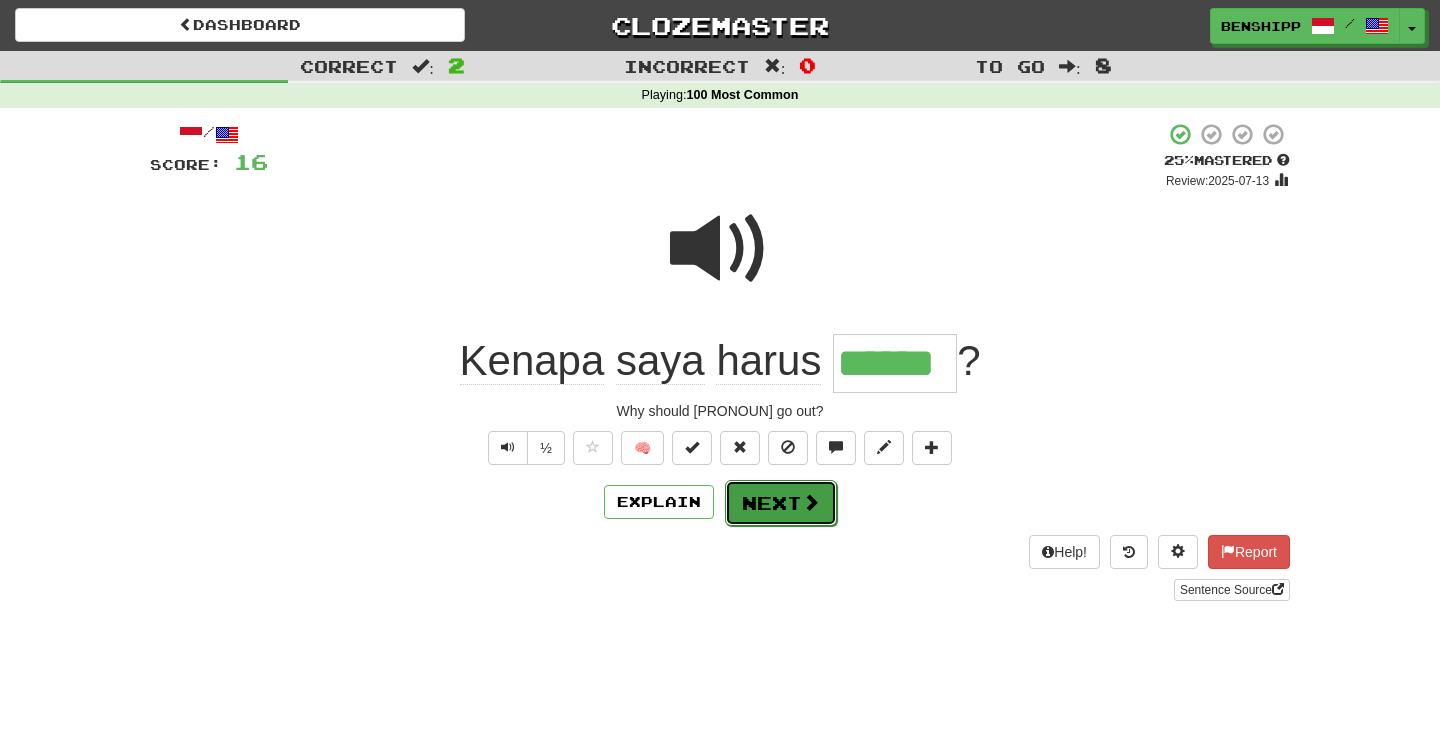 click on "Next" at bounding box center (781, 503) 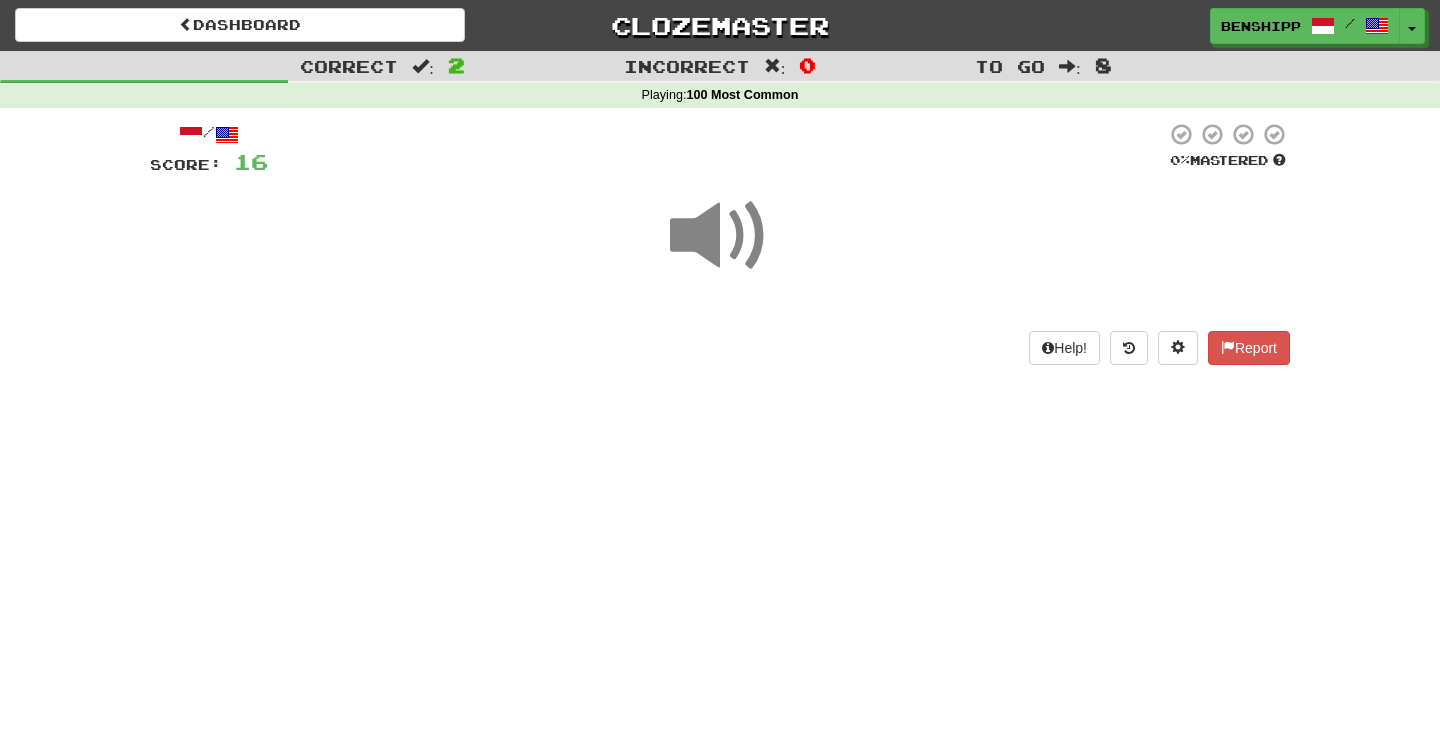 click at bounding box center (720, 236) 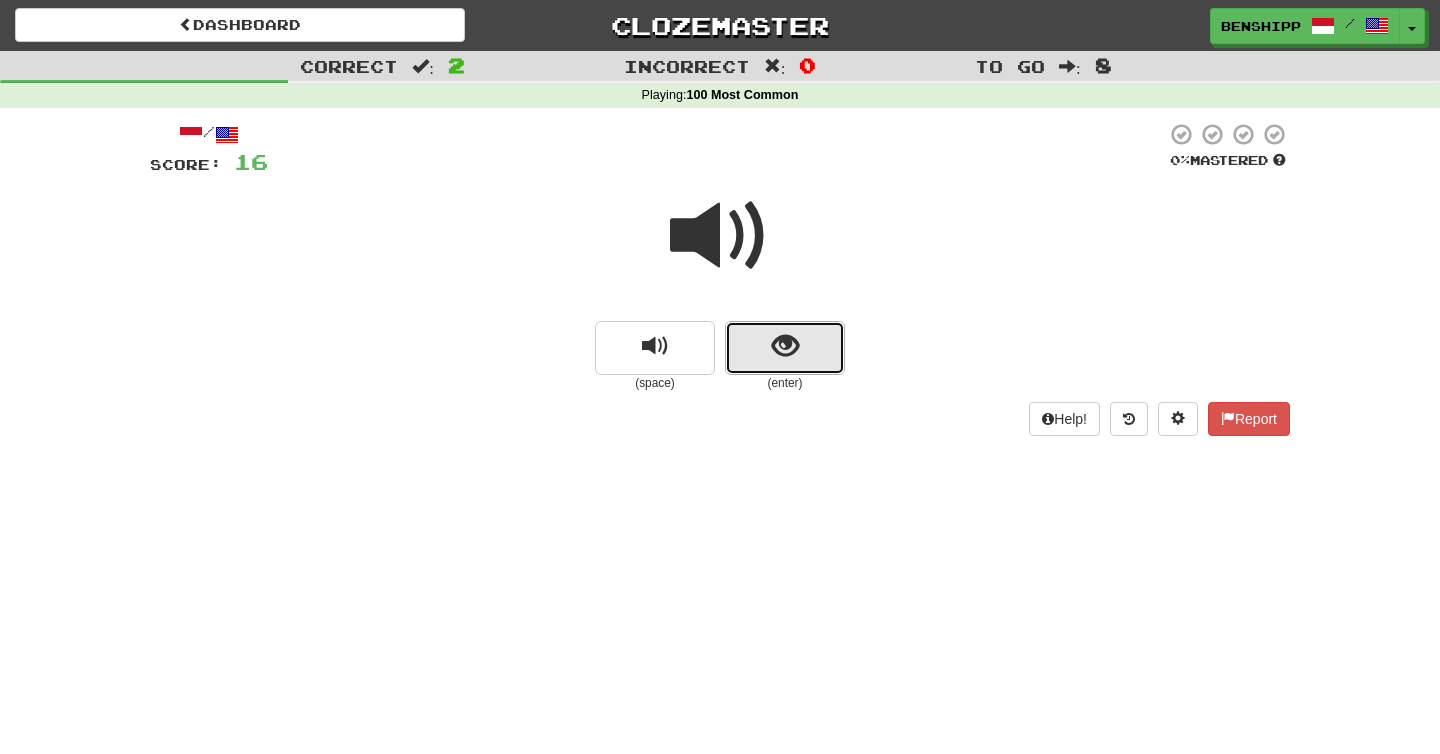 click at bounding box center (785, 348) 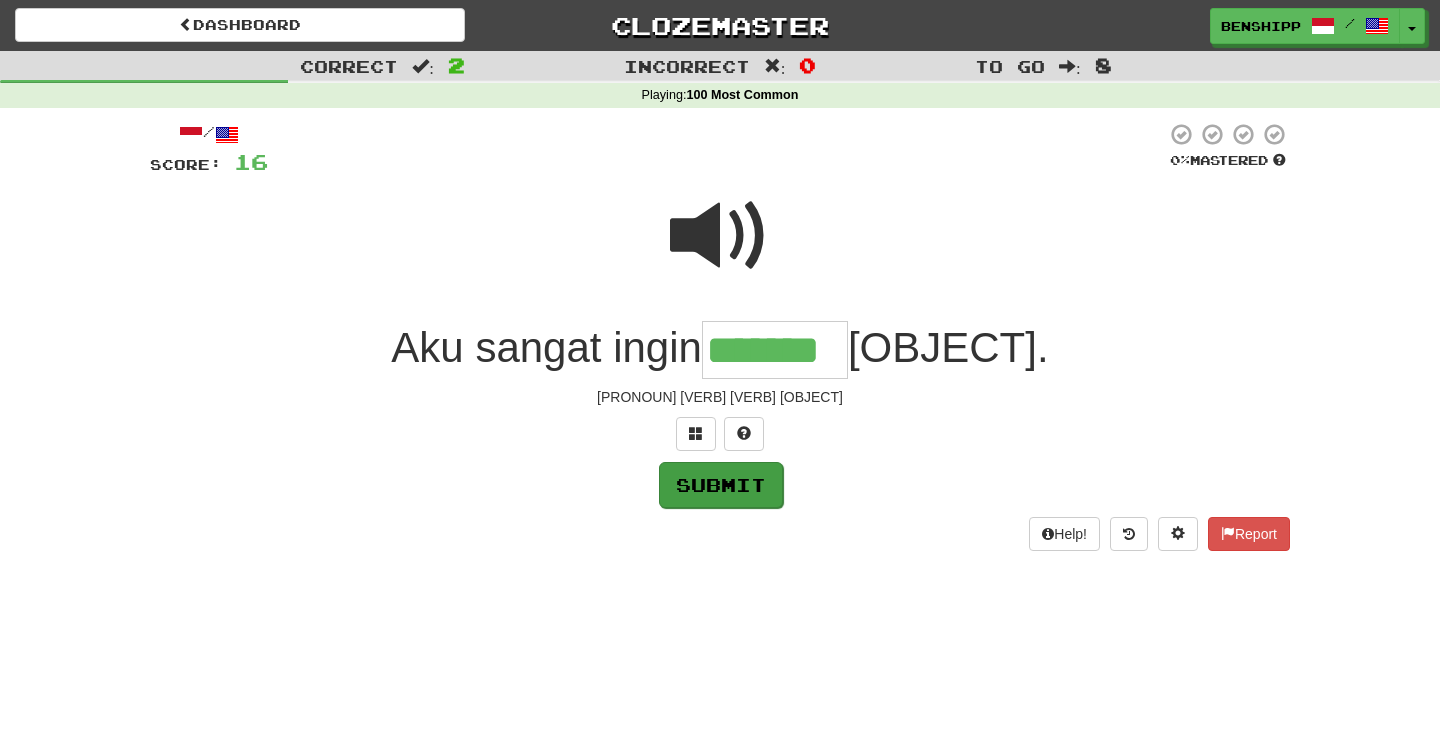type on "*******" 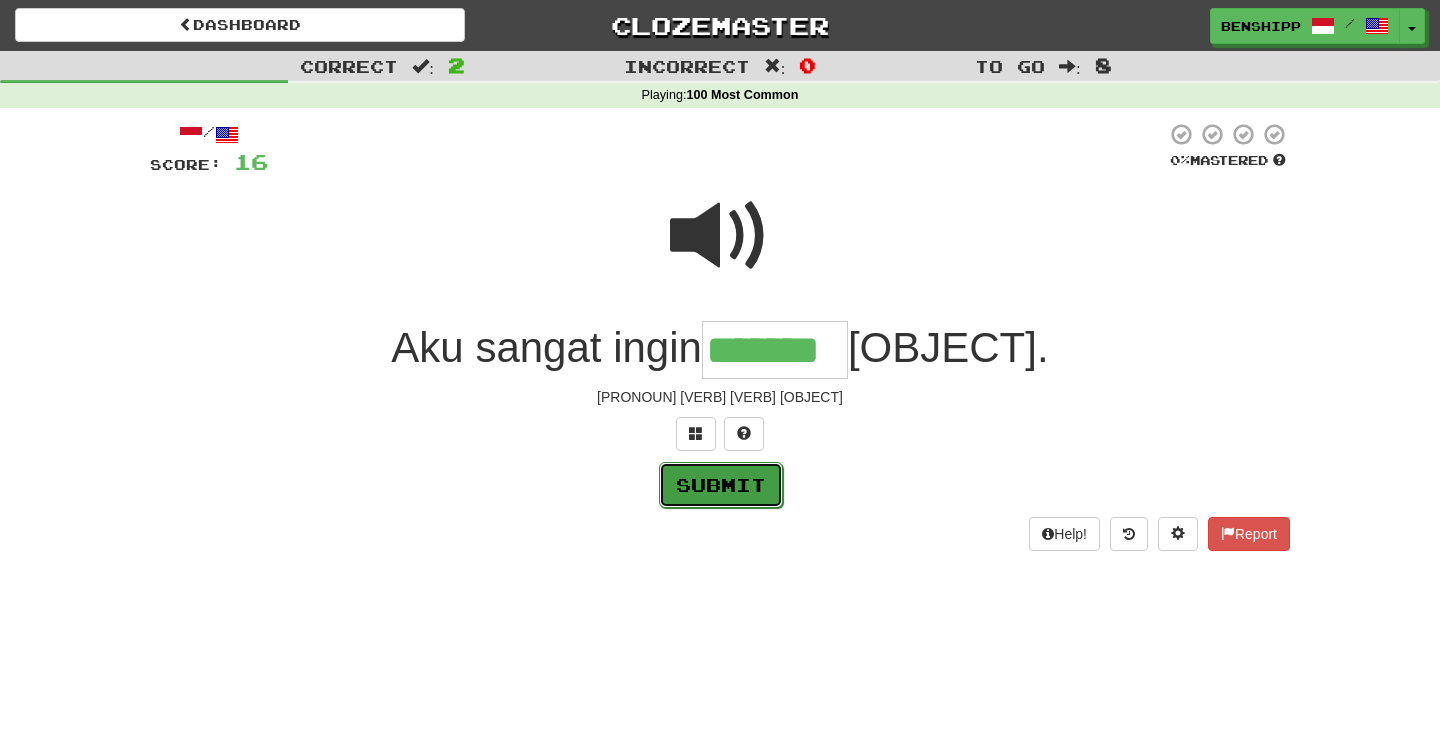 click on "Submit" at bounding box center [721, 485] 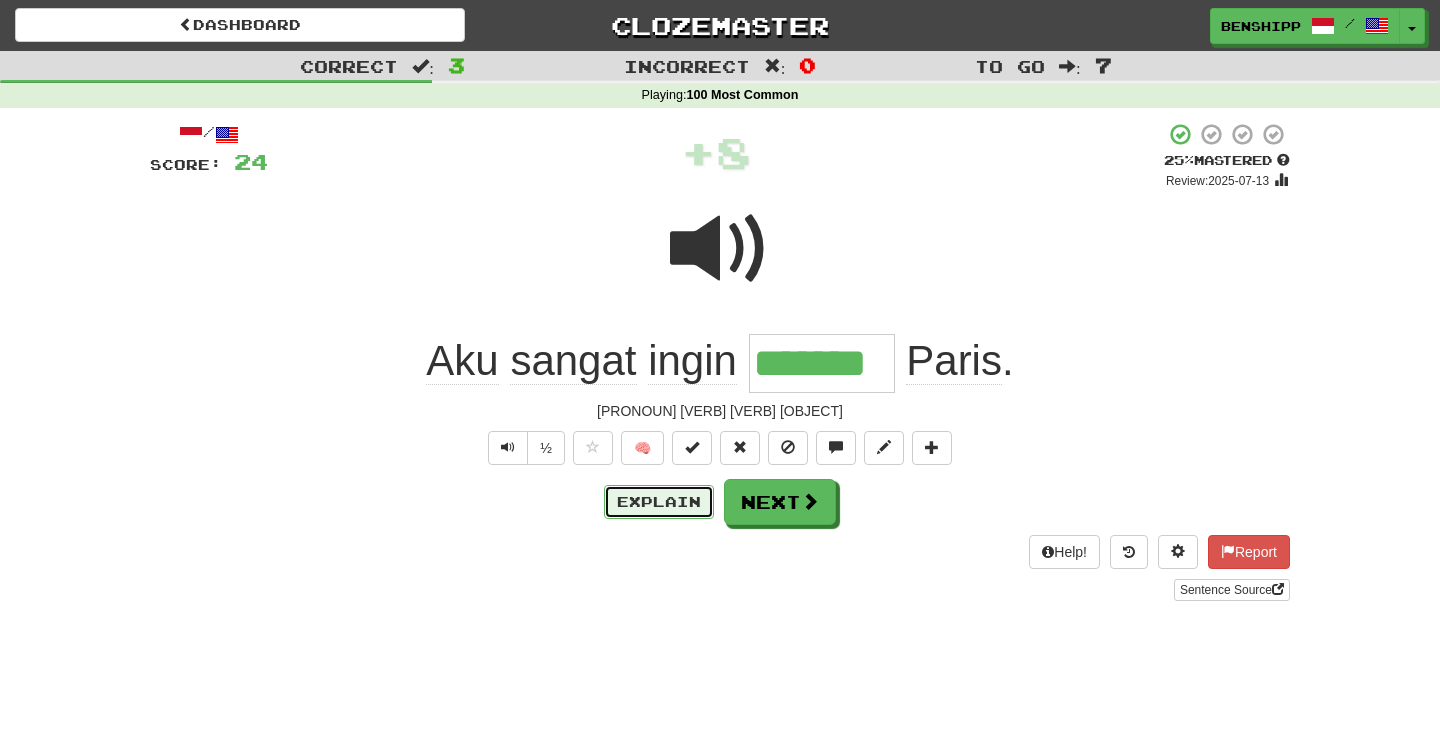 click on "Explain" at bounding box center [659, 502] 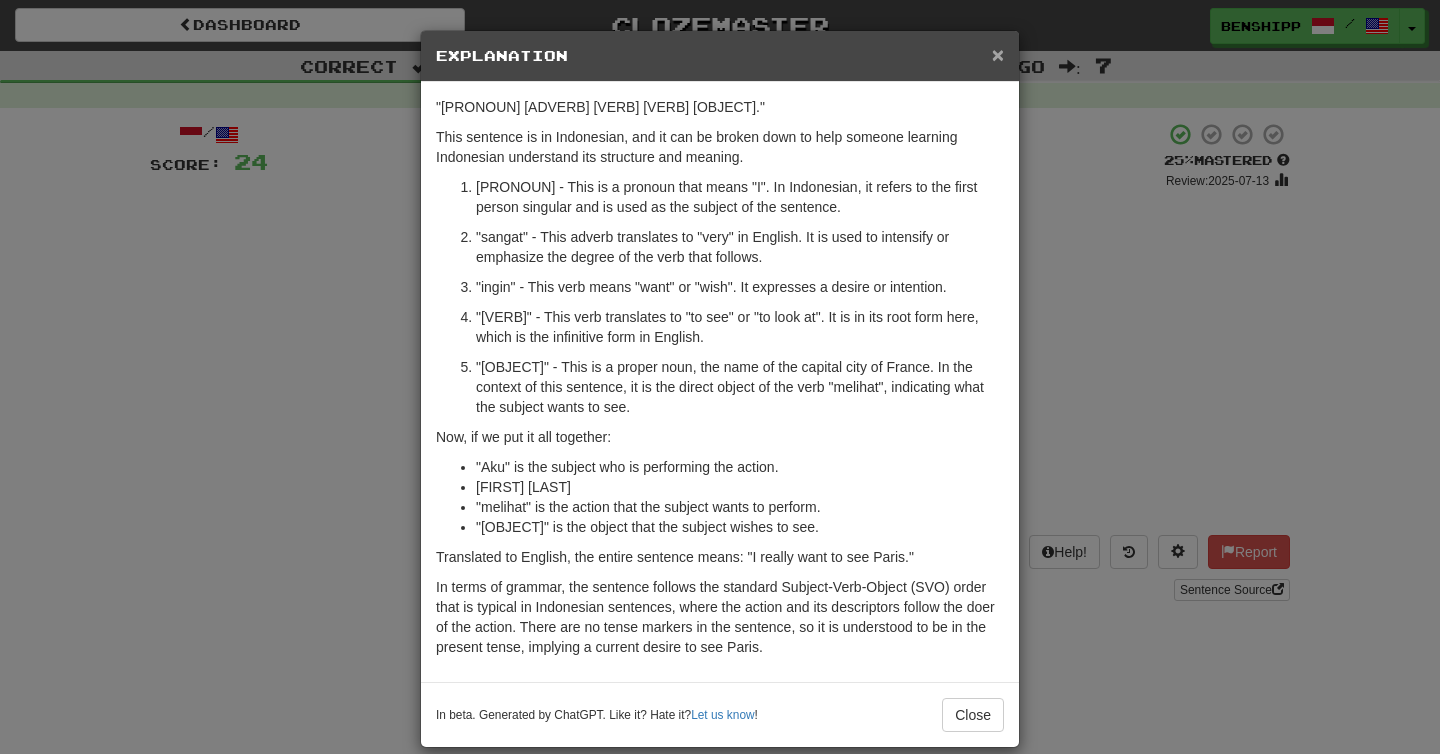 click on "×" at bounding box center [998, 54] 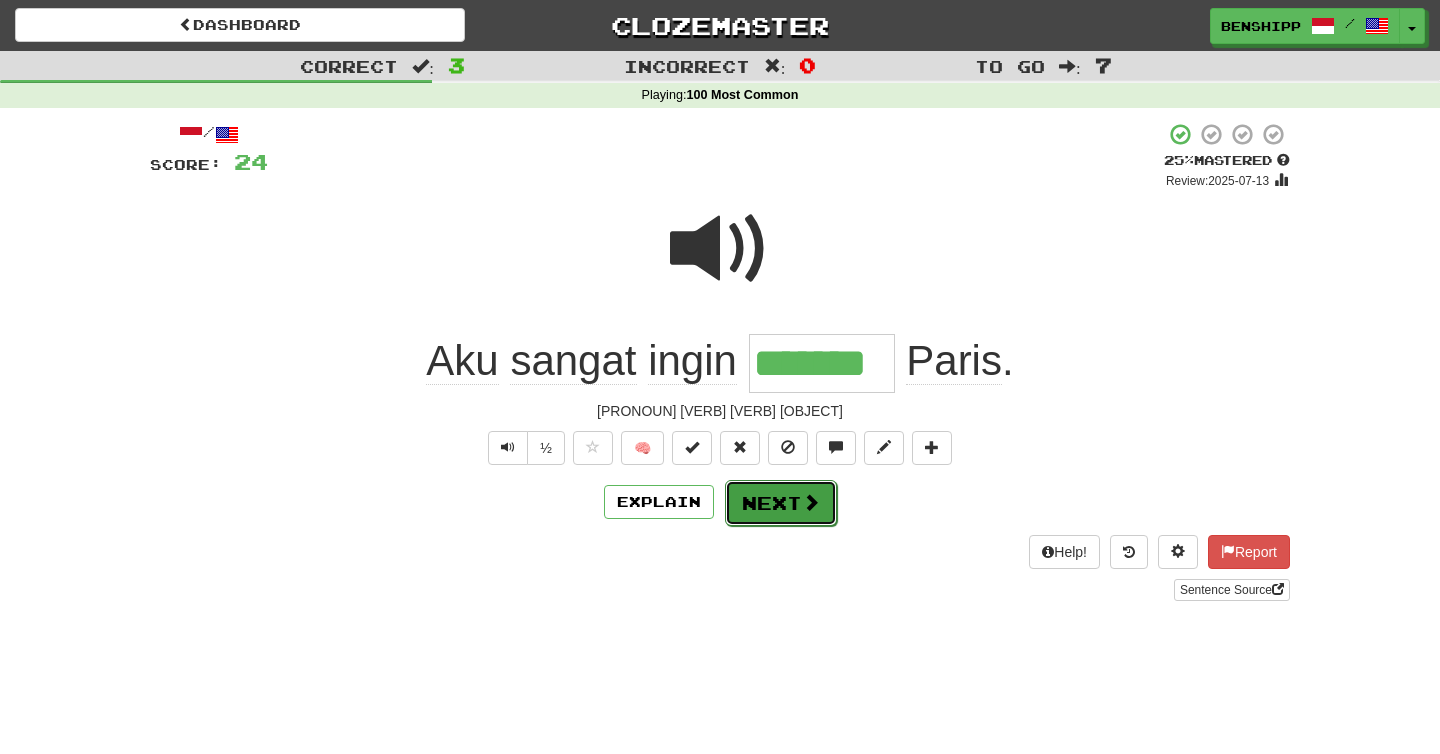 click on "Next" at bounding box center (781, 503) 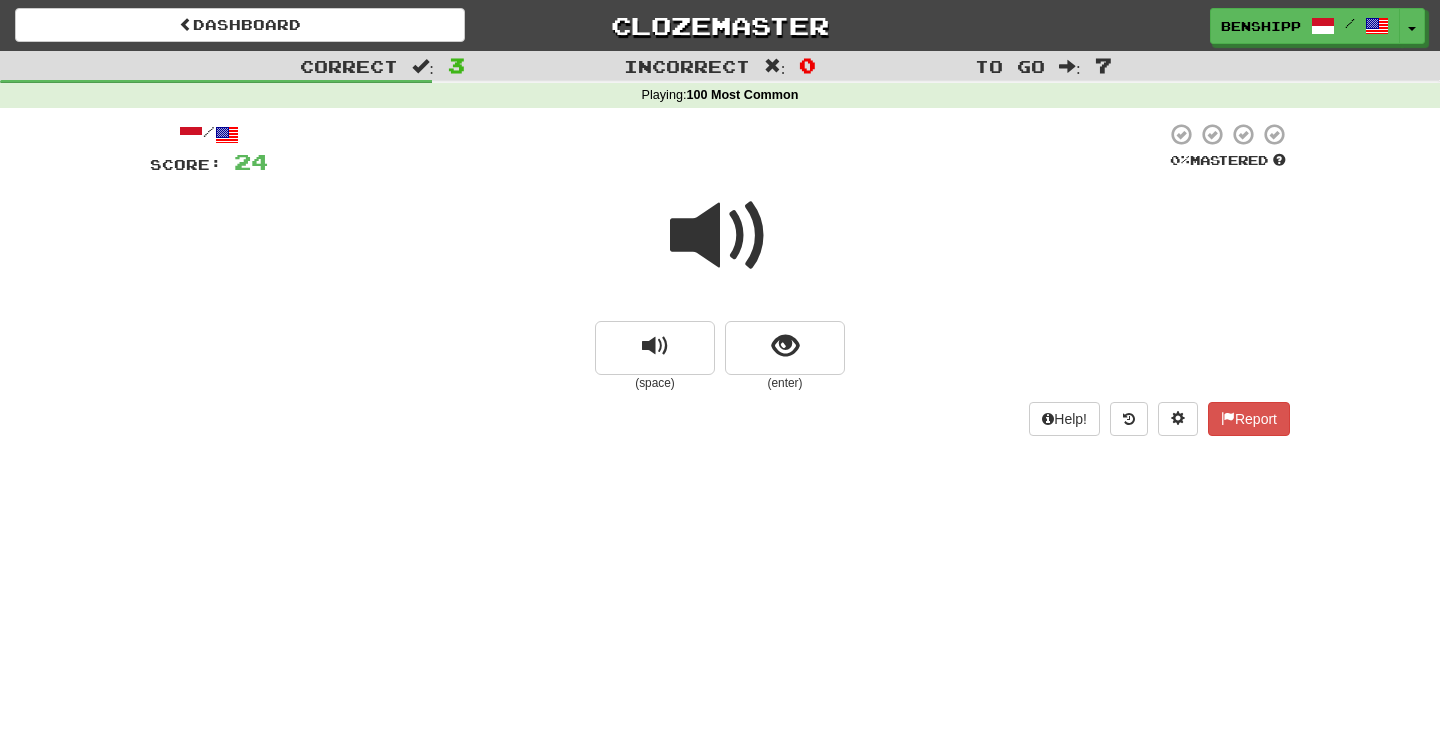 click at bounding box center [720, 236] 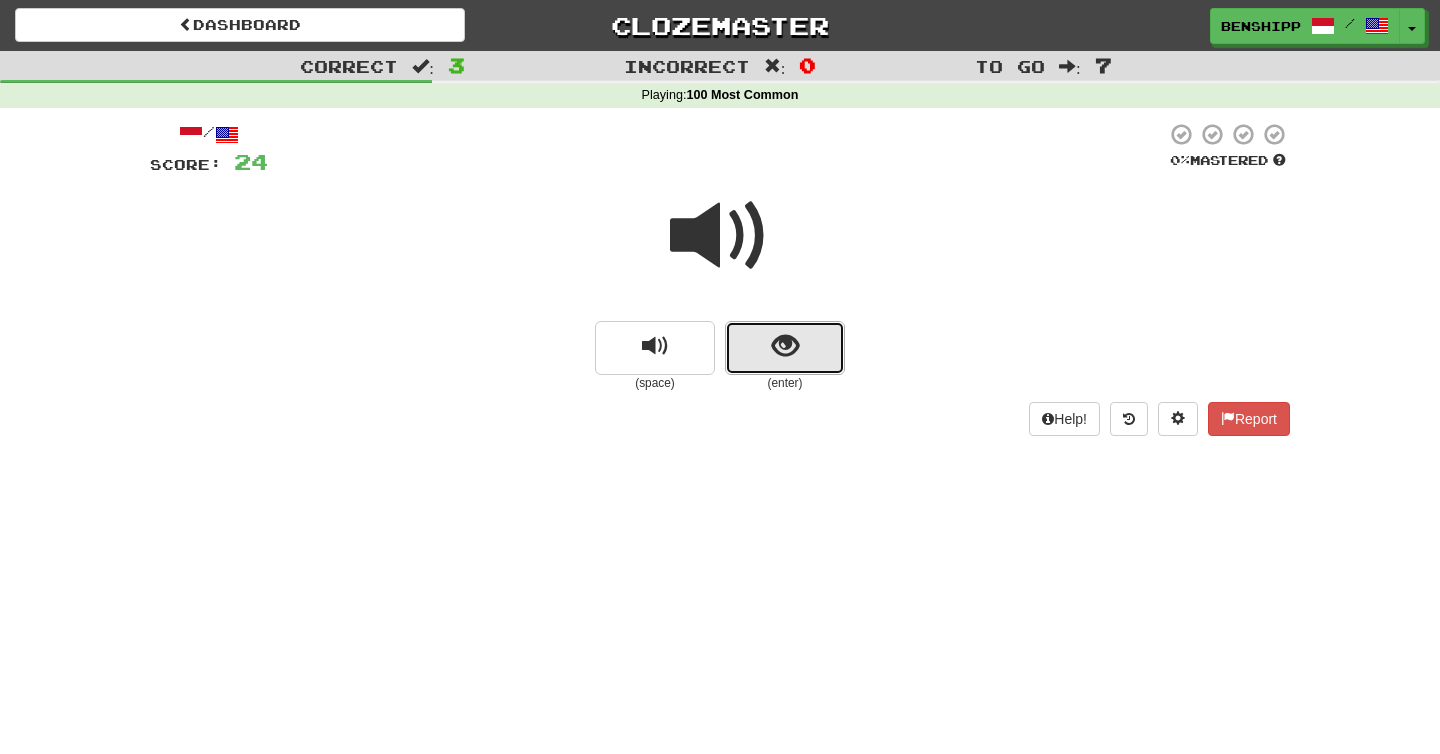 click at bounding box center (785, 346) 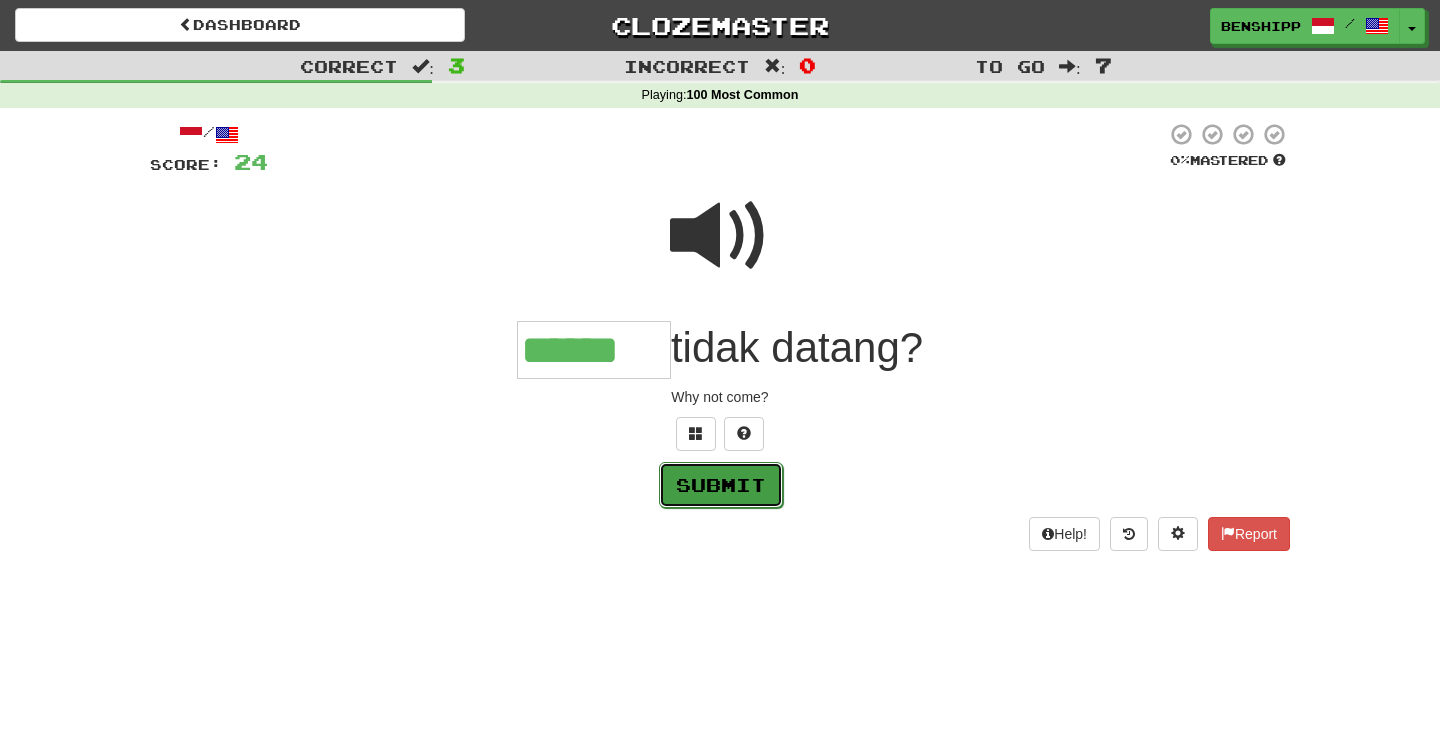 click on "Submit" at bounding box center [721, 485] 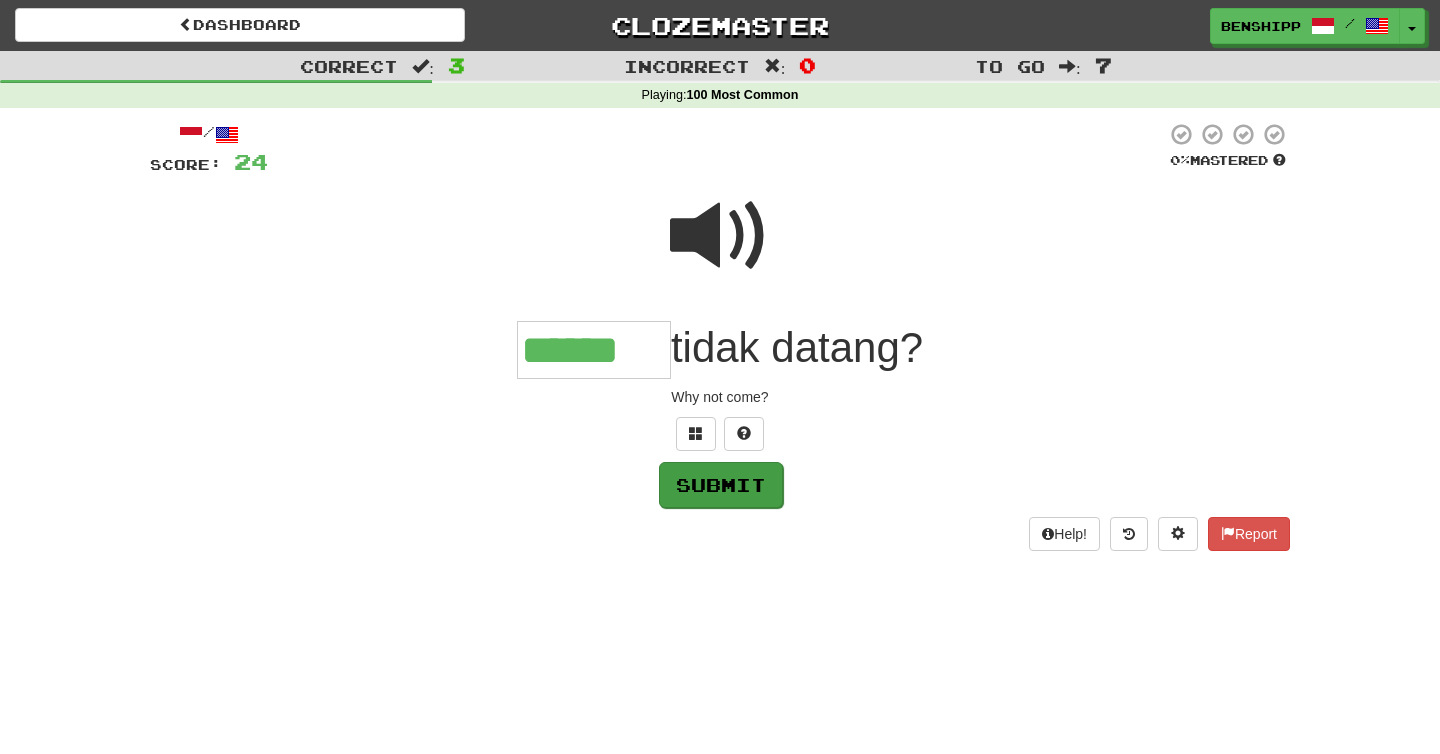 type on "******" 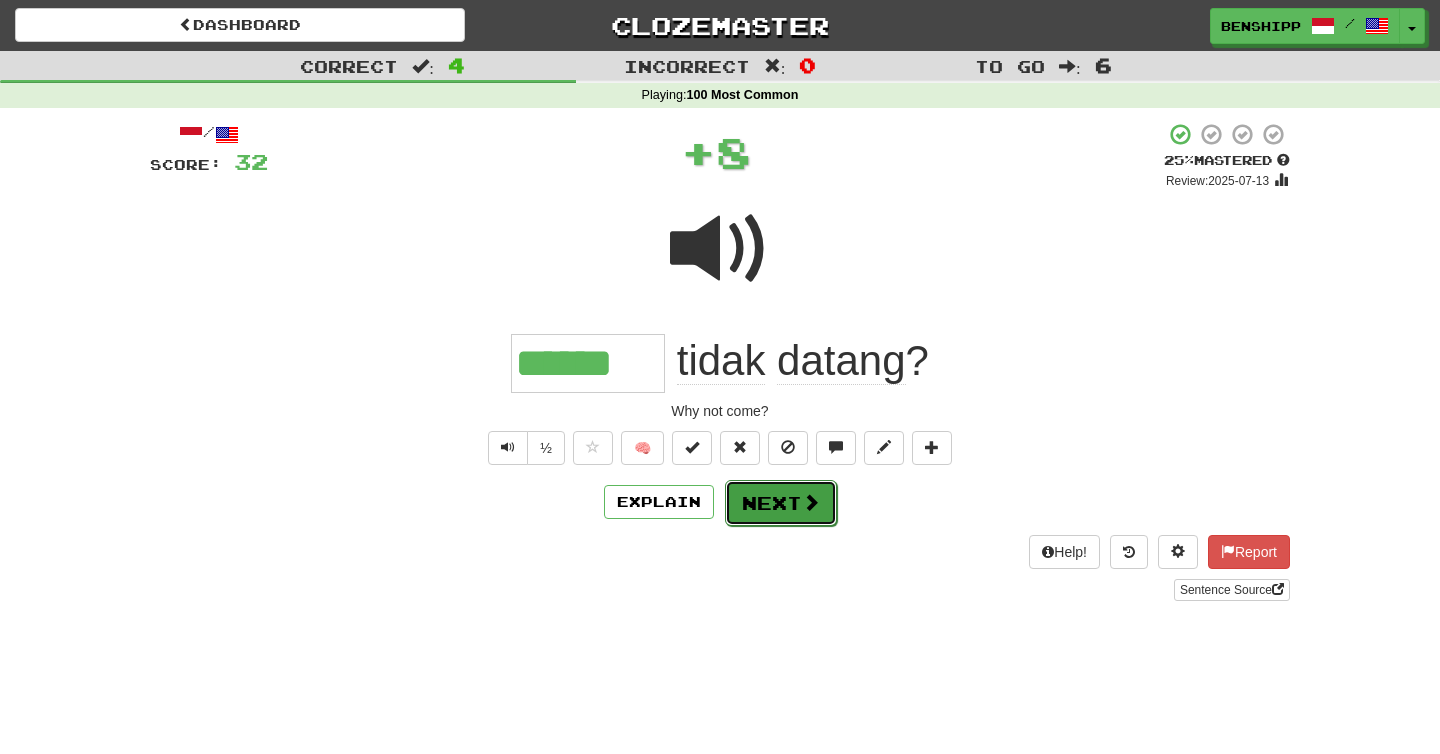 click on "Next" at bounding box center [781, 503] 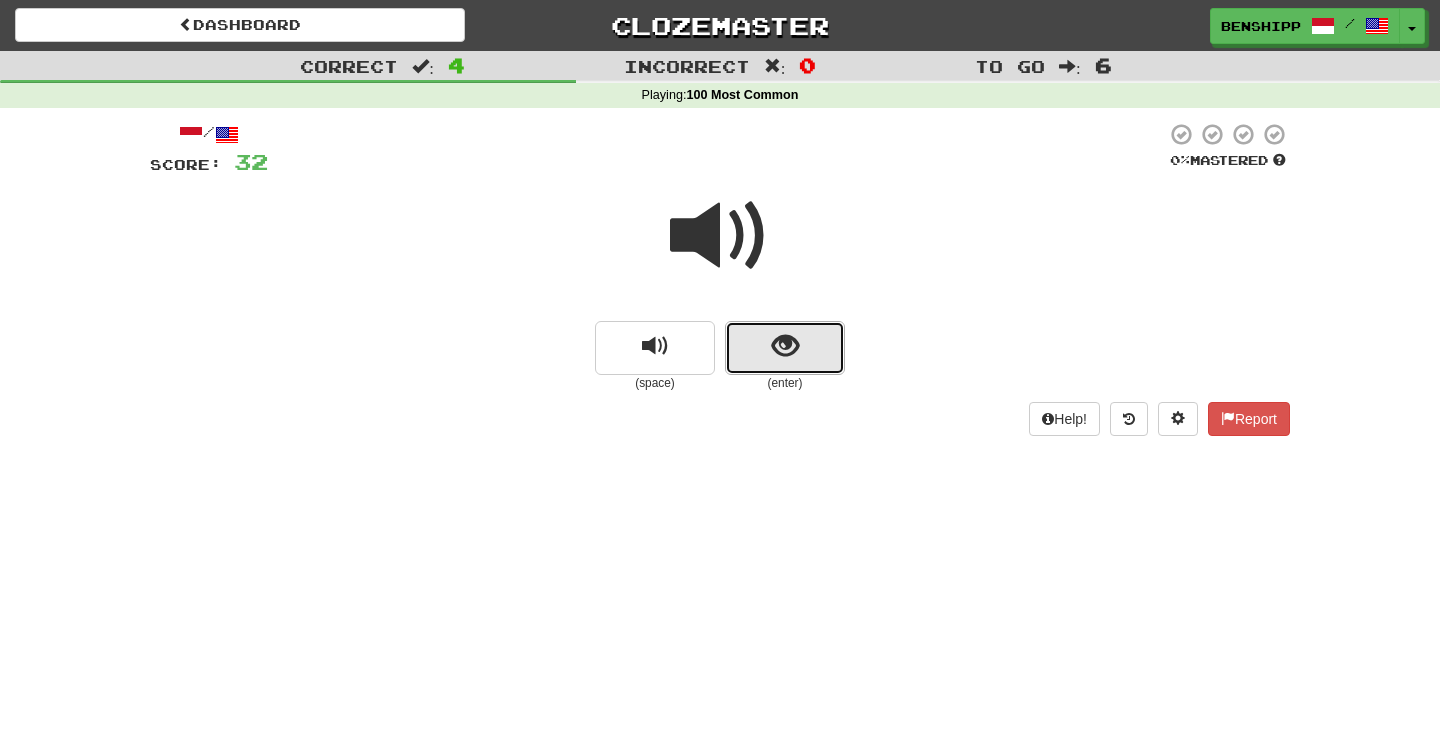 click at bounding box center [785, 348] 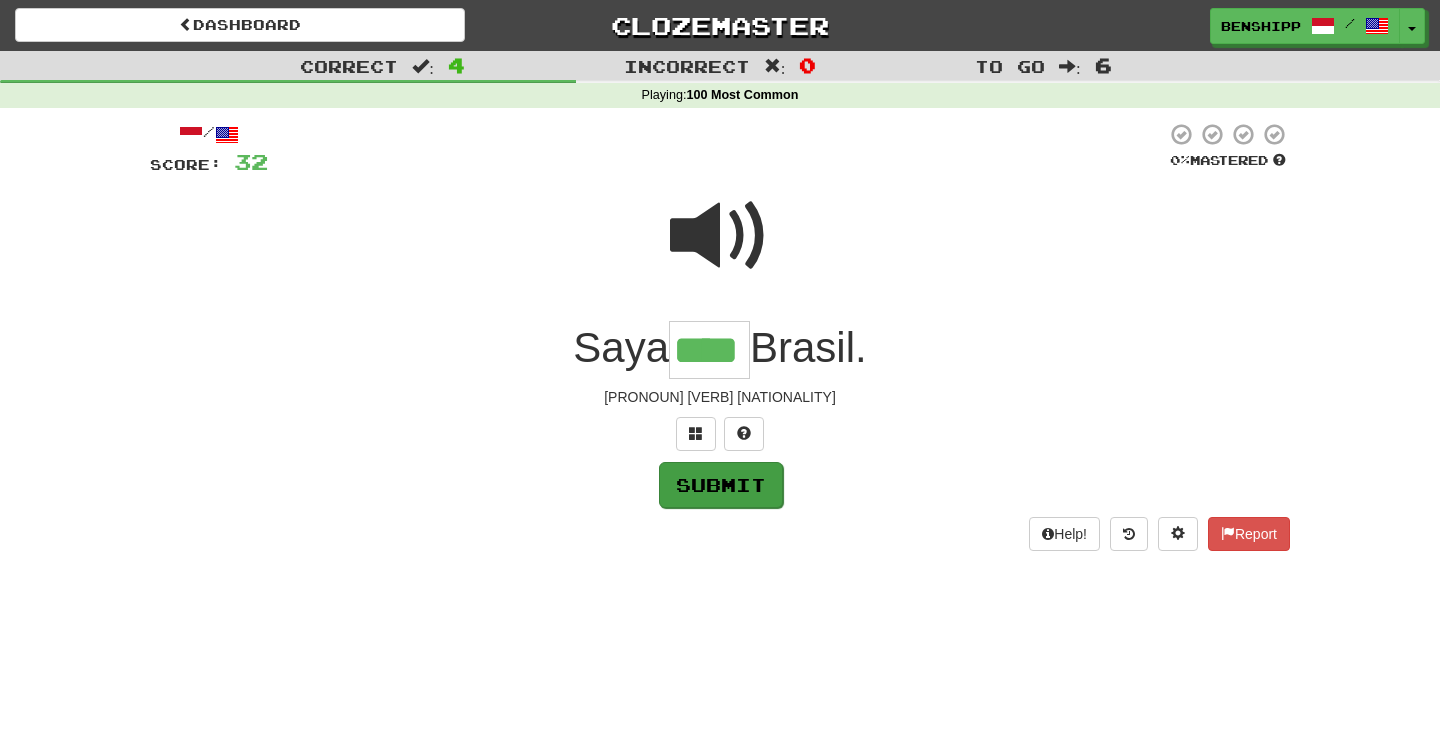 type on "****" 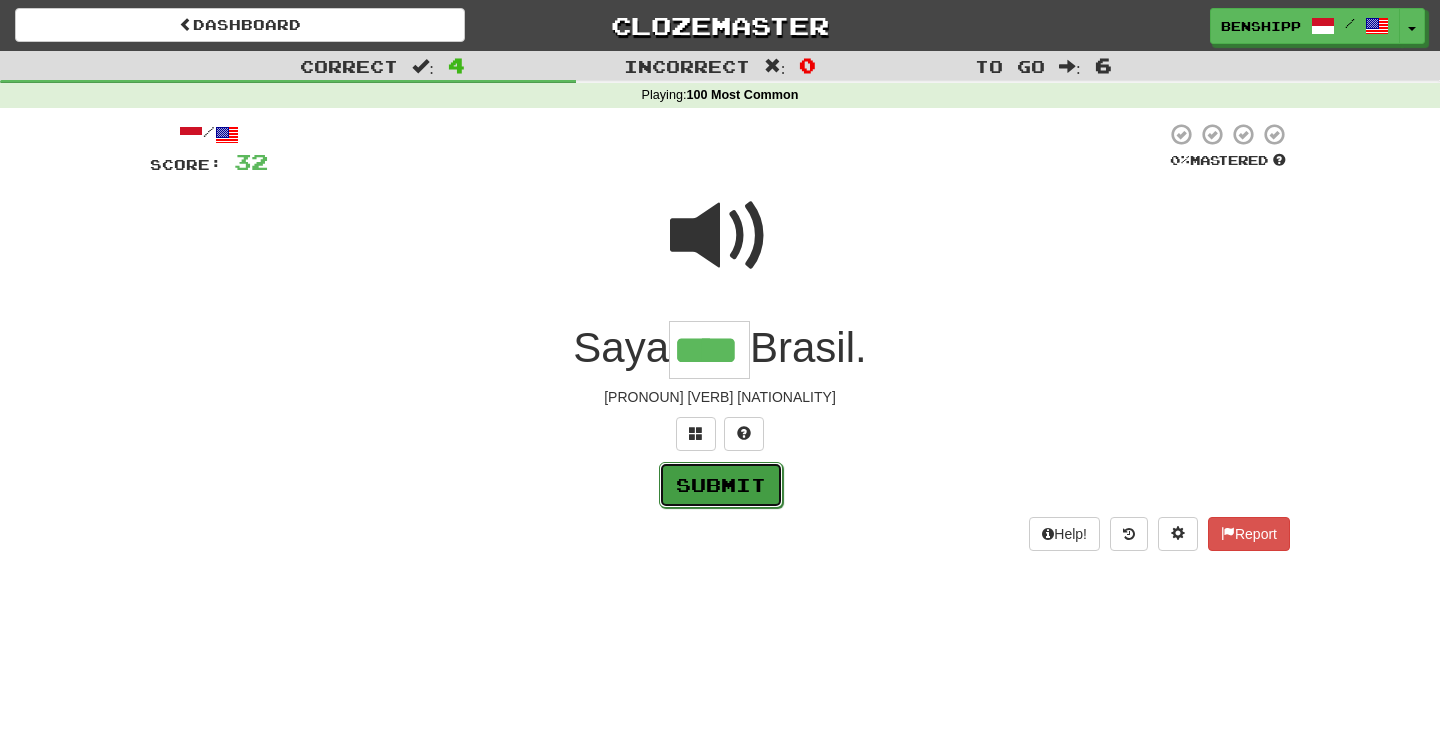 click on "Submit" at bounding box center (721, 485) 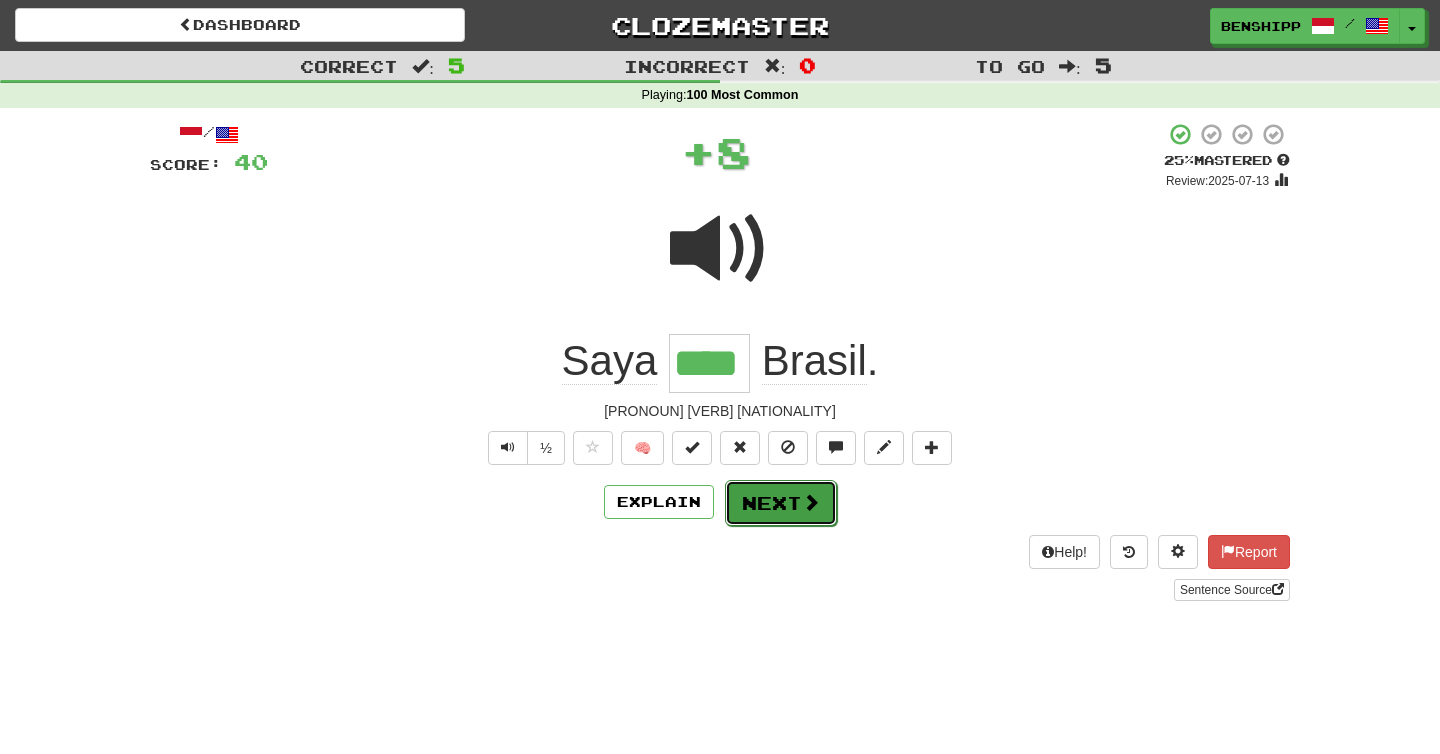 click on "Next" at bounding box center (781, 503) 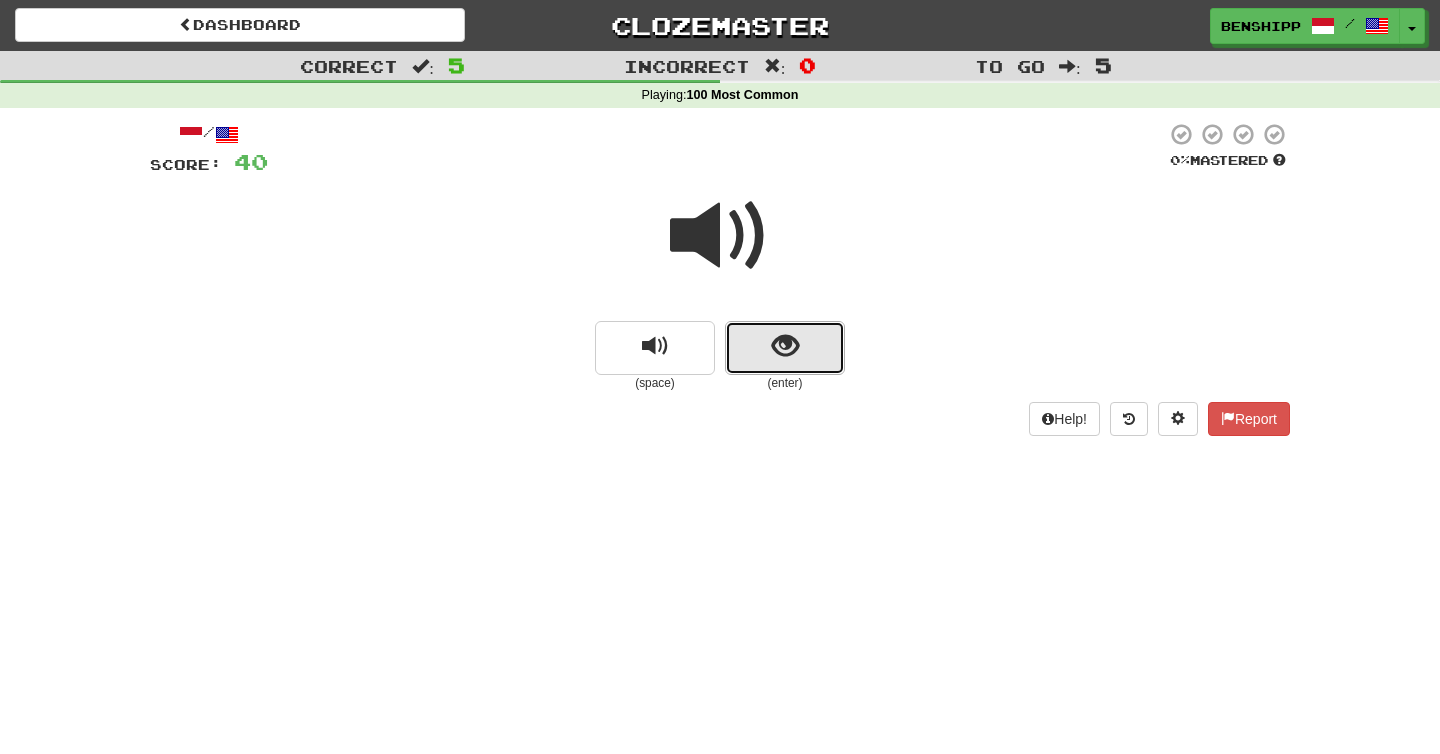 click at bounding box center (785, 348) 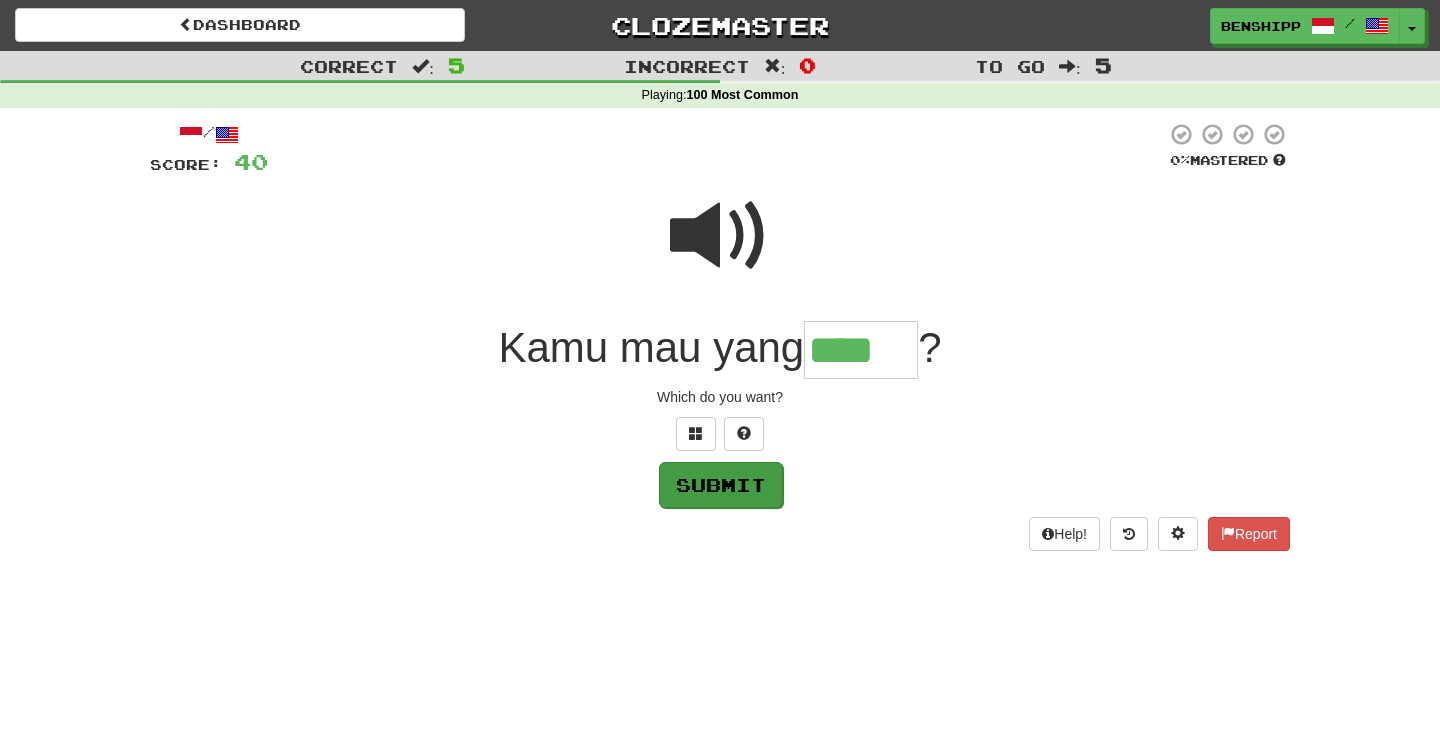 type on "****" 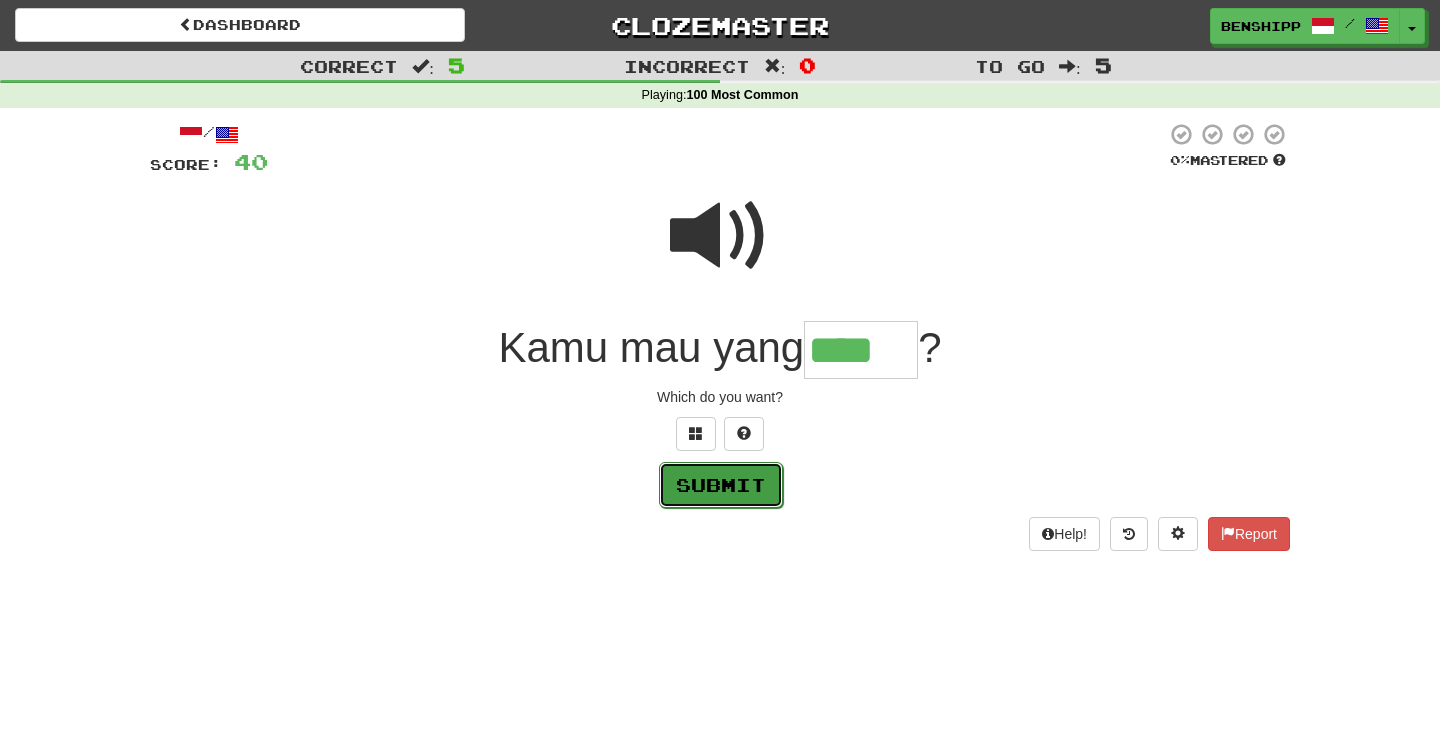 click on "Submit" at bounding box center [721, 485] 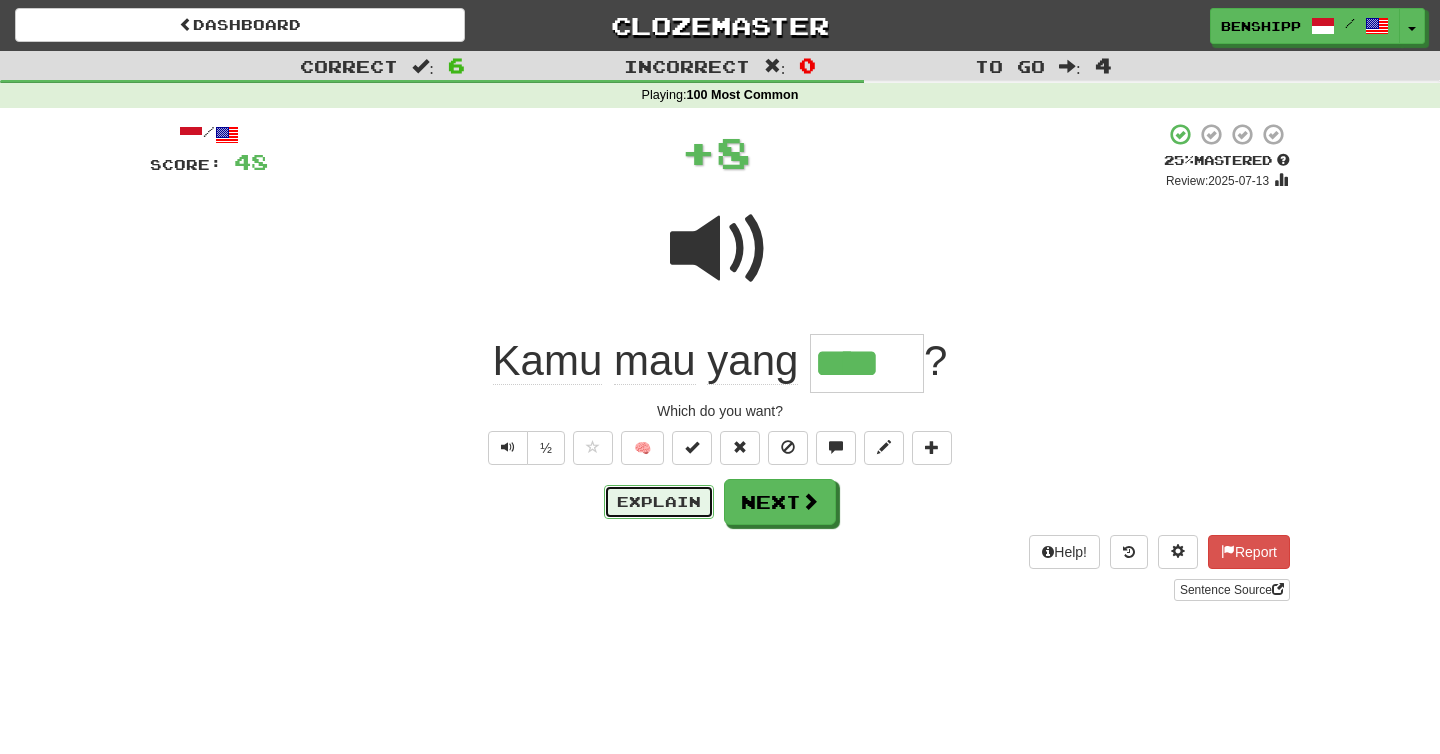 click on "Explain" at bounding box center (659, 502) 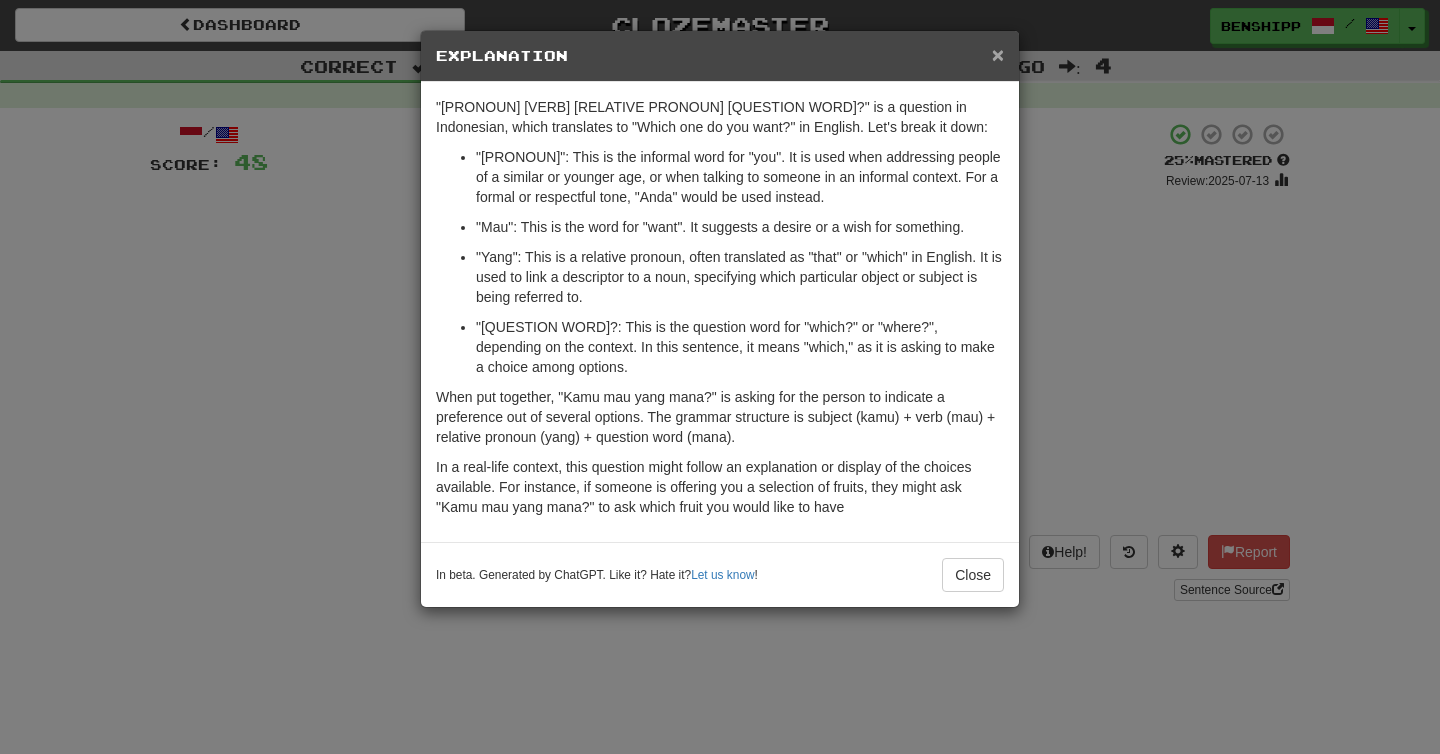click on "×" at bounding box center [998, 54] 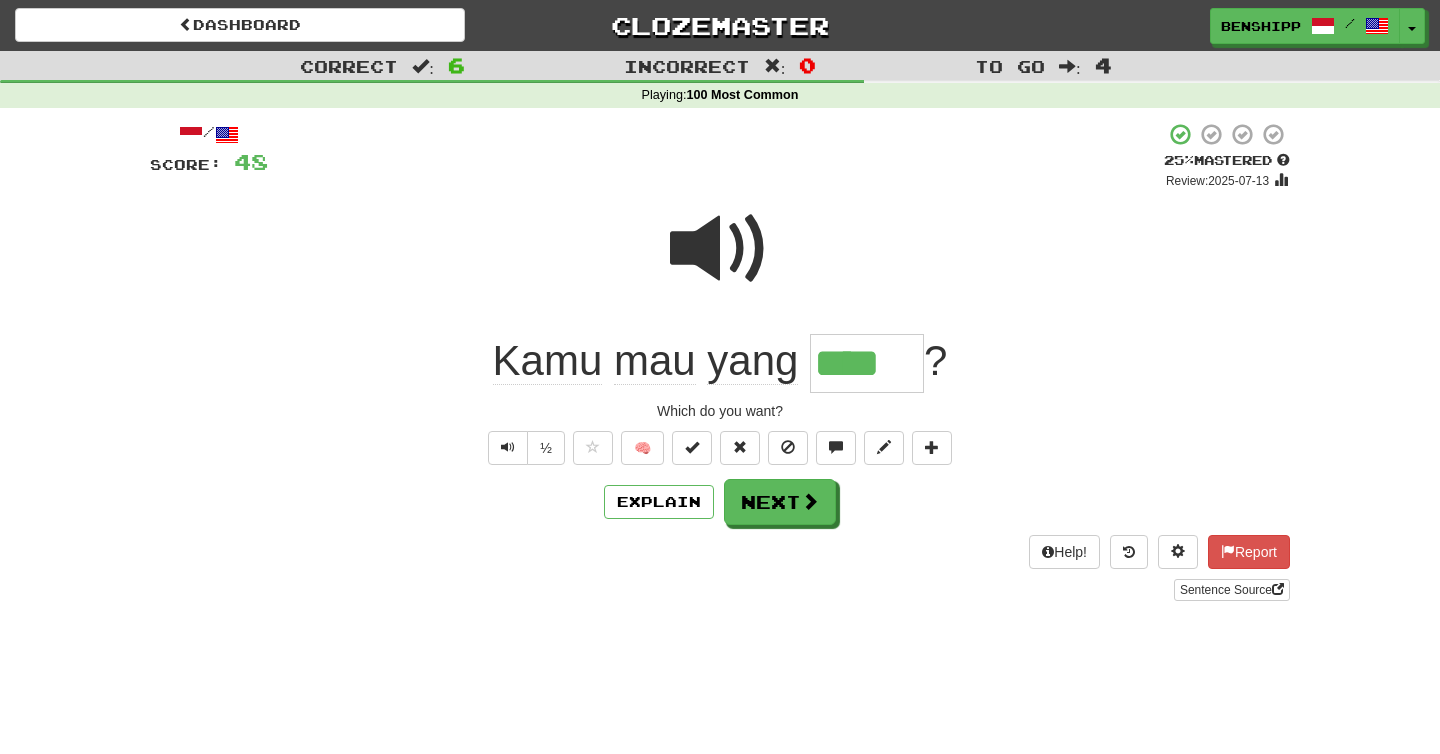 click on "Explain Next" at bounding box center (720, 502) 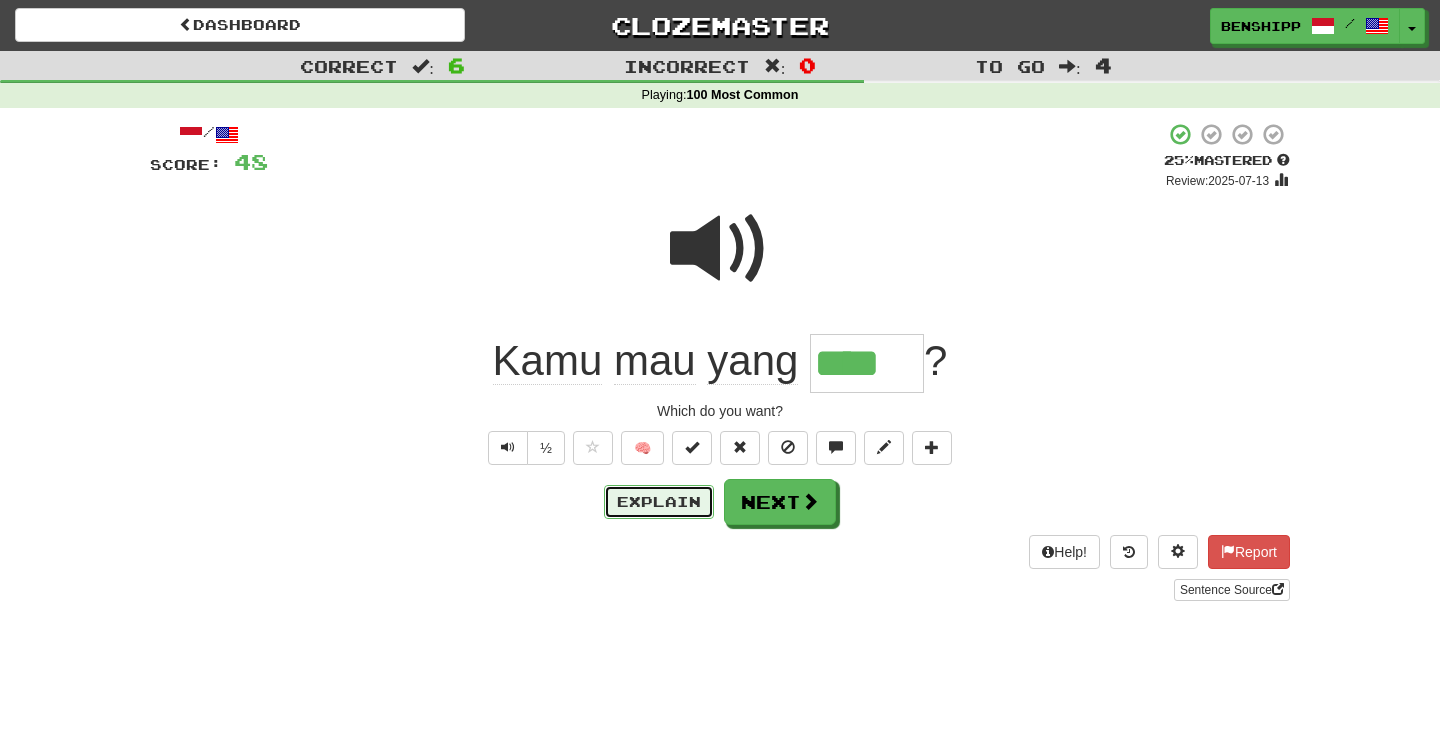 click on "Explain" at bounding box center [659, 502] 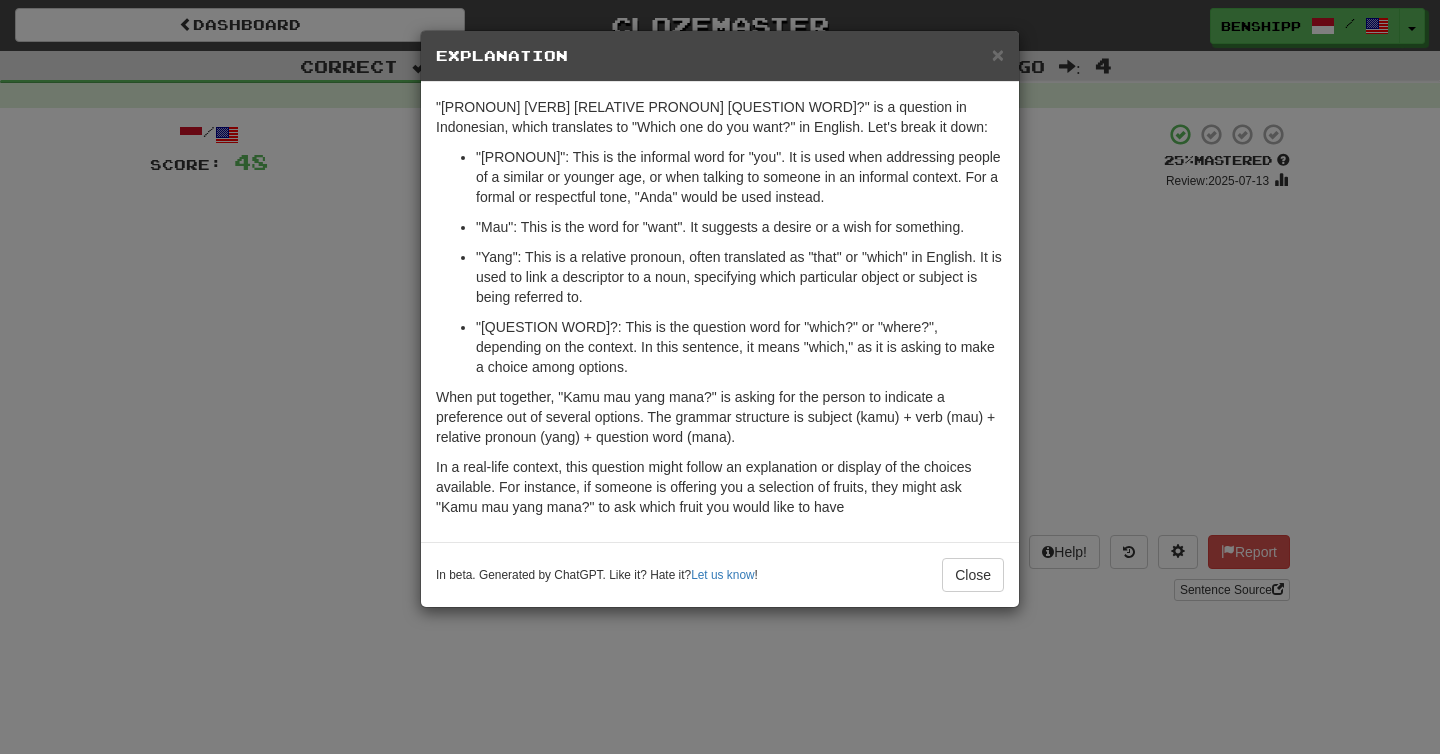 click on "× Explanation "Kamu mau yang mana?" is a question in Indonesian, which translates to "Which one do you want?" in English. Let's break it down:
"Kamu": This is the informal word for "you". It is used when addressing people of a similar or younger age, or when talking to someone in an informal context. For a formal or respectful tone, "Anda" would be used instead.
"Mau": This is the word for "want". It suggests a desire or a wish for something.
"Yang": This is a relative pronoun, often translated as "that" or "which" in English. It is used to link a descriptor to a noun, specifying which particular object or subject is being referred to.
"Mana?": This is the question word for "which?" or "where?", depending on the context. In this sentence, it means "which," as it is asking to make a choice among options.
In beta. Generated by ChatGPT. Like it? Hate it?  Let us know ! Close" at bounding box center [720, 377] 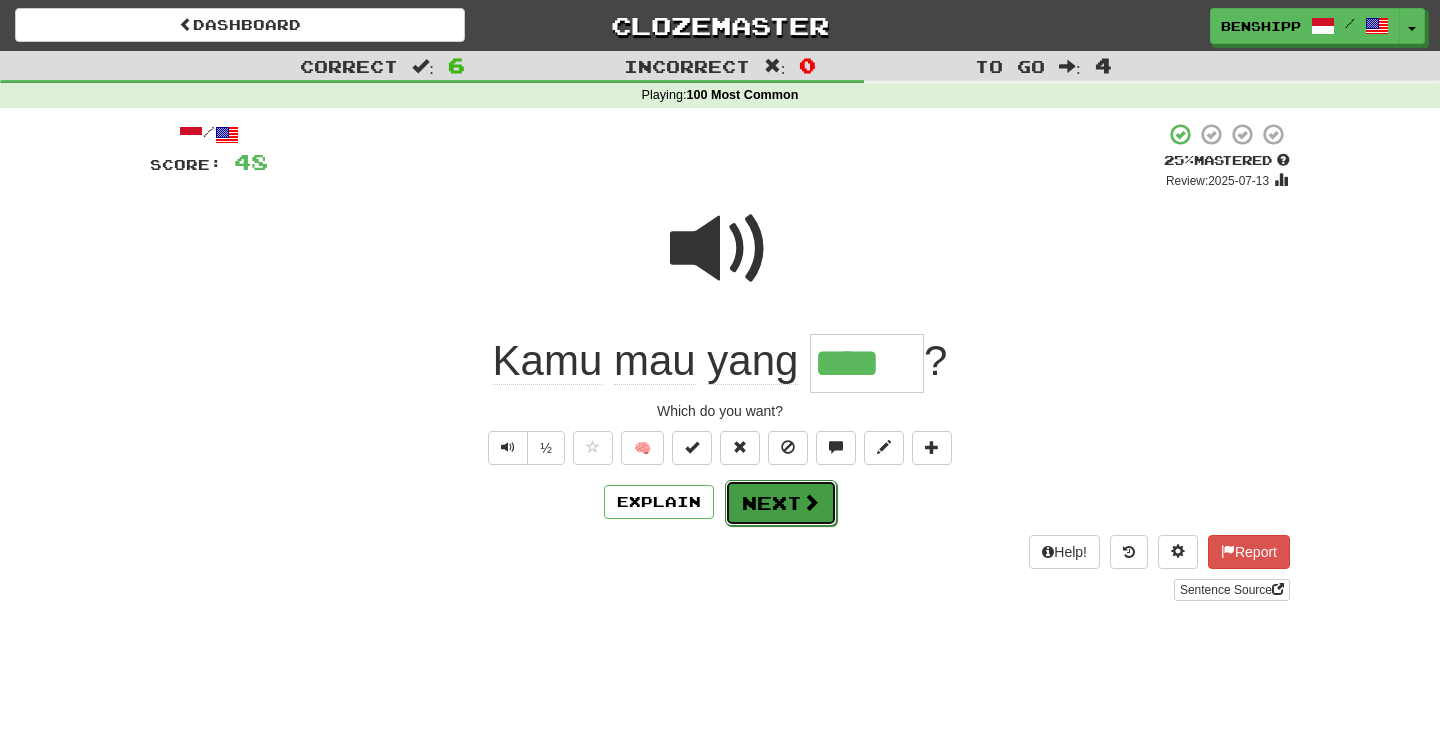 click at bounding box center (811, 502) 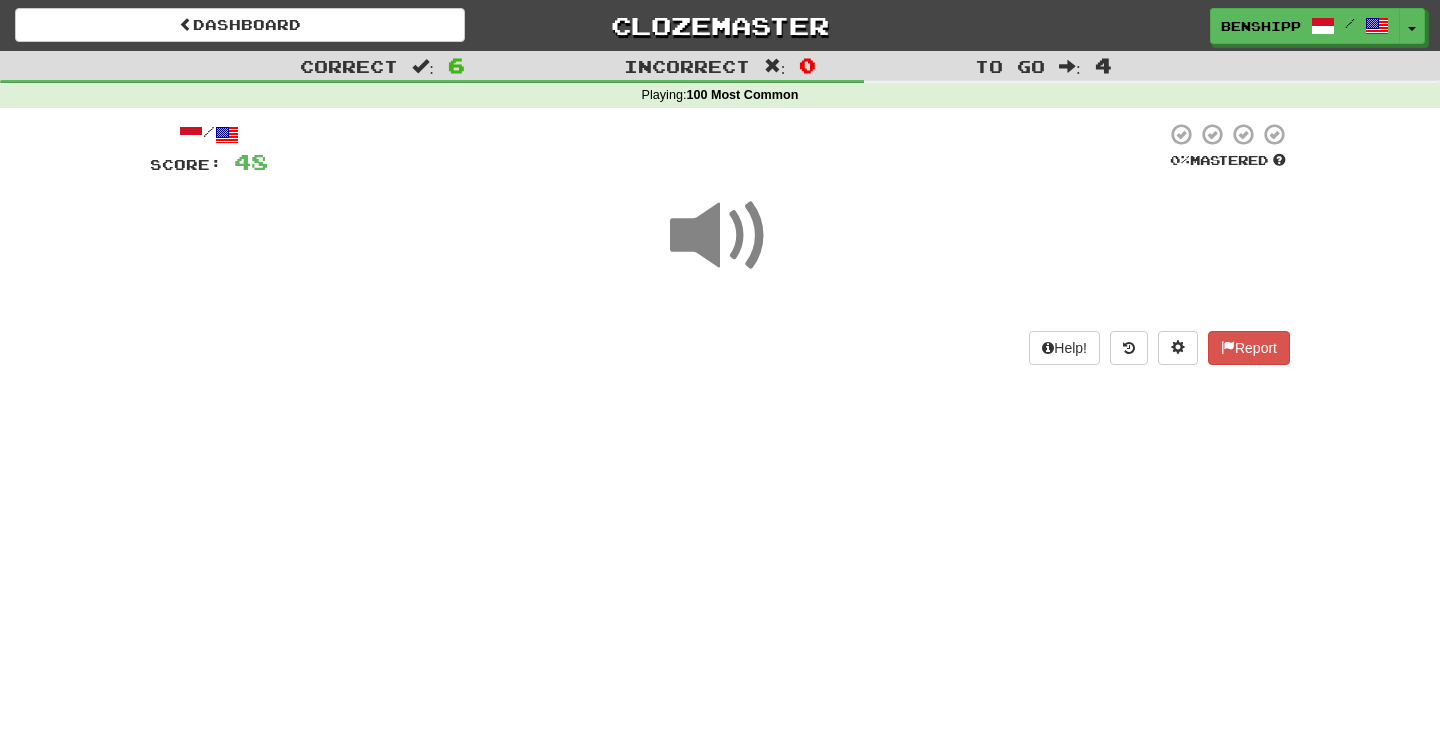 click at bounding box center [720, 236] 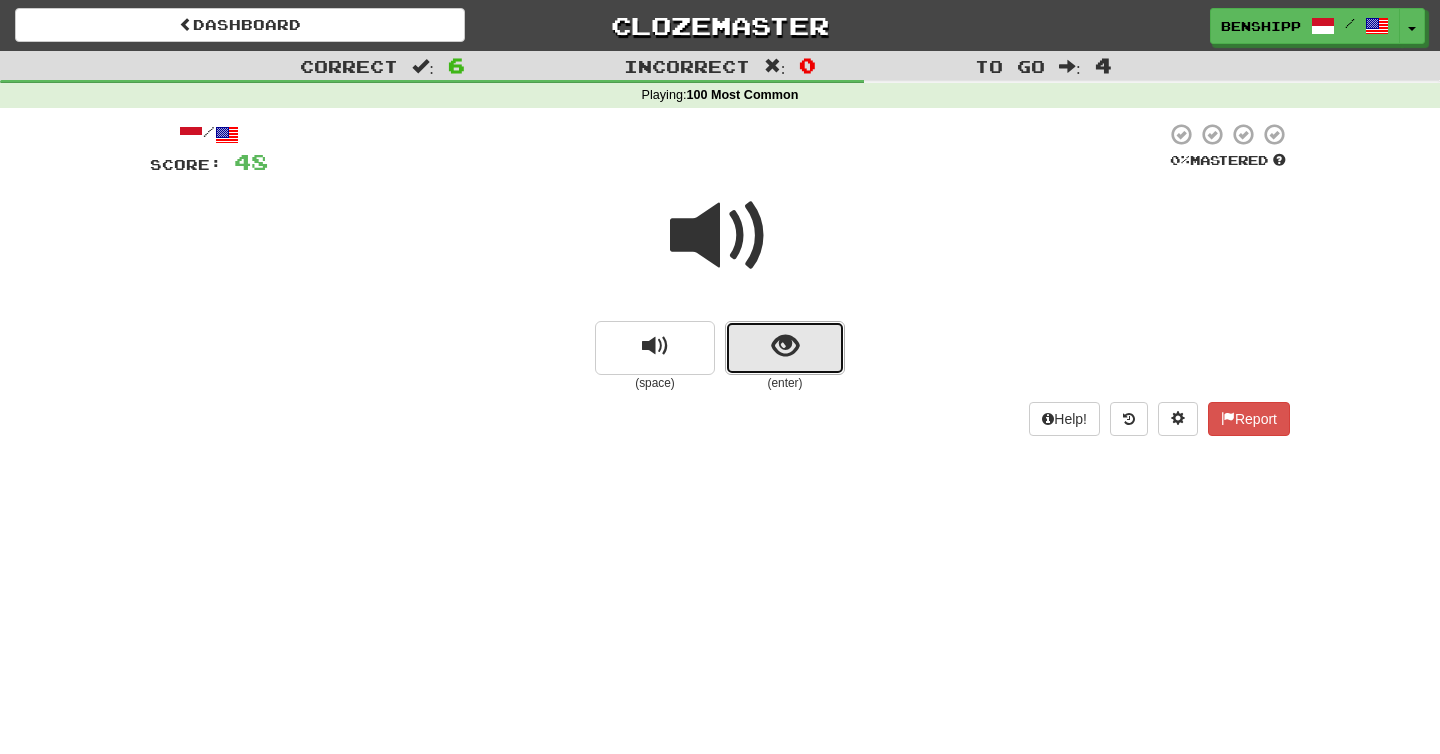 click at bounding box center (785, 348) 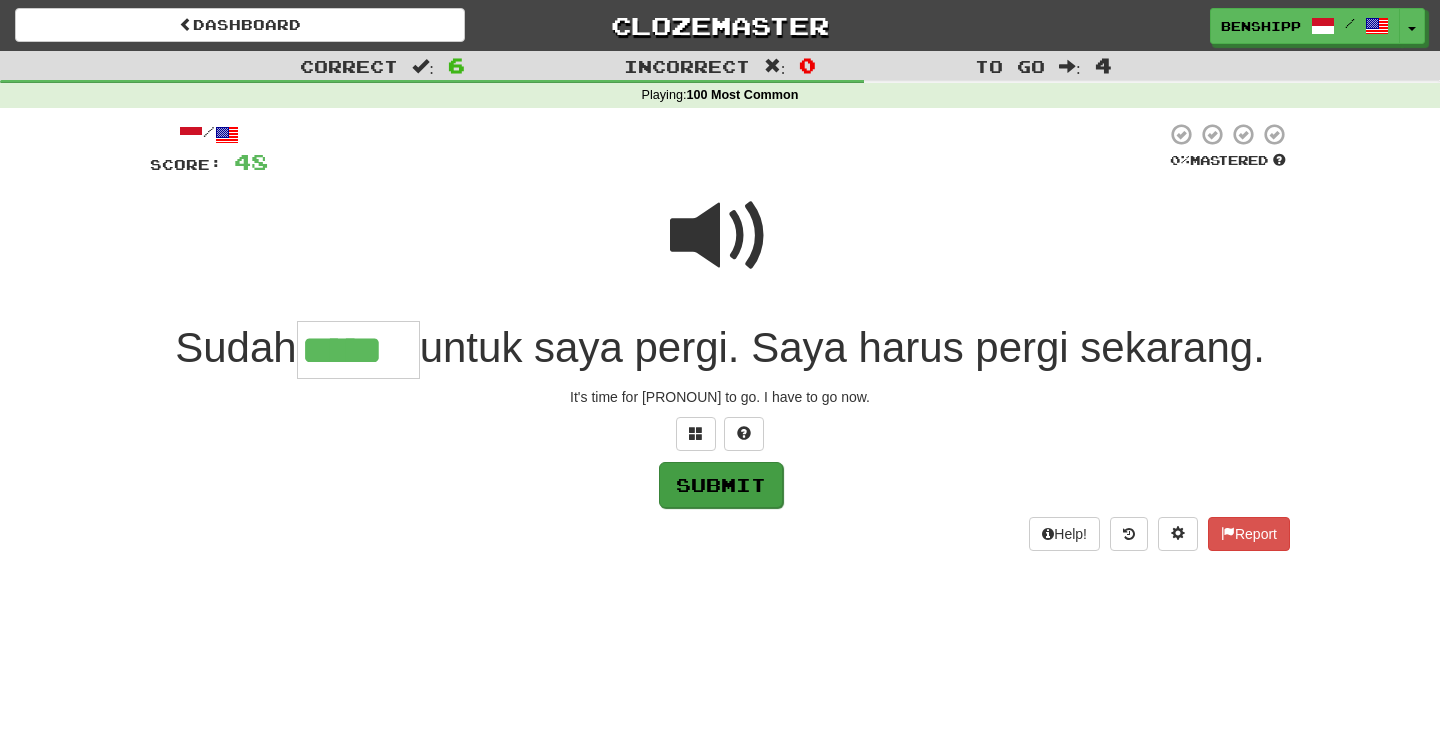 type on "*****" 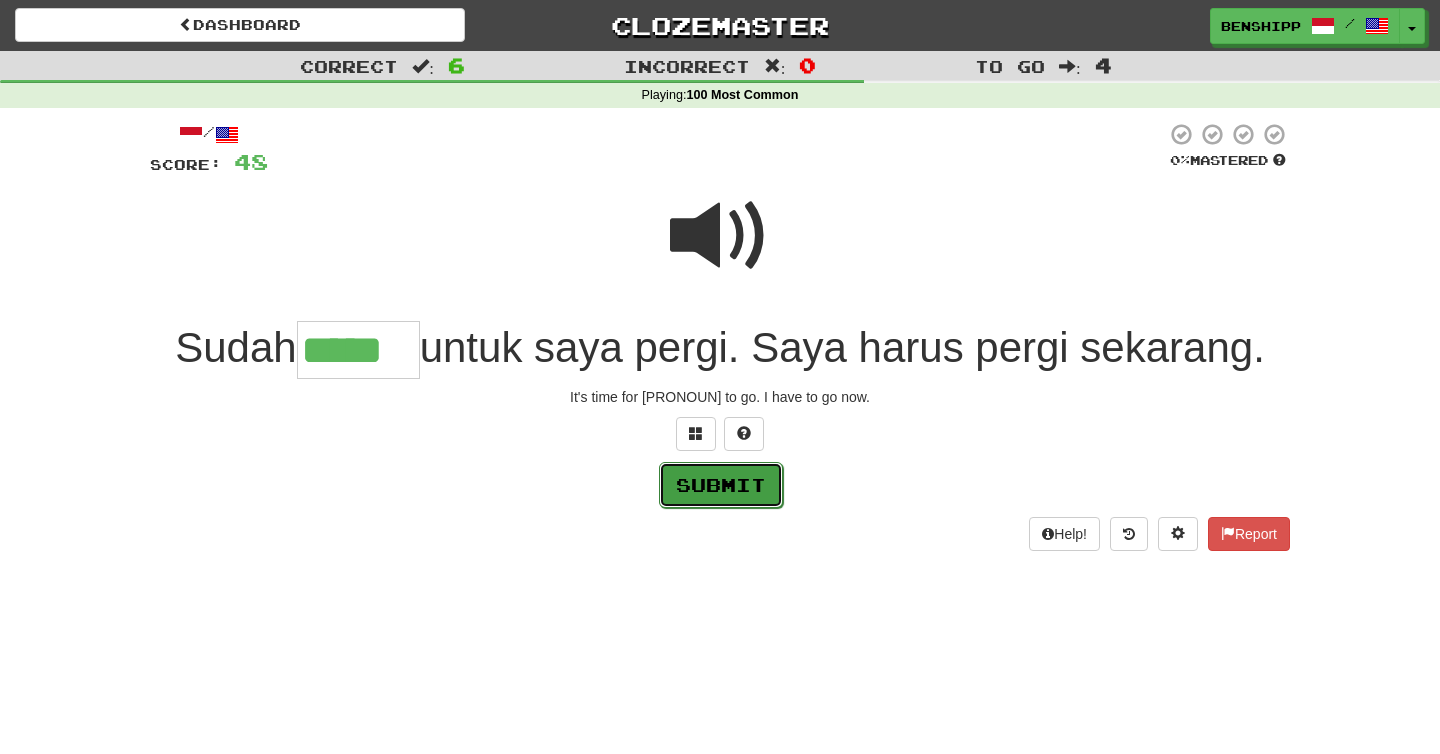 click on "Submit" at bounding box center (721, 485) 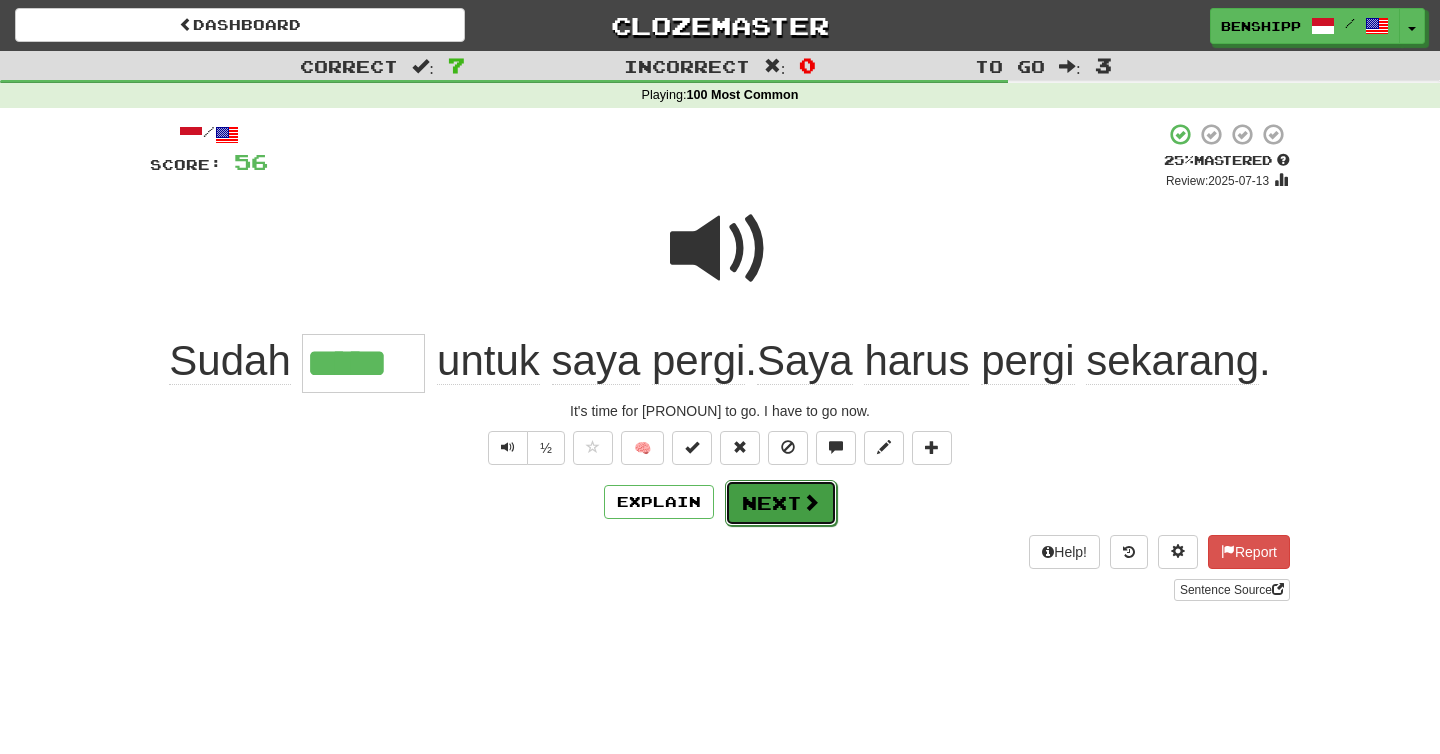 click on "Next" at bounding box center (781, 503) 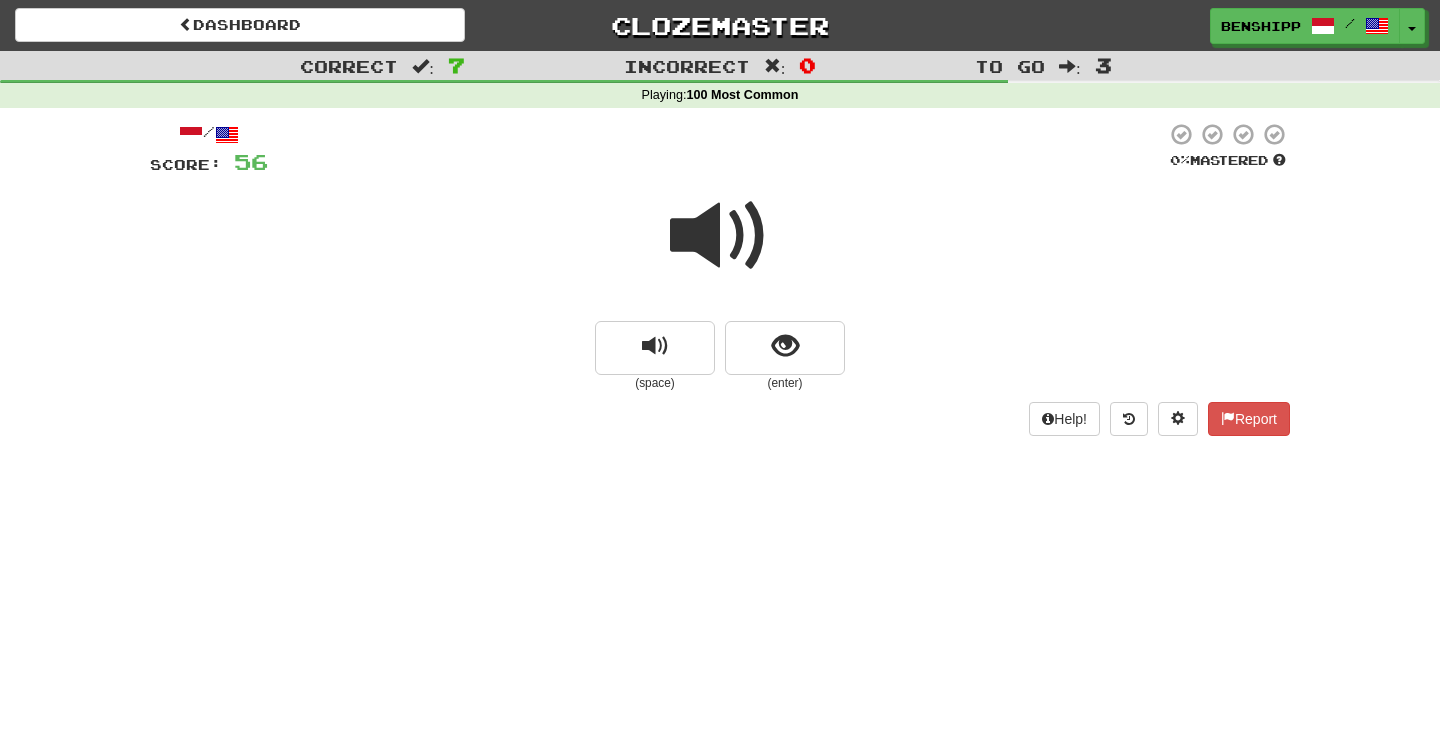 click on "(enter)" at bounding box center [785, 383] 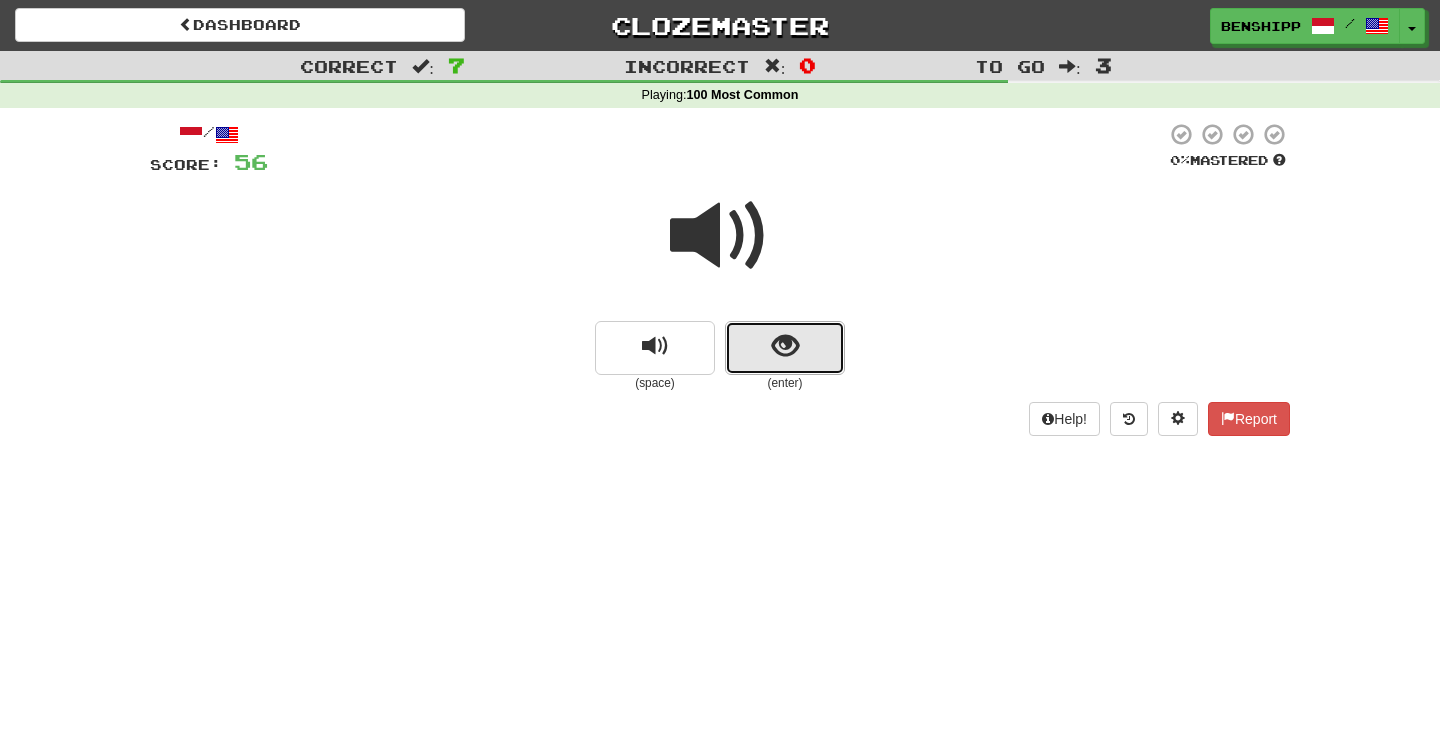 click at bounding box center [785, 348] 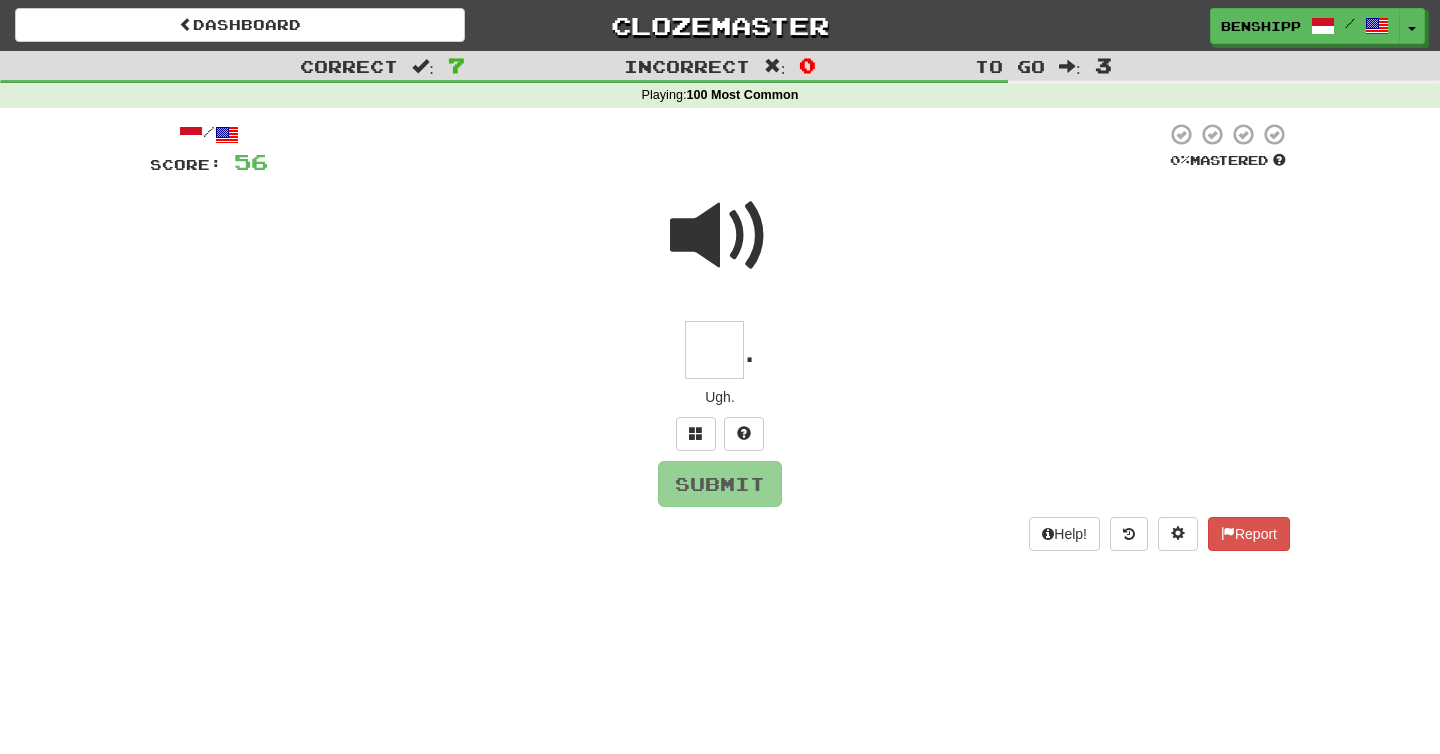 type on "*" 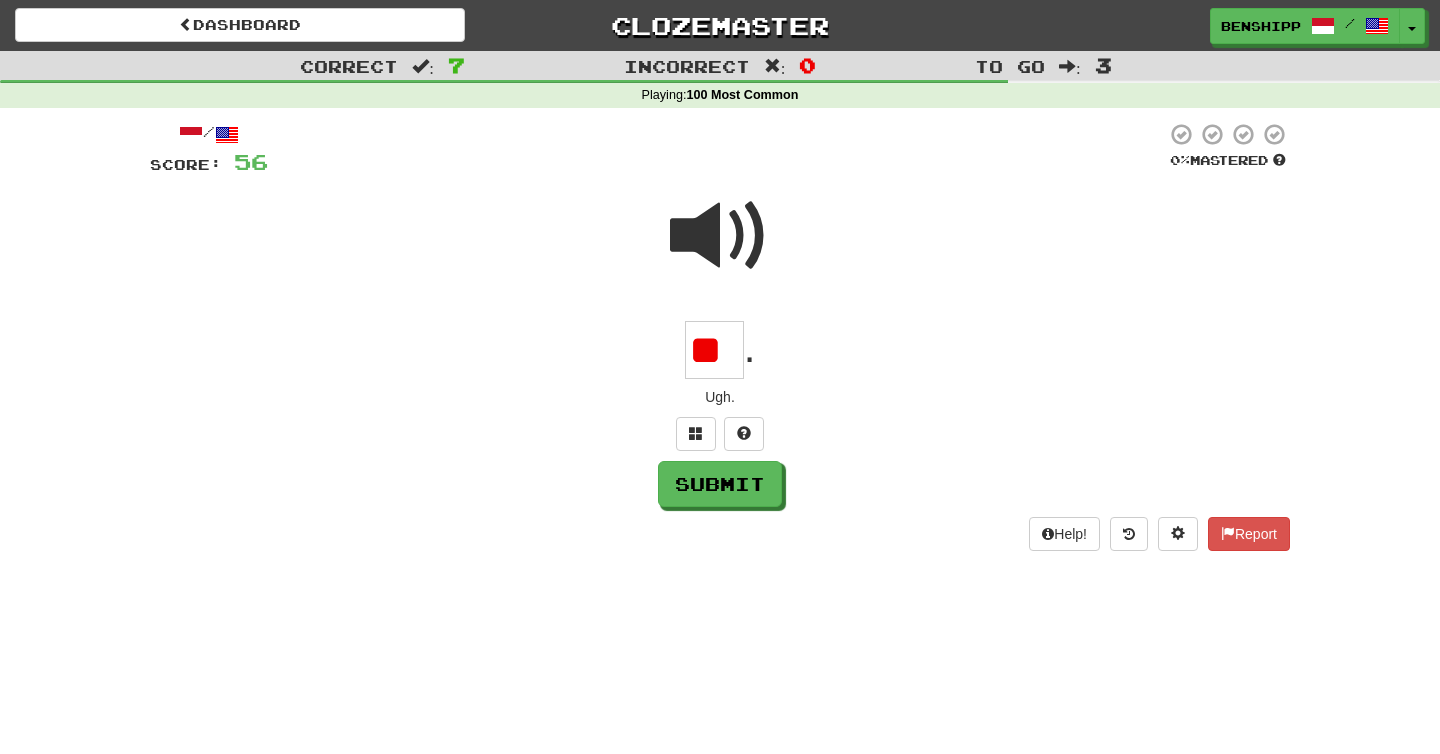 type on "*" 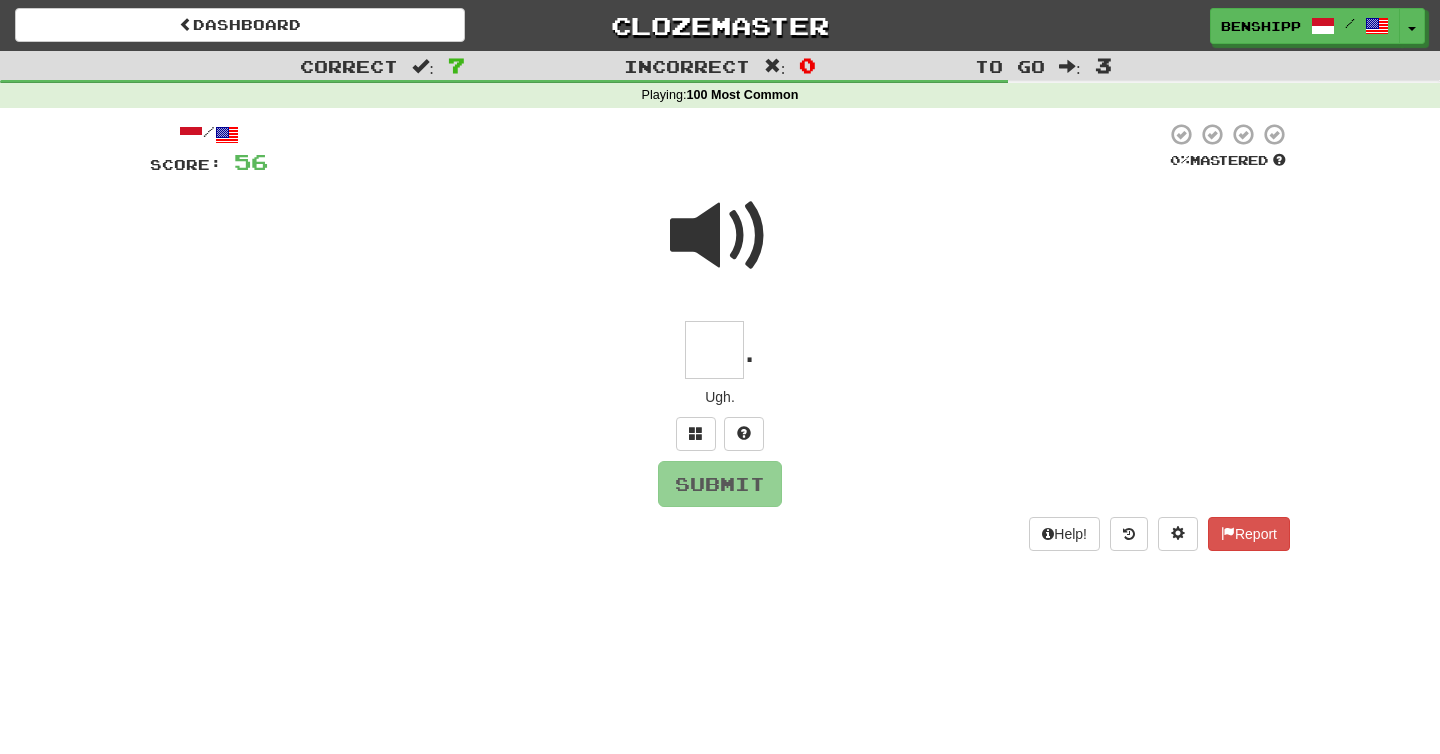 click at bounding box center [720, 236] 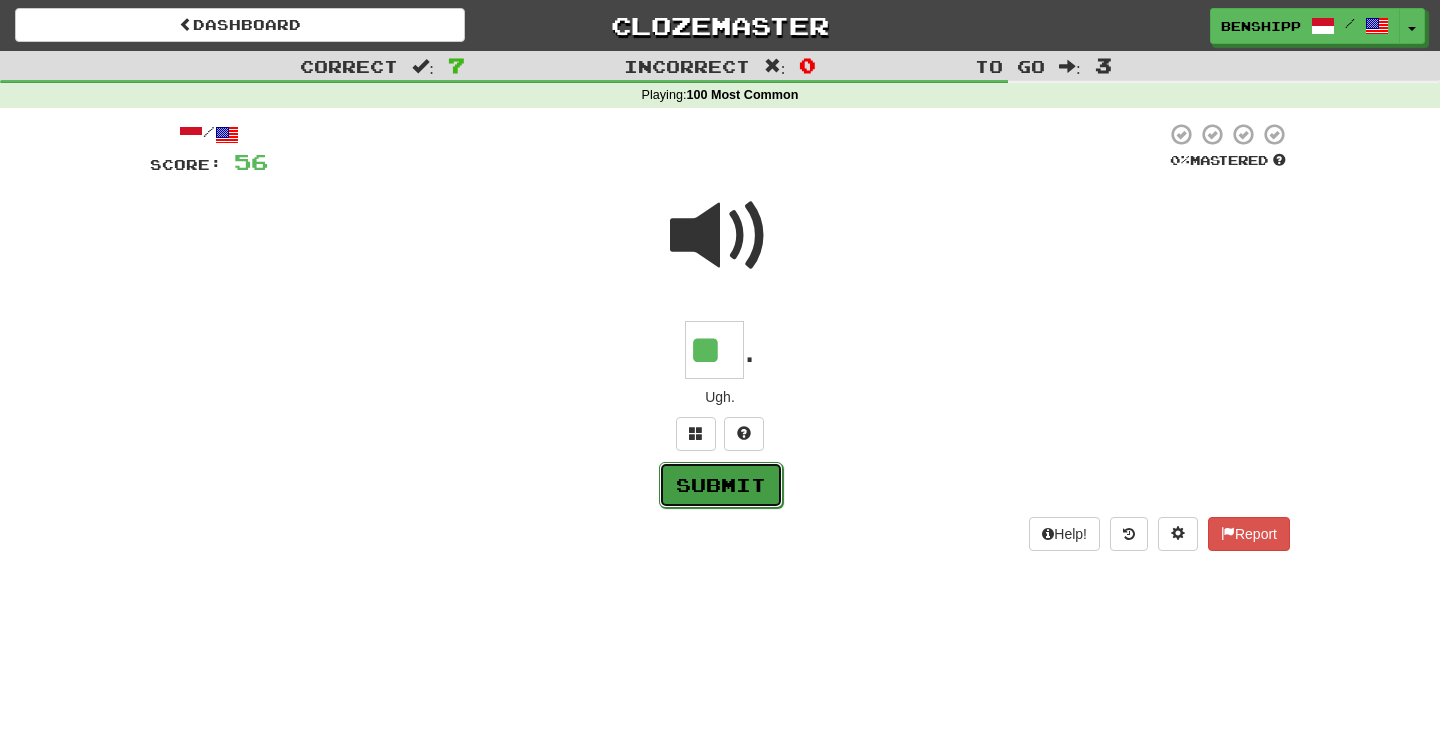 click on "Submit" at bounding box center [721, 485] 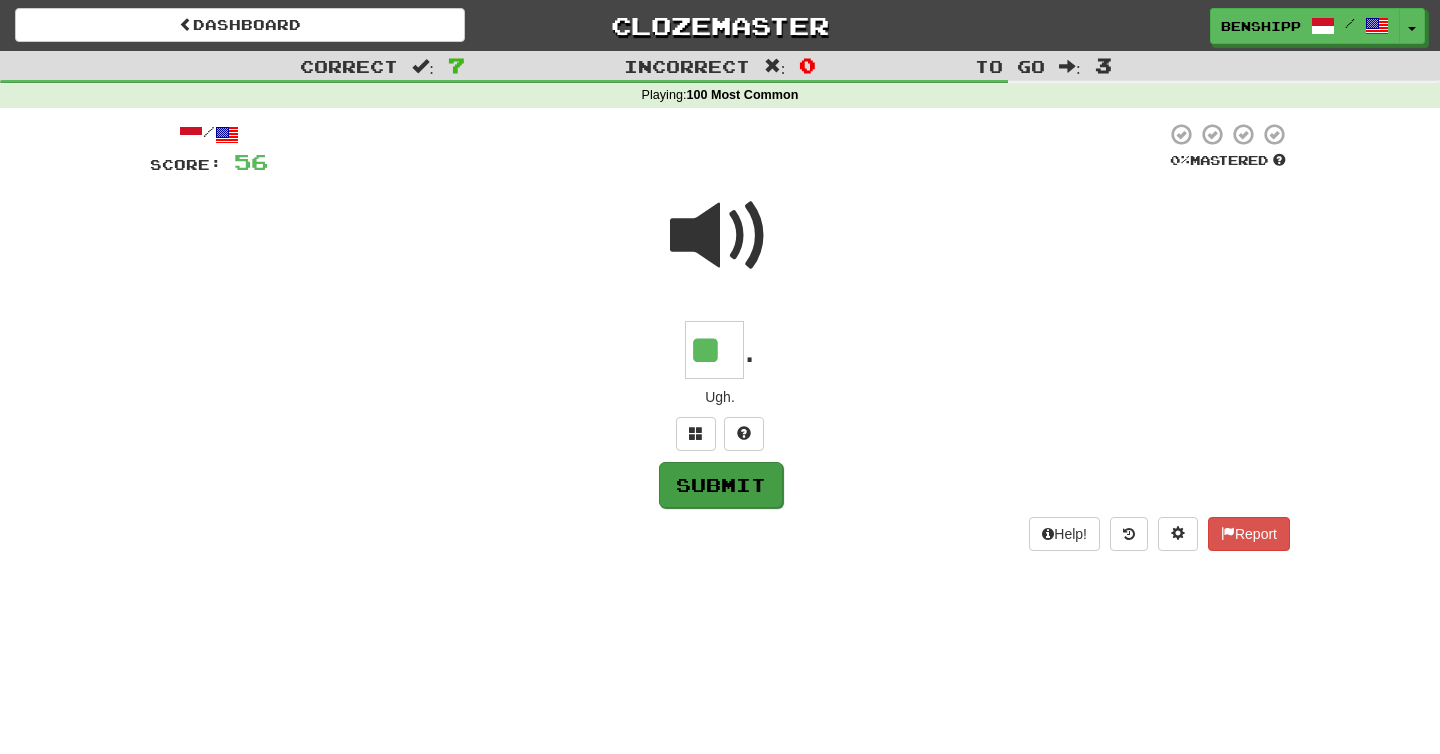 type on "**" 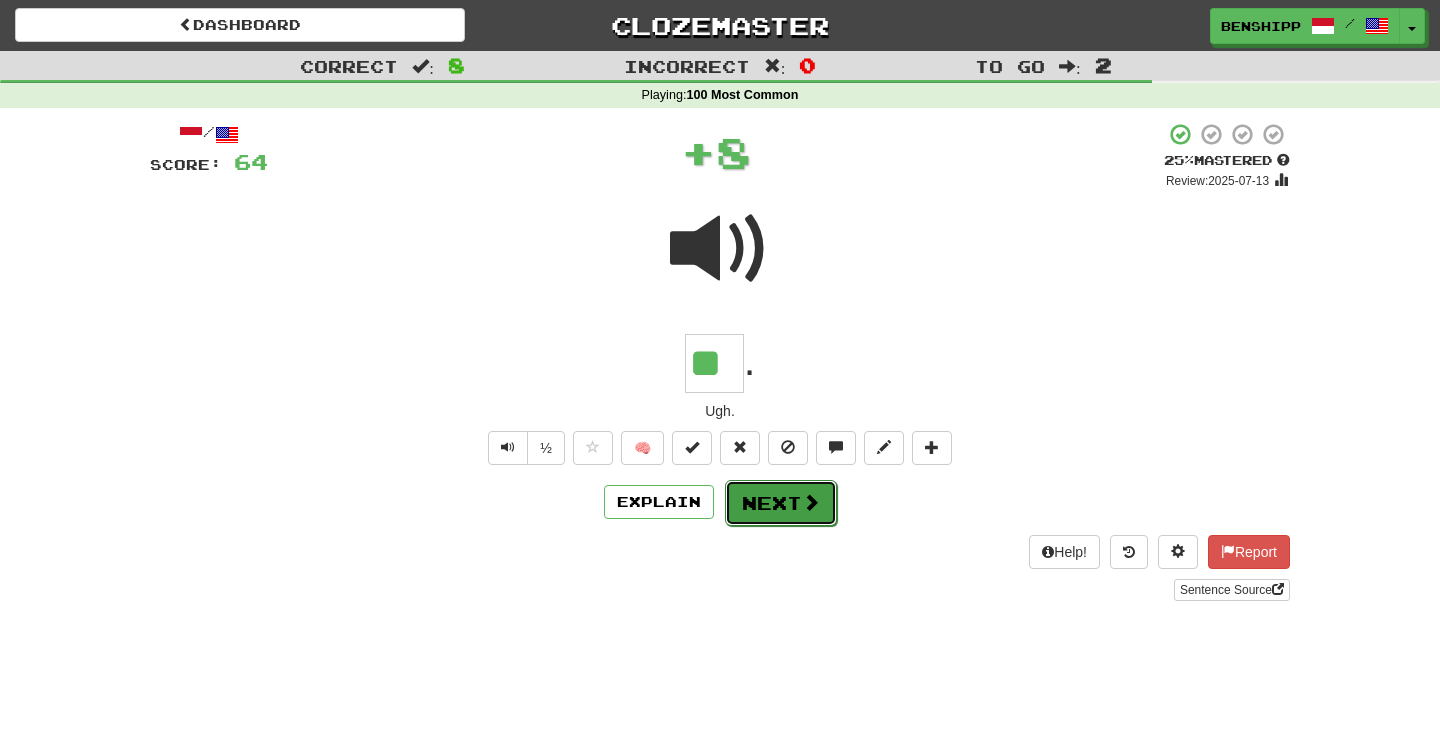 click on "Next" at bounding box center [781, 503] 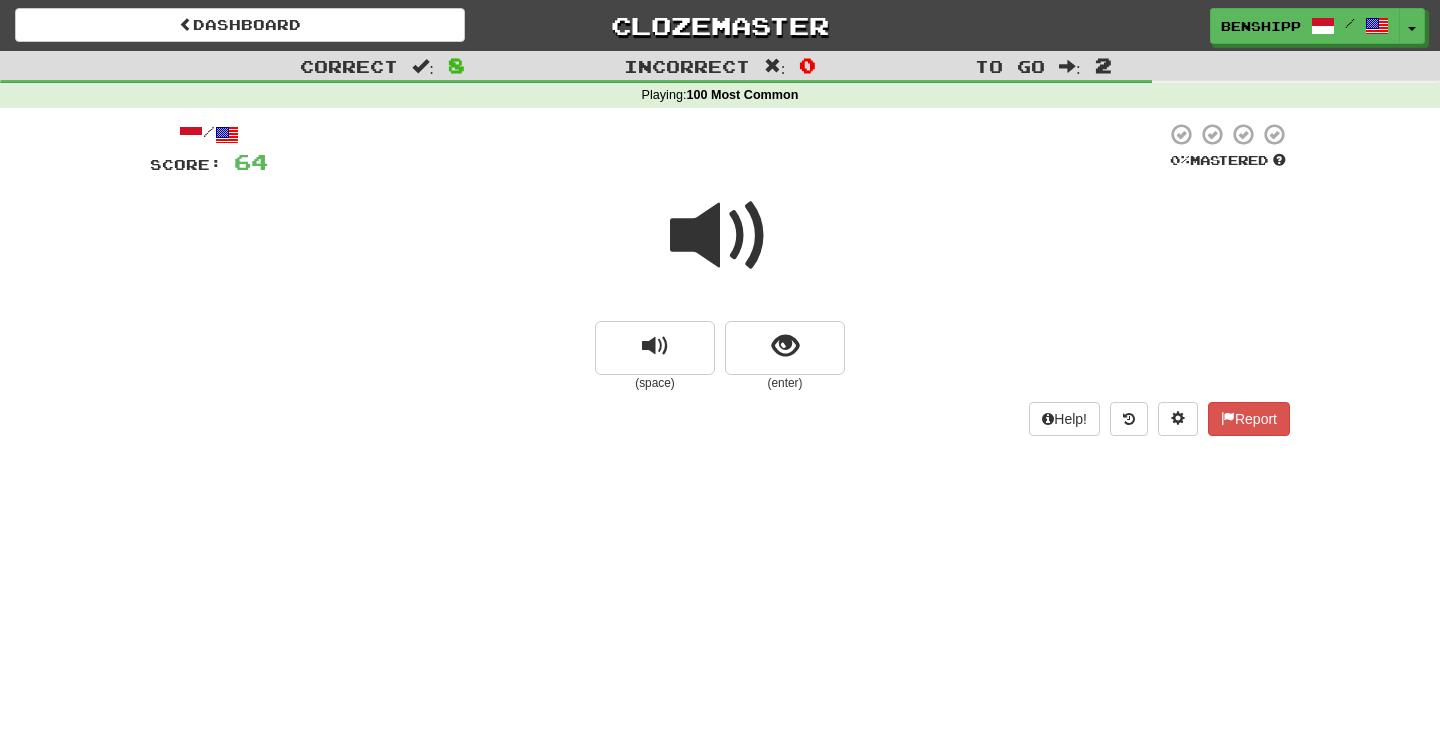 click at bounding box center (720, 236) 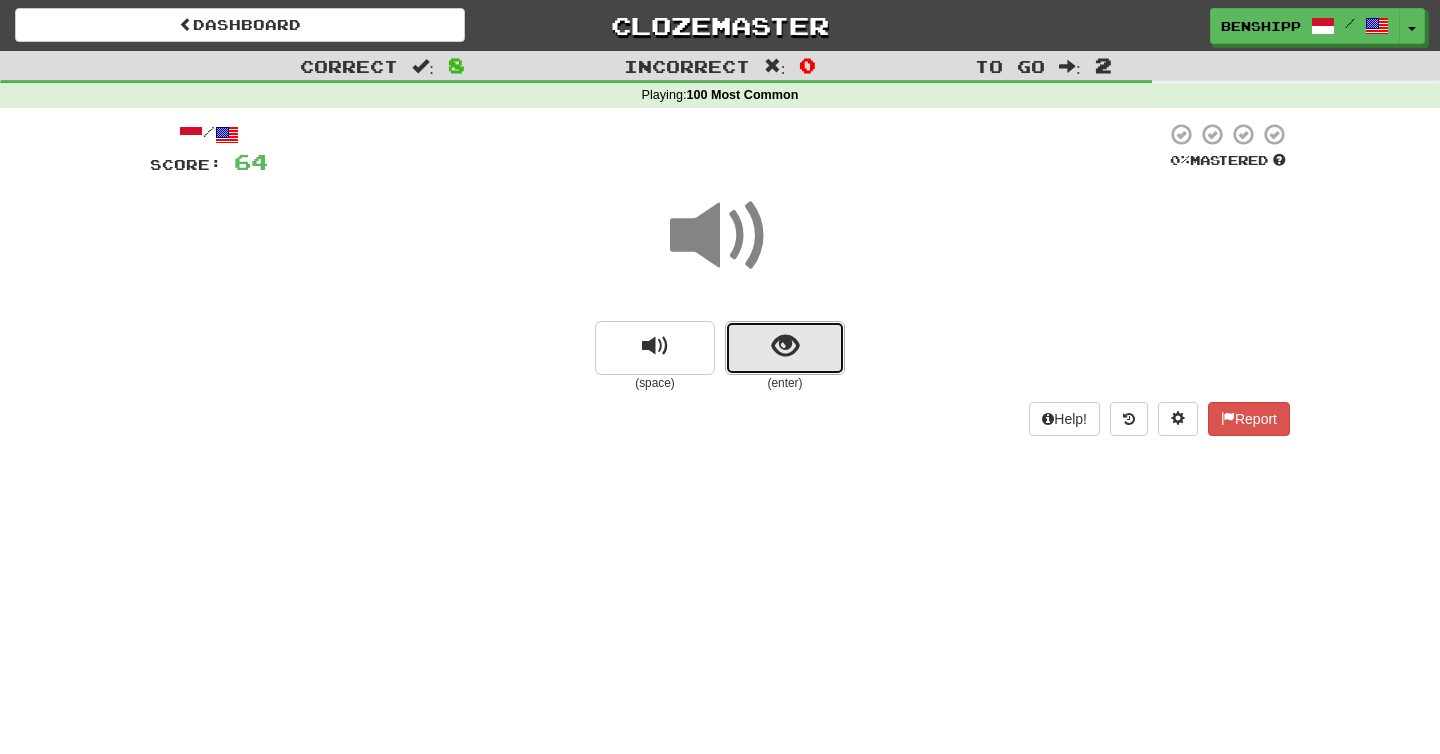 click at bounding box center (785, 346) 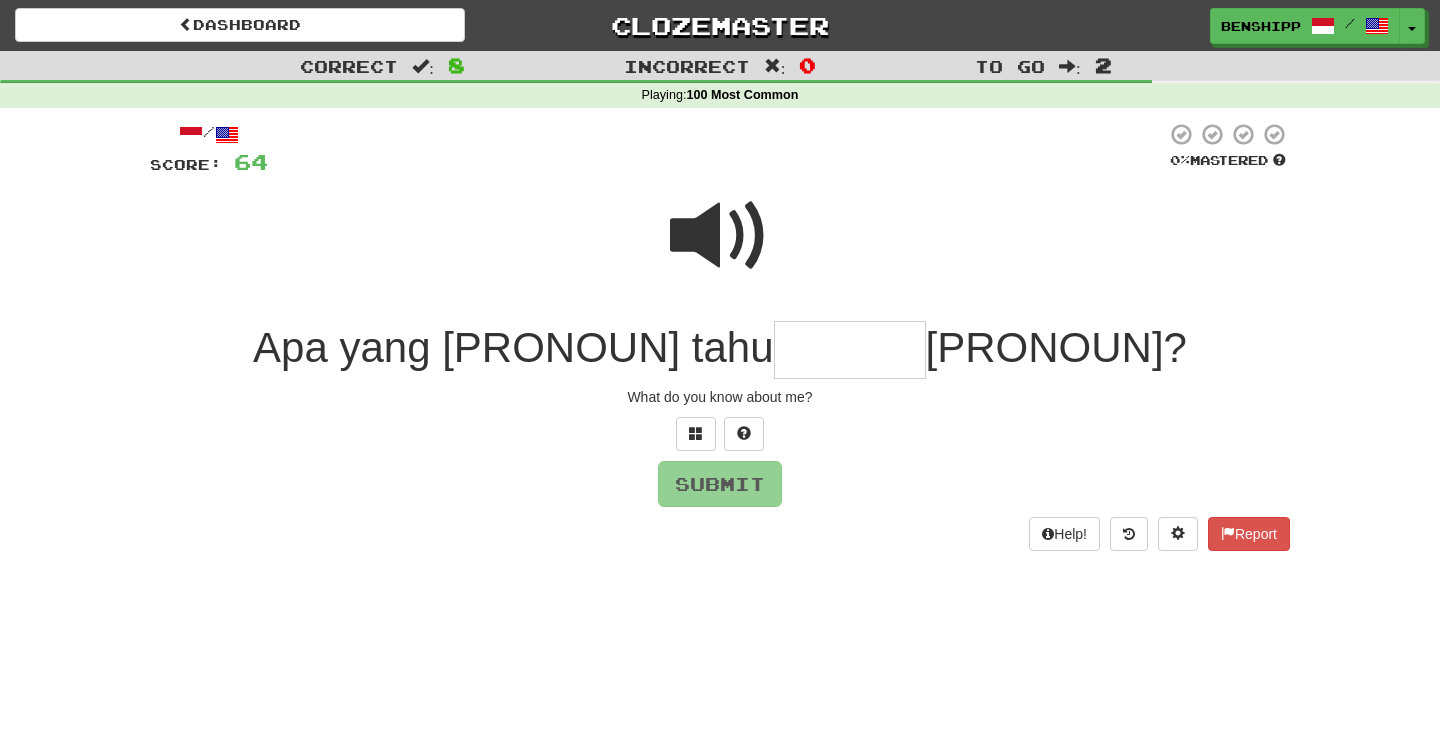 type on "*" 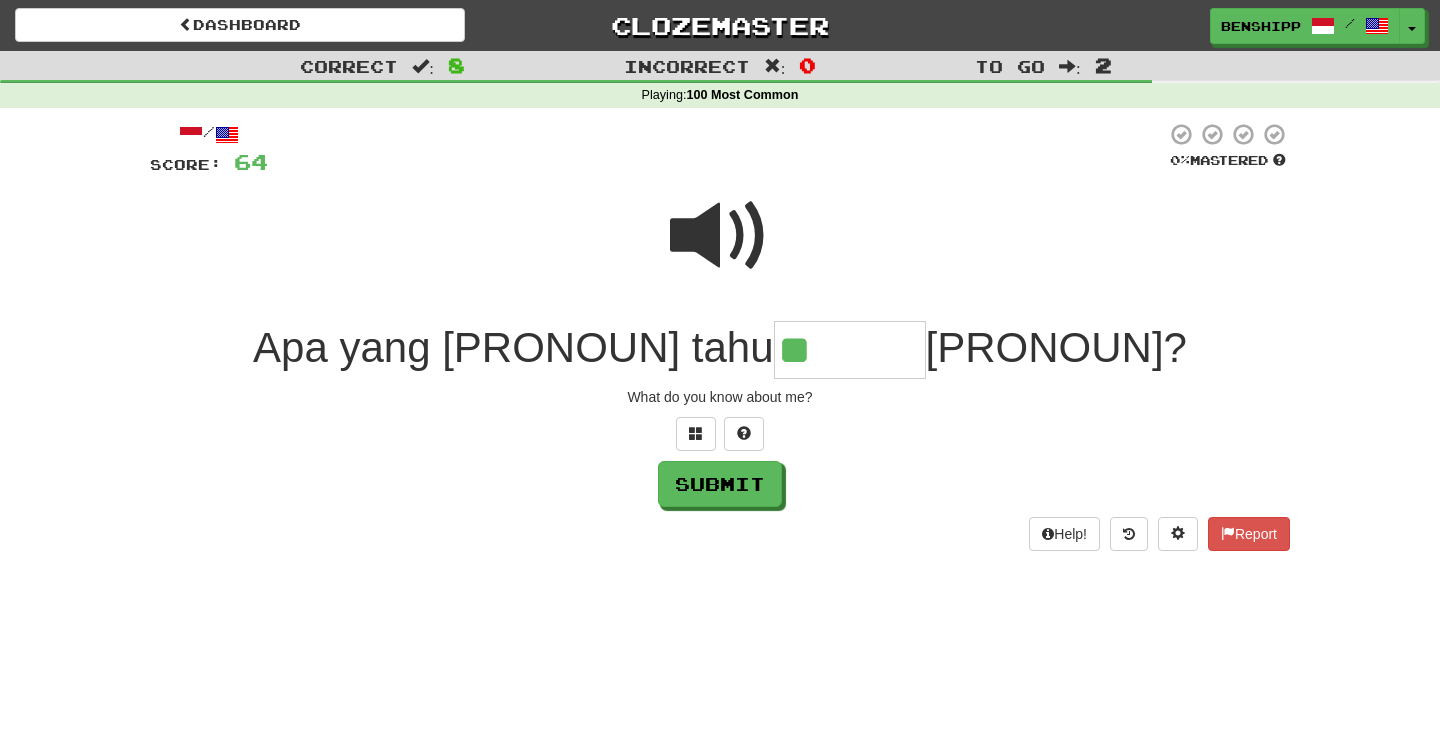 click at bounding box center [720, 236] 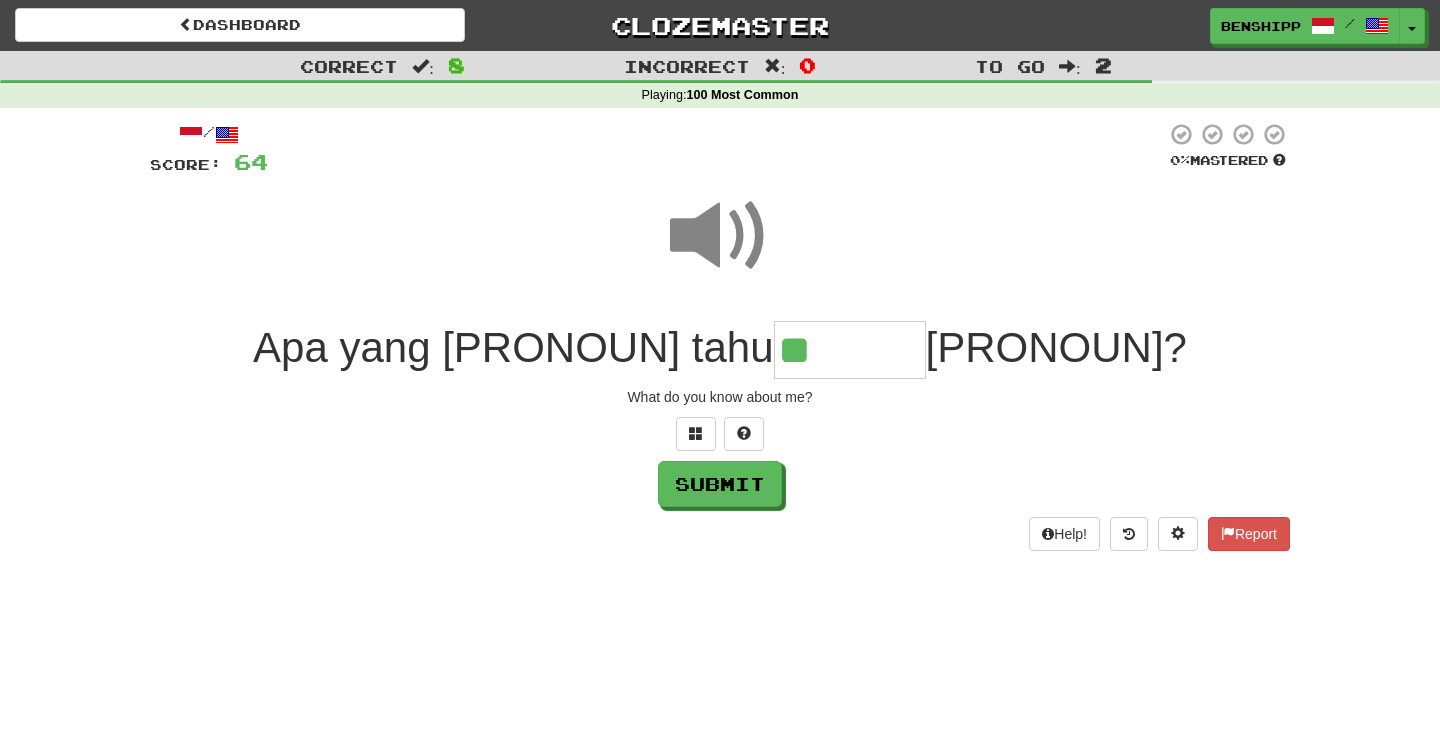 click on "**" at bounding box center (850, 350) 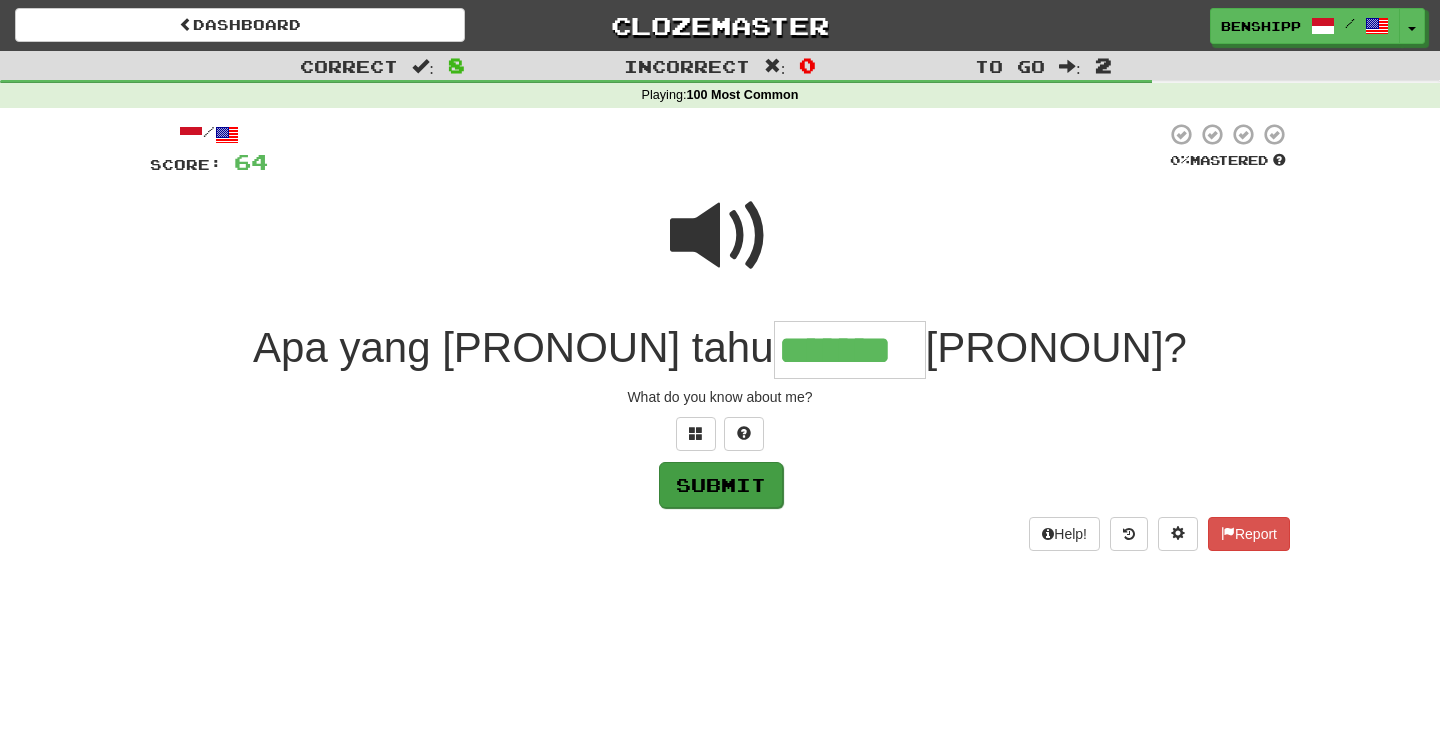 type on "*******" 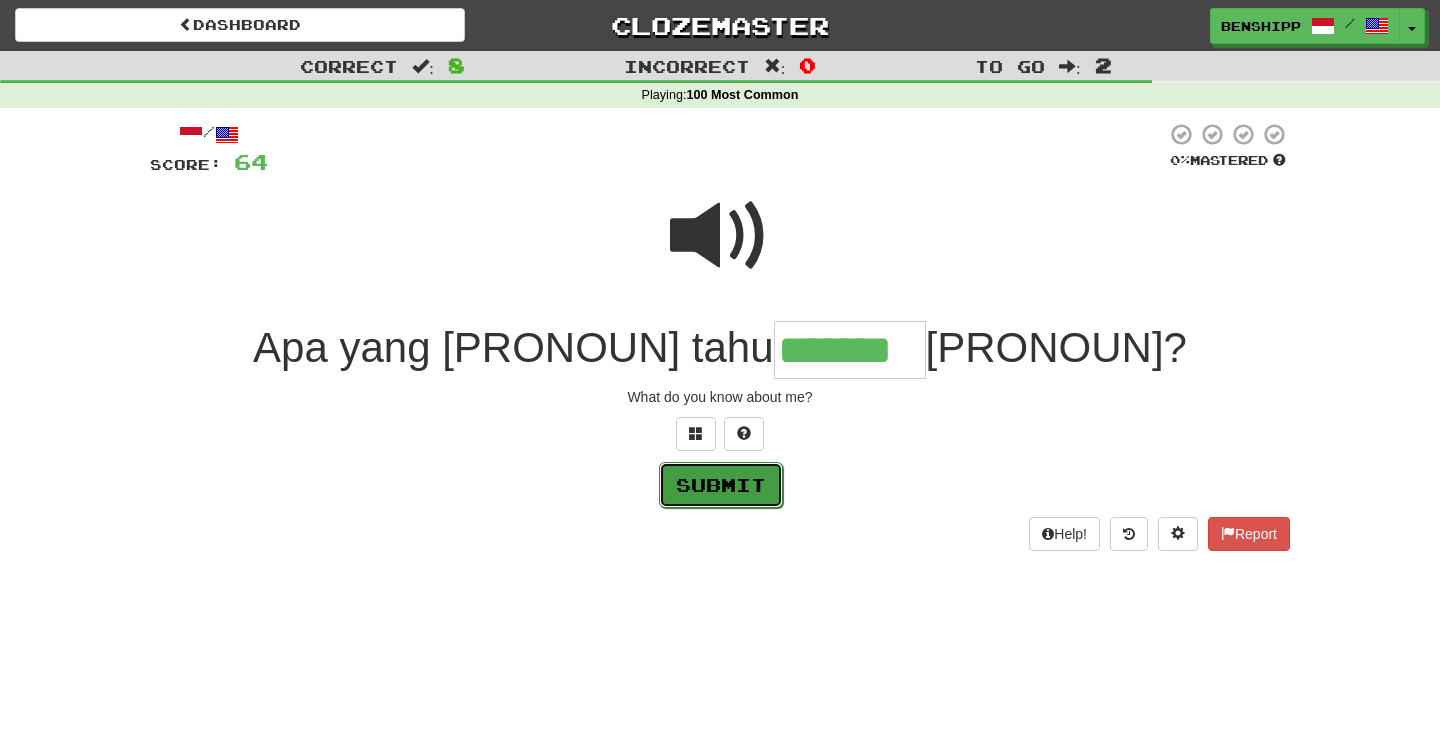 click on "Submit" at bounding box center (721, 485) 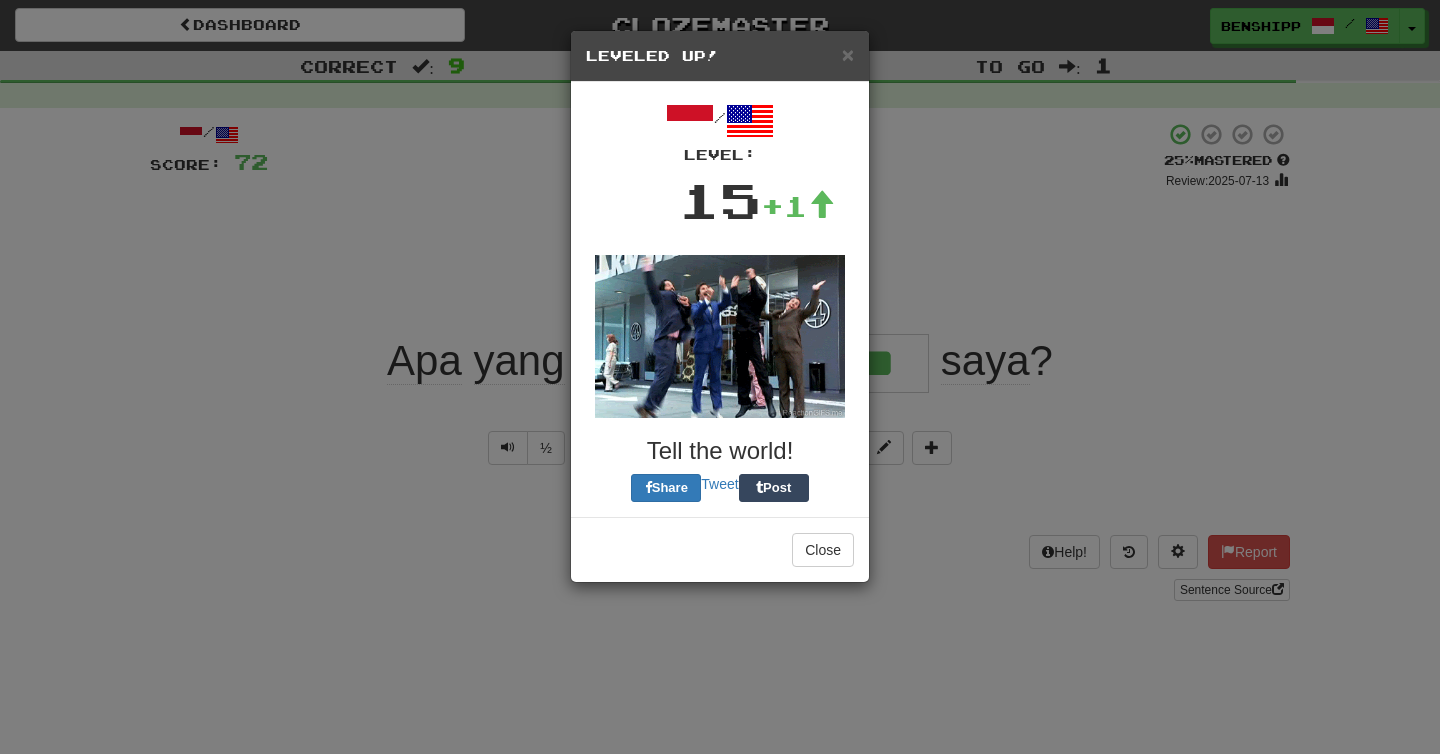 click on "× Leveled Up!  /  Level: 15 +1 Tell the world!  Share Tweet  Post Close" at bounding box center (720, 377) 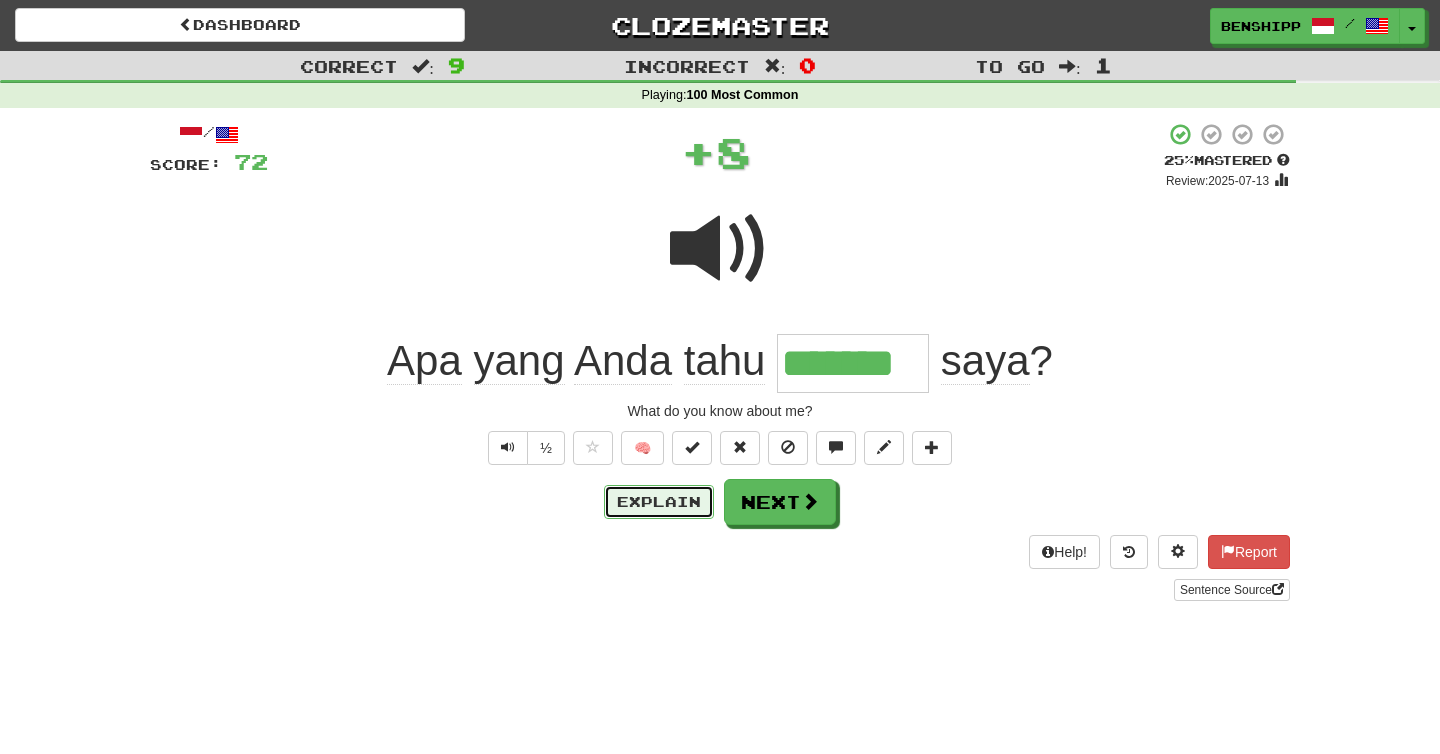 click on "Explain" at bounding box center [659, 502] 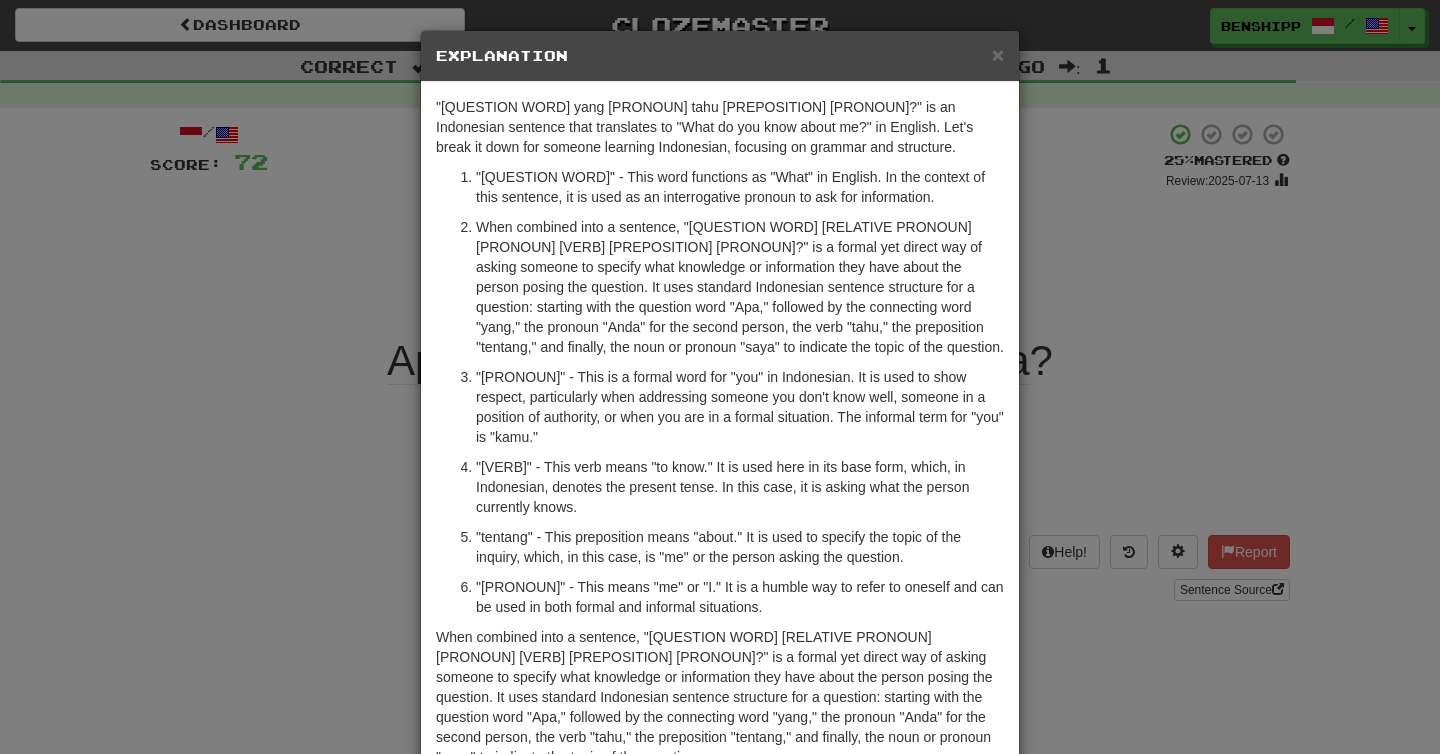 click on "× Explanation "Apa yang Anda tahu tentang saya?" is an Indonesian sentence that translates to "What do you know about me?" in English. Let's break it down for someone learning Indonesian, focusing on grammar and structure.
"Apa" - This word functions as "What" in English. In the context of this sentence, it is used as an interrogative pronoun to ask for information.
"yang" - This is a relative pronoun, often used to create a clause that provides more information about the subject or object in the sentence. It can be translated to "that" or "which" when used to introduce a relative clause in English. However, here in this question, it's serving more as a connector, combining "Apa" with the following phrase to refine the question.
"Anda" - This is a formal word for "you" in Indonesian. It is used to show respect, particularly when addressing someone you don't know well, someone in a position of authority, or when you are in a formal situation. The informal term for "you" is "kamu."" at bounding box center [720, 377] 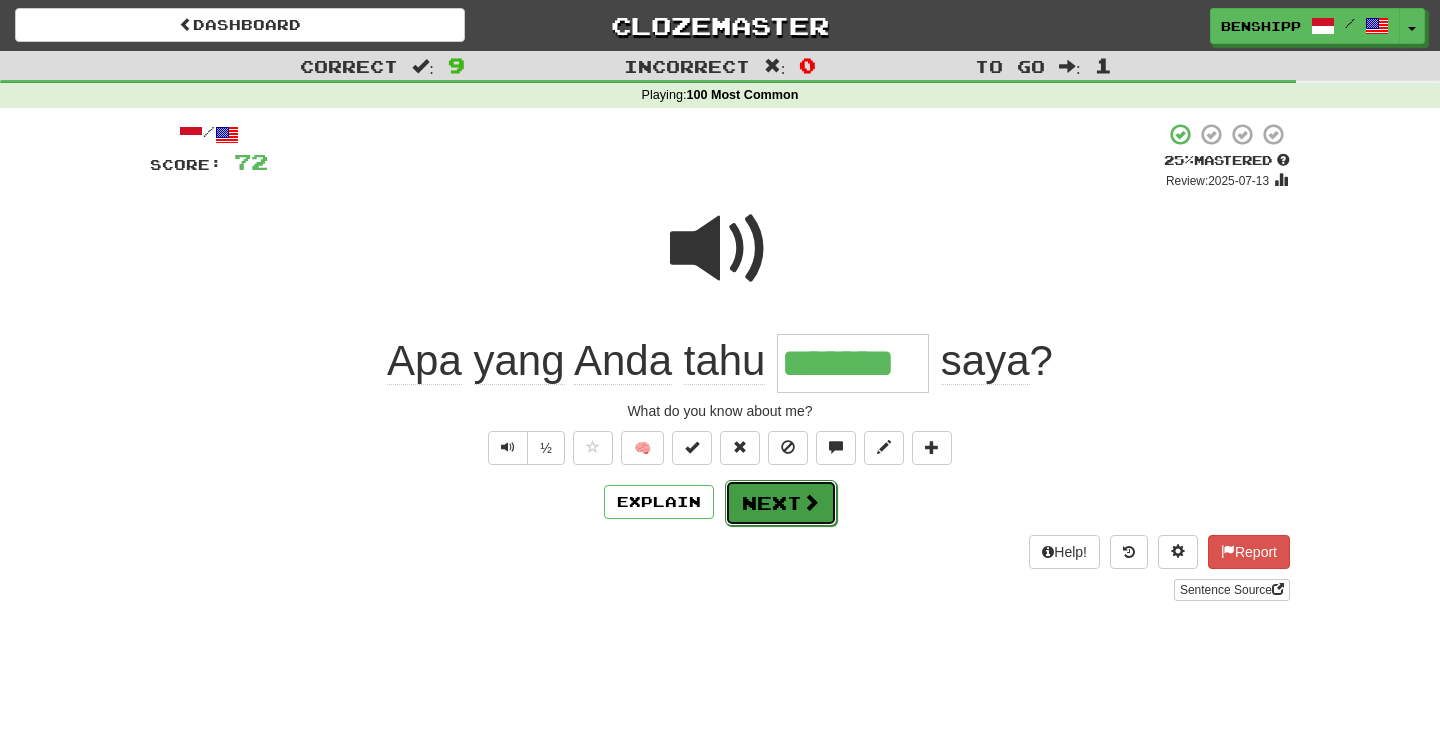 click at bounding box center [811, 502] 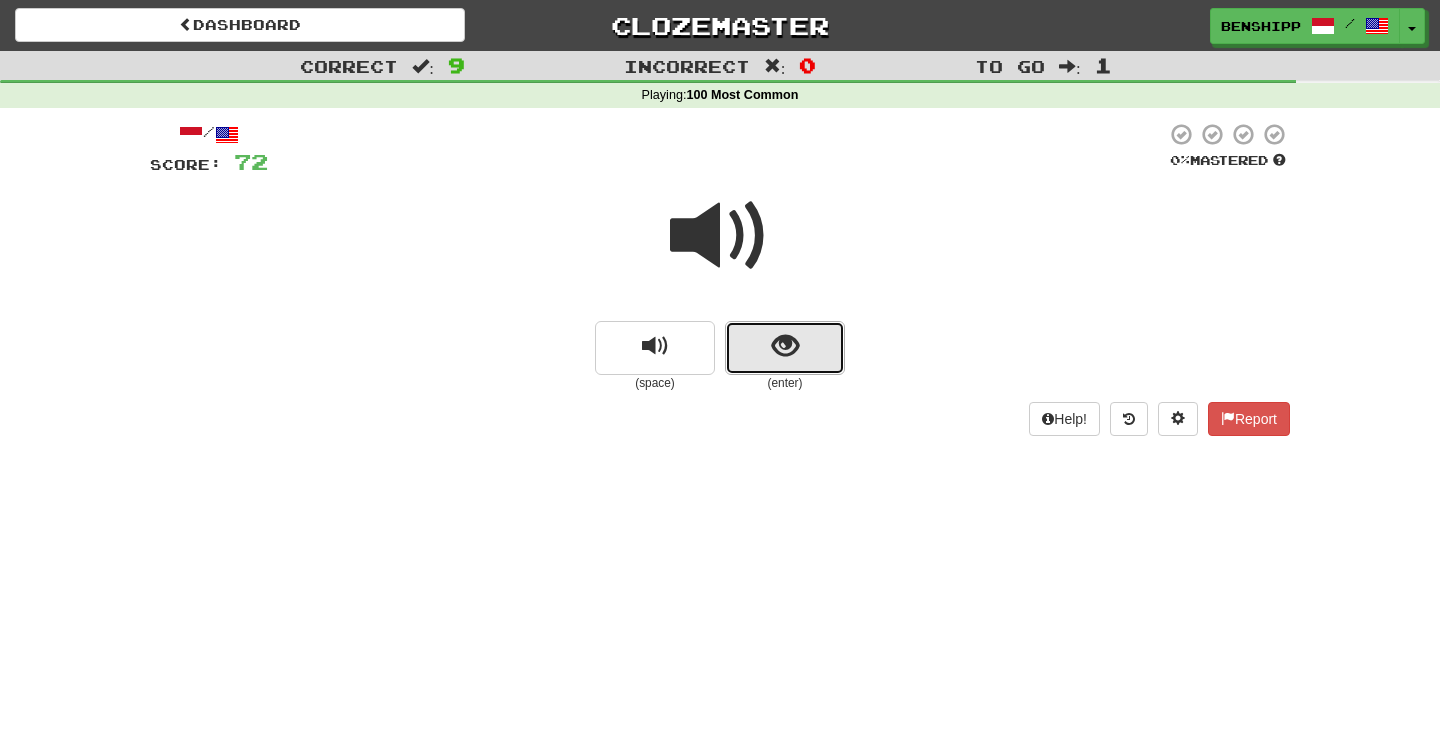 click at bounding box center (785, 348) 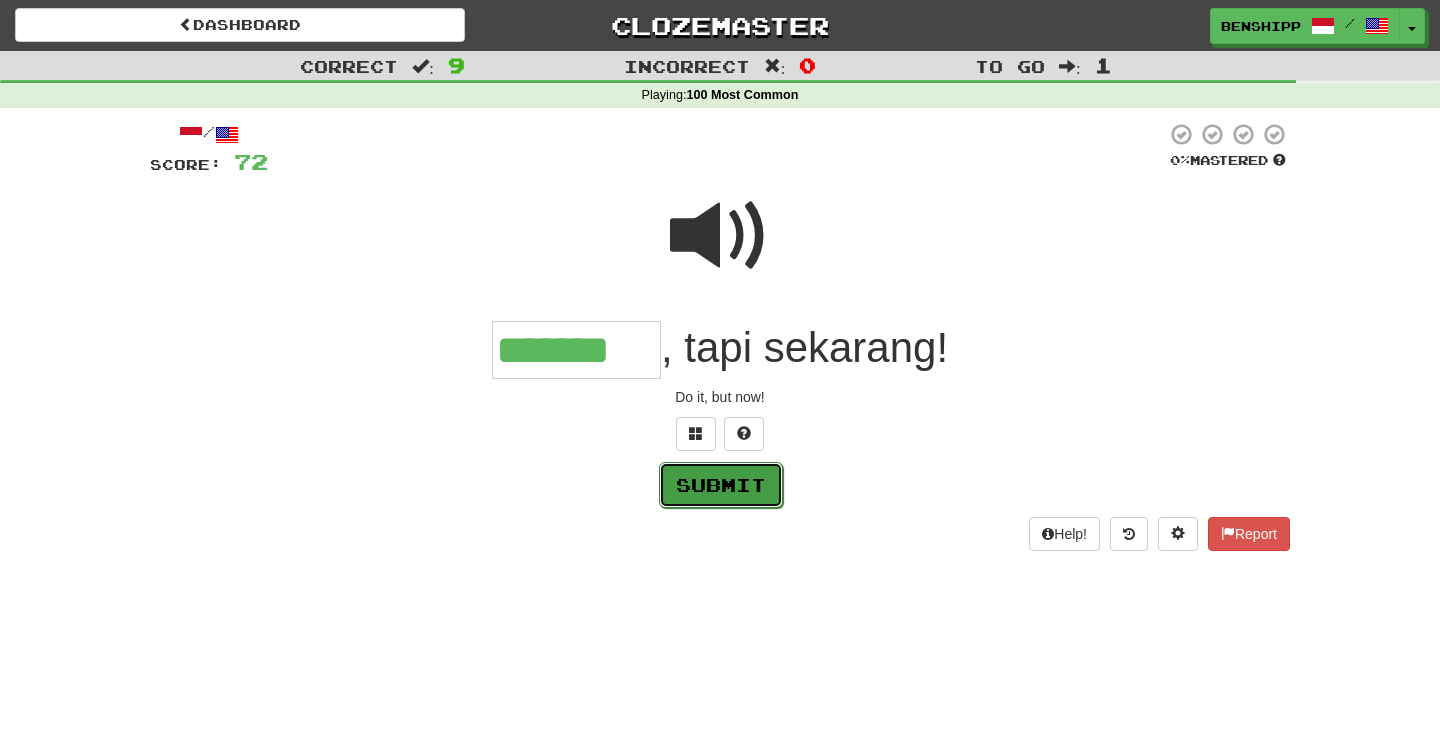 click on "Submit" at bounding box center (721, 485) 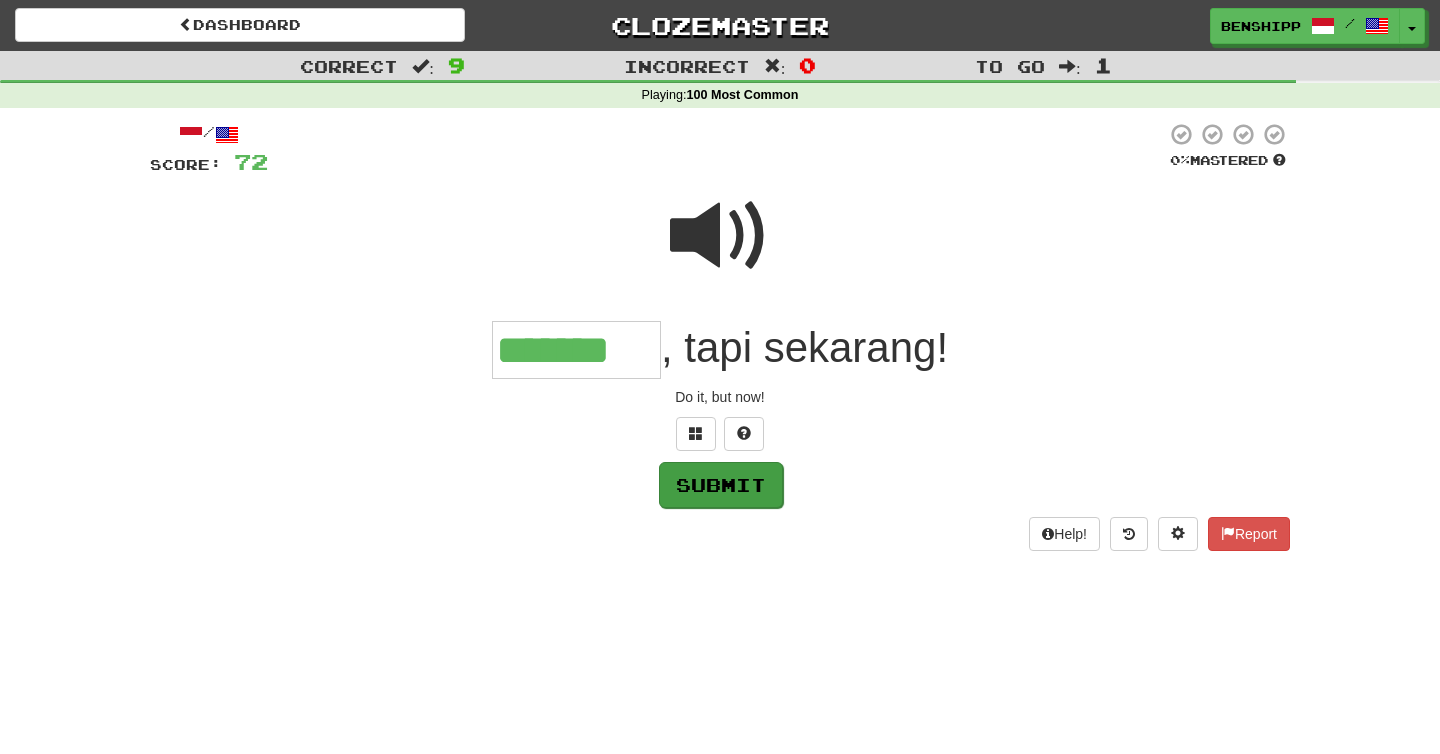 type on "*******" 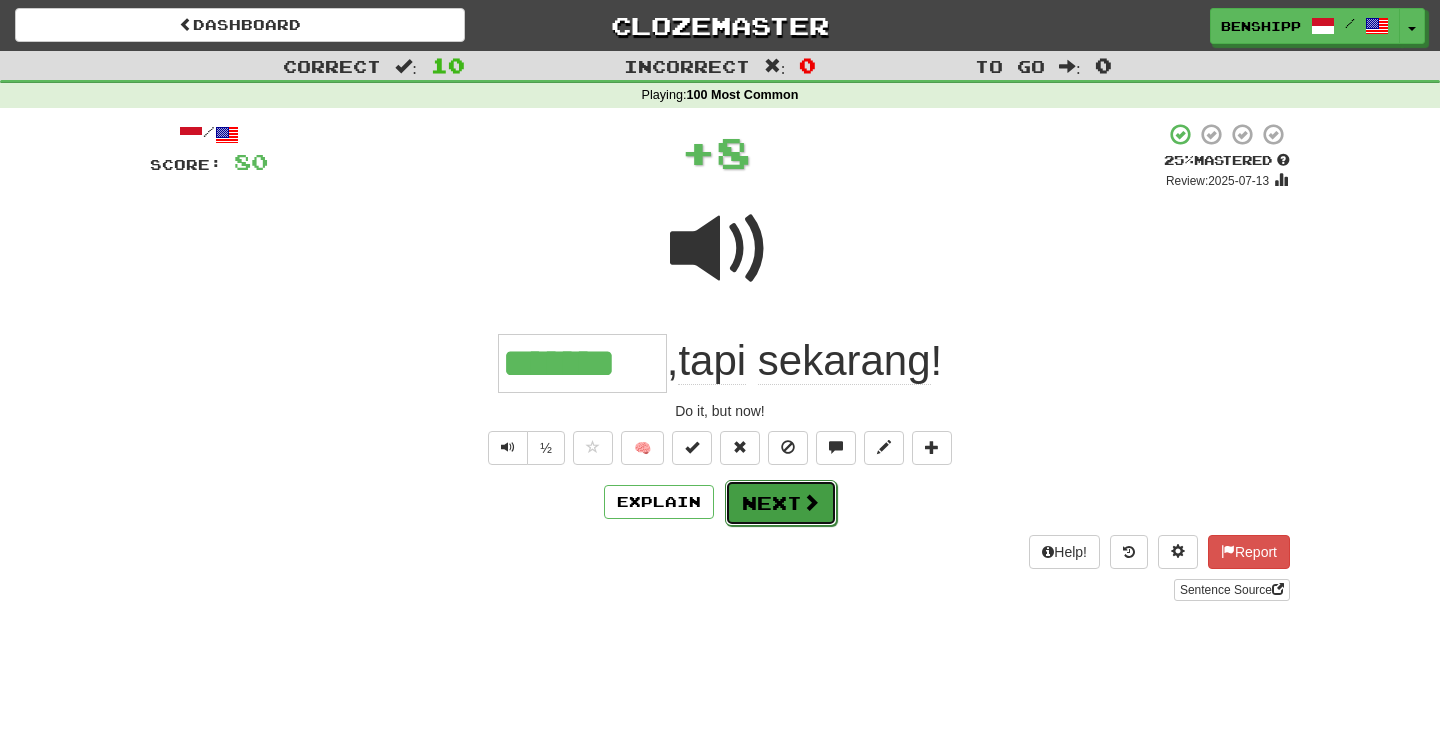 click on "Next" at bounding box center (781, 503) 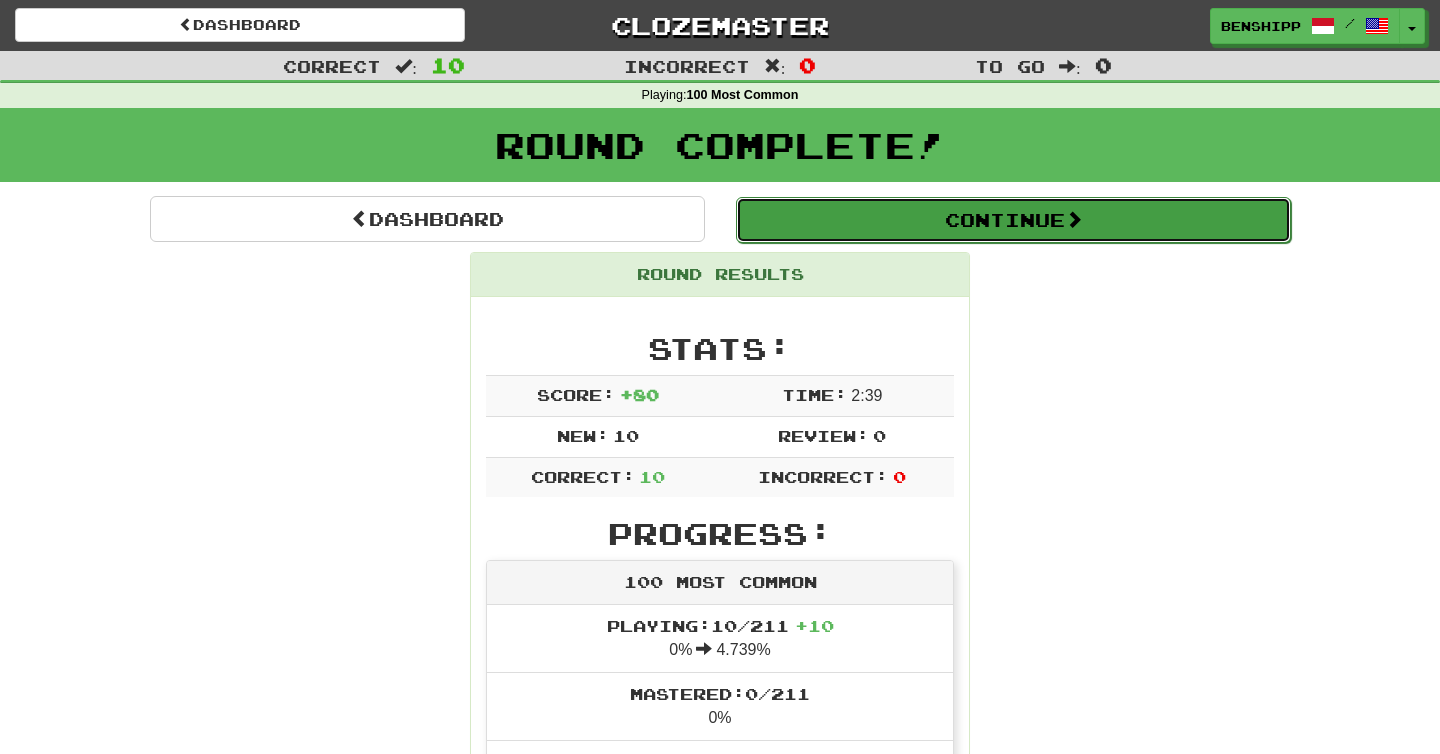 click on "Continue" at bounding box center [1013, 220] 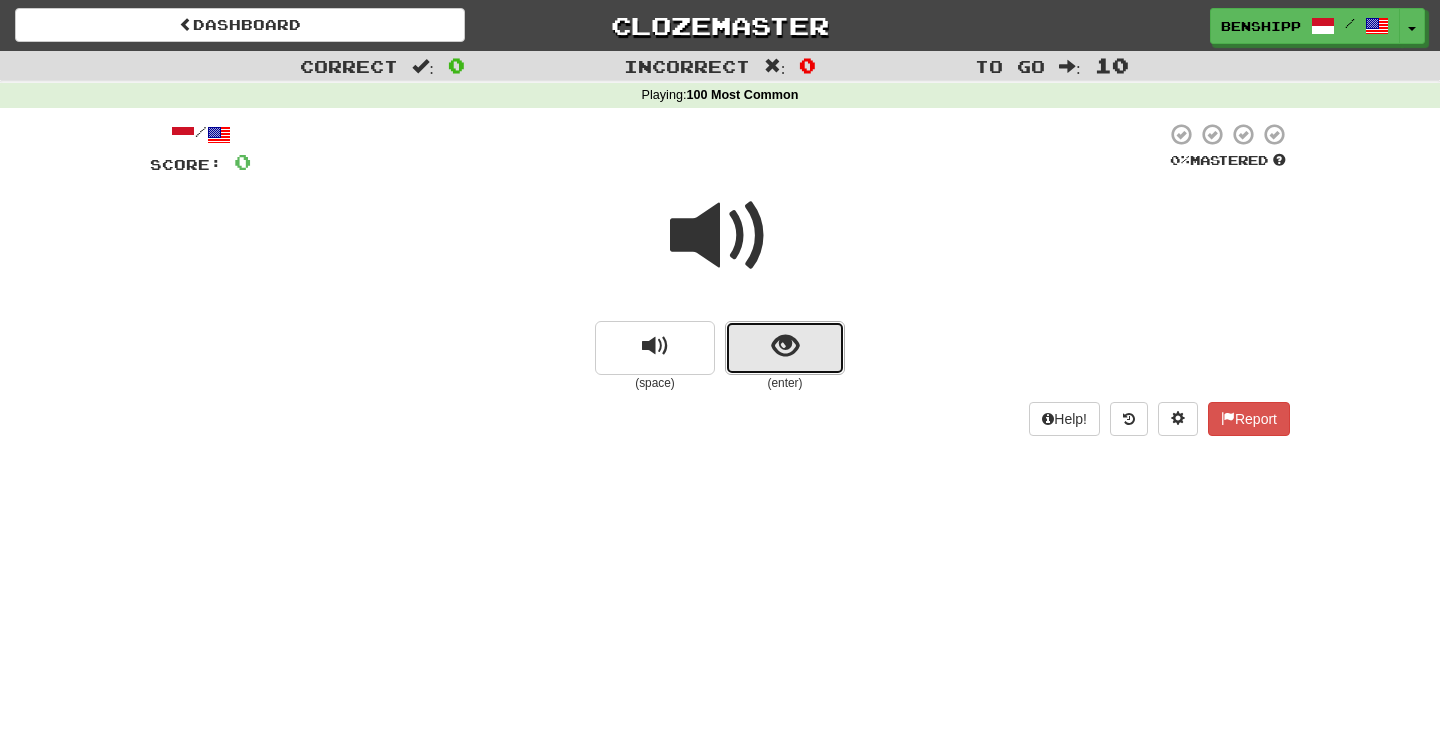 click at bounding box center [785, 348] 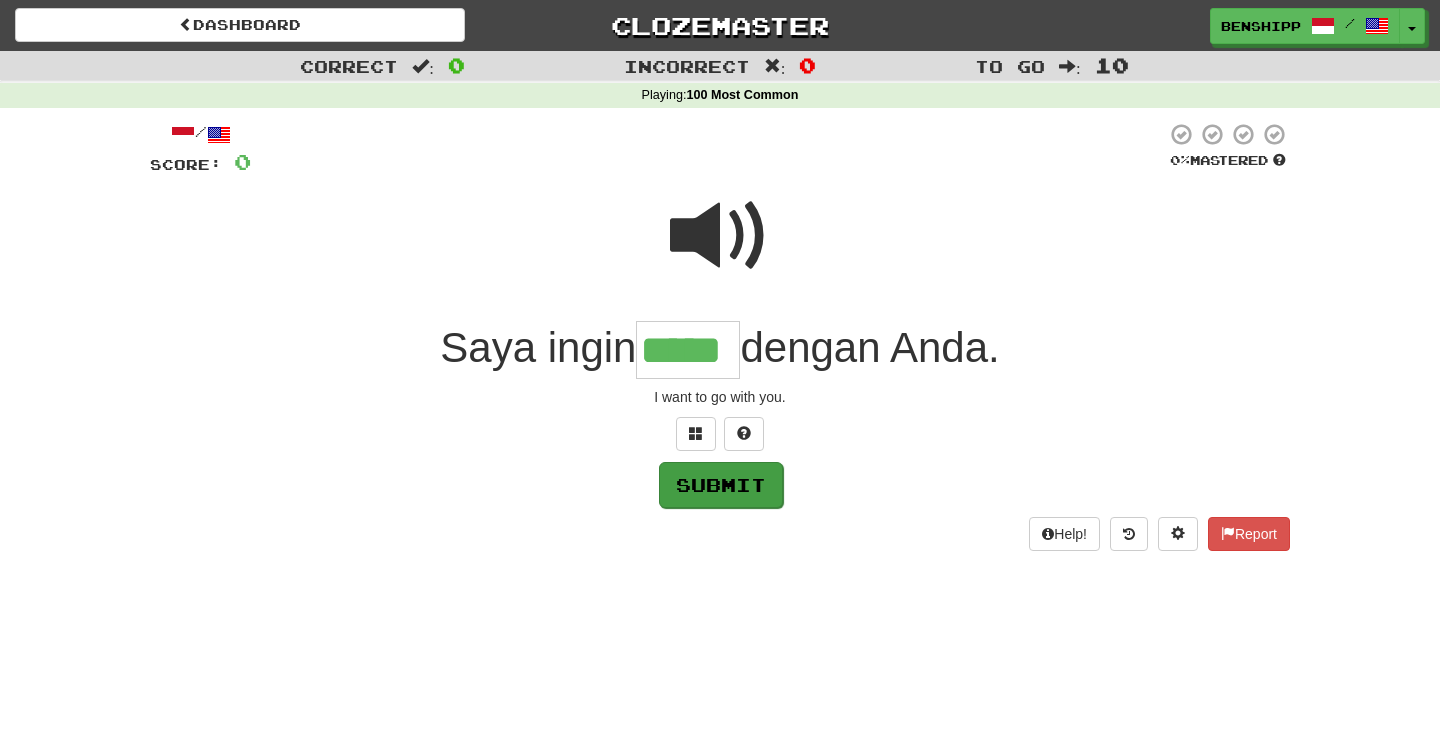 type on "*****" 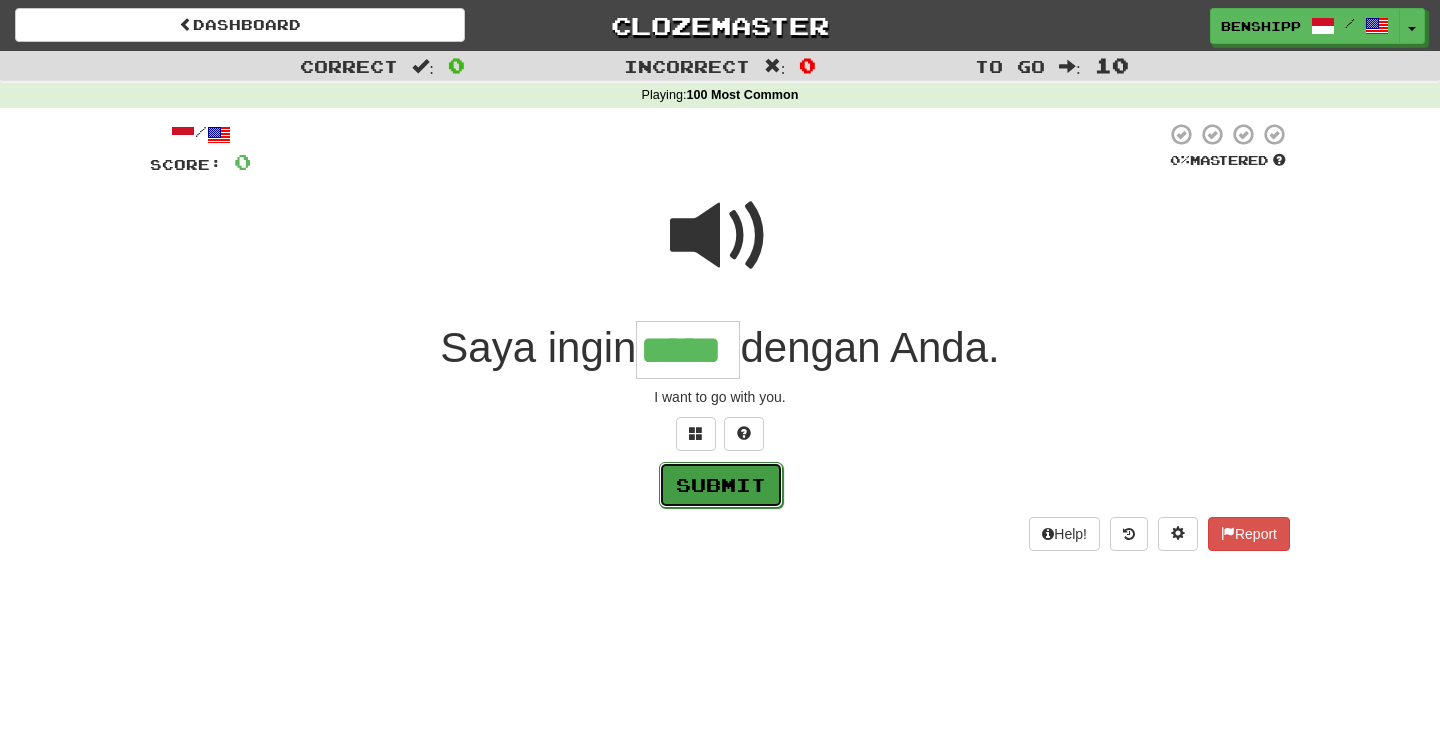 click on "Submit" at bounding box center [721, 485] 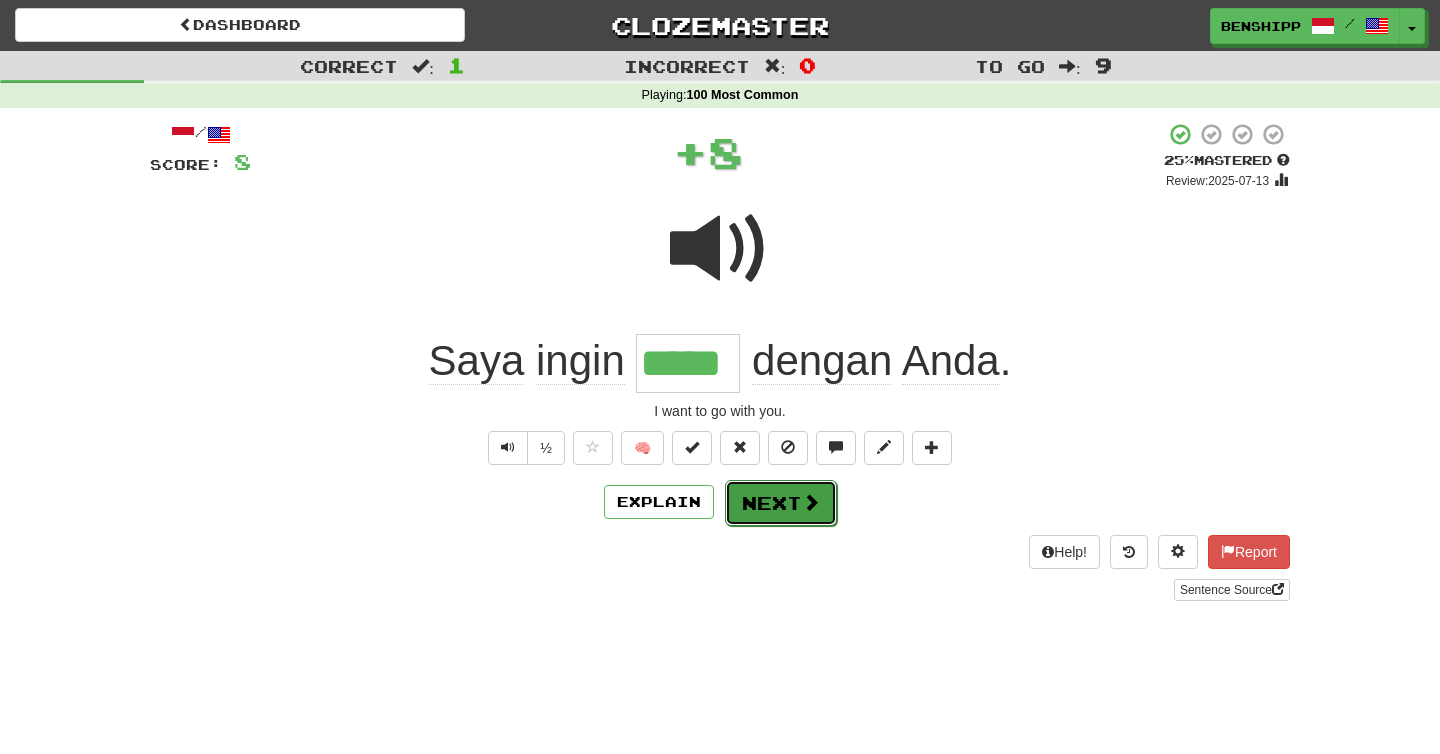 click on "Next" at bounding box center (781, 503) 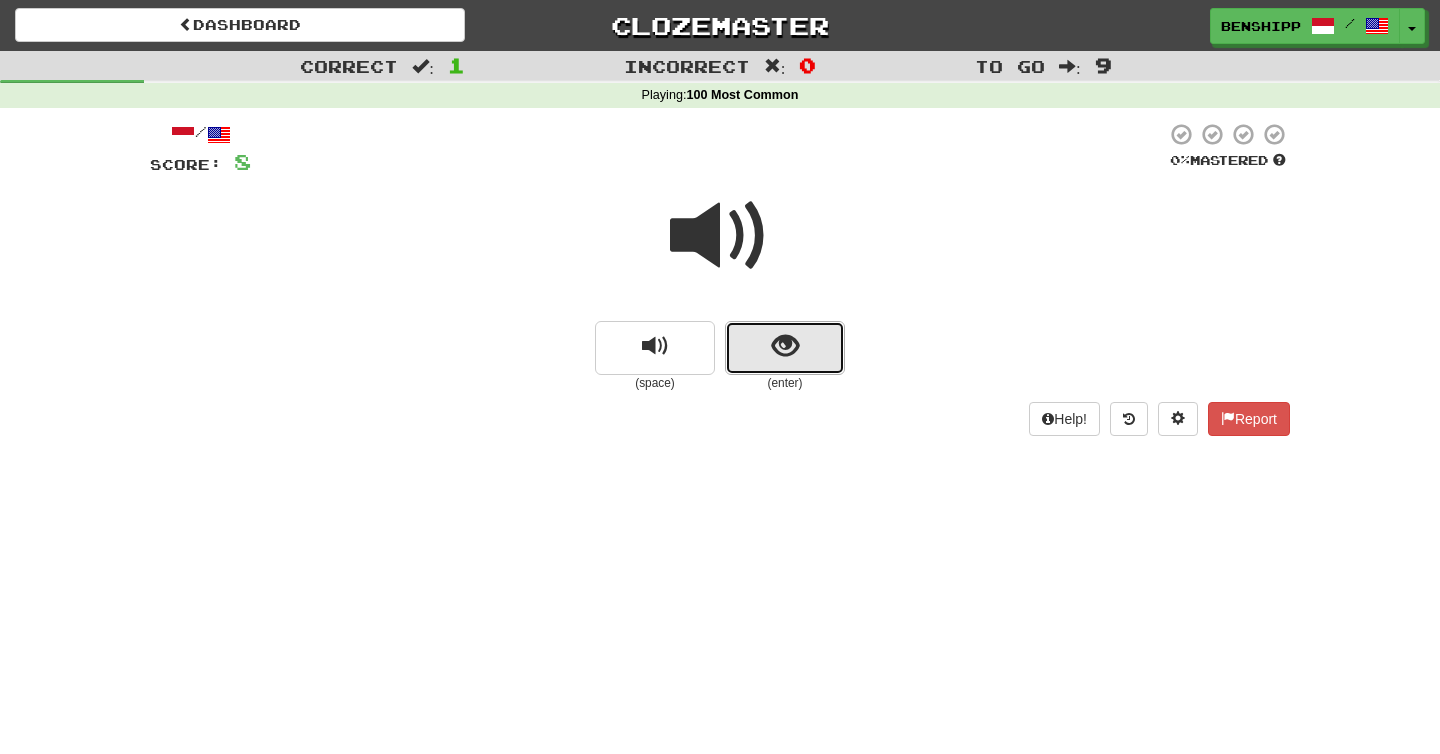 click at bounding box center [785, 348] 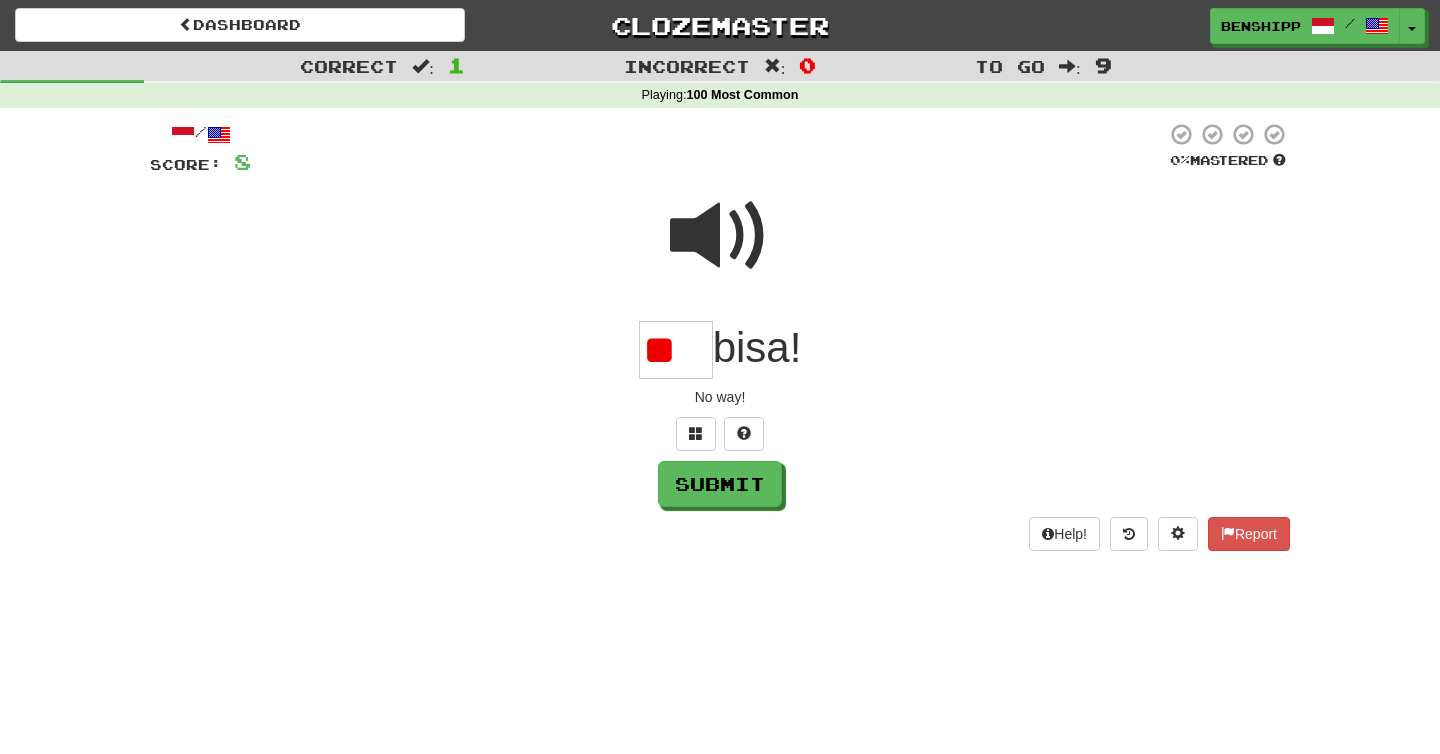 scroll, scrollTop: 0, scrollLeft: 0, axis: both 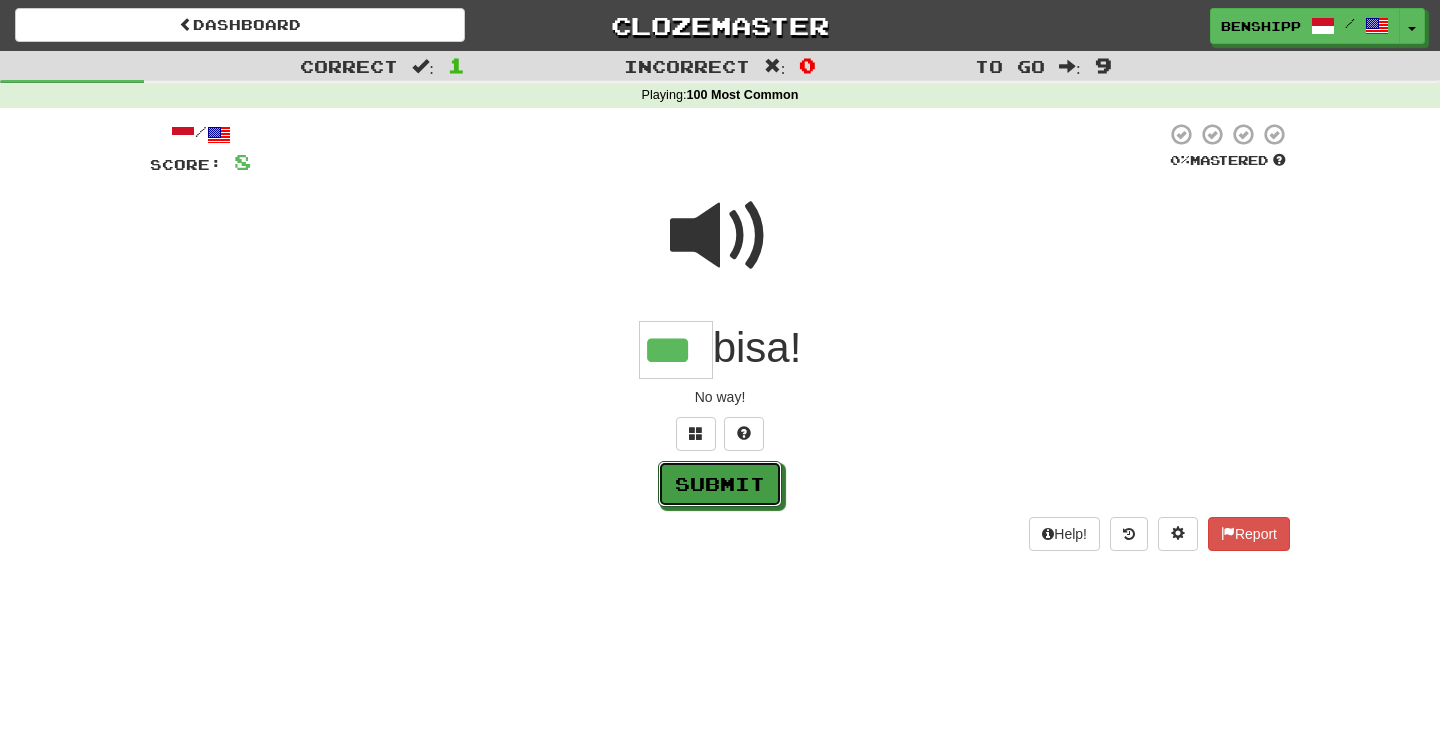 click on "Submit" at bounding box center [720, 484] 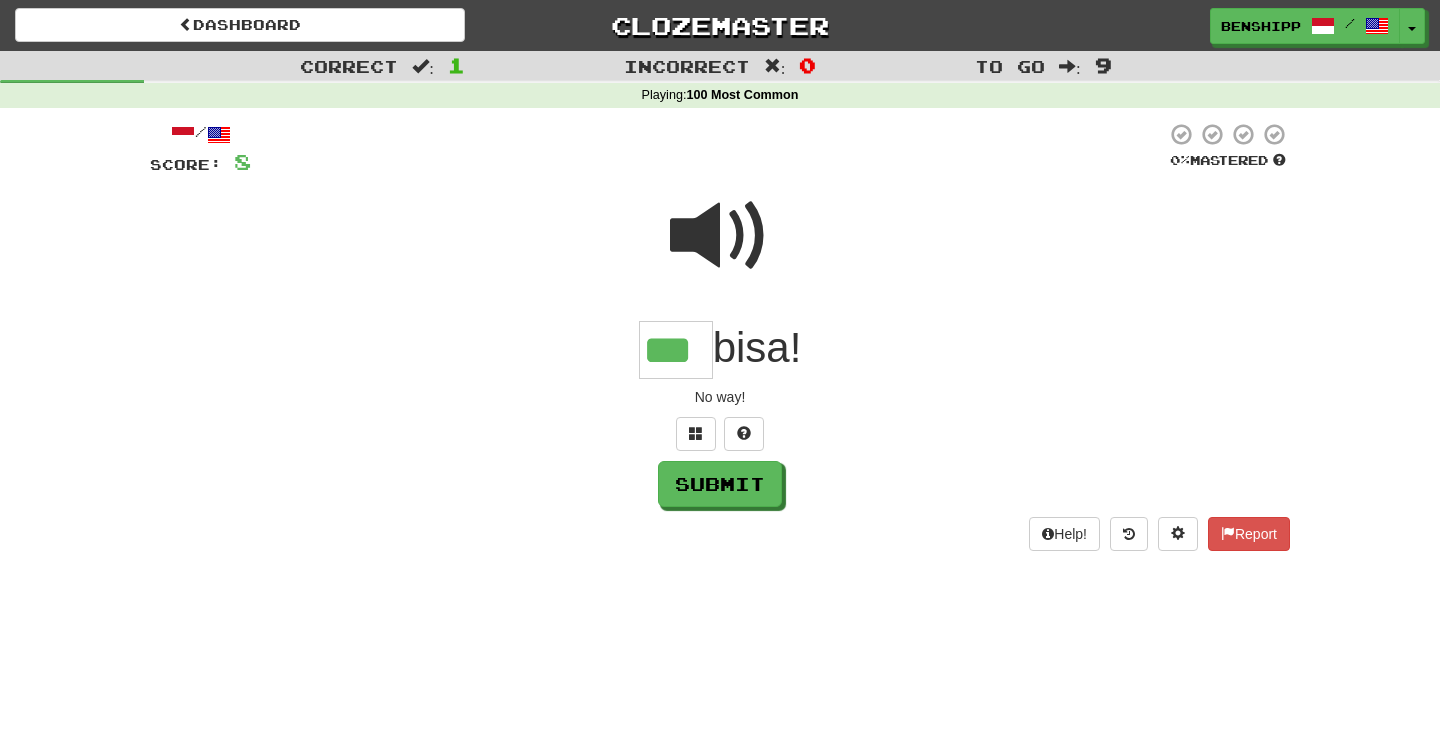 type on "***" 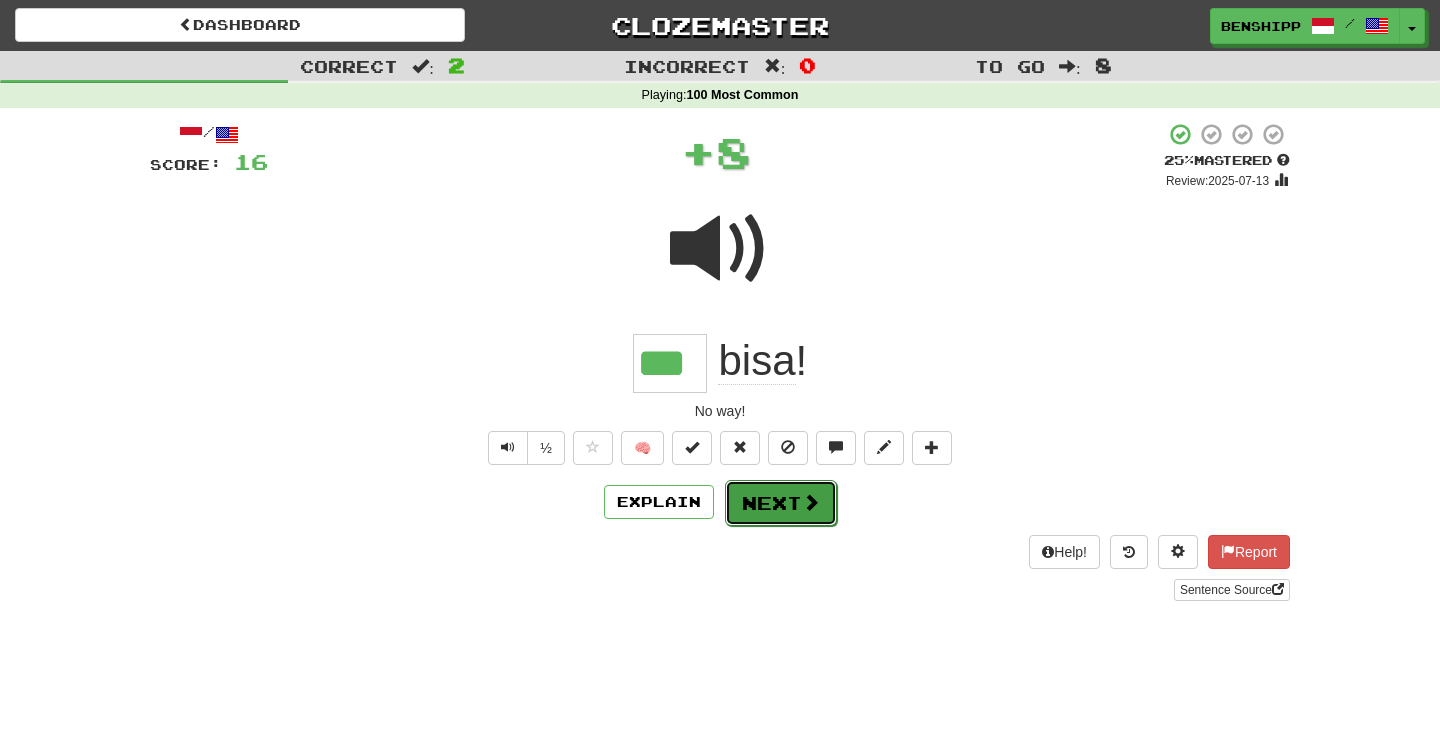 click on "Next" at bounding box center [781, 503] 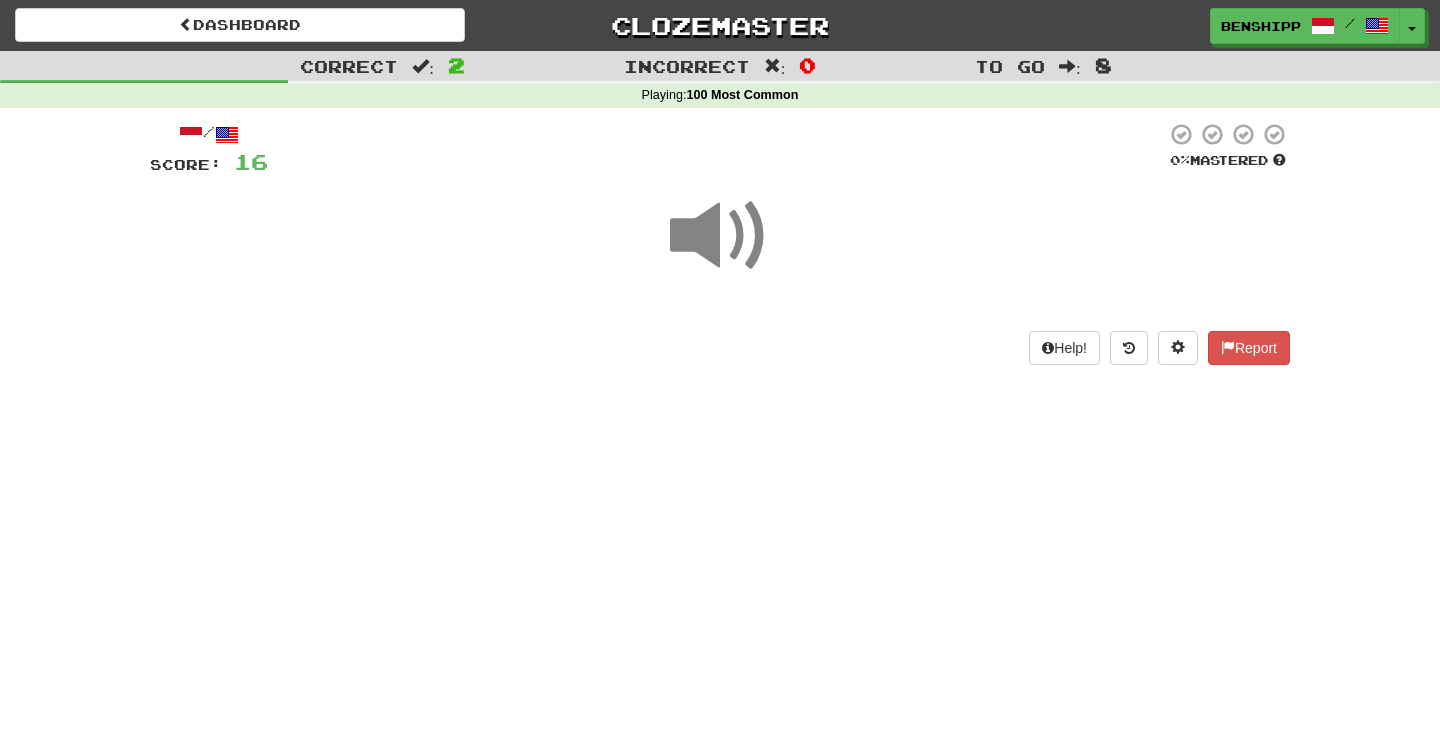 click at bounding box center (720, 236) 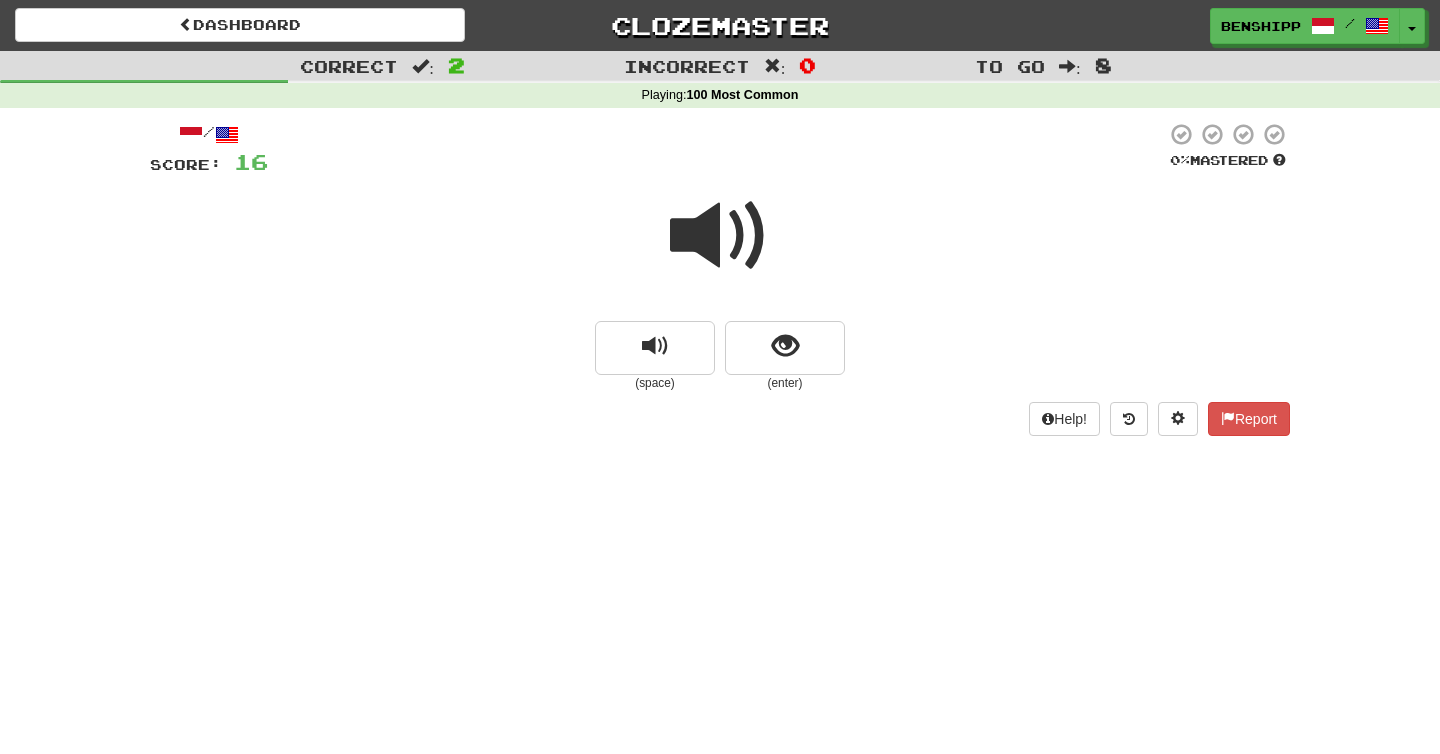 click at bounding box center (720, 236) 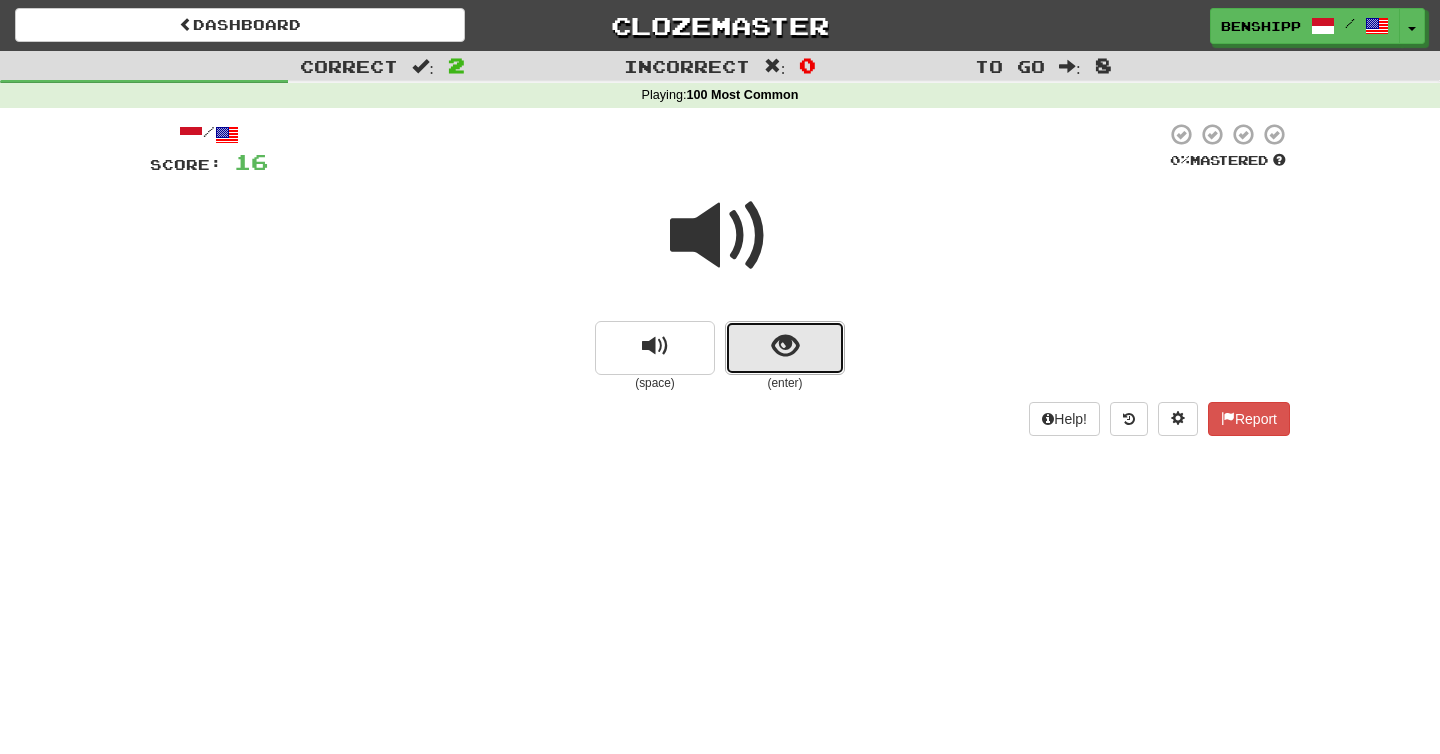 click at bounding box center [785, 348] 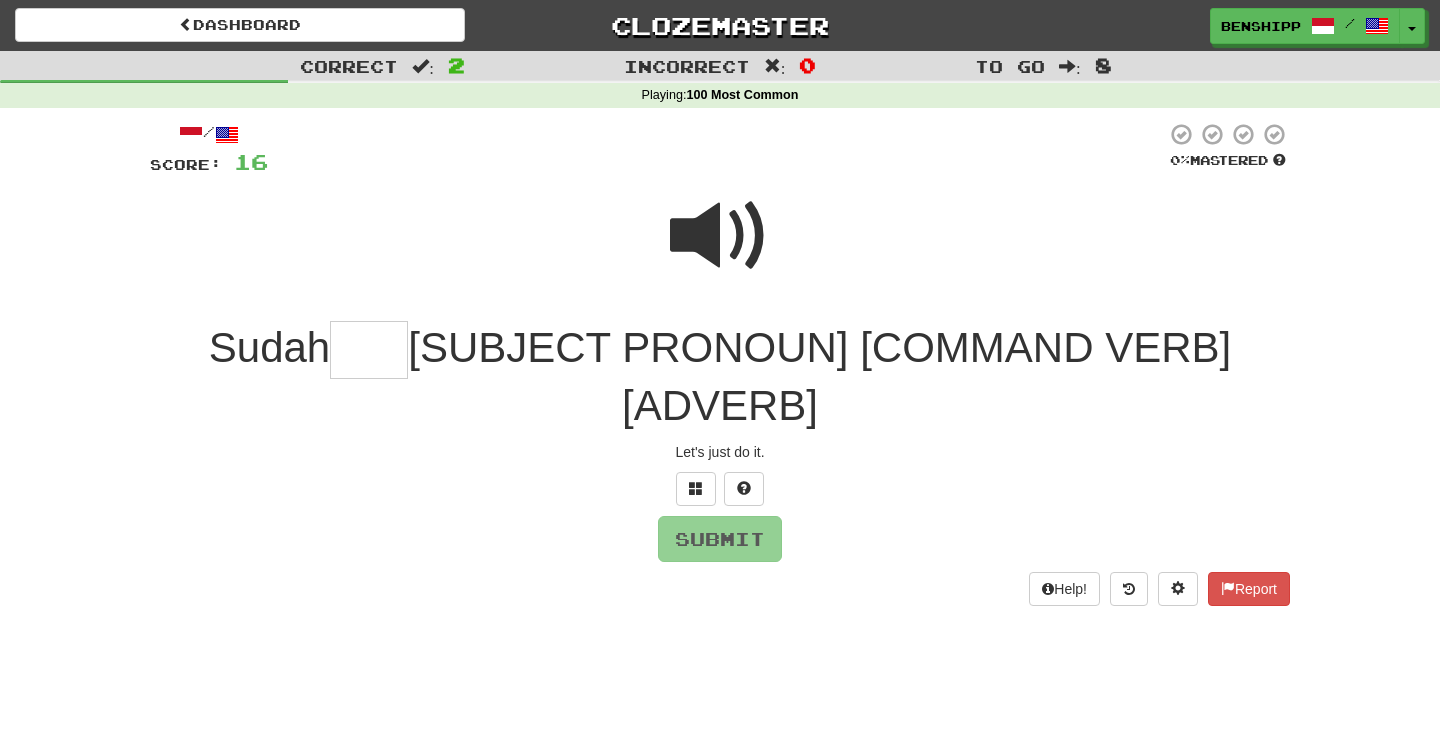 click at bounding box center (369, 350) 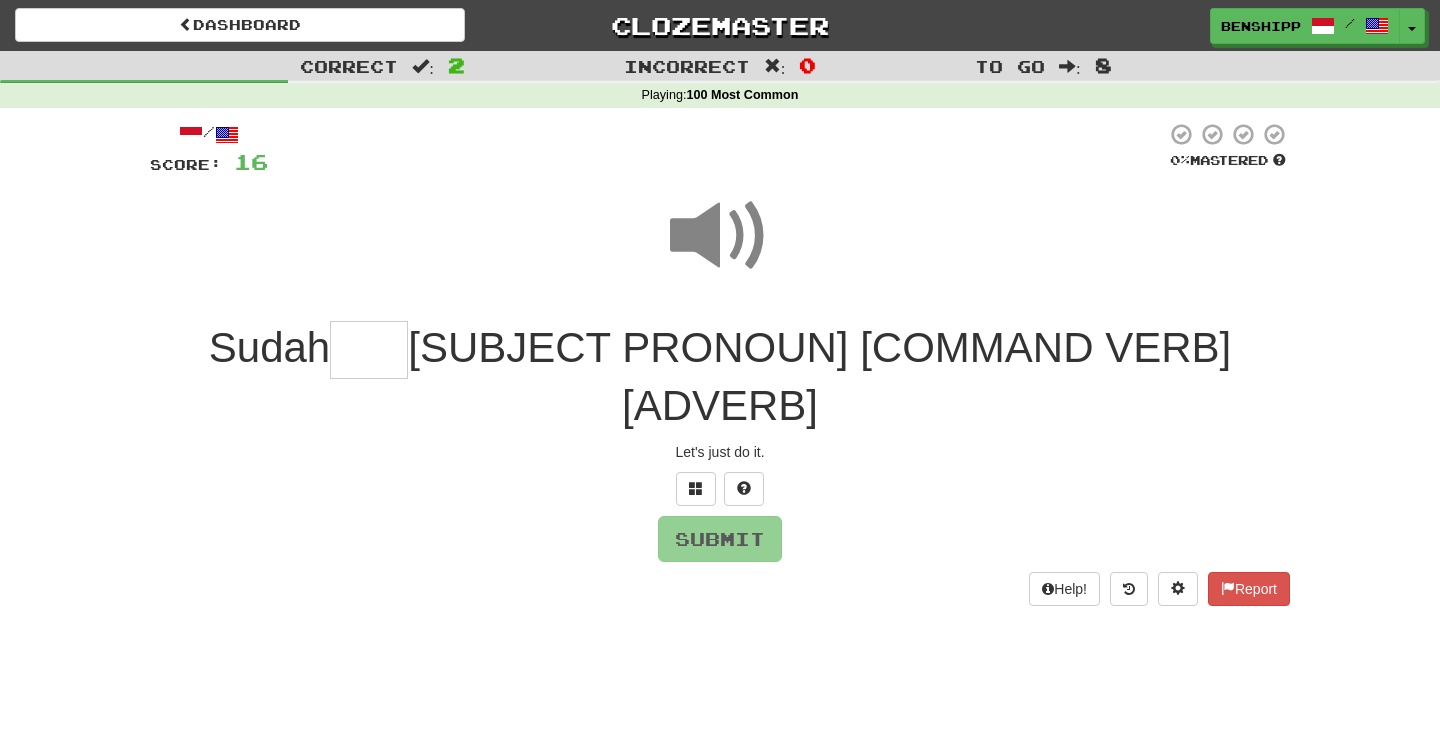 click at bounding box center [369, 350] 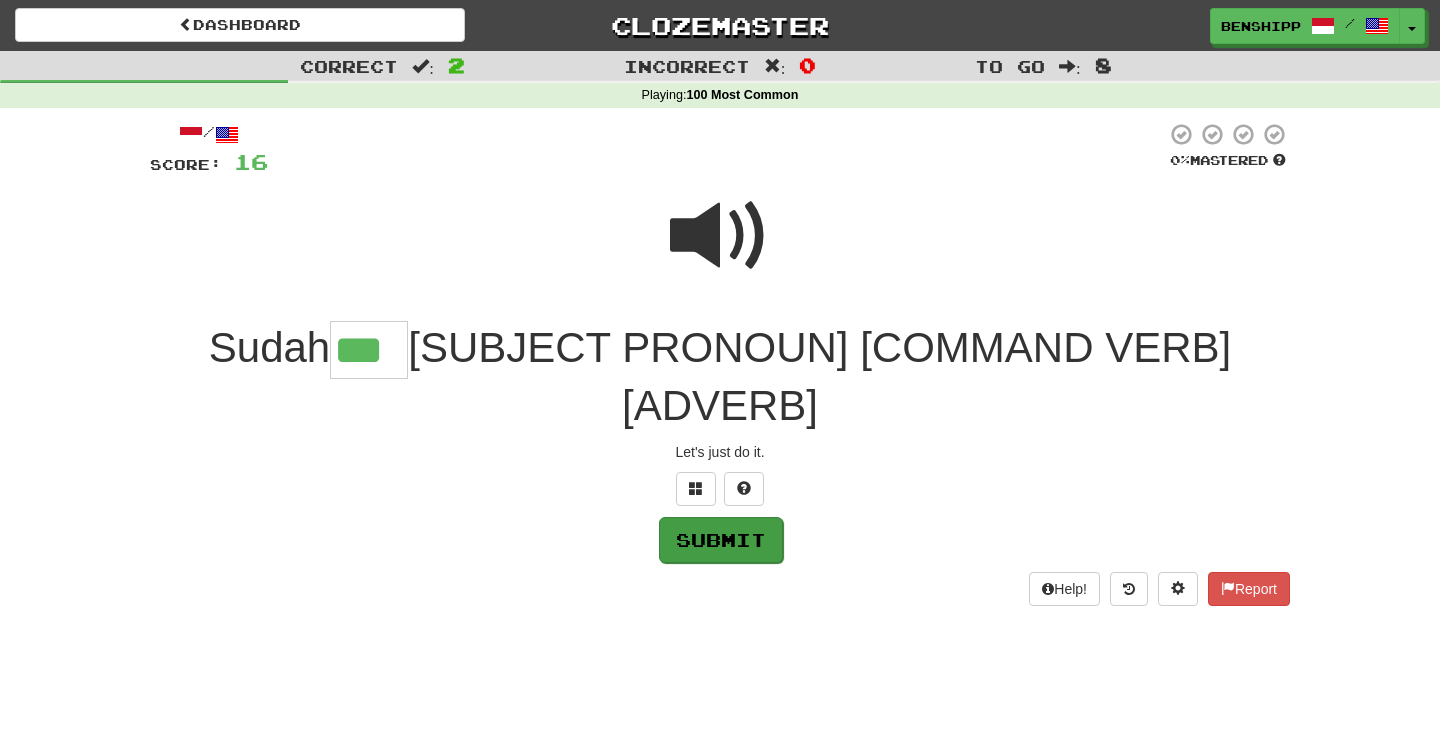 type on "***" 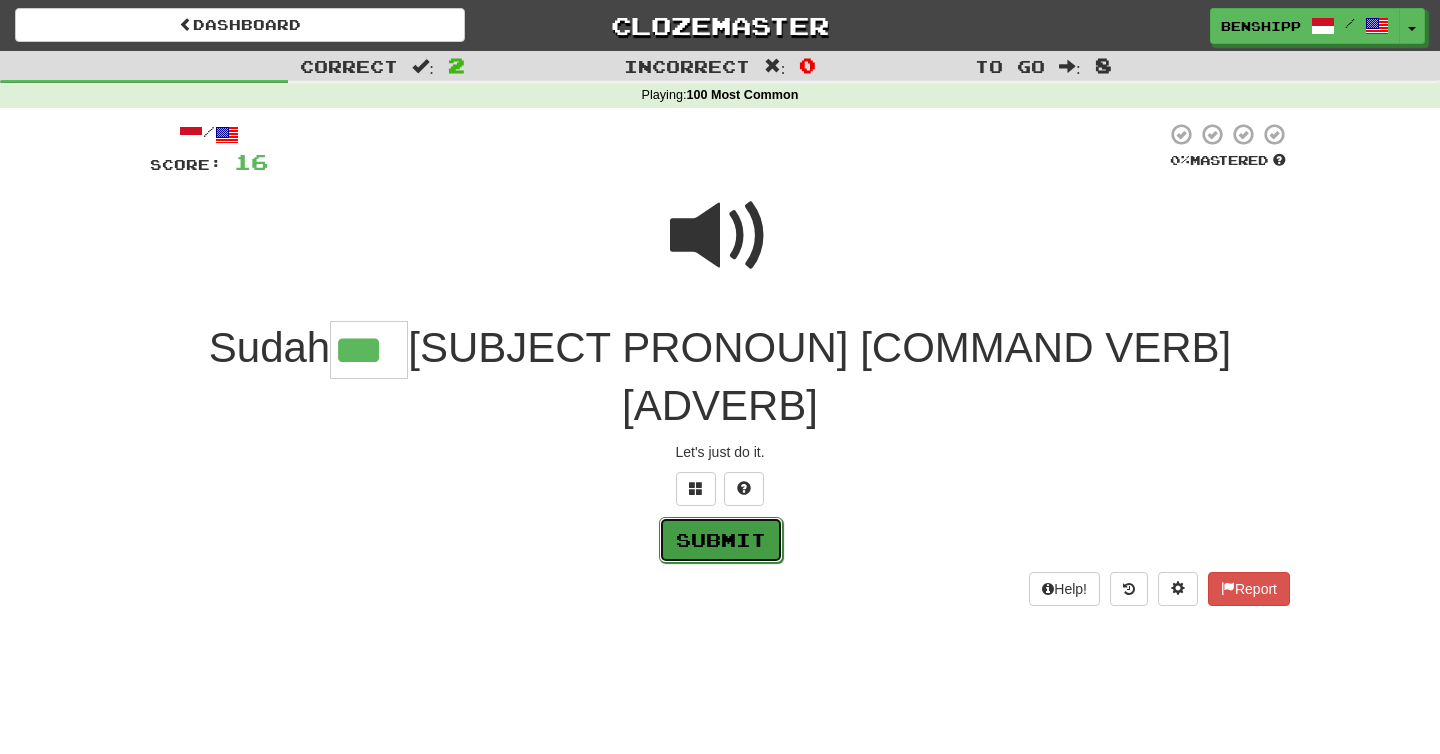 click on "Submit" at bounding box center (721, 540) 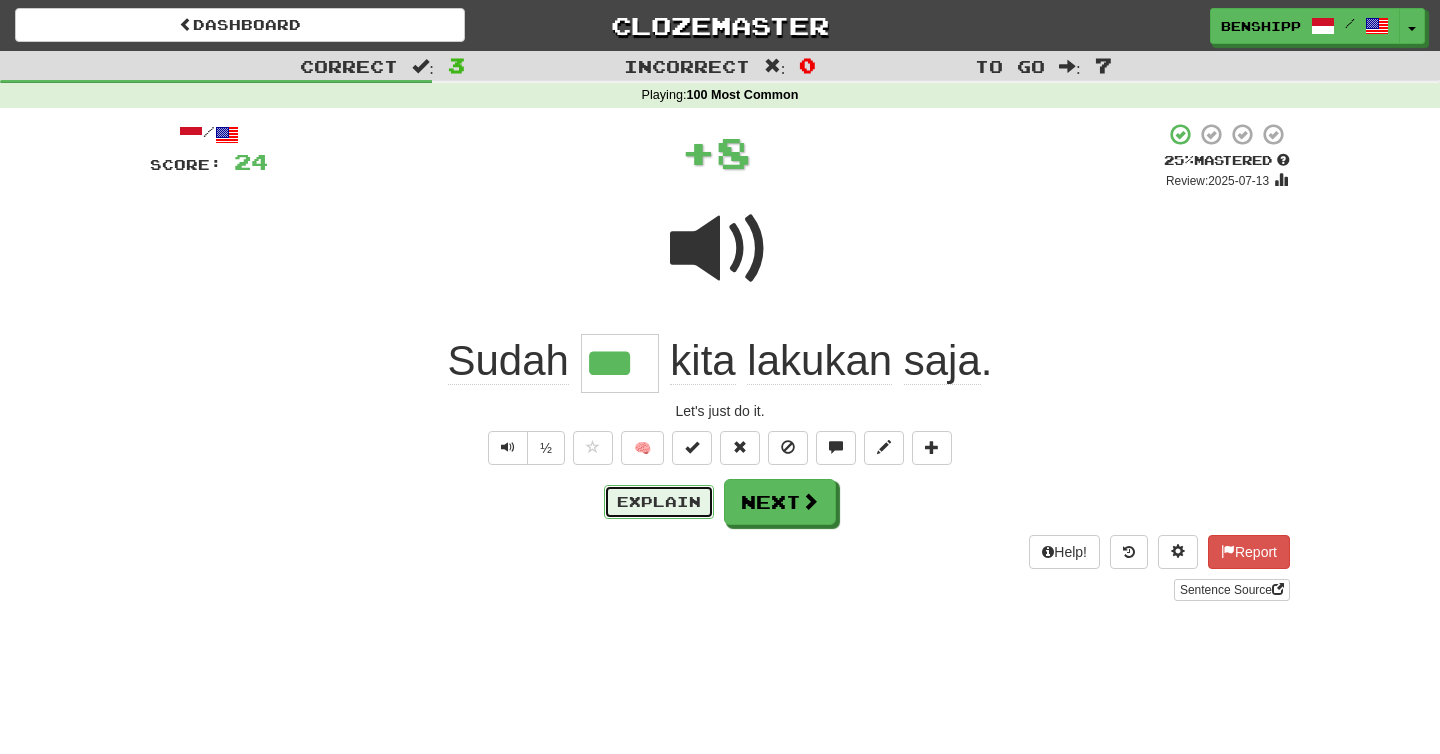 click on "Explain" at bounding box center [659, 502] 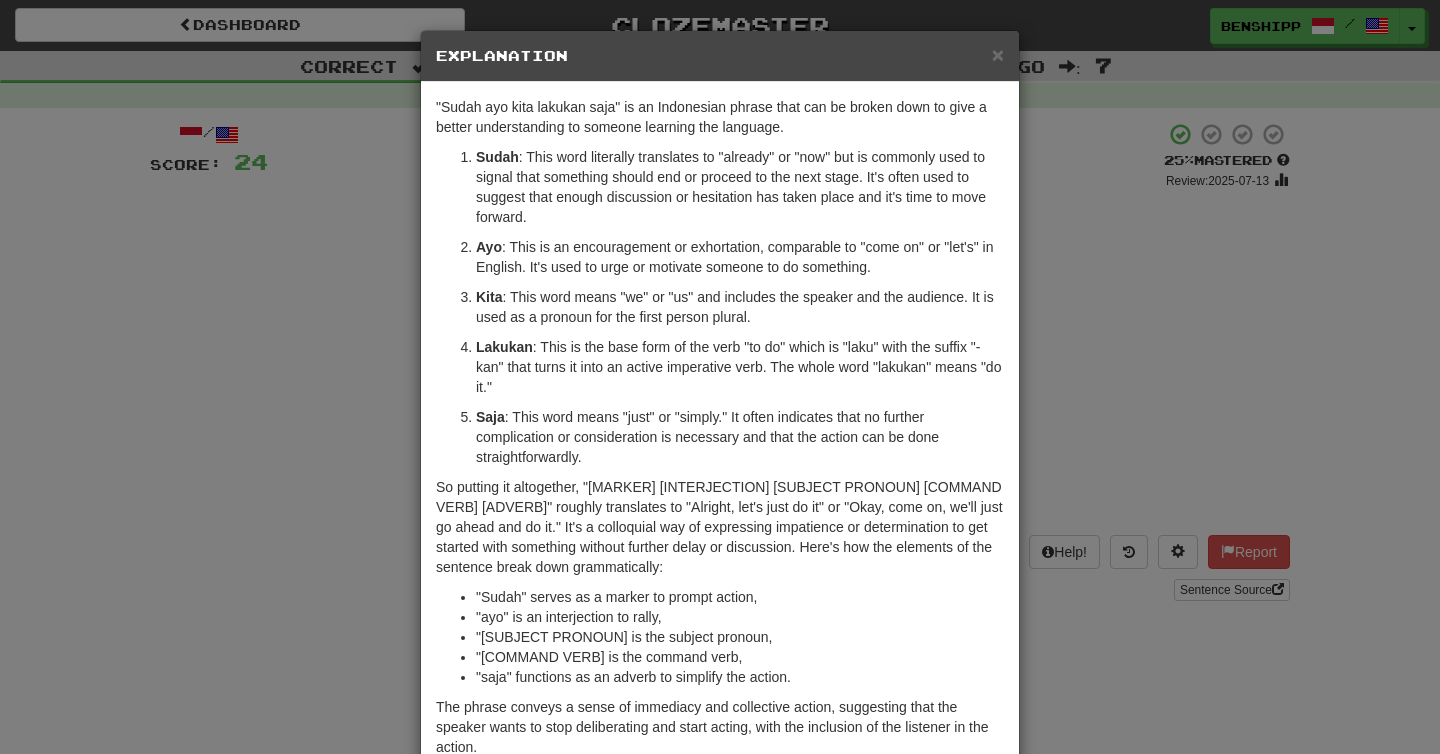 click on "× Explanation "Sudah ayo kita lakukan saja" is an Indonesian phrase that can be broken down to give a better understanding to someone learning the language.
Sudah : This word literally translates to "already" or "now" but is commonly used to signal that something should end or proceed to the next stage. It's often used to suggest that enough discussion or hesitation has taken place and it's time to move forward.
Ayo : This is an encouragement or exhortation, comparable to "come on" or "let's" in English. It's used to urge or motivate someone to do something.
Kita : This word means "we" or "us" and includes the speaker and the audience. It is used as a pronoun for the first person plural.
Lakukan : This is the base form of the verb "to do" which is "laku" with the suffix "-kan" that turns it into an active imperative verb. The whole word "lakukan" means "do it."
Saja
"Sudah" serves as a marker to prompt action,
"ayo" is an interjection to rally,
Let us know" at bounding box center [720, 377] 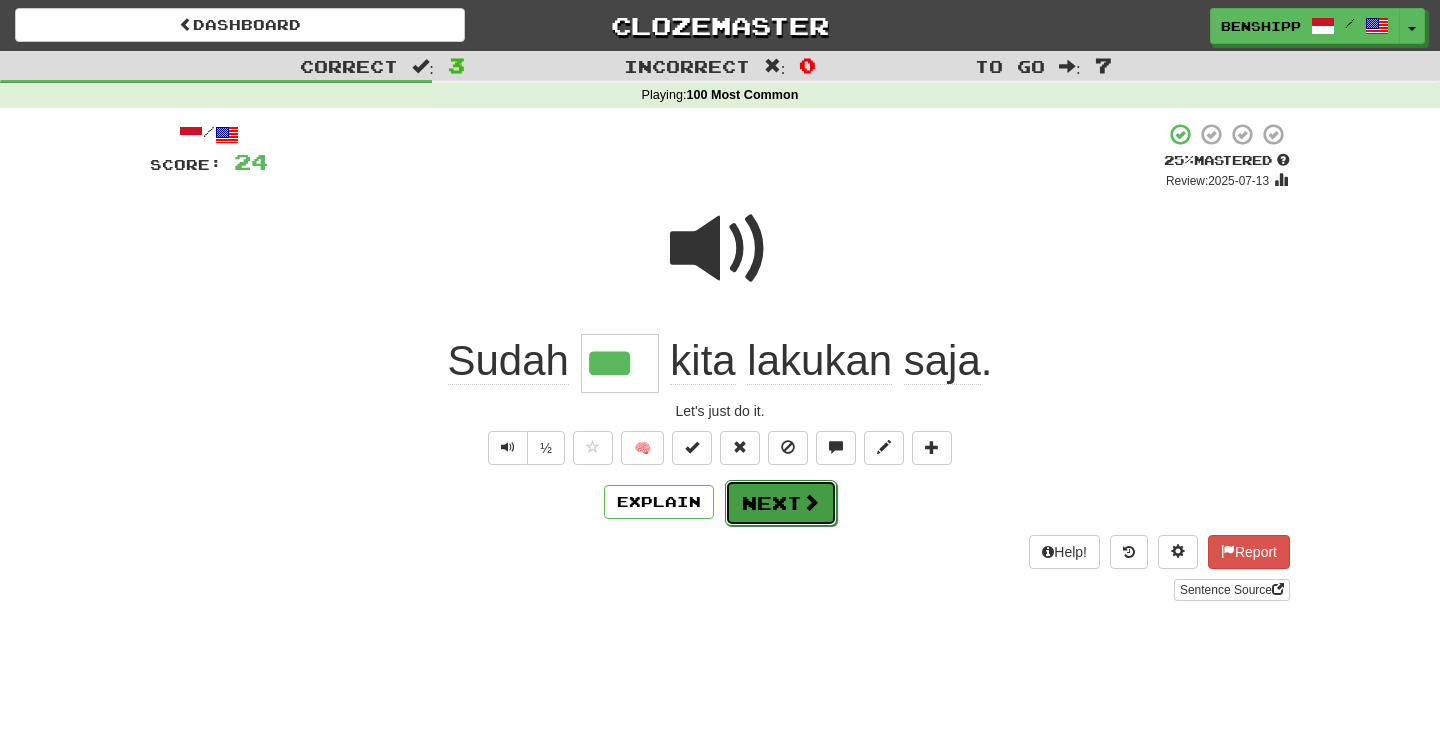 click on "Next" at bounding box center (781, 503) 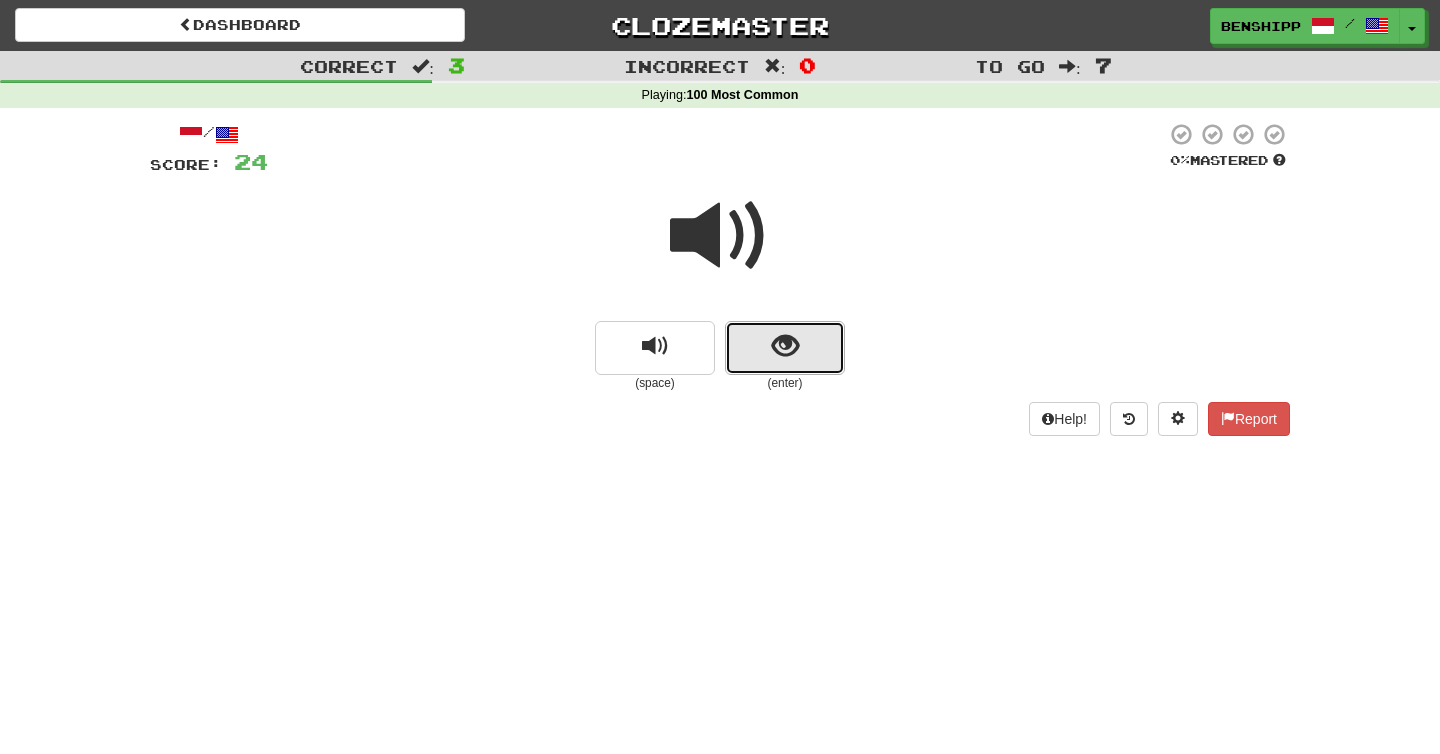click at bounding box center [785, 346] 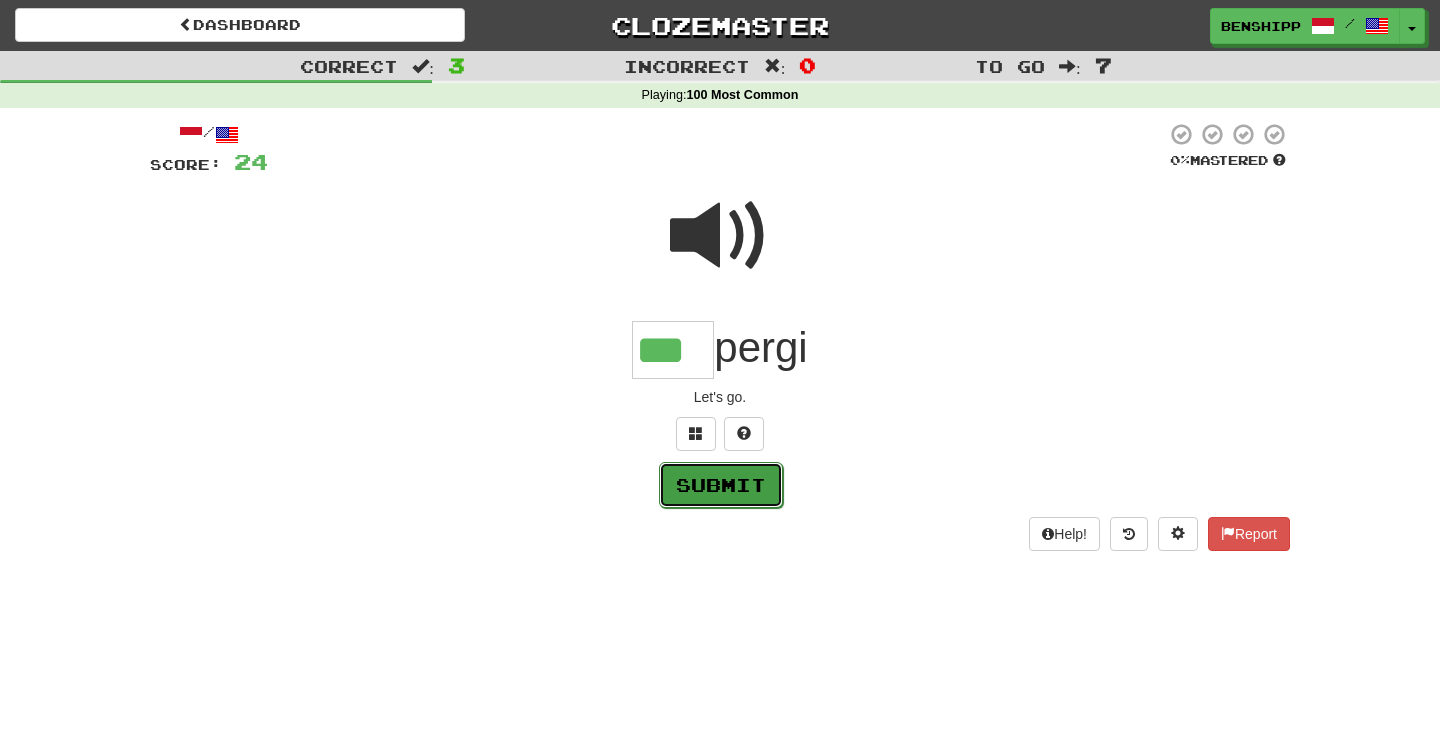 click on "Submit" at bounding box center [721, 485] 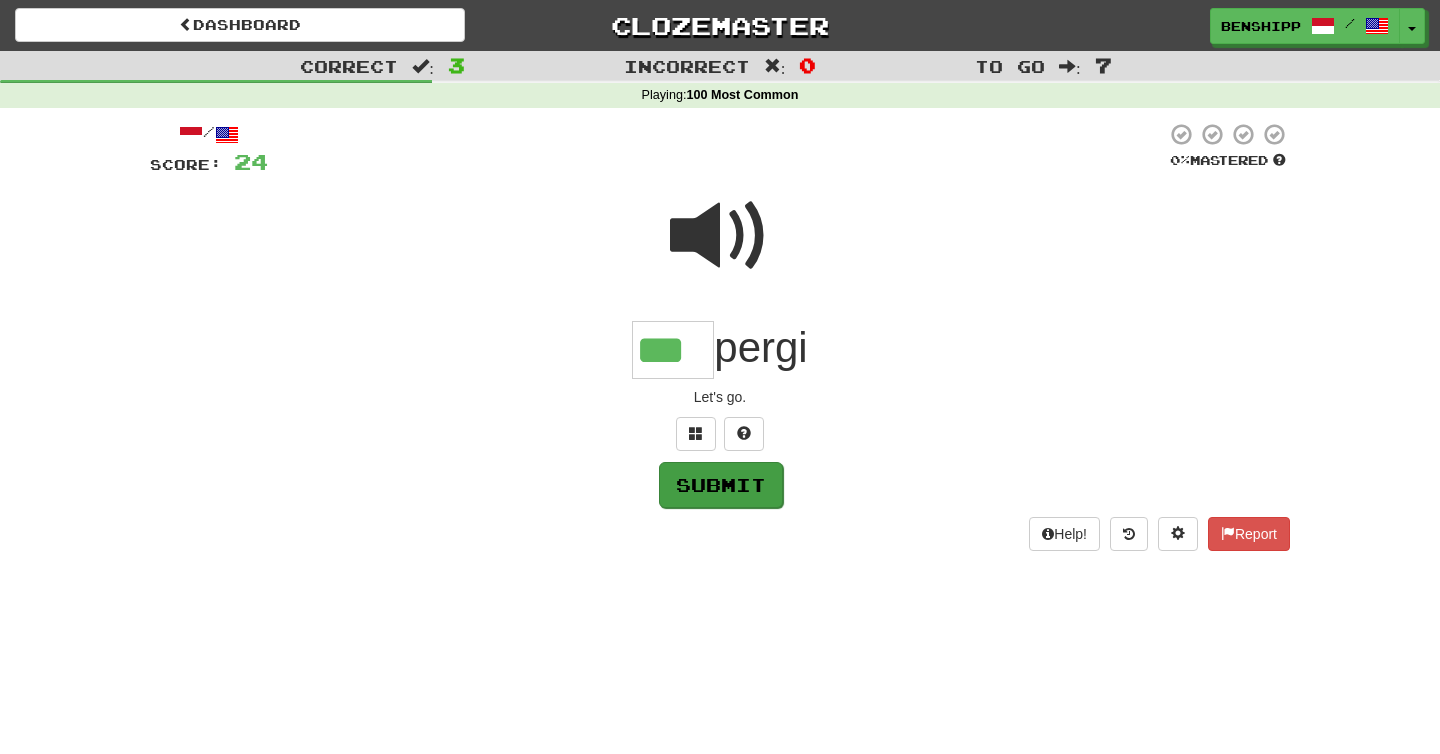 type on "***" 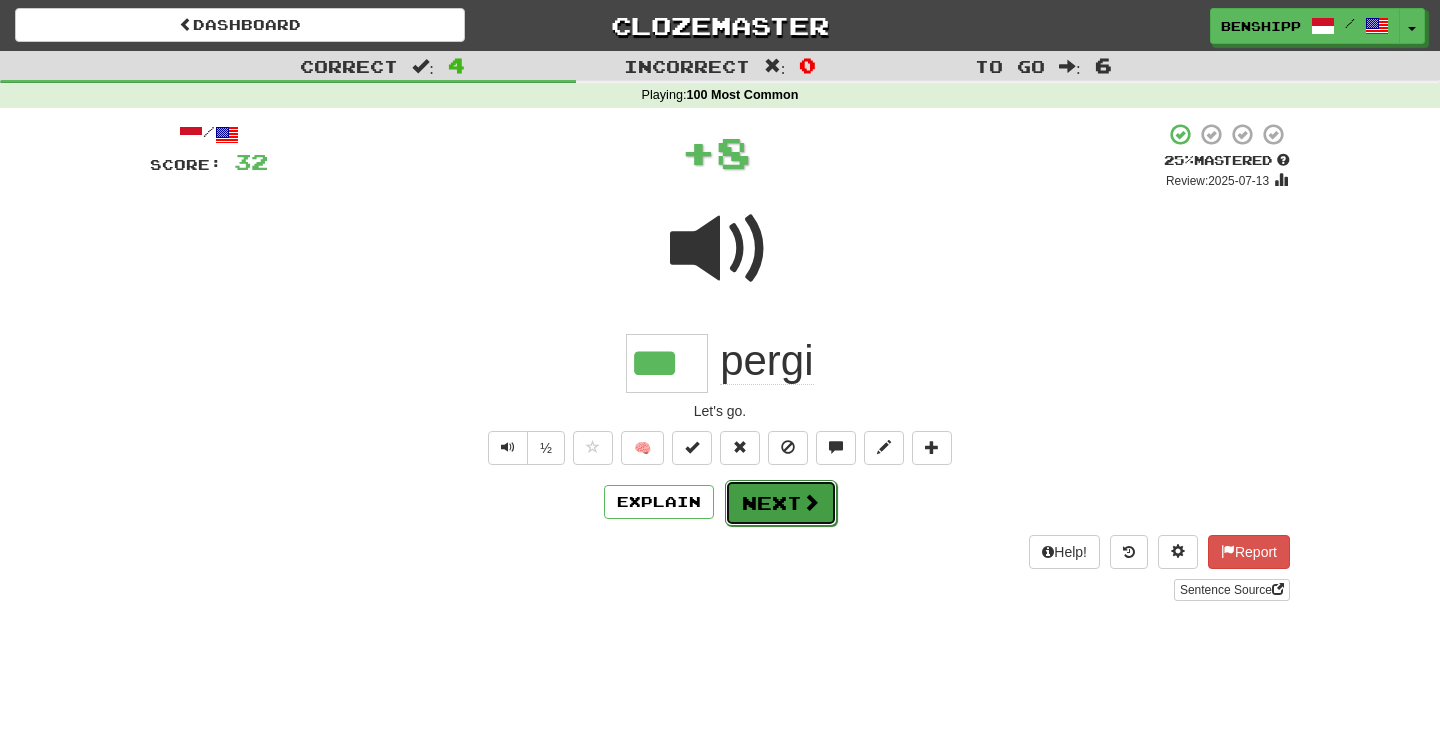 click on "Next" at bounding box center [781, 503] 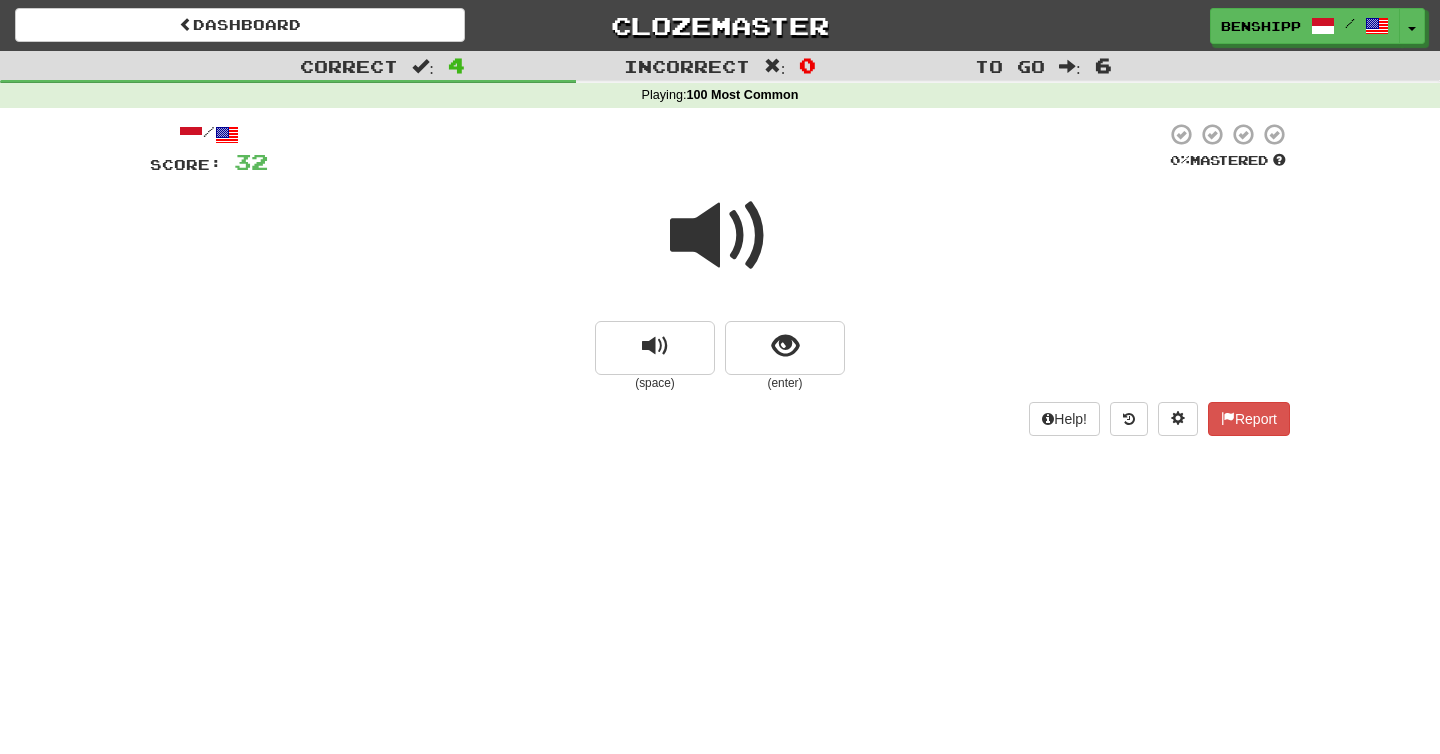 click at bounding box center [720, 236] 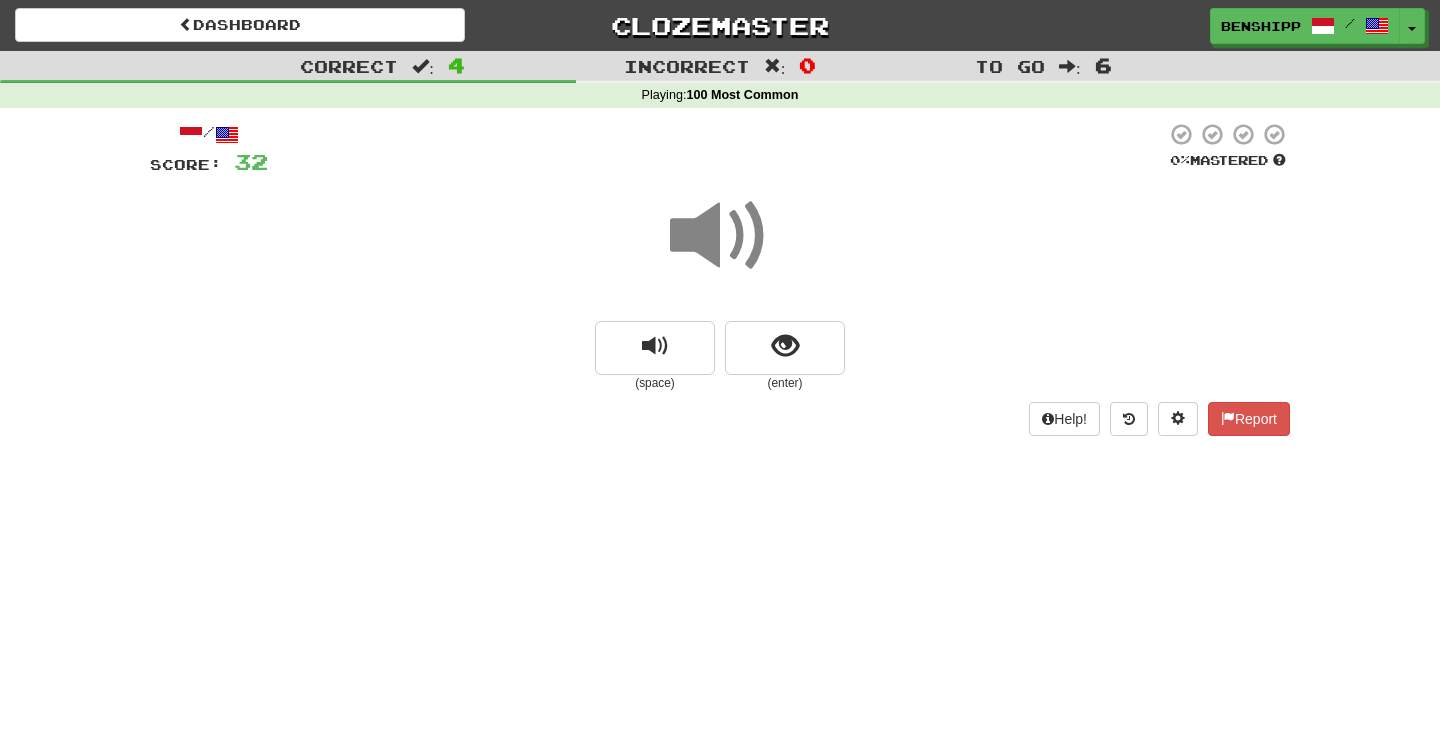 click at bounding box center (720, 236) 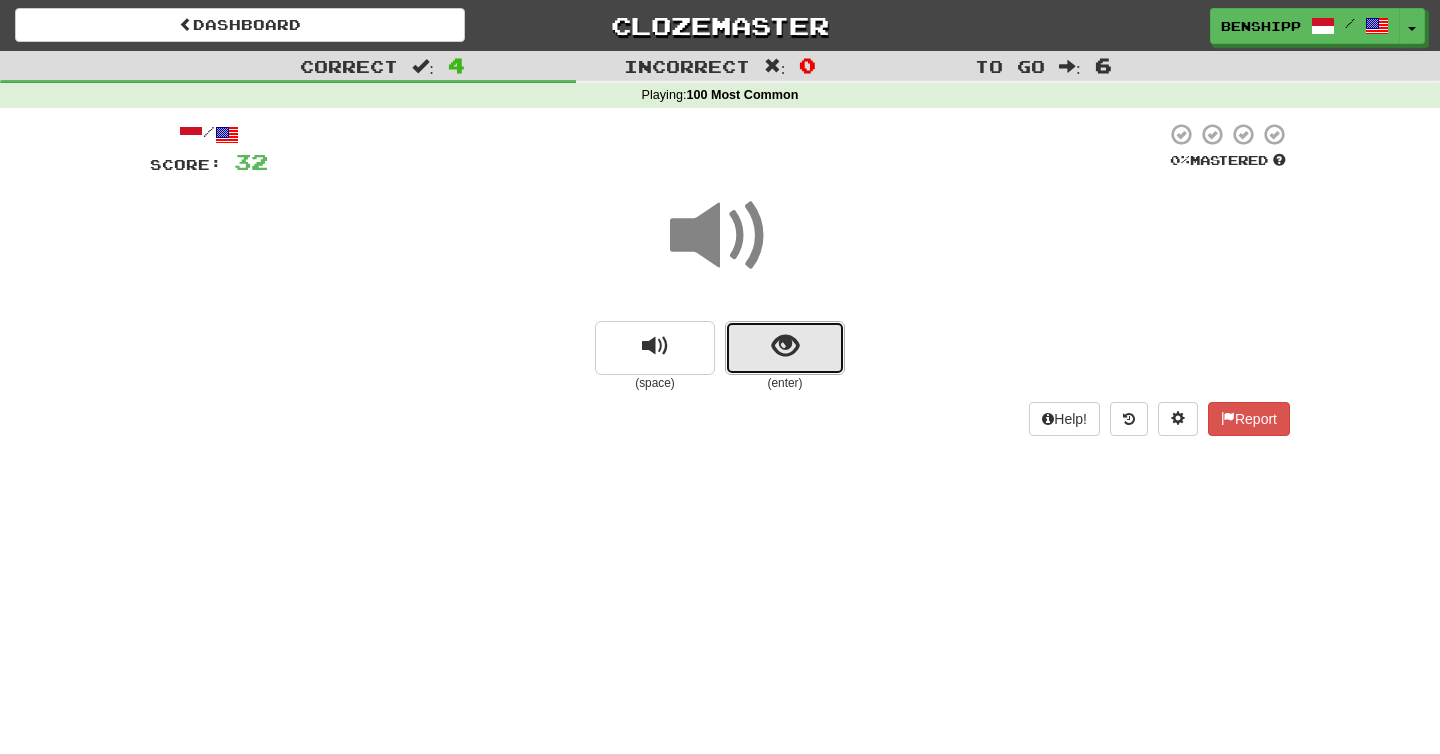 click at bounding box center [785, 348] 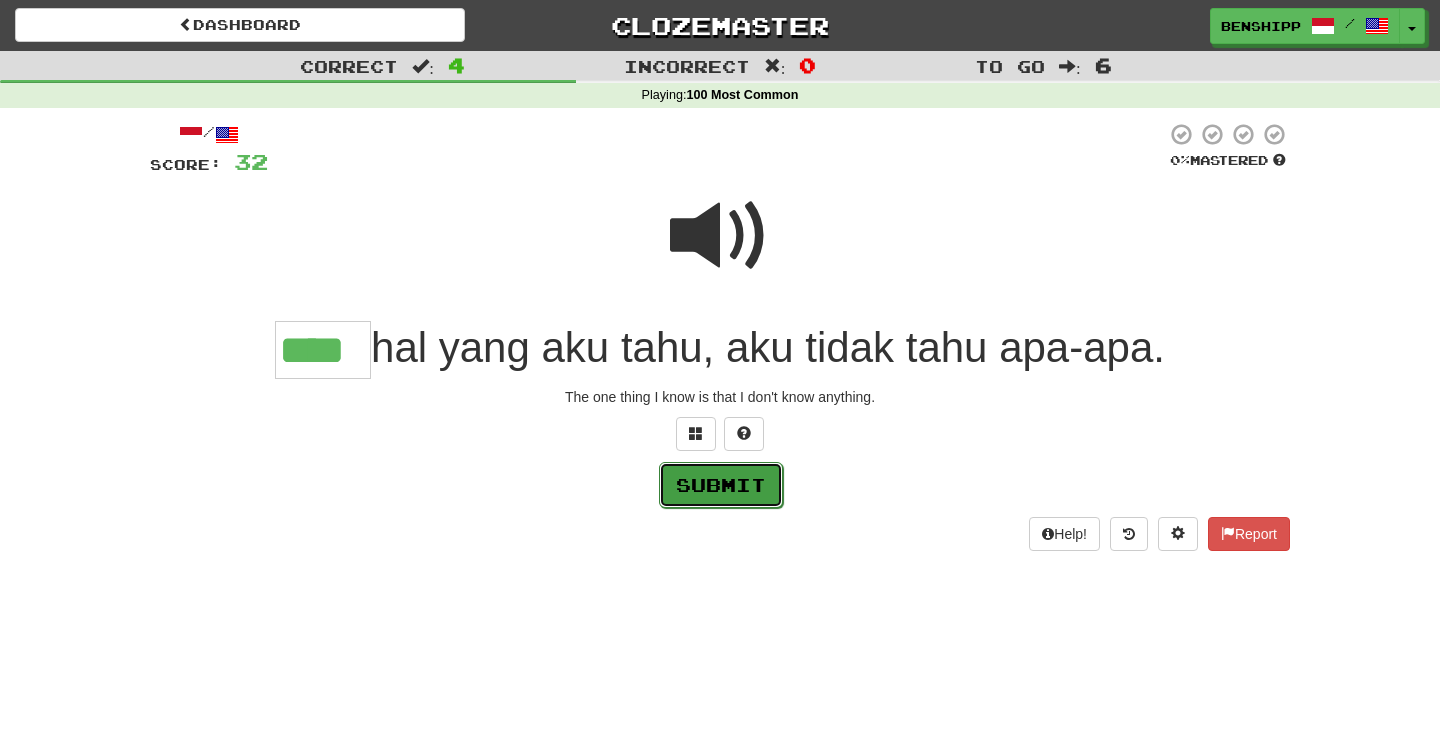click on "Submit" at bounding box center [721, 485] 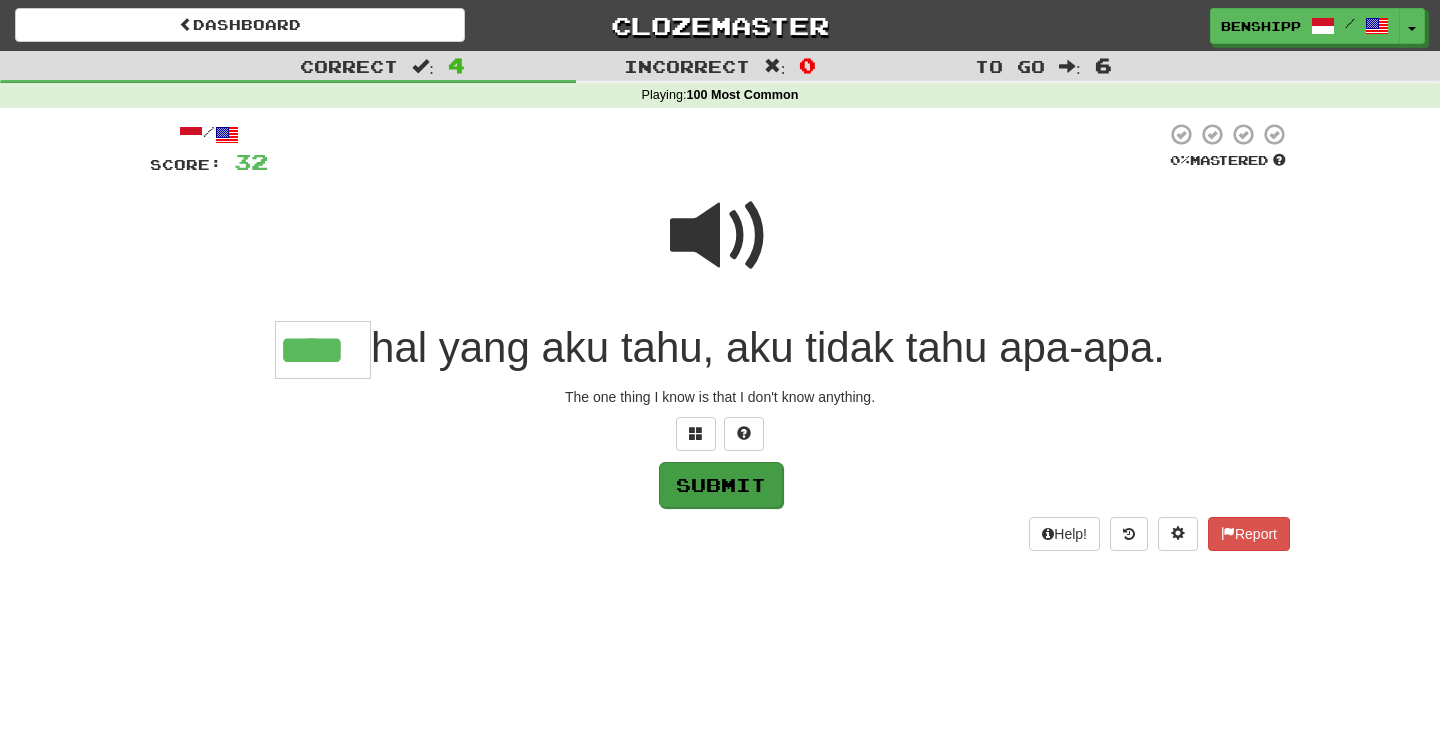 type on "****" 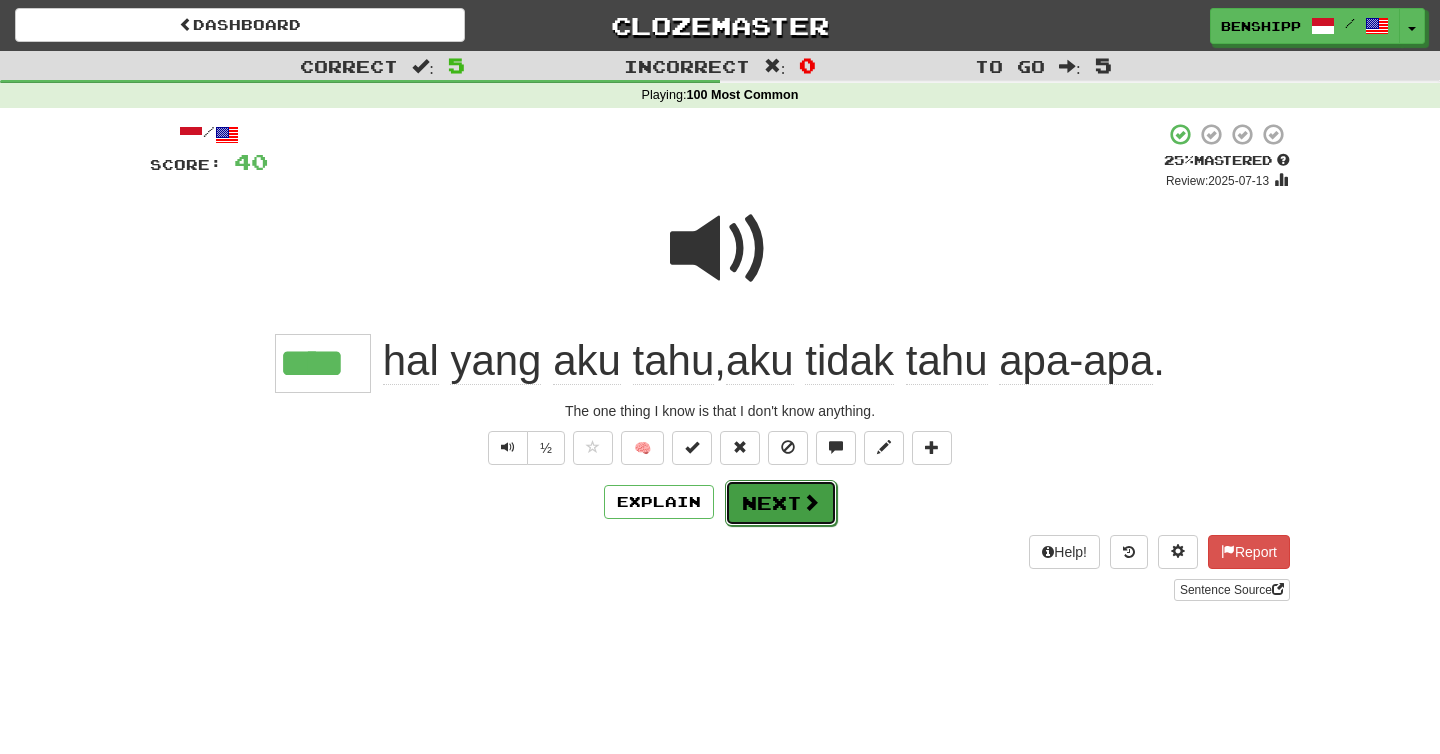 click on "Next" at bounding box center (781, 503) 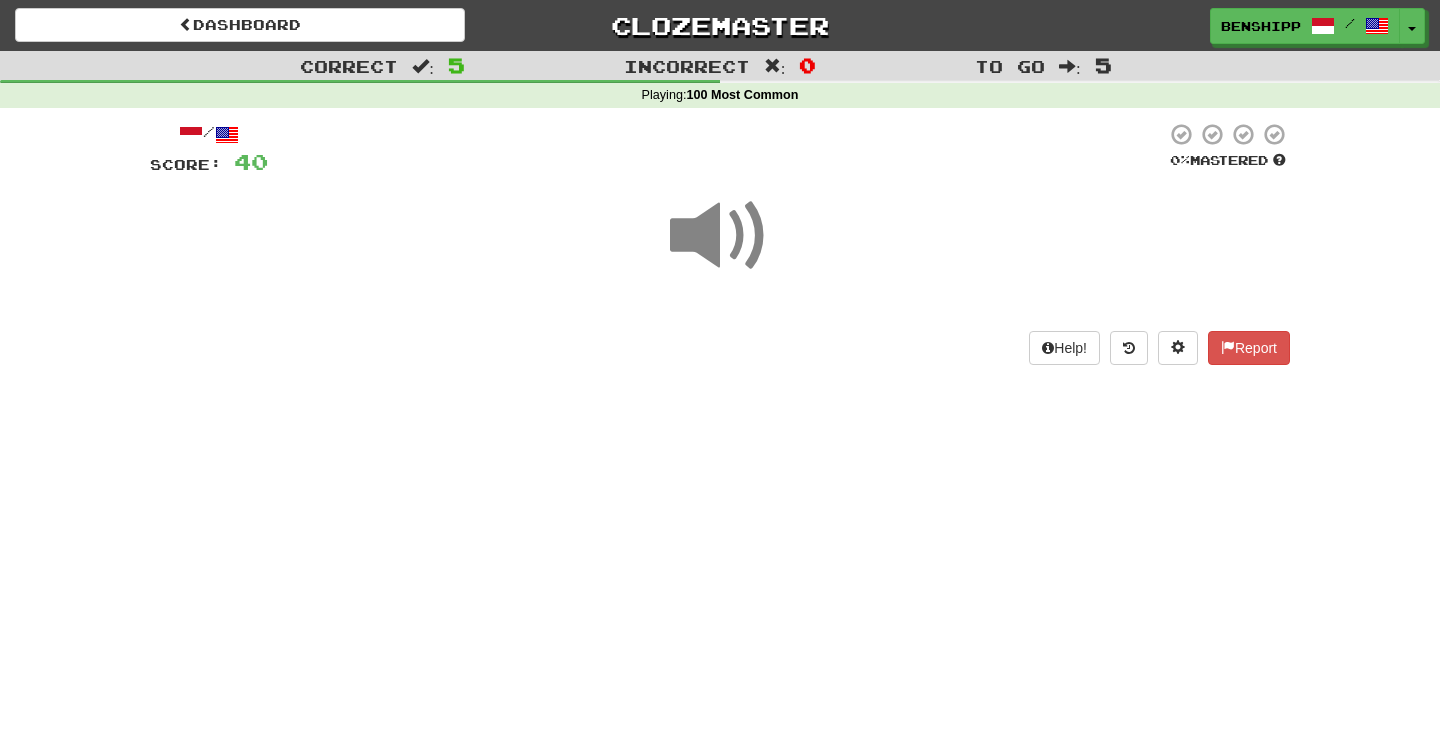 click at bounding box center [720, 236] 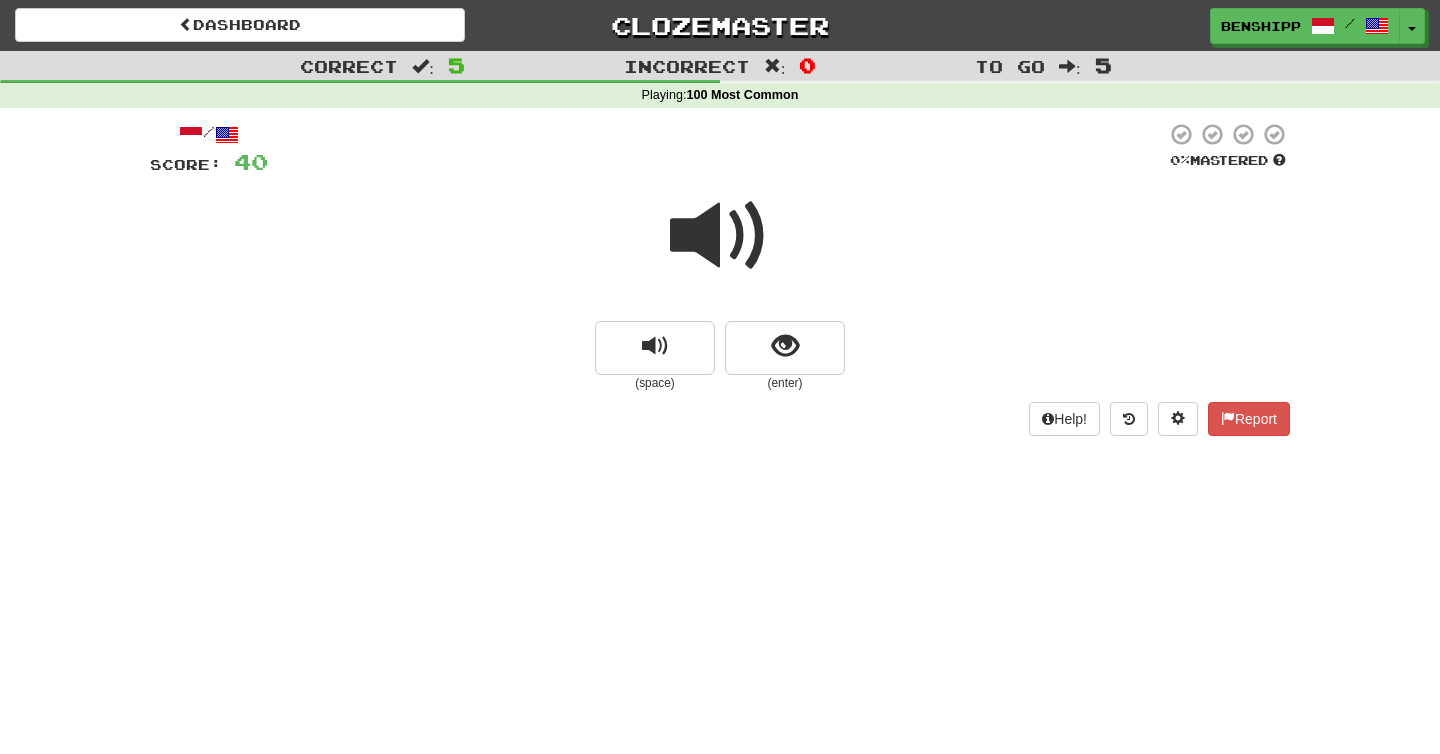 click at bounding box center (720, 236) 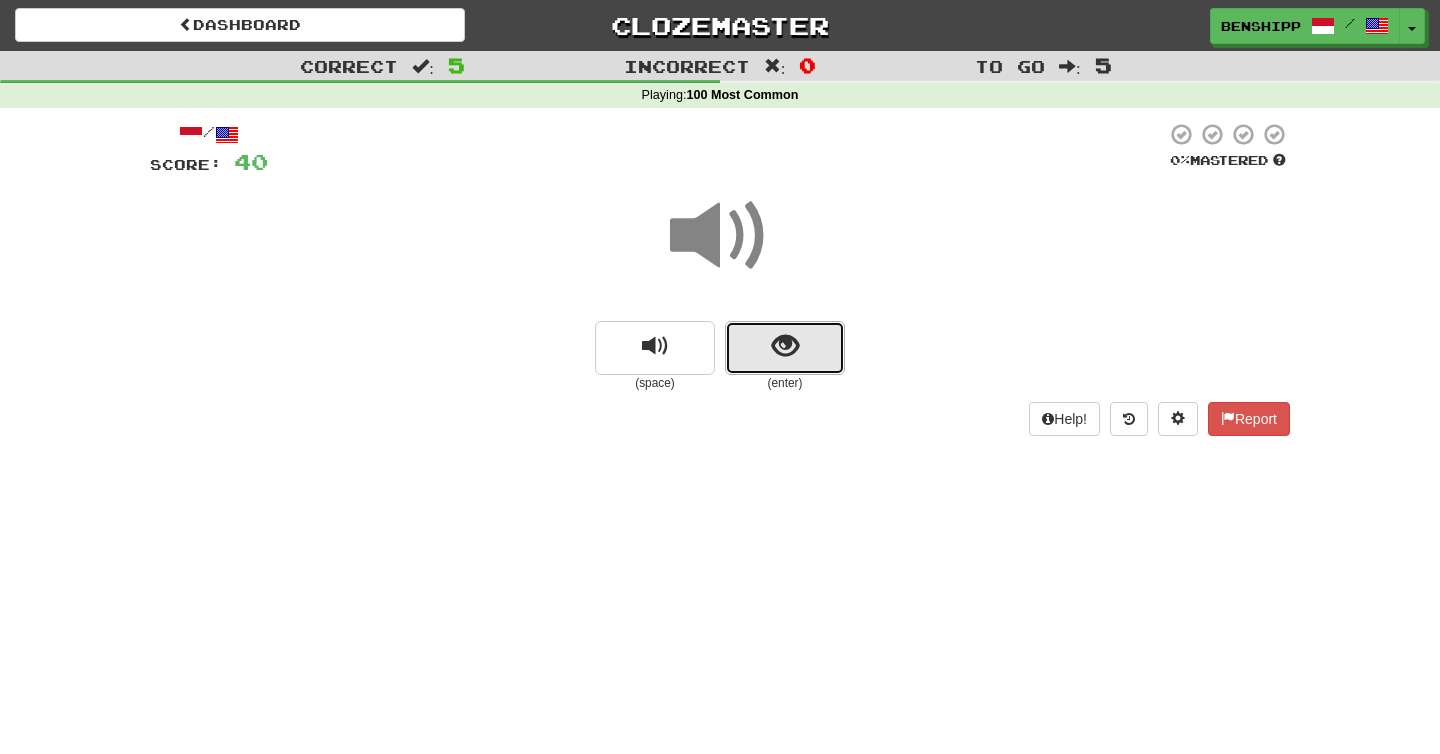 click at bounding box center [785, 346] 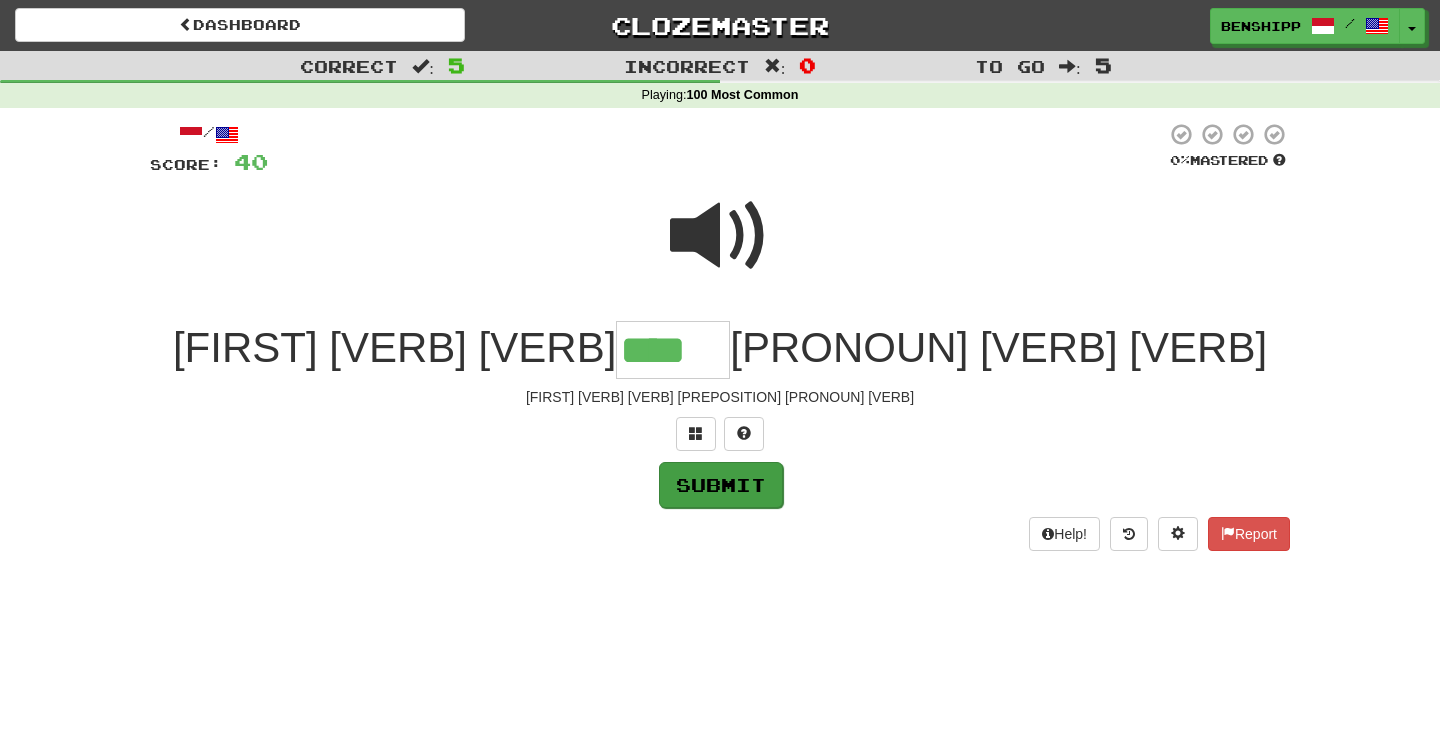 type on "****" 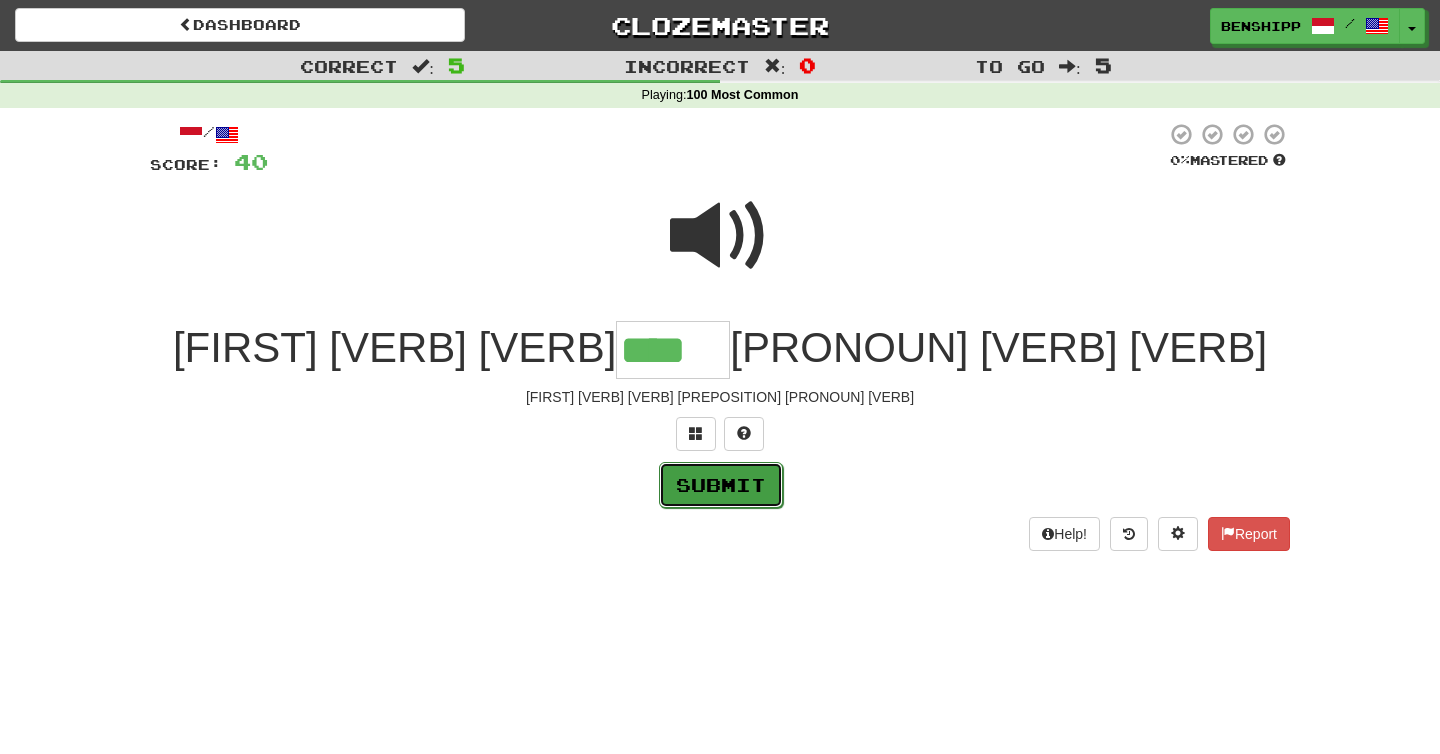 click on "Submit" at bounding box center (721, 485) 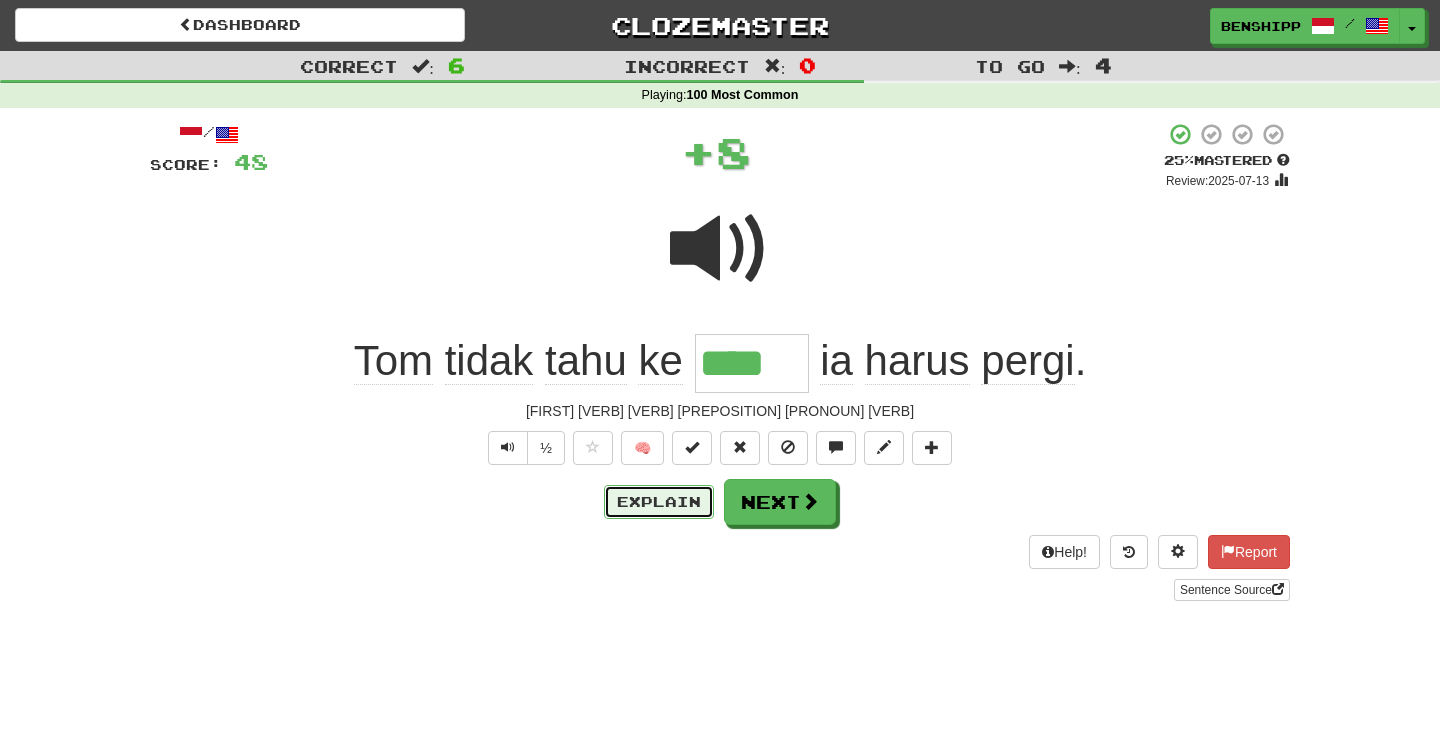 click on "Explain" at bounding box center (659, 502) 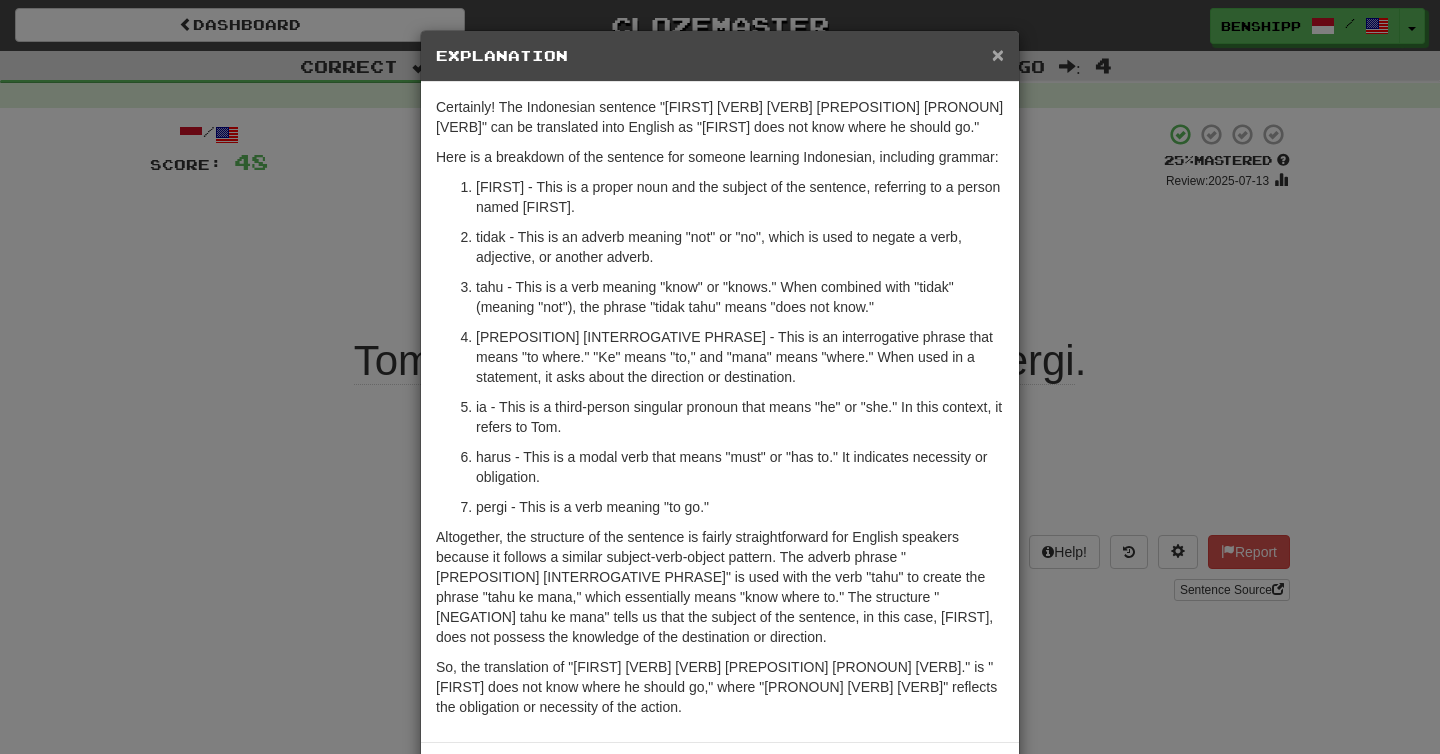click on "×" at bounding box center (998, 54) 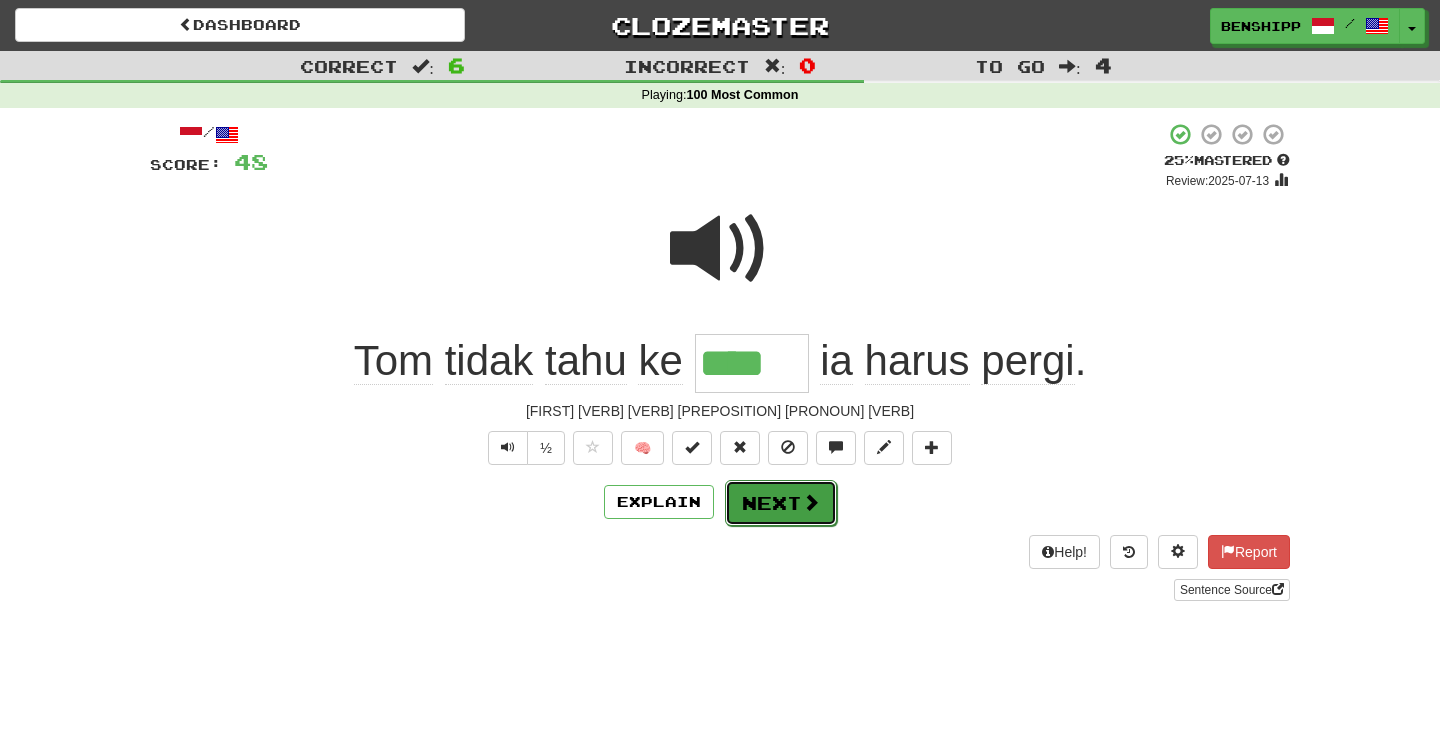 click on "Next" at bounding box center [781, 503] 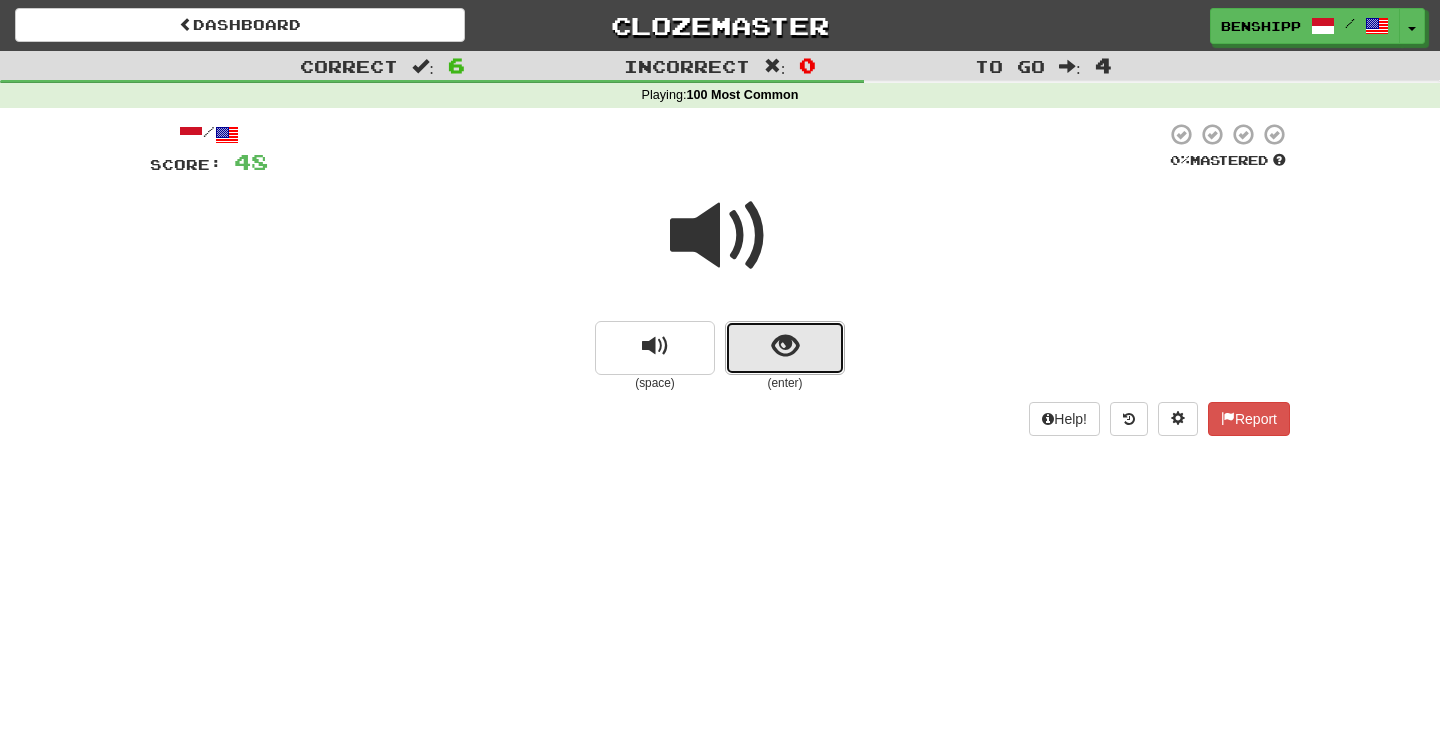 click at bounding box center [785, 346] 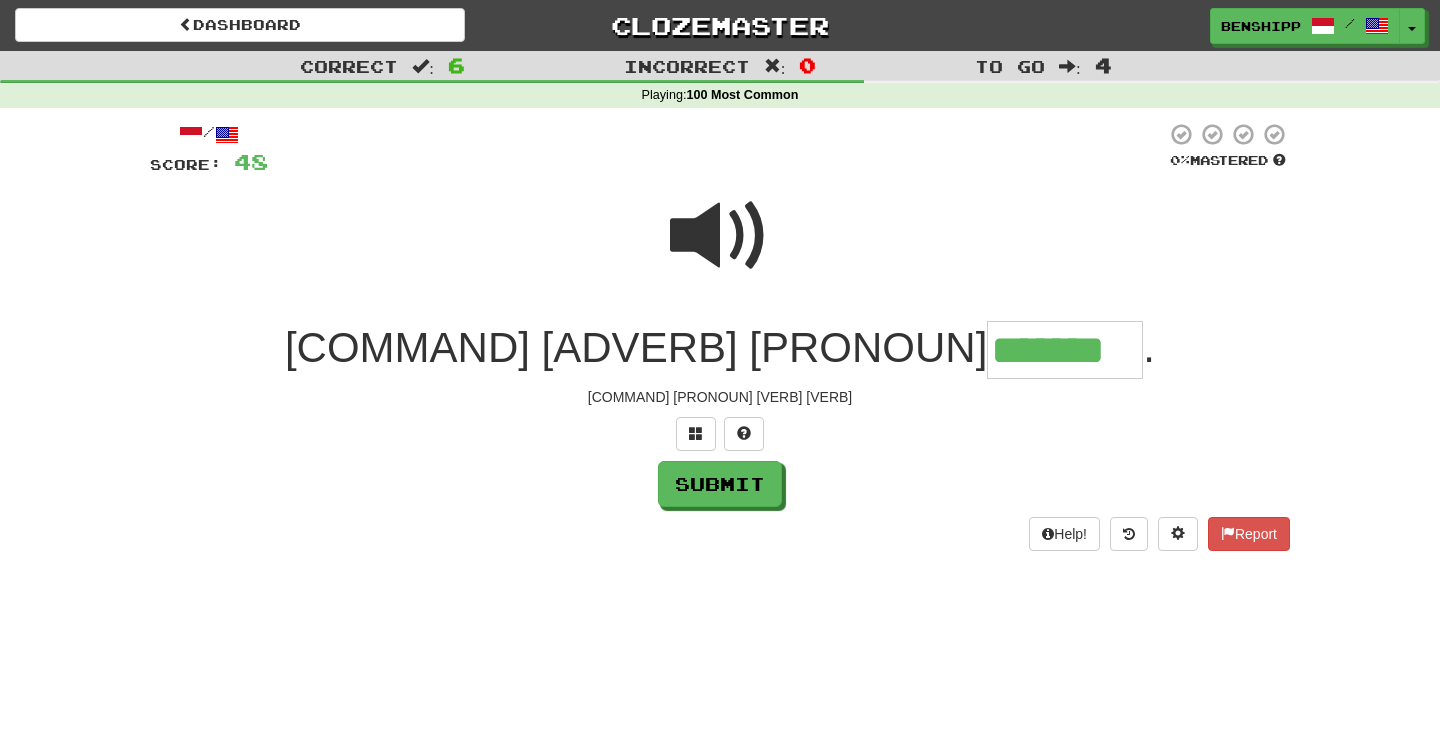 type on "*******" 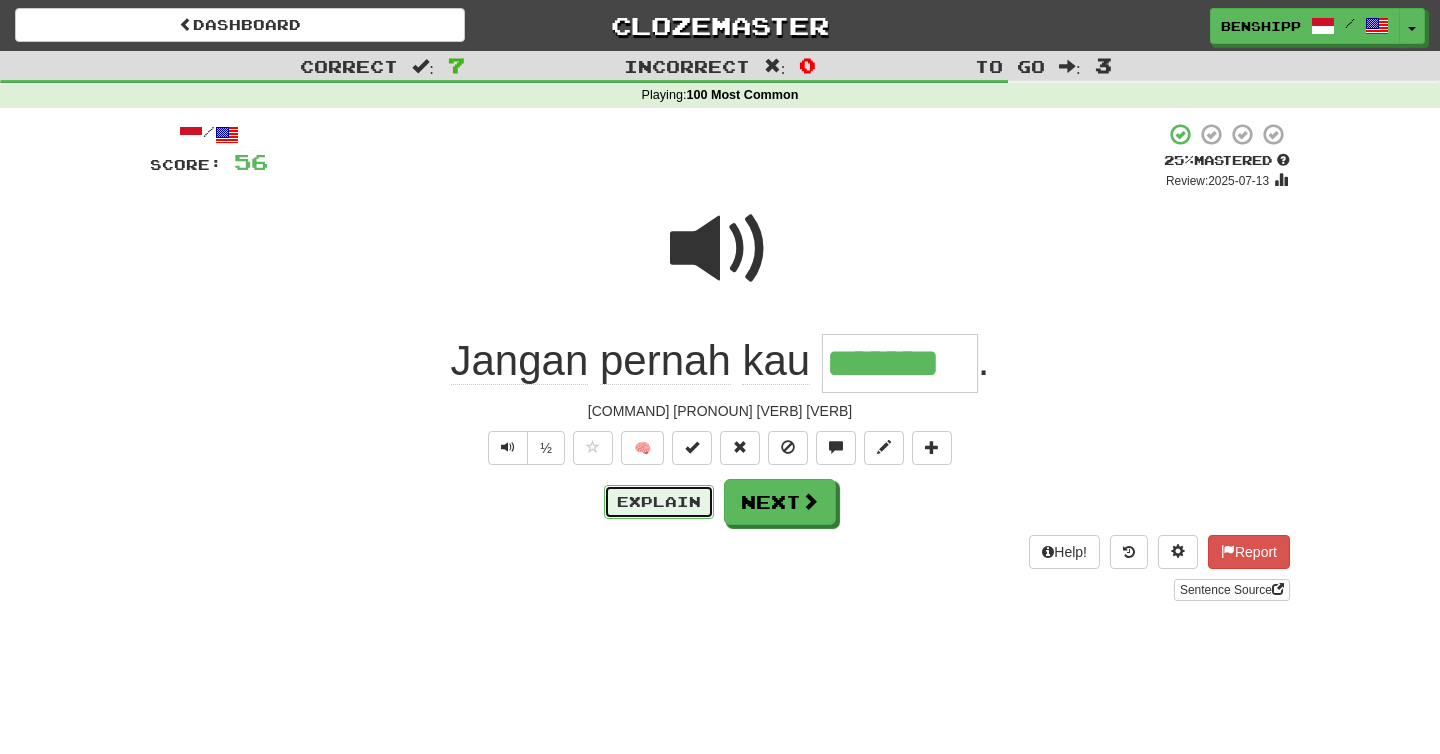 click on "Explain" at bounding box center [659, 502] 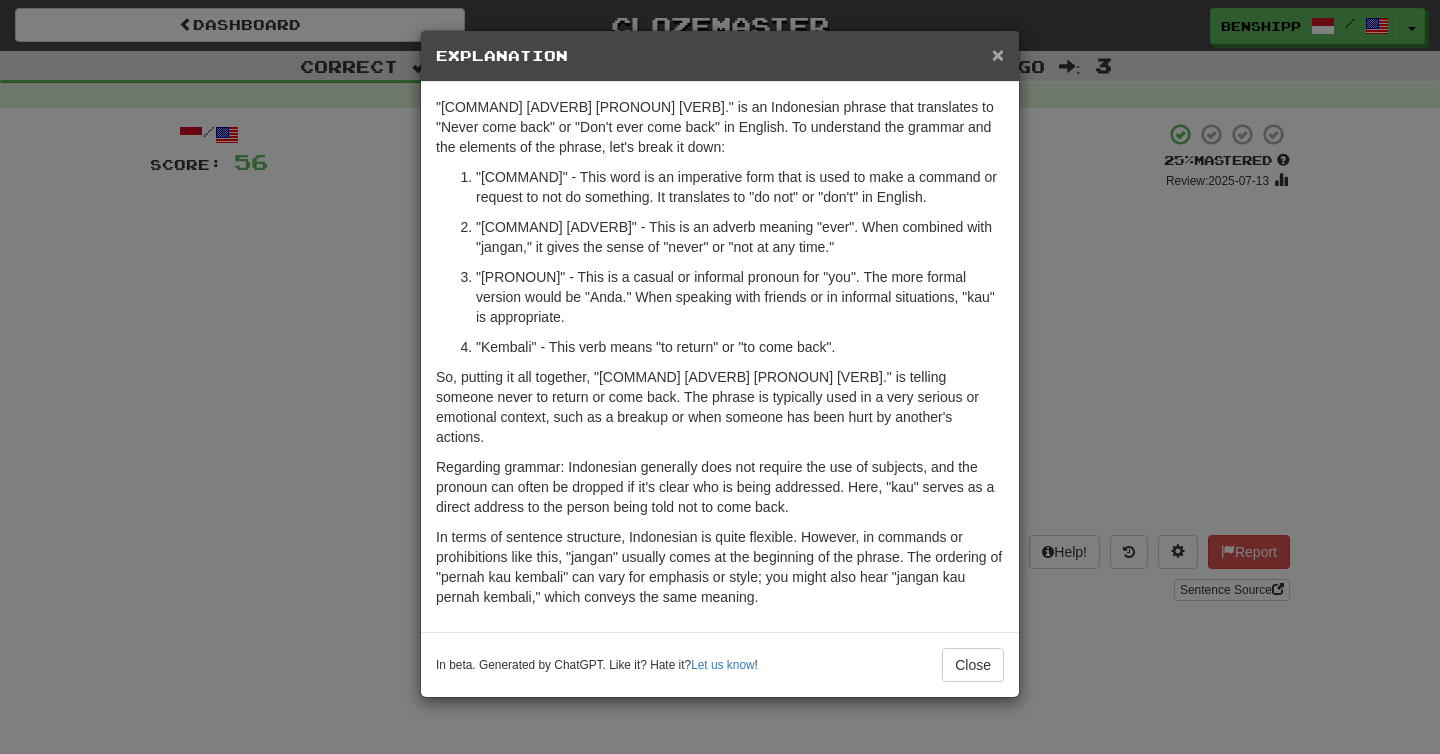 click on "×" at bounding box center [998, 54] 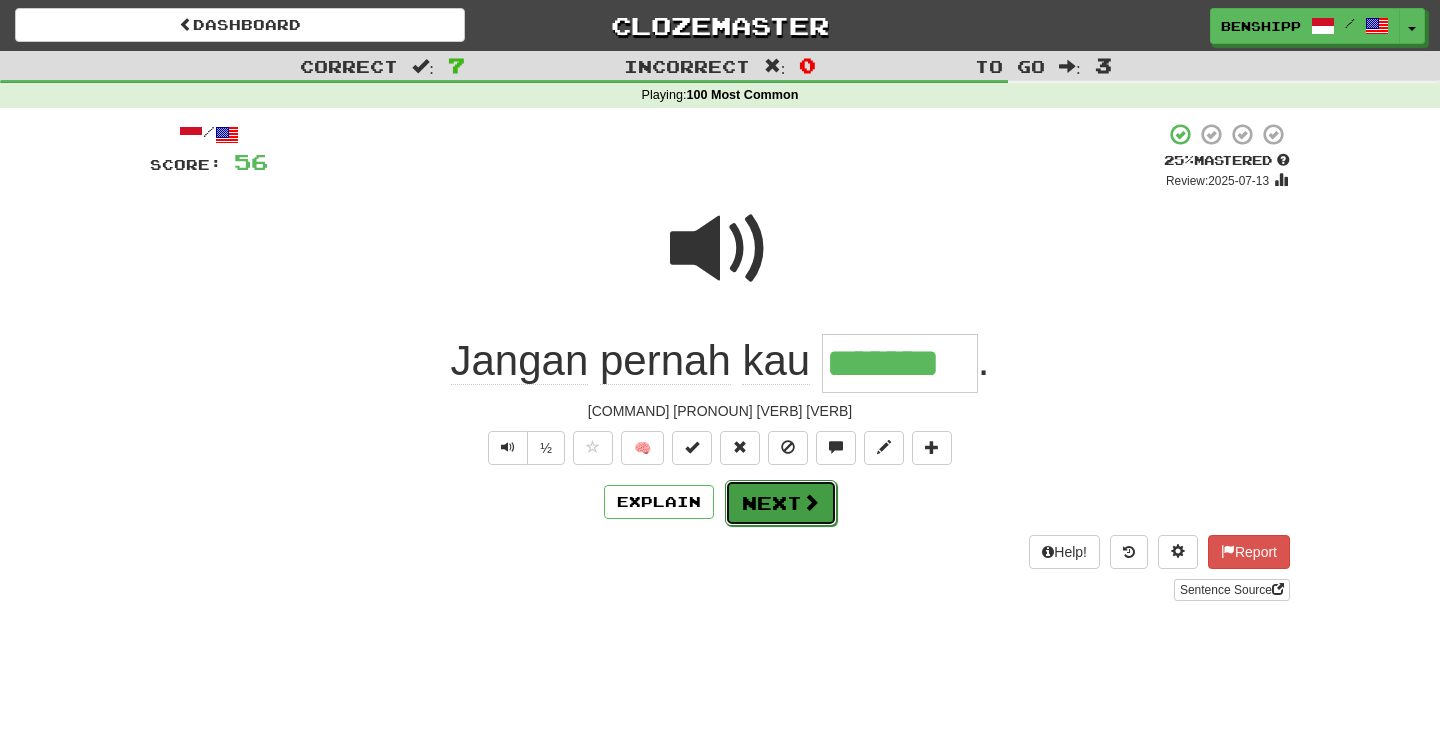 click on "Next" at bounding box center (781, 503) 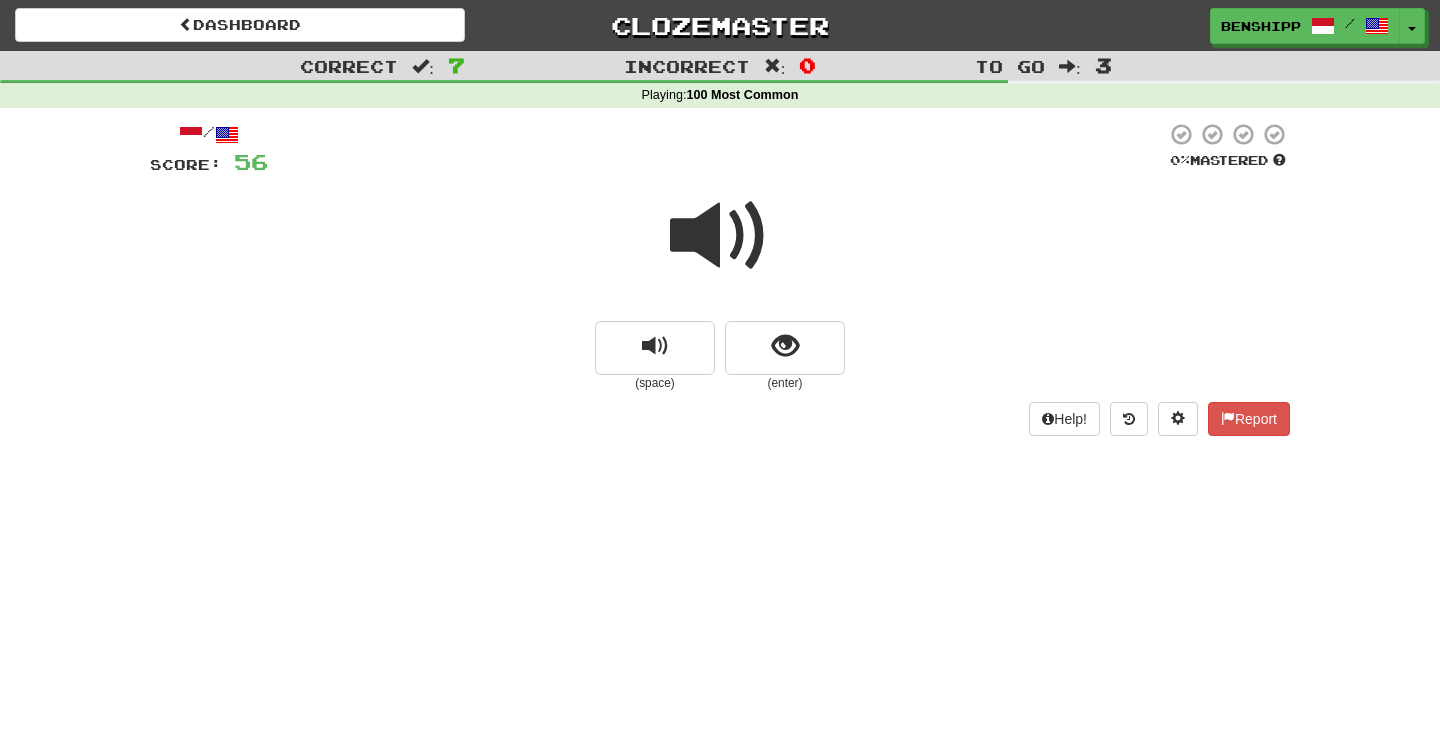 click at bounding box center (720, 236) 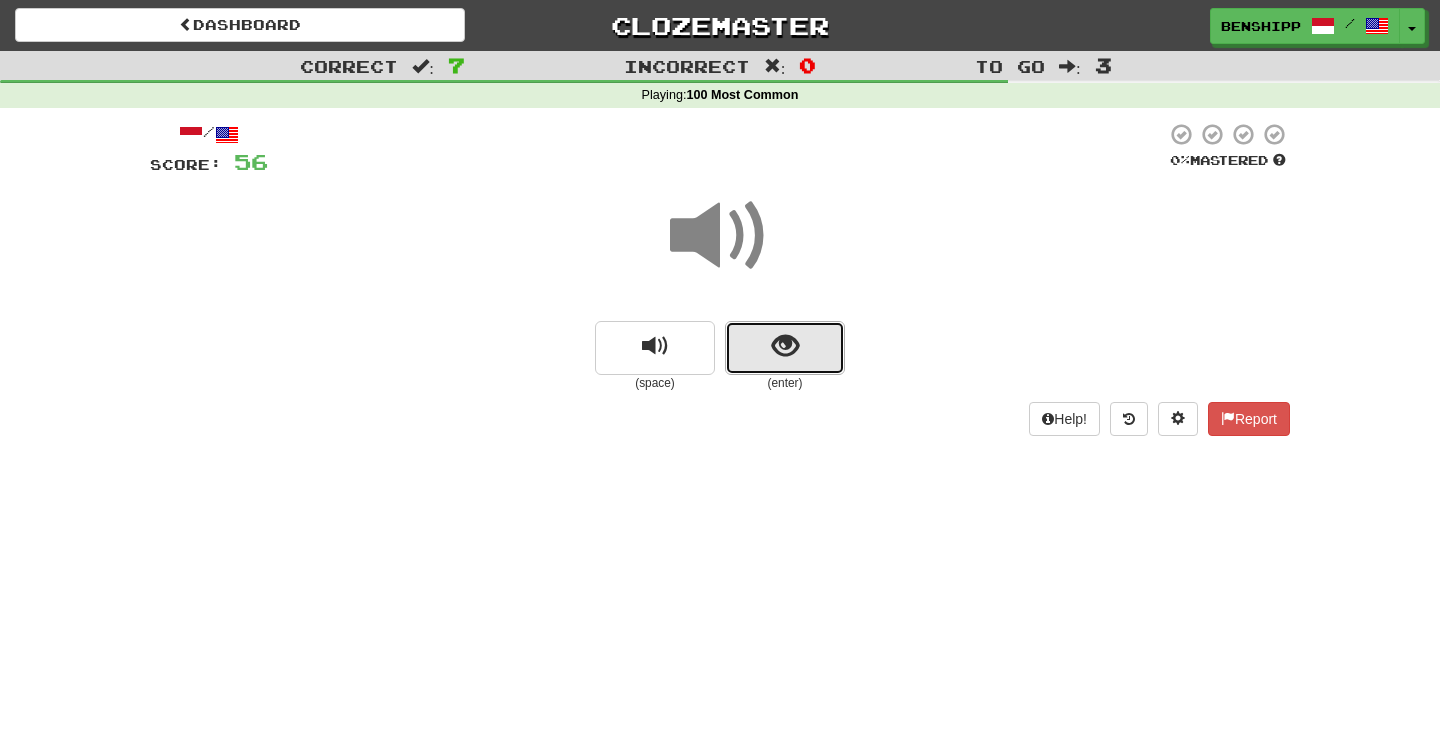 click at bounding box center (785, 346) 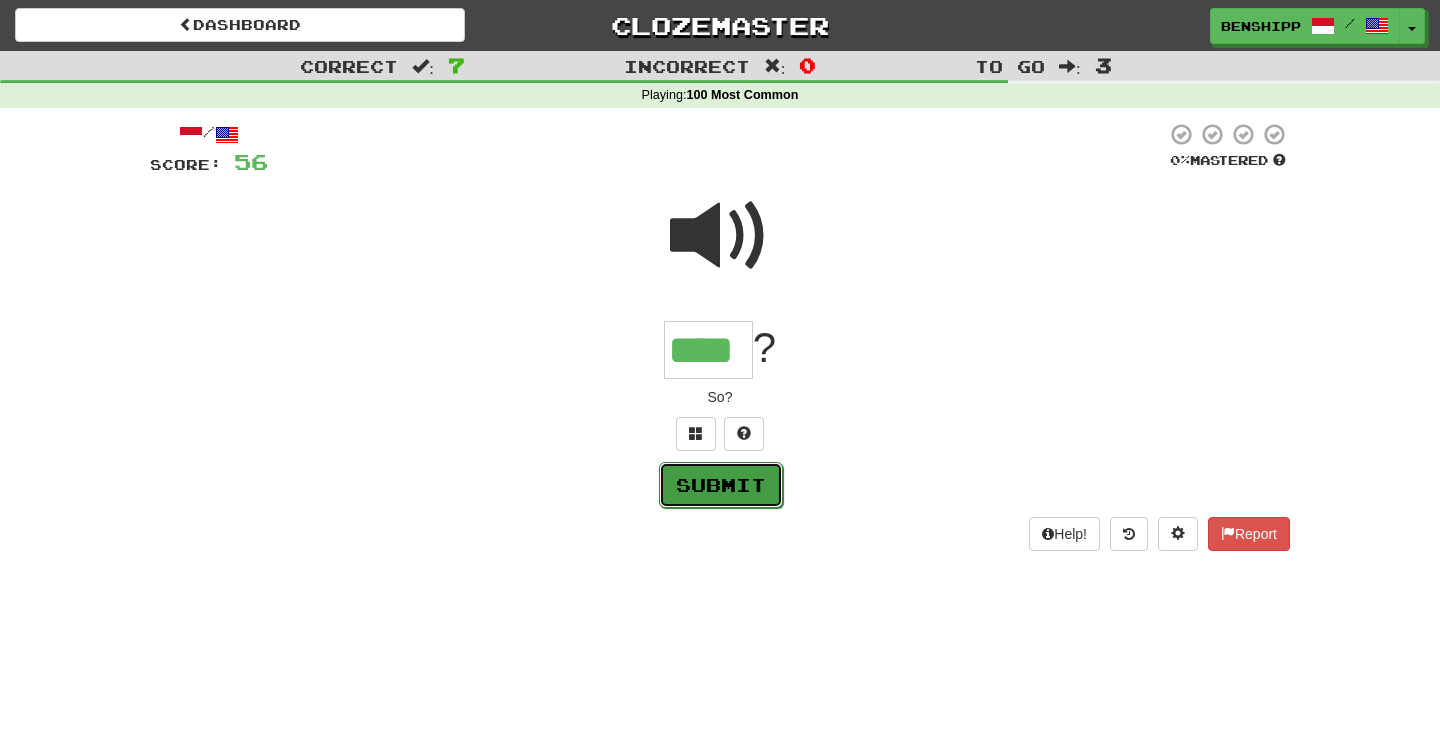 click on "Submit" at bounding box center [721, 485] 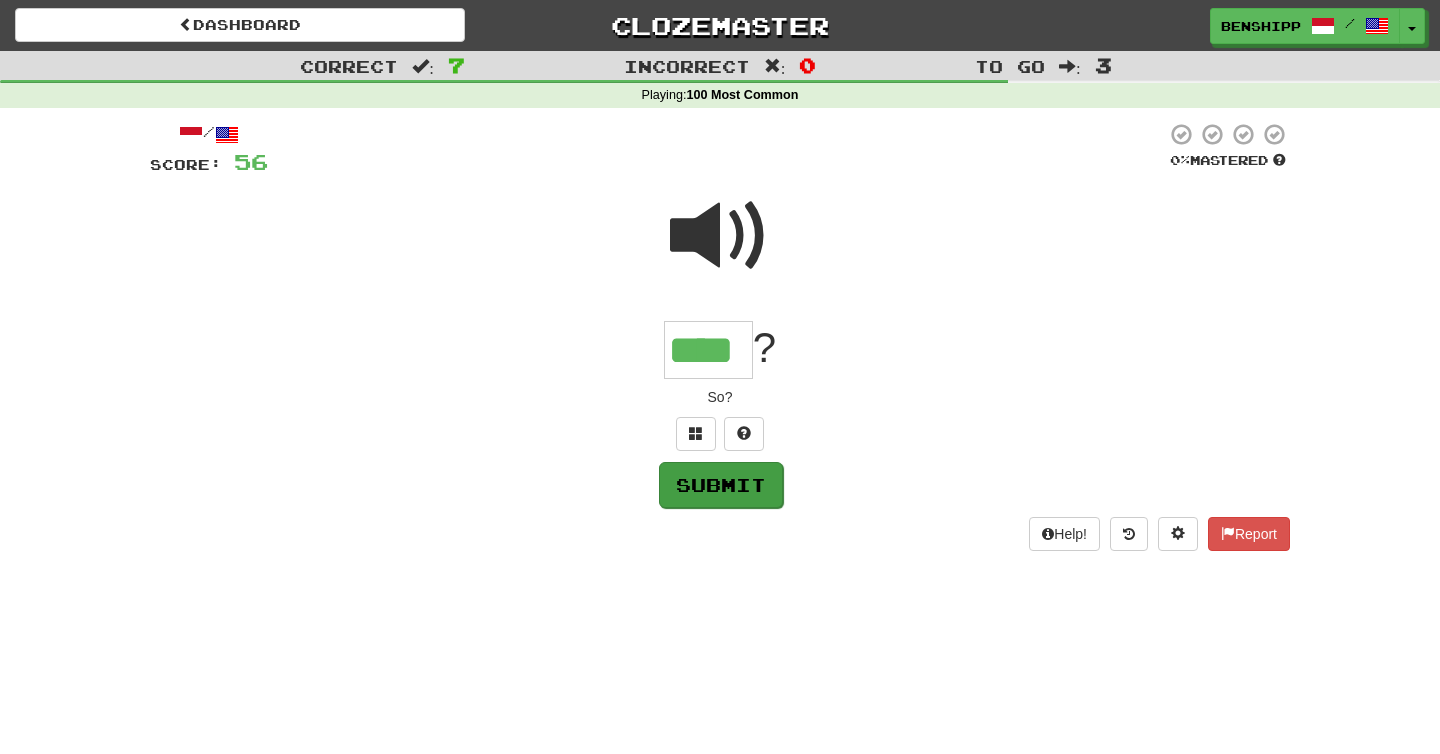 type on "****" 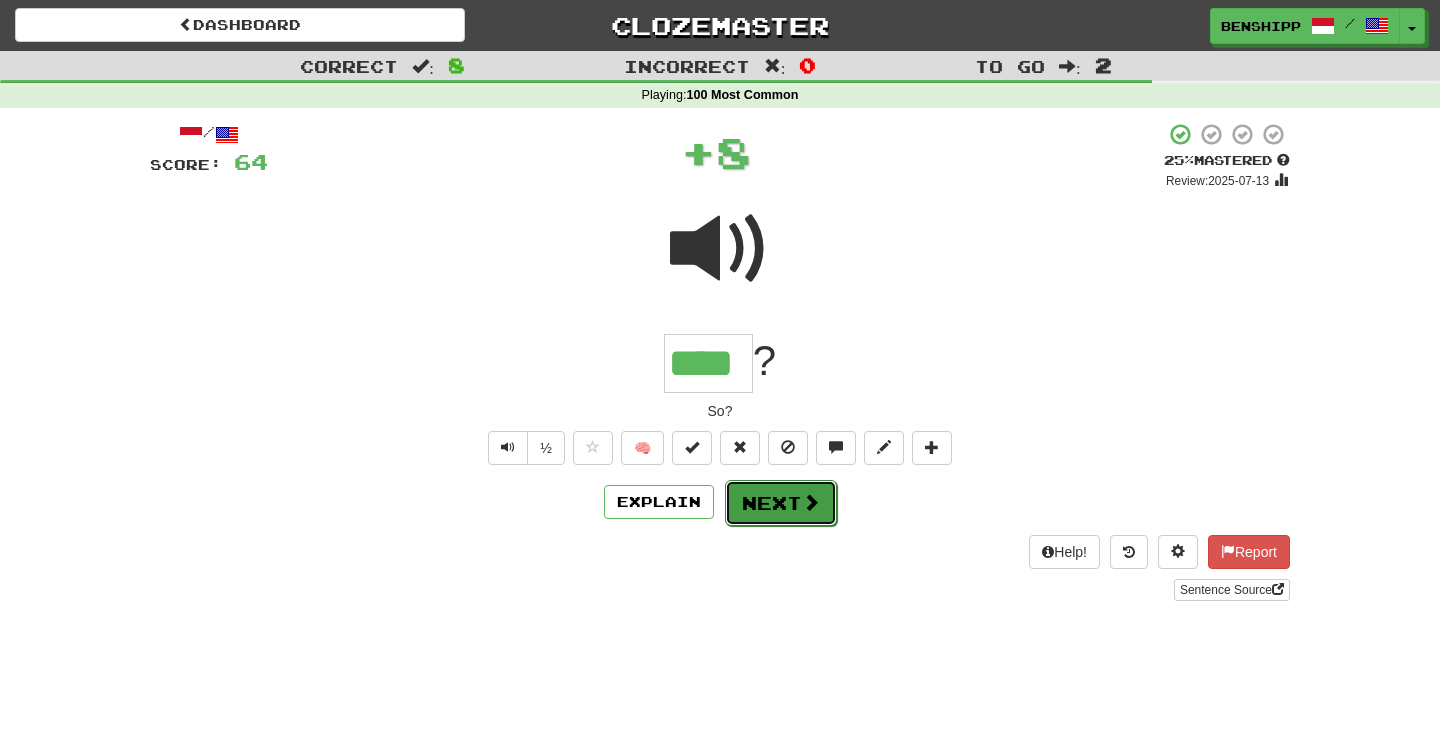 click at bounding box center [811, 502] 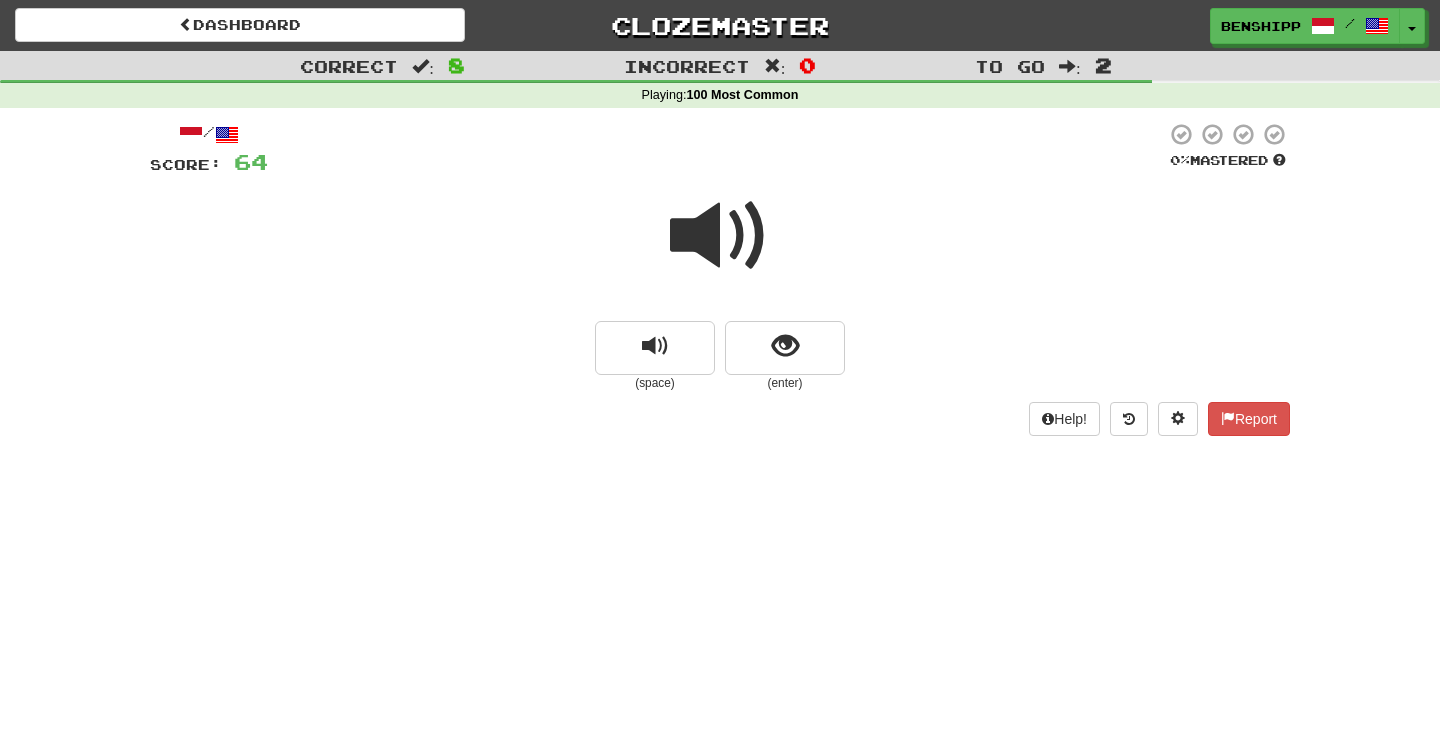 click at bounding box center (720, 236) 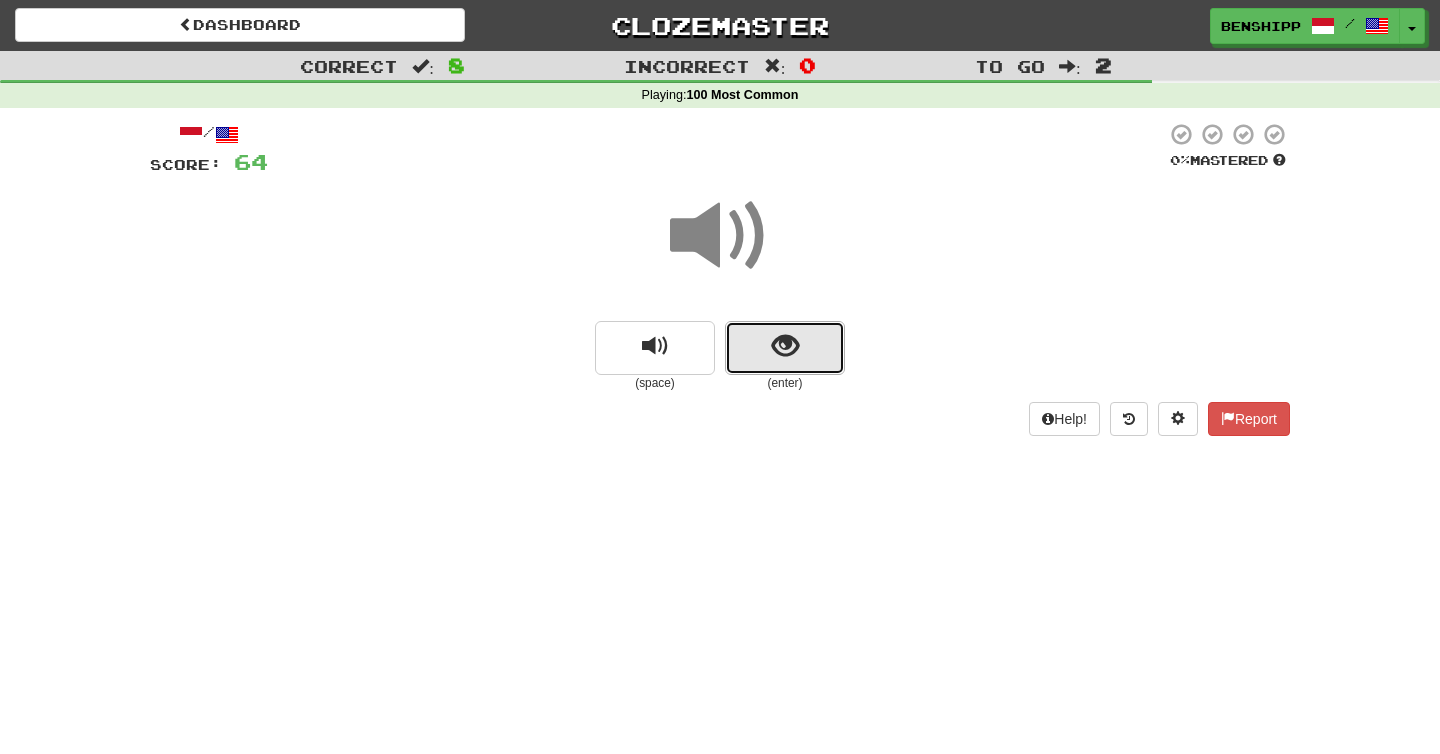 click at bounding box center [785, 348] 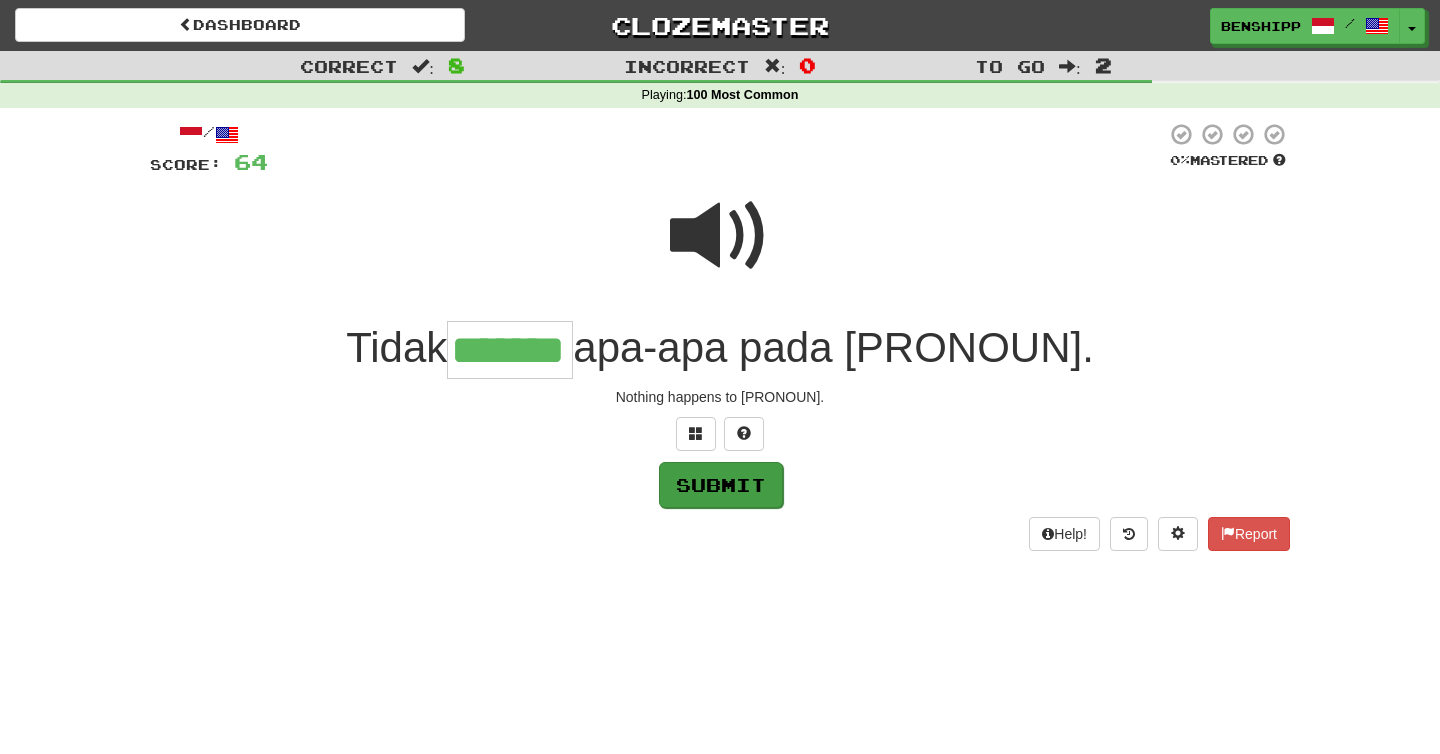 type on "*******" 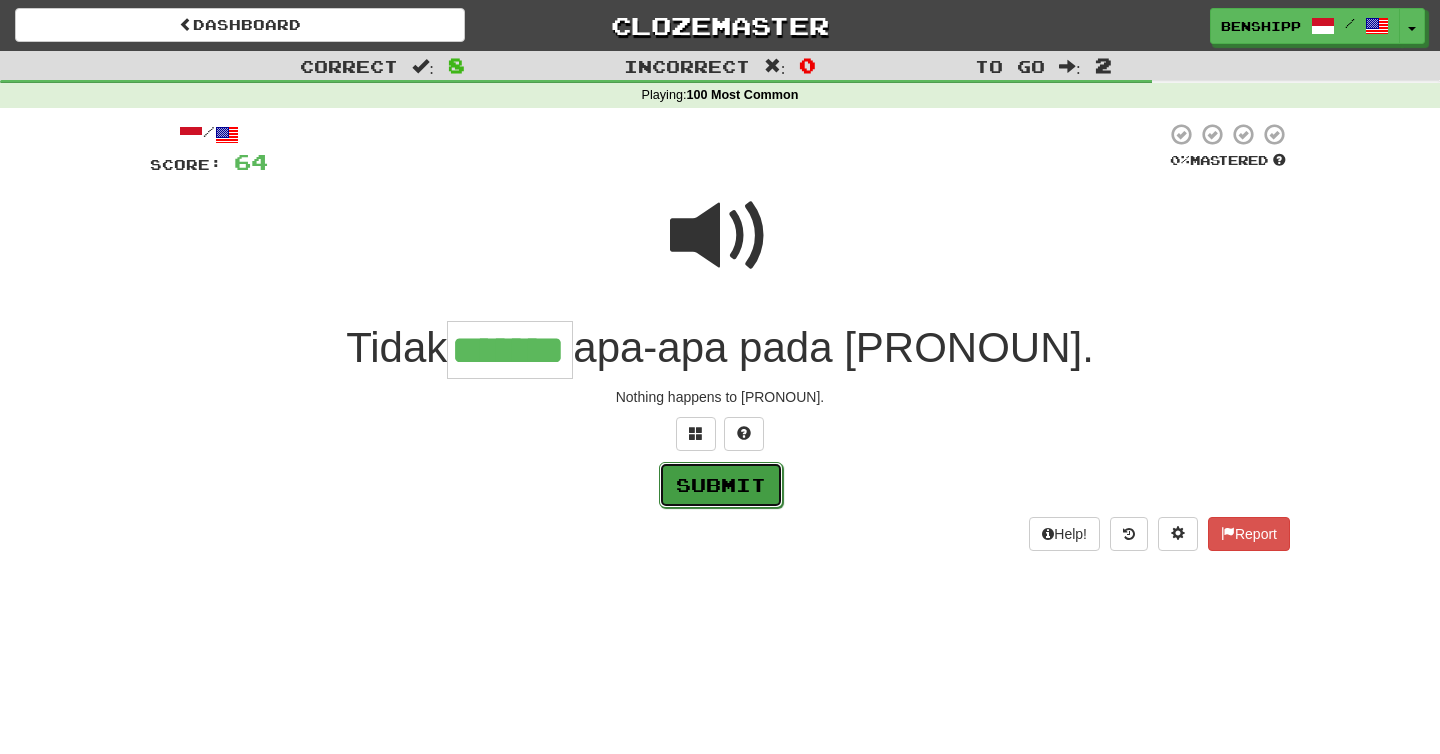 click on "Submit" at bounding box center (721, 485) 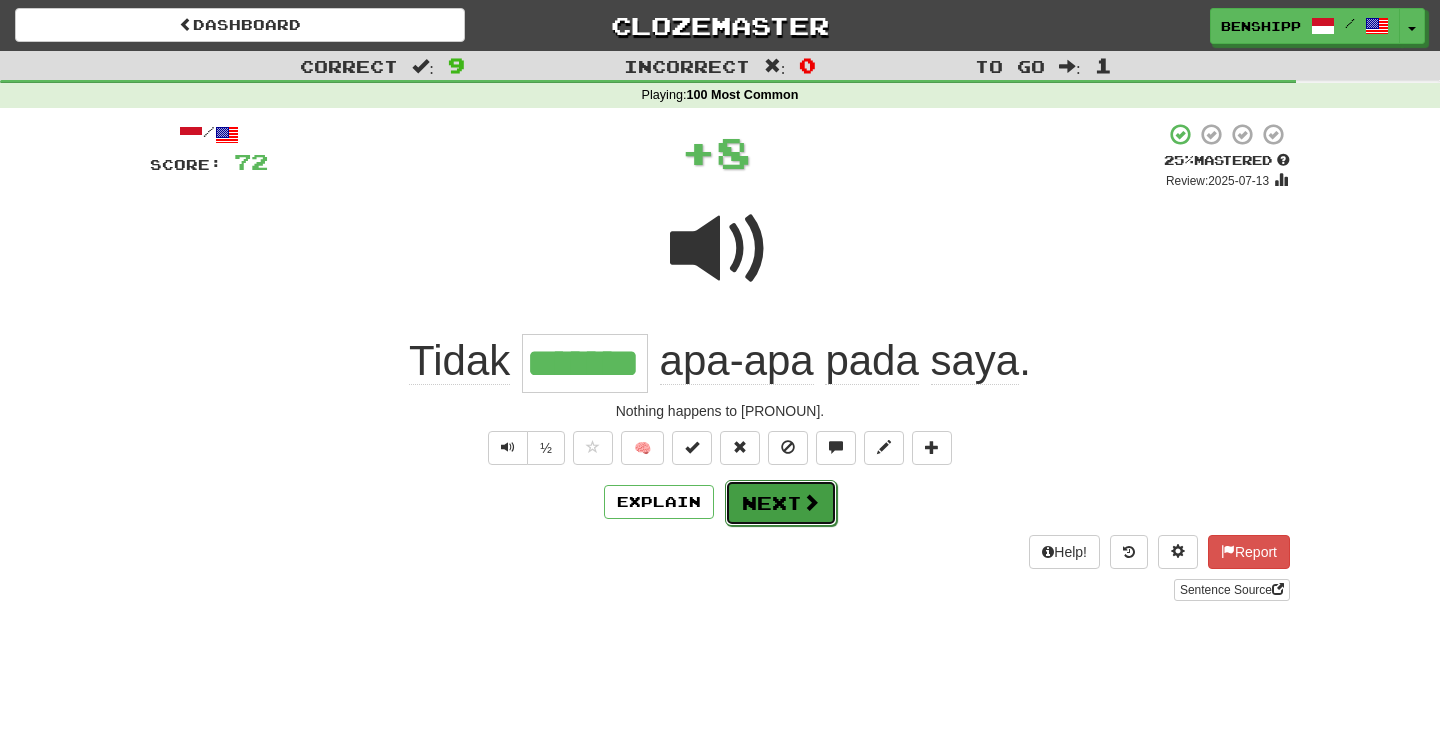 click on "Next" at bounding box center (781, 503) 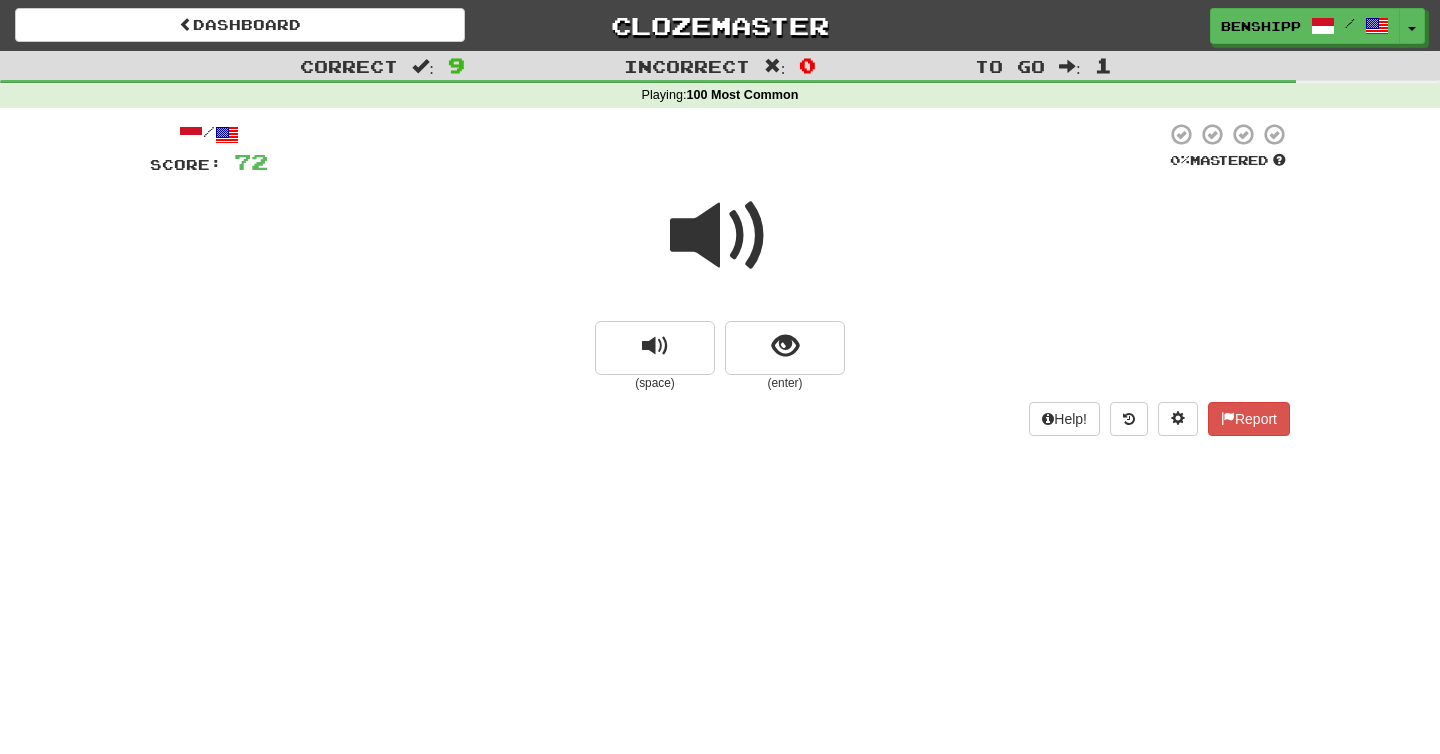 click at bounding box center [720, 236] 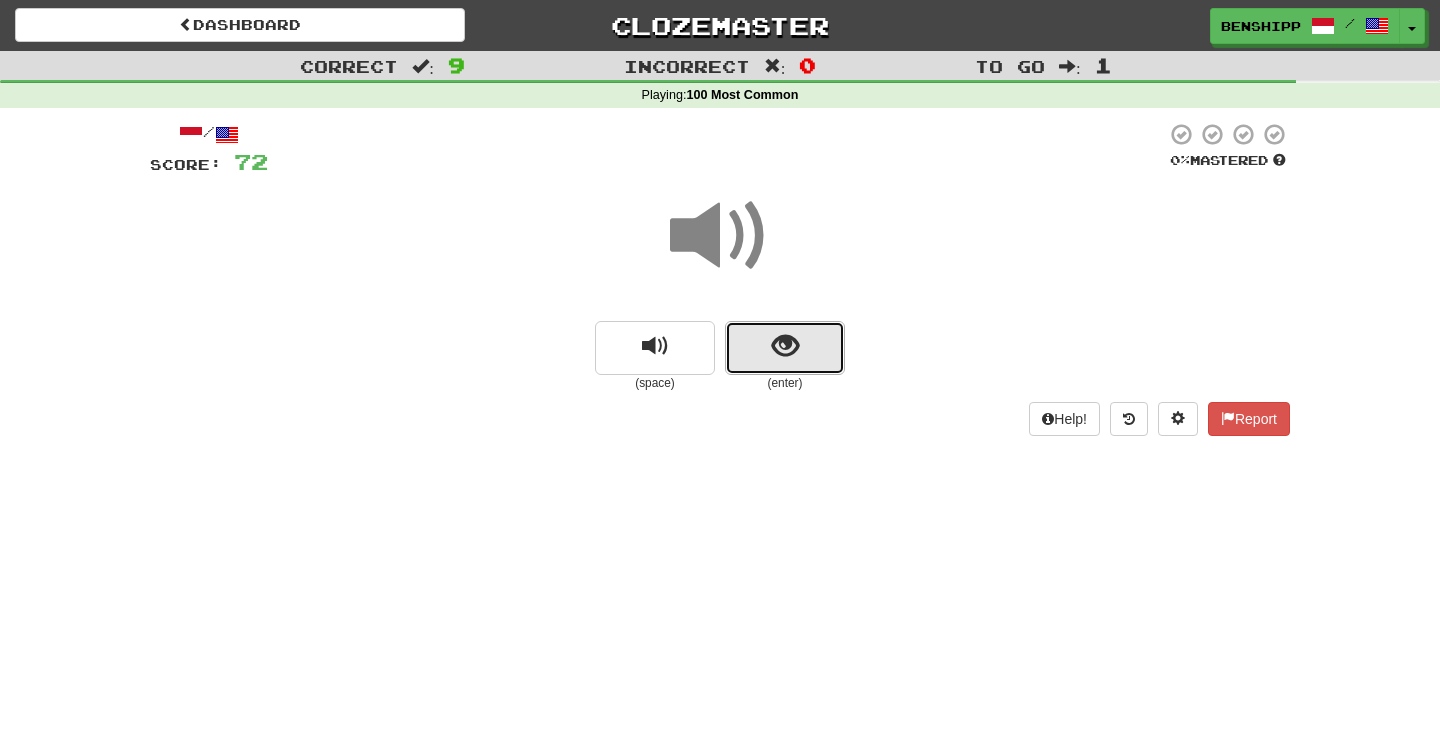 click at bounding box center (785, 348) 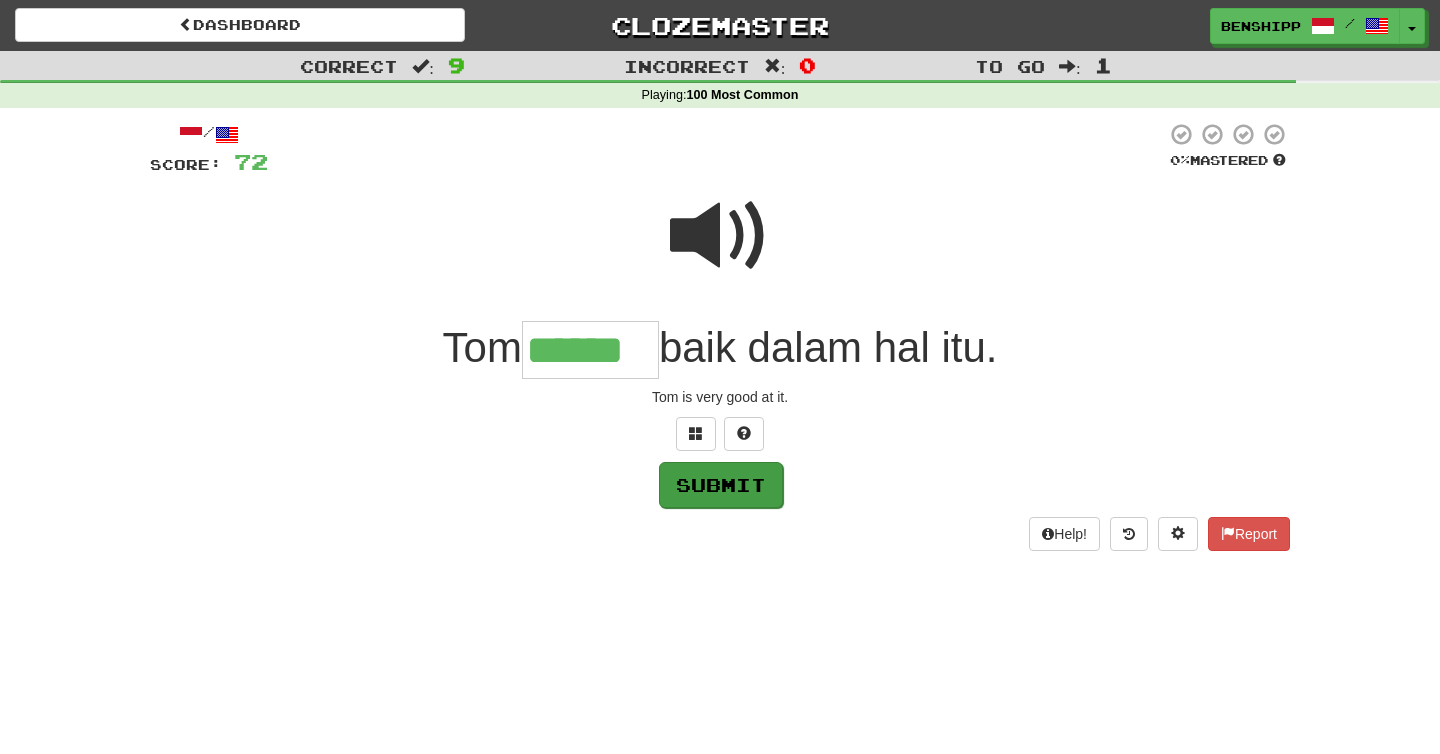 type on "******" 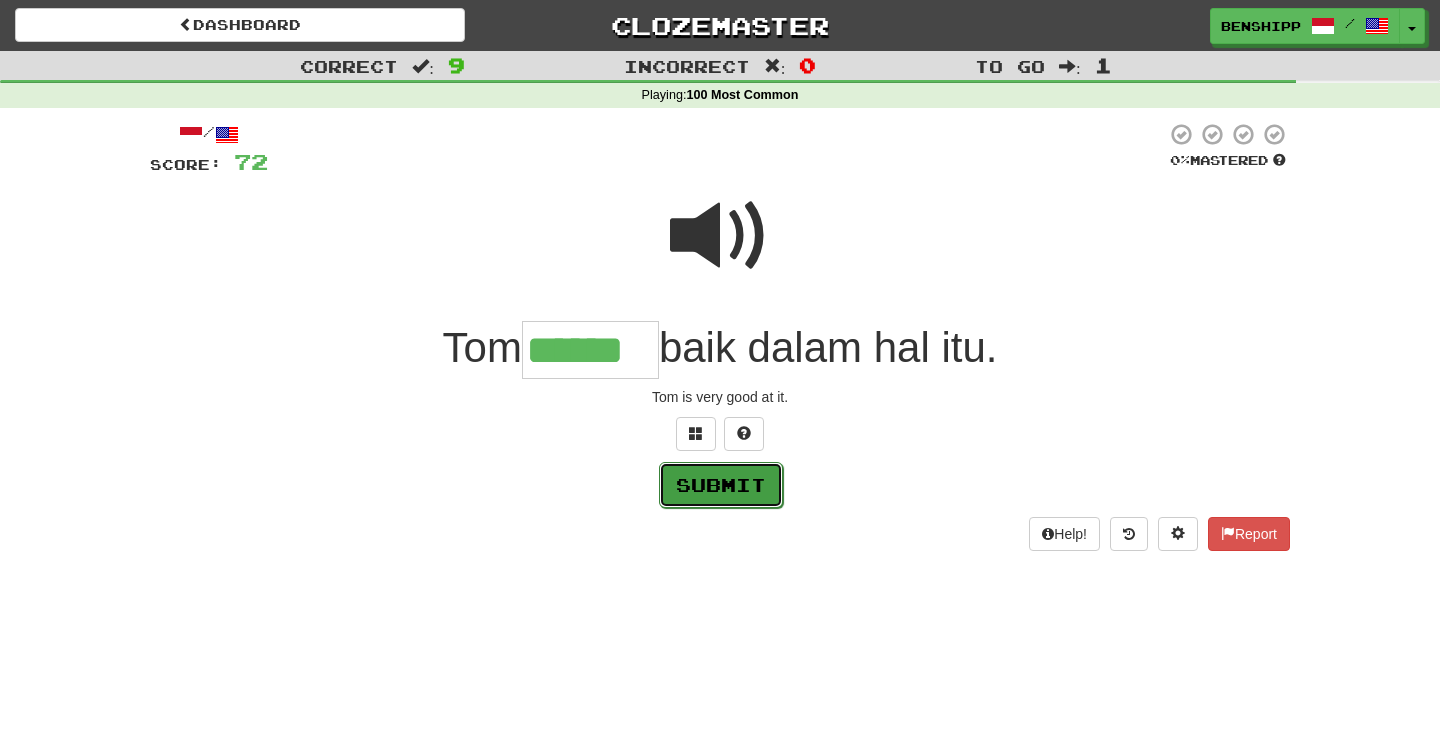 click on "Submit" at bounding box center [721, 485] 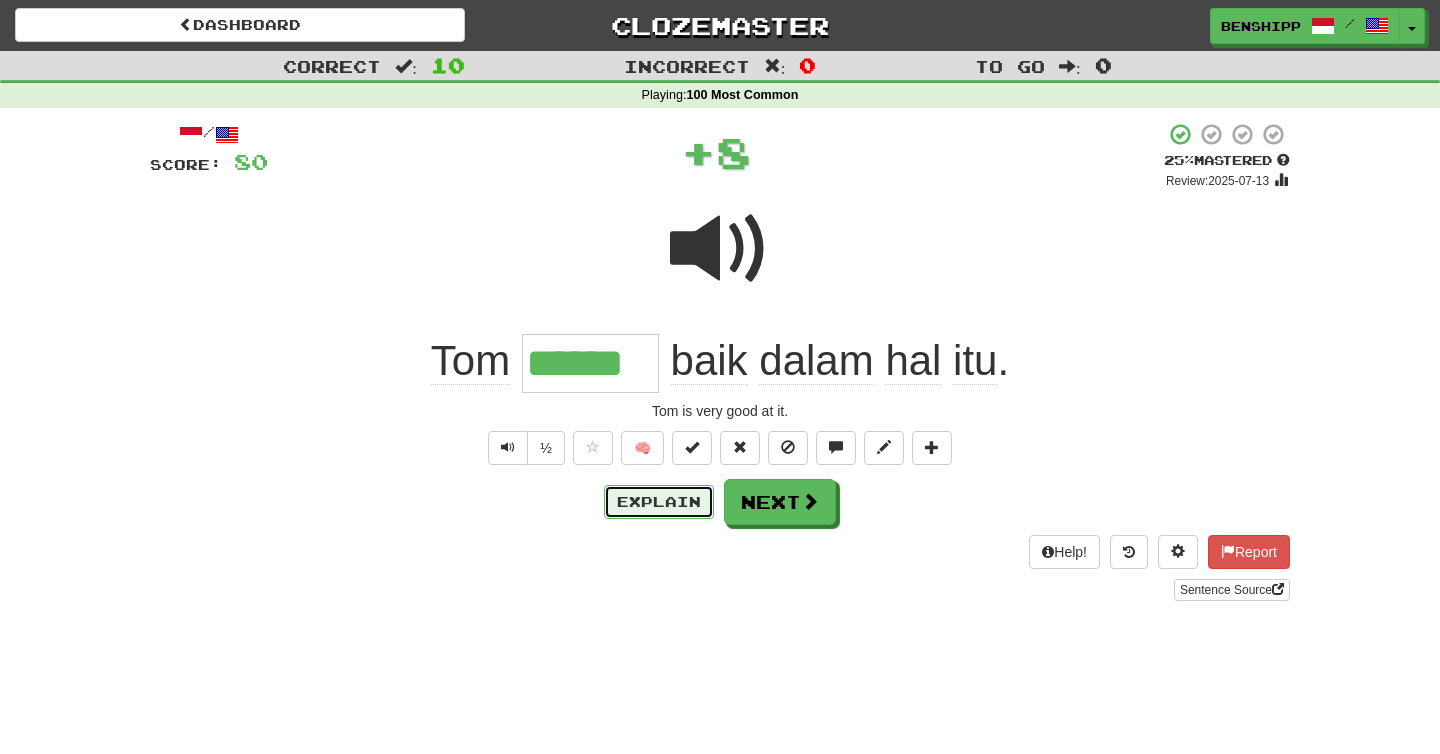 click on "Explain" at bounding box center [659, 502] 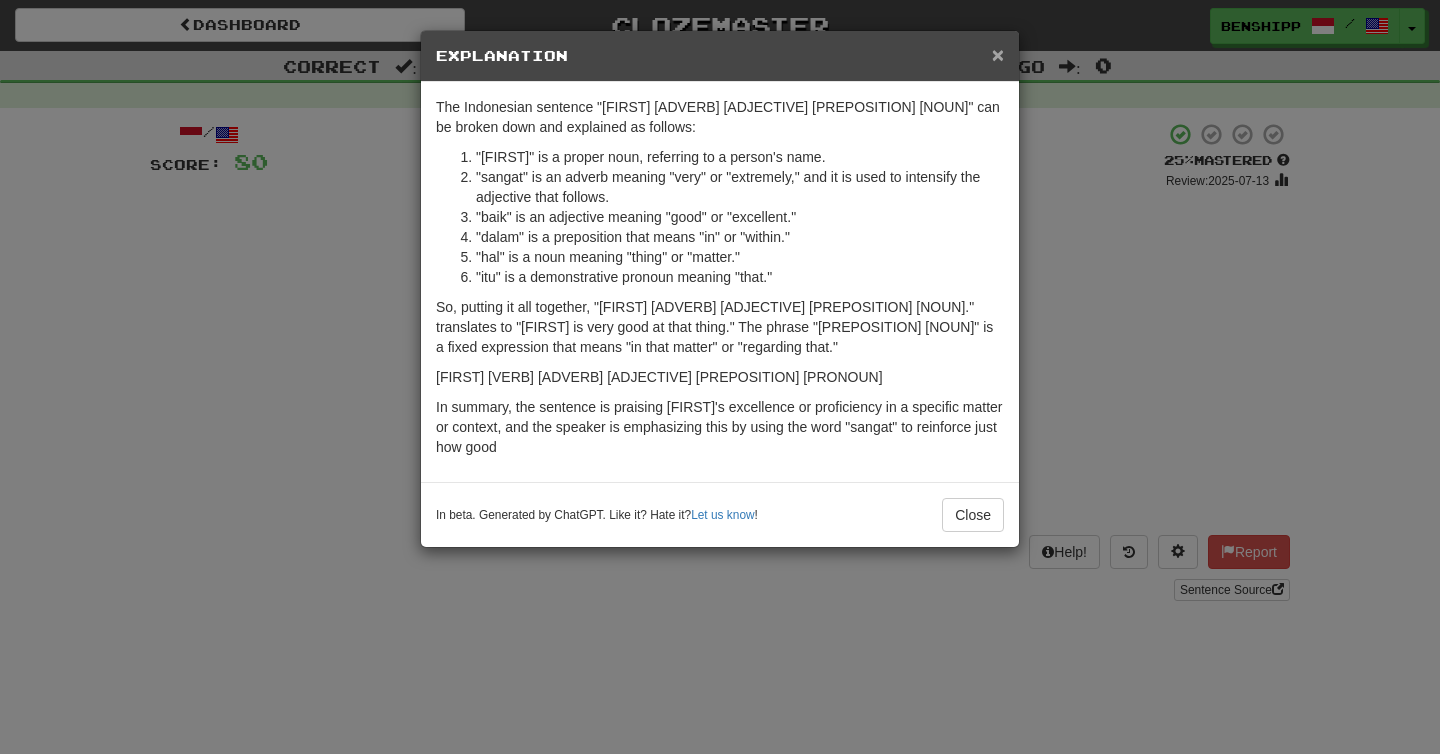 click on "×" at bounding box center (998, 54) 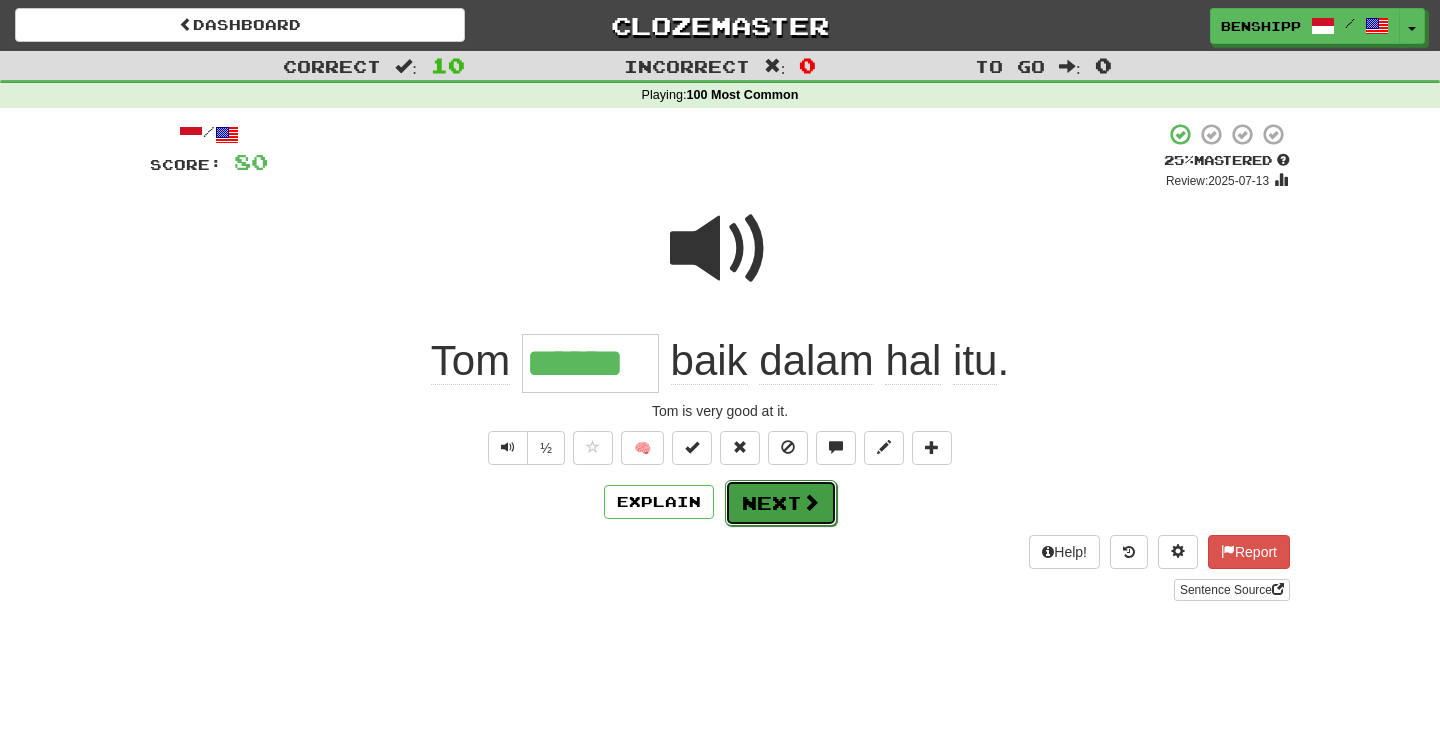 click on "Next" at bounding box center (781, 503) 